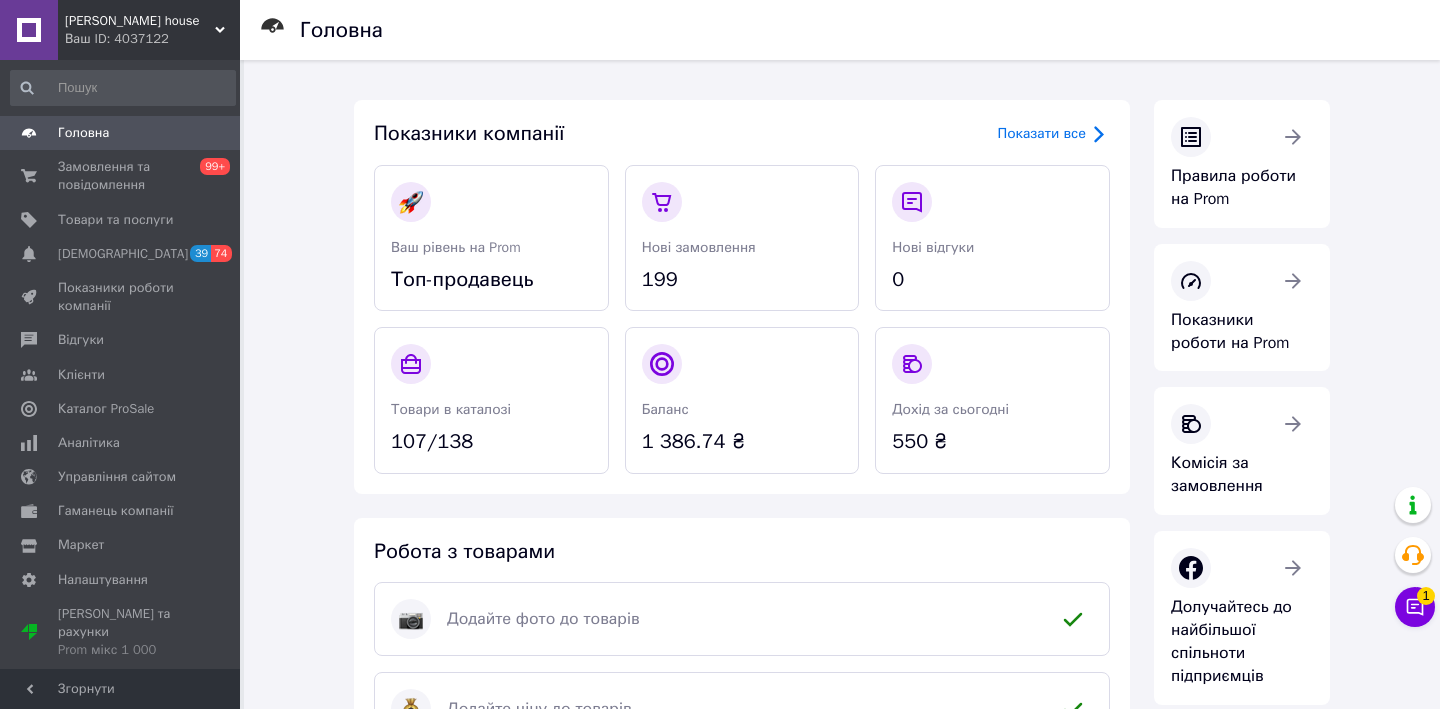 scroll, scrollTop: 0, scrollLeft: 0, axis: both 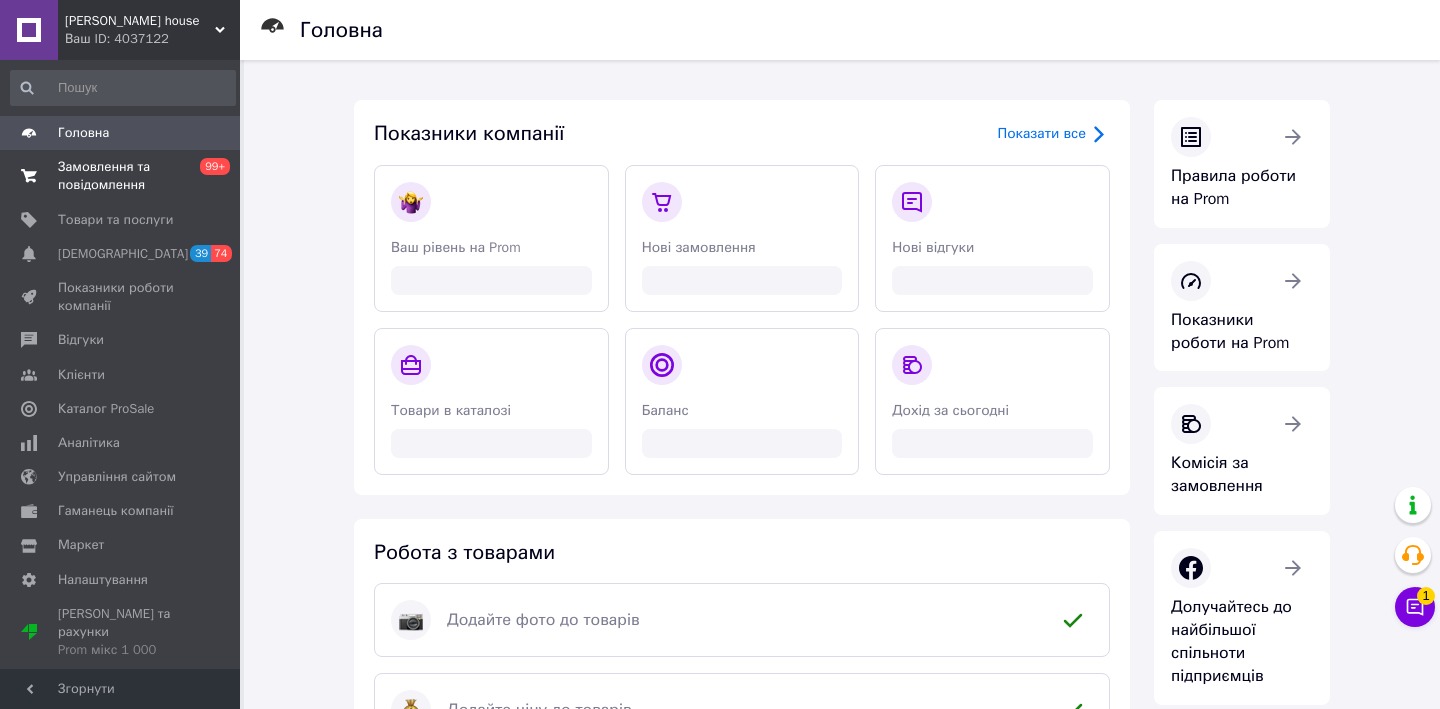 click on "Замовлення та повідомлення" at bounding box center [121, 176] 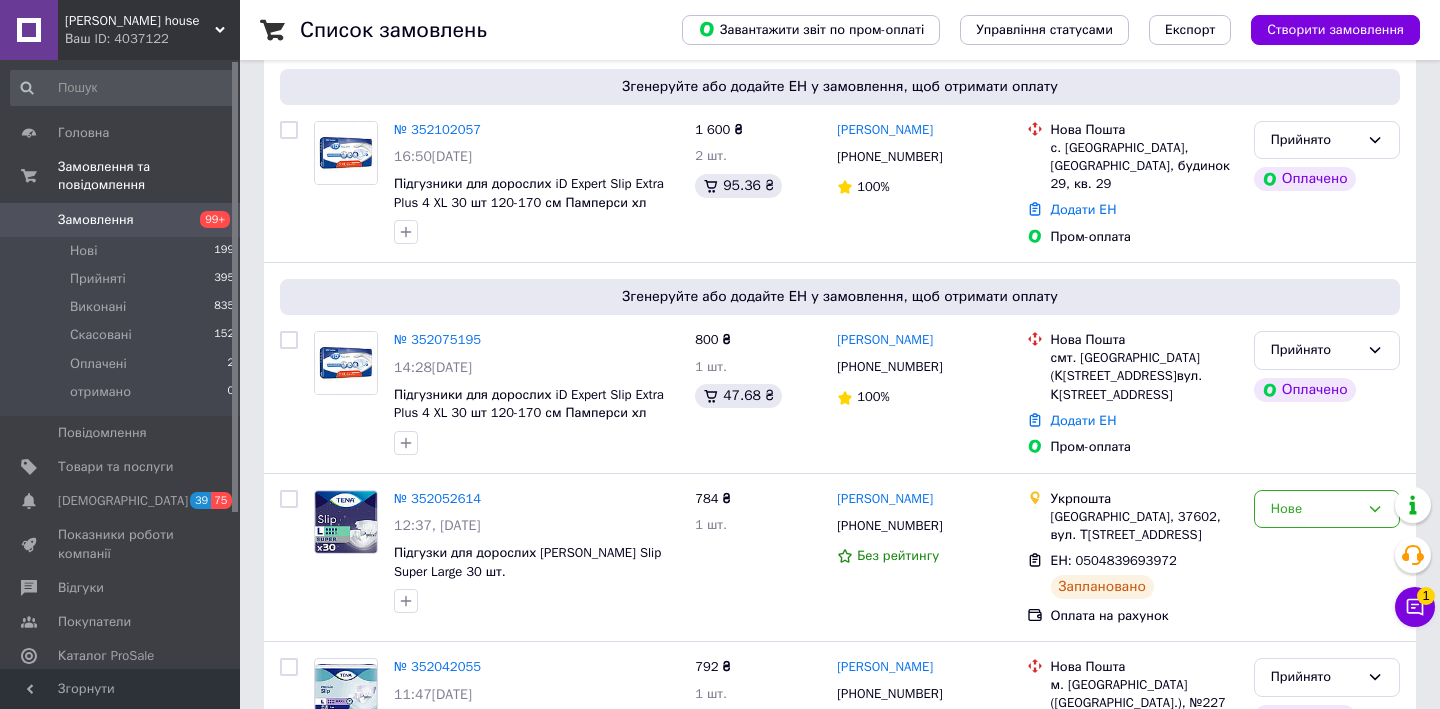 scroll, scrollTop: 183, scrollLeft: 0, axis: vertical 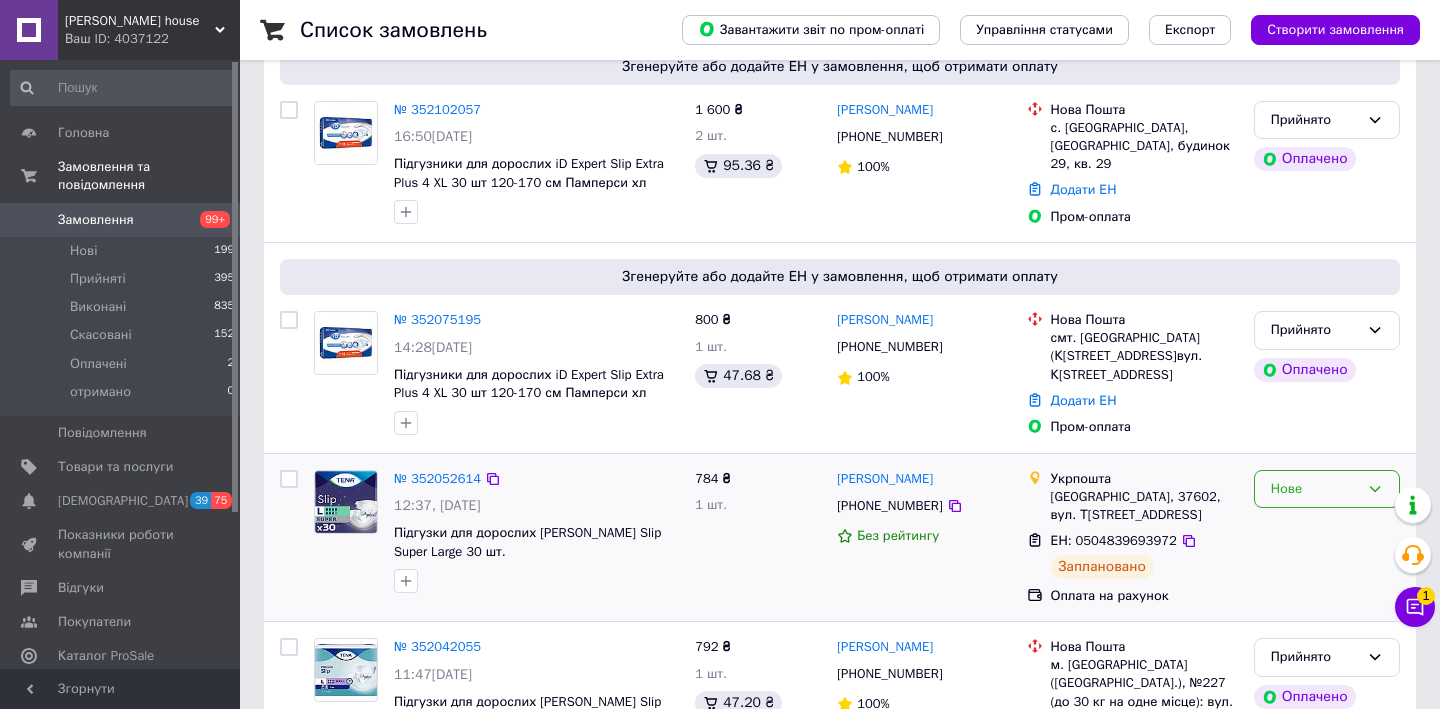 click on "Нове" at bounding box center (1327, 489) 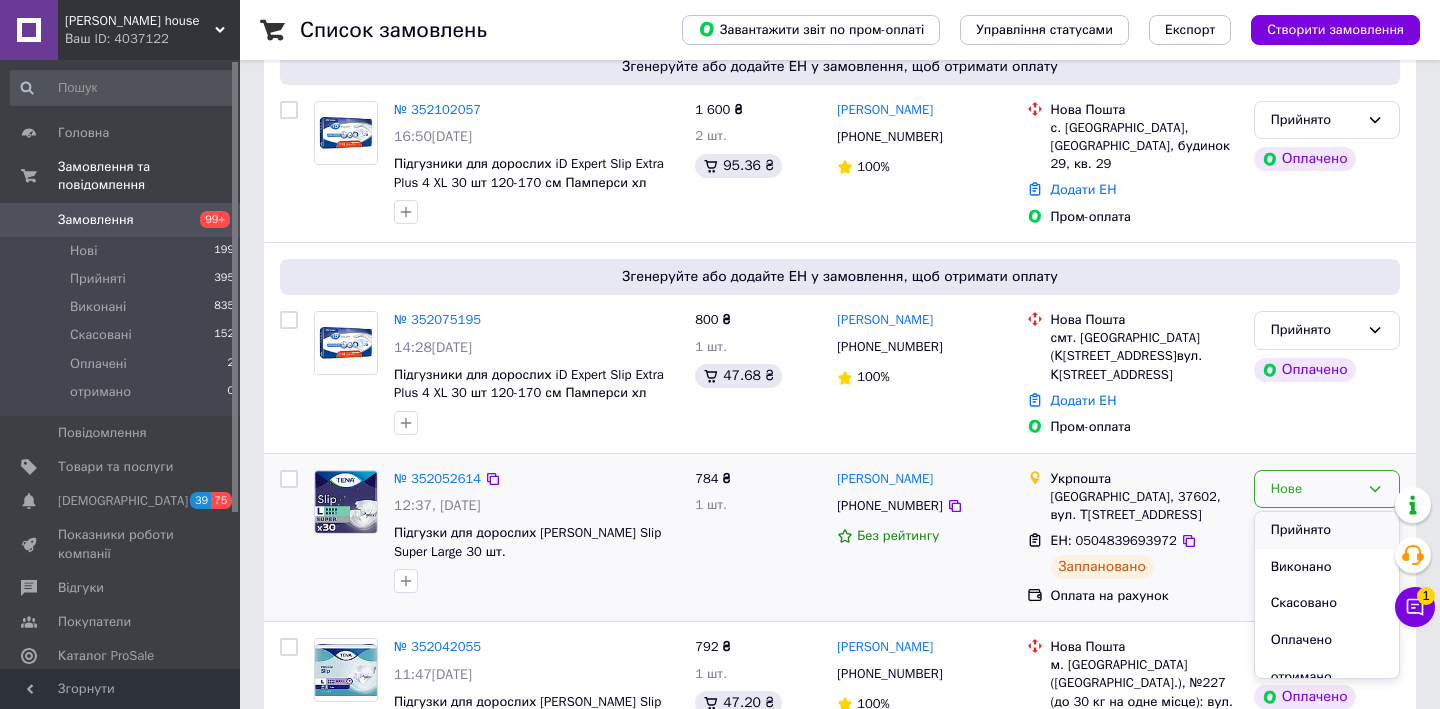 click on "Прийнято" at bounding box center [1327, 530] 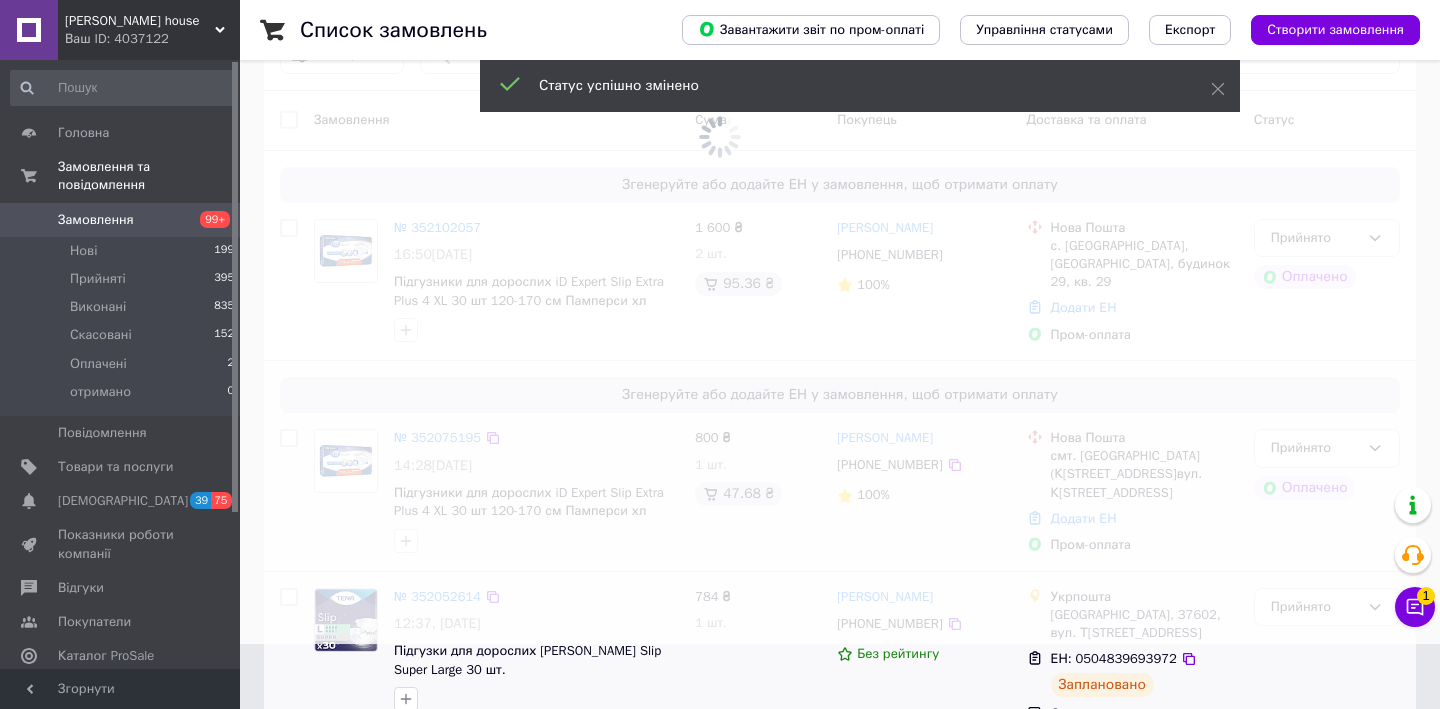 scroll, scrollTop: 63, scrollLeft: 0, axis: vertical 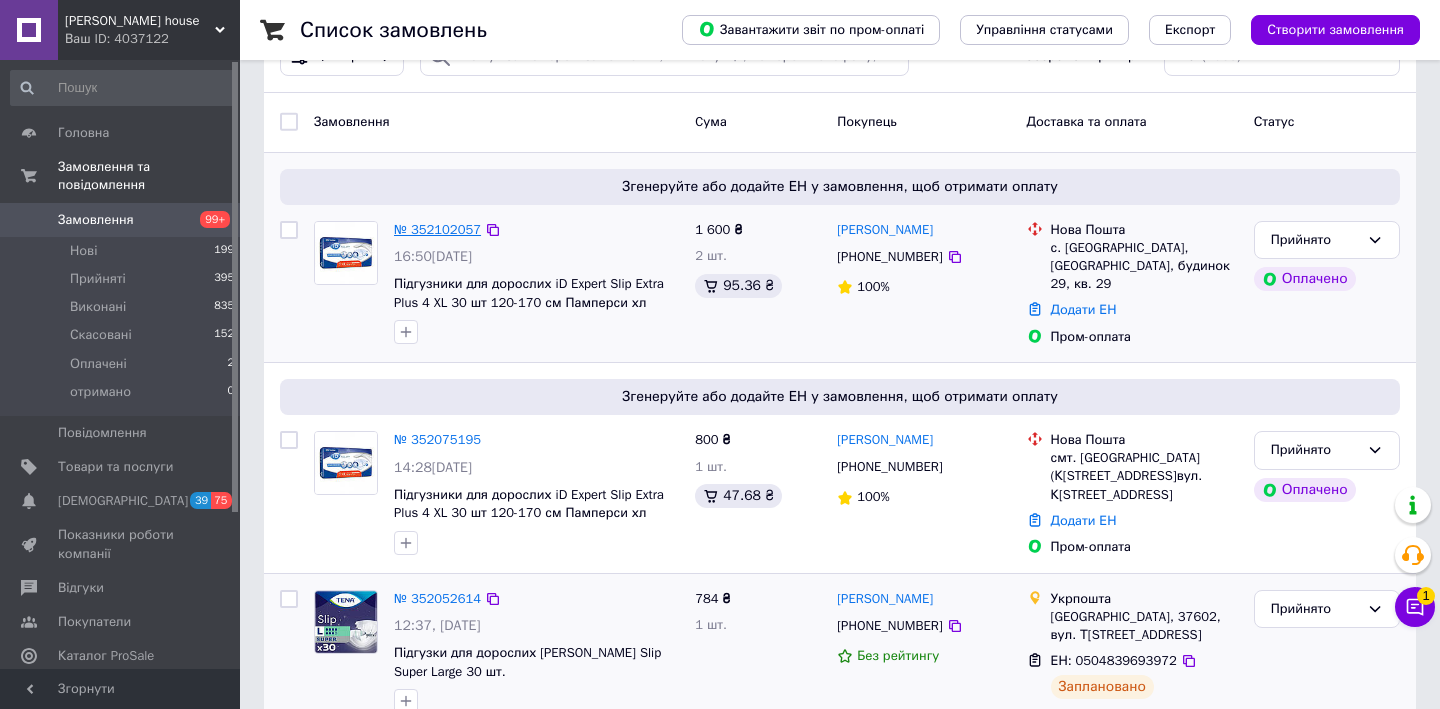 click on "№ 352102057" at bounding box center (437, 229) 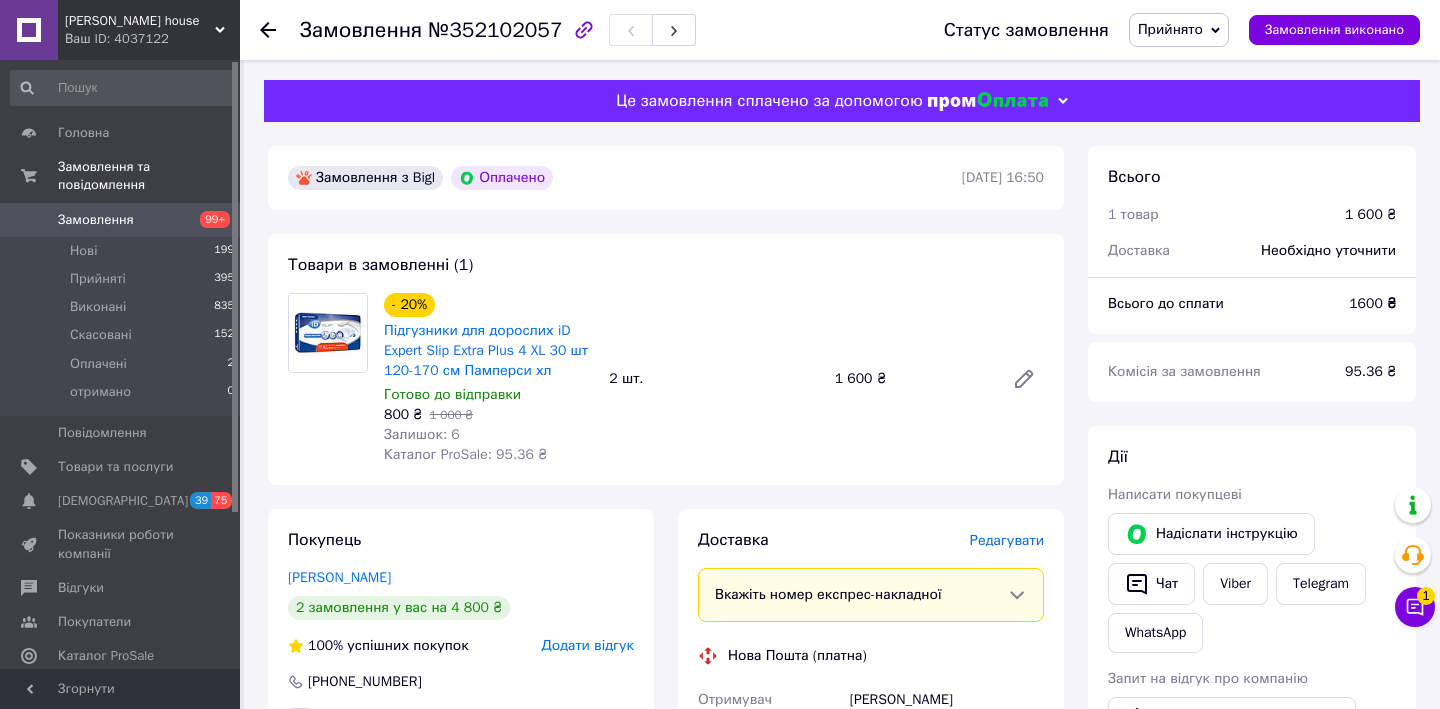scroll, scrollTop: 243, scrollLeft: 0, axis: vertical 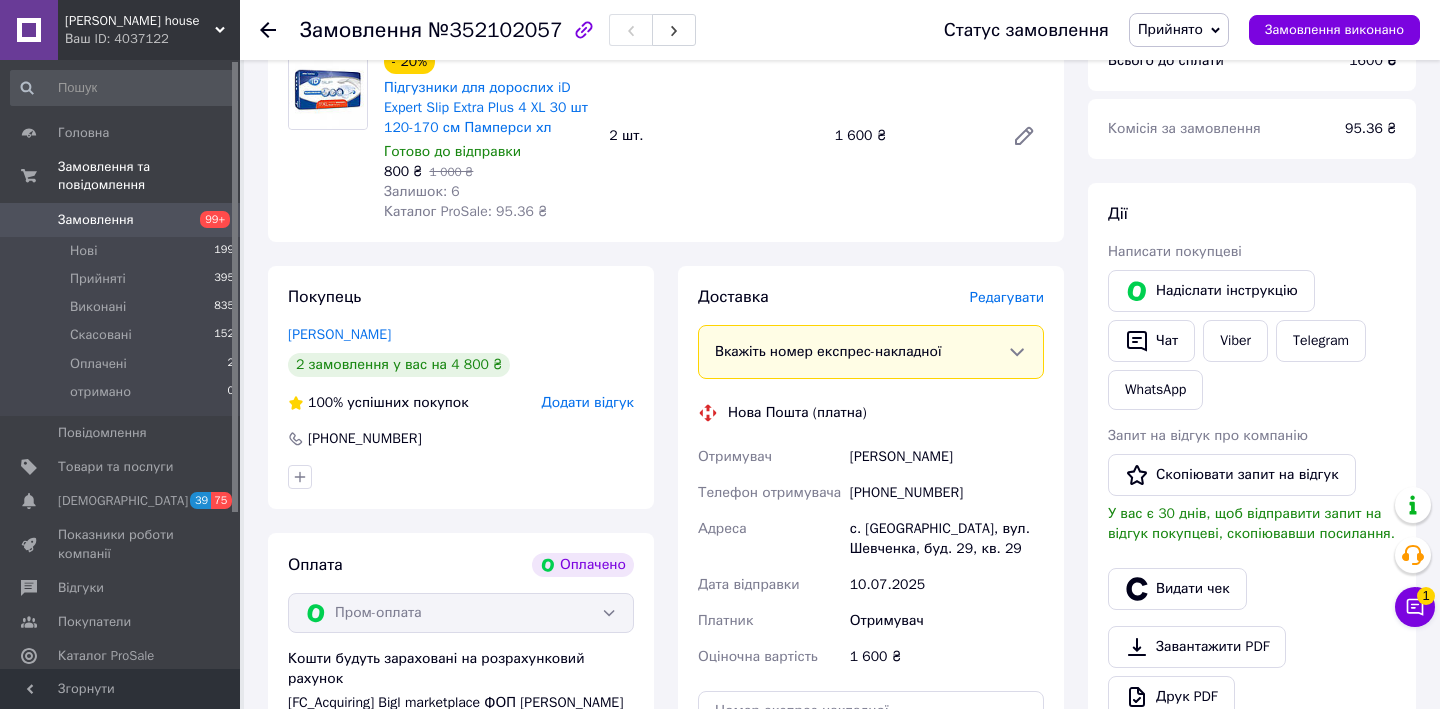 click on "Редагувати" at bounding box center [1007, 297] 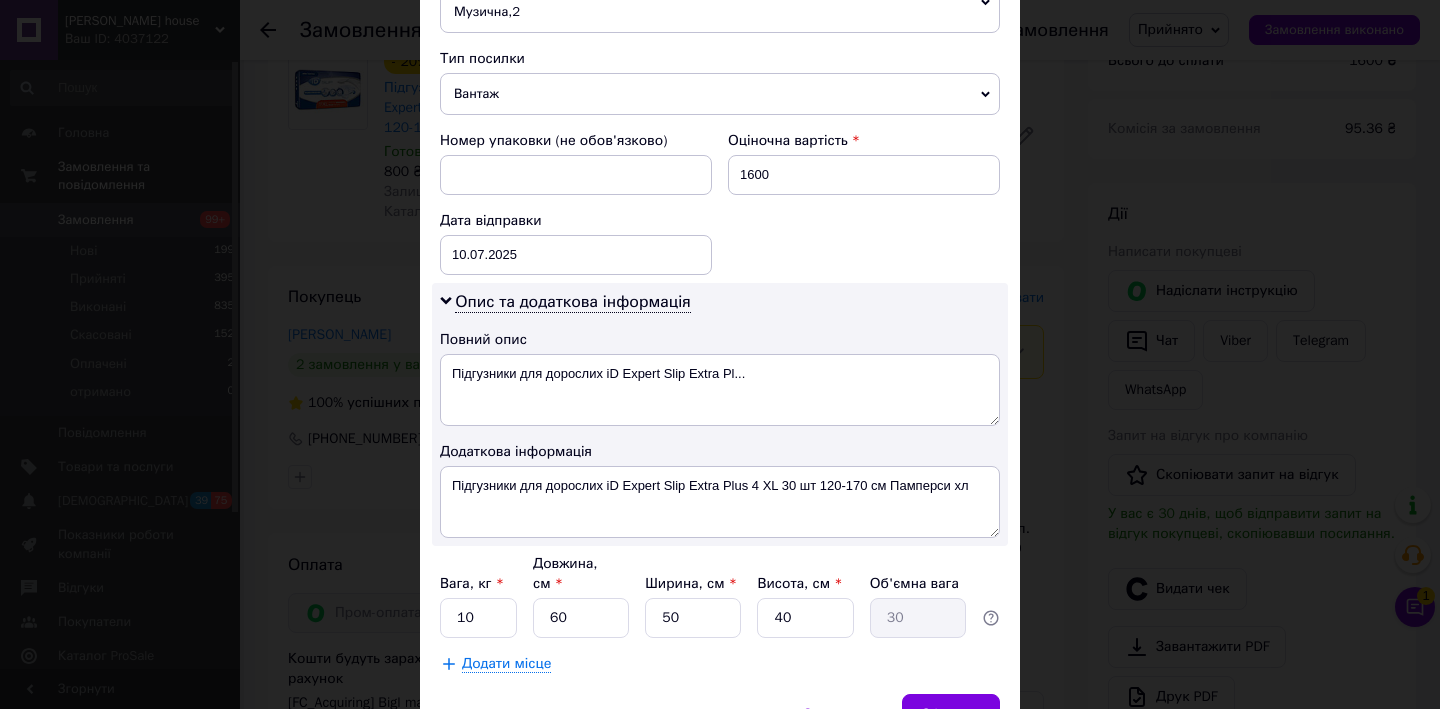 scroll, scrollTop: 923, scrollLeft: 0, axis: vertical 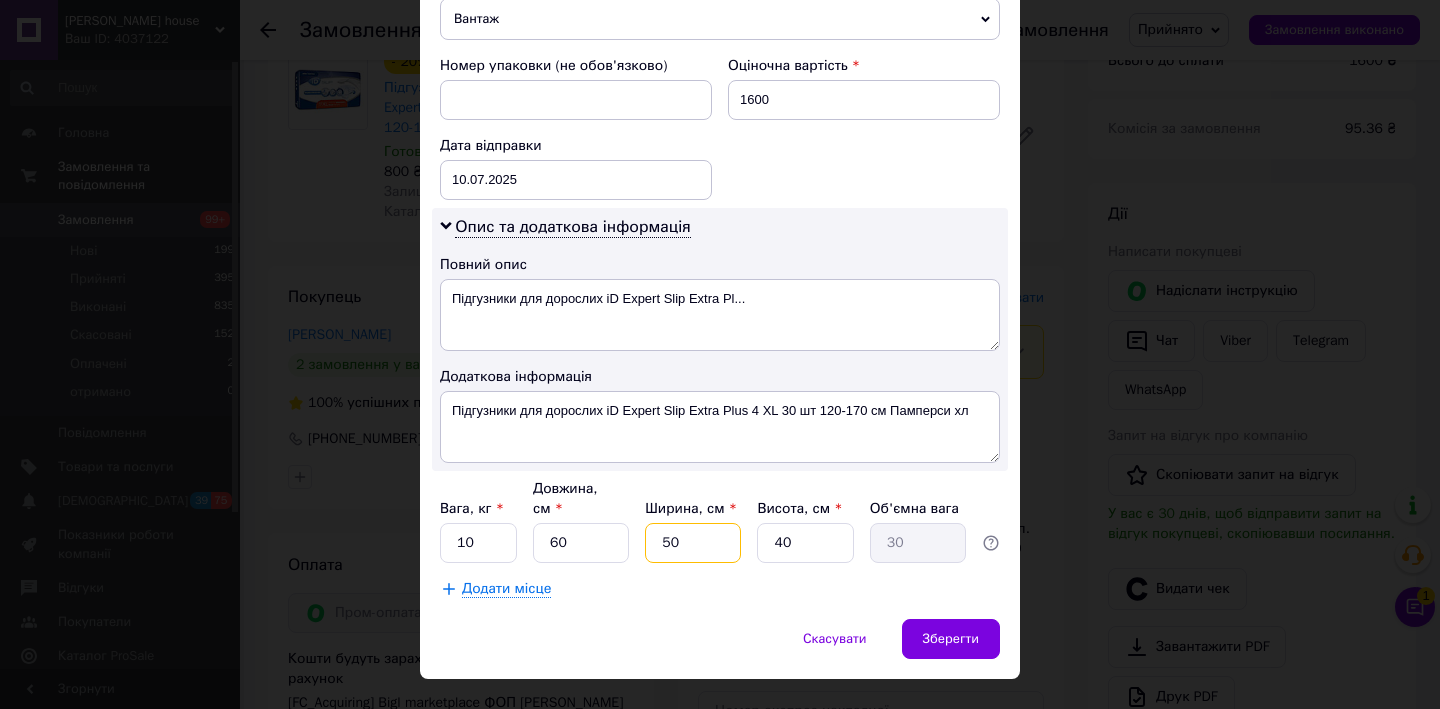 click on "50" at bounding box center [693, 543] 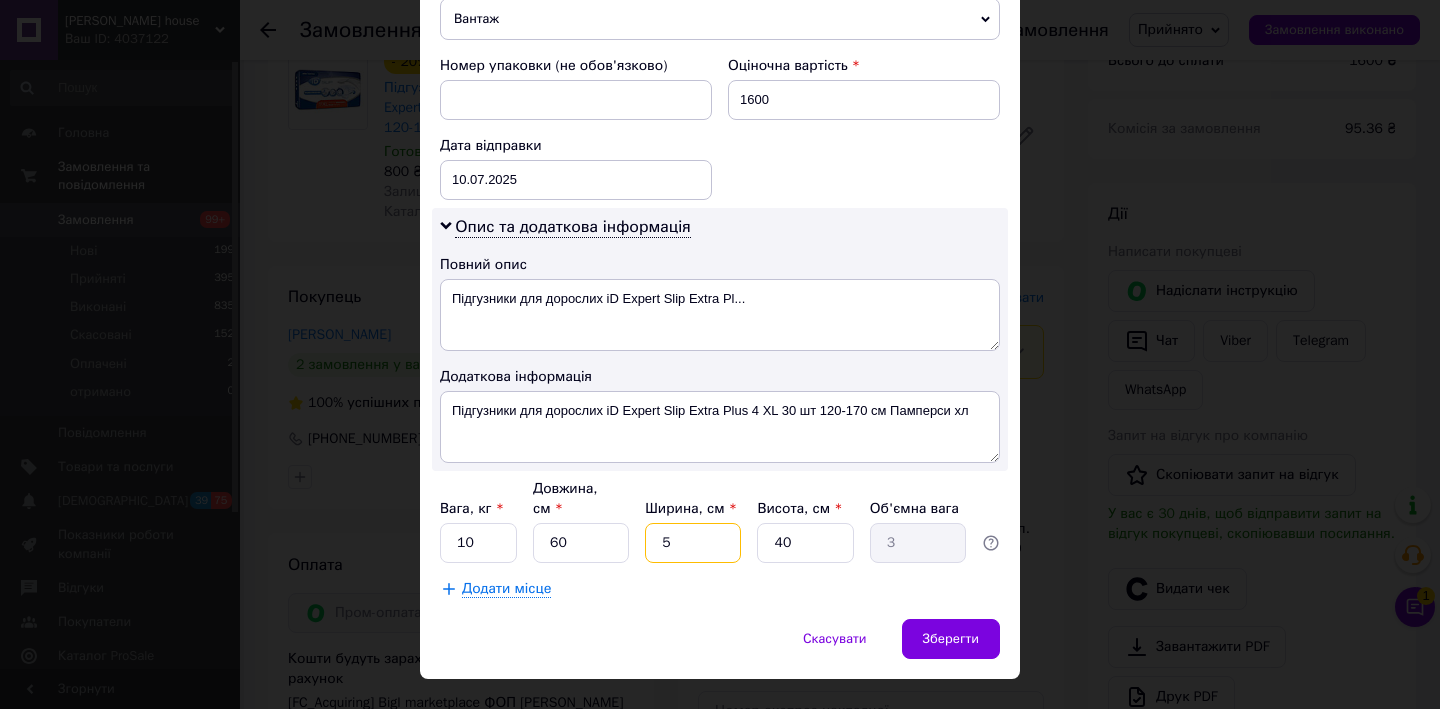 type 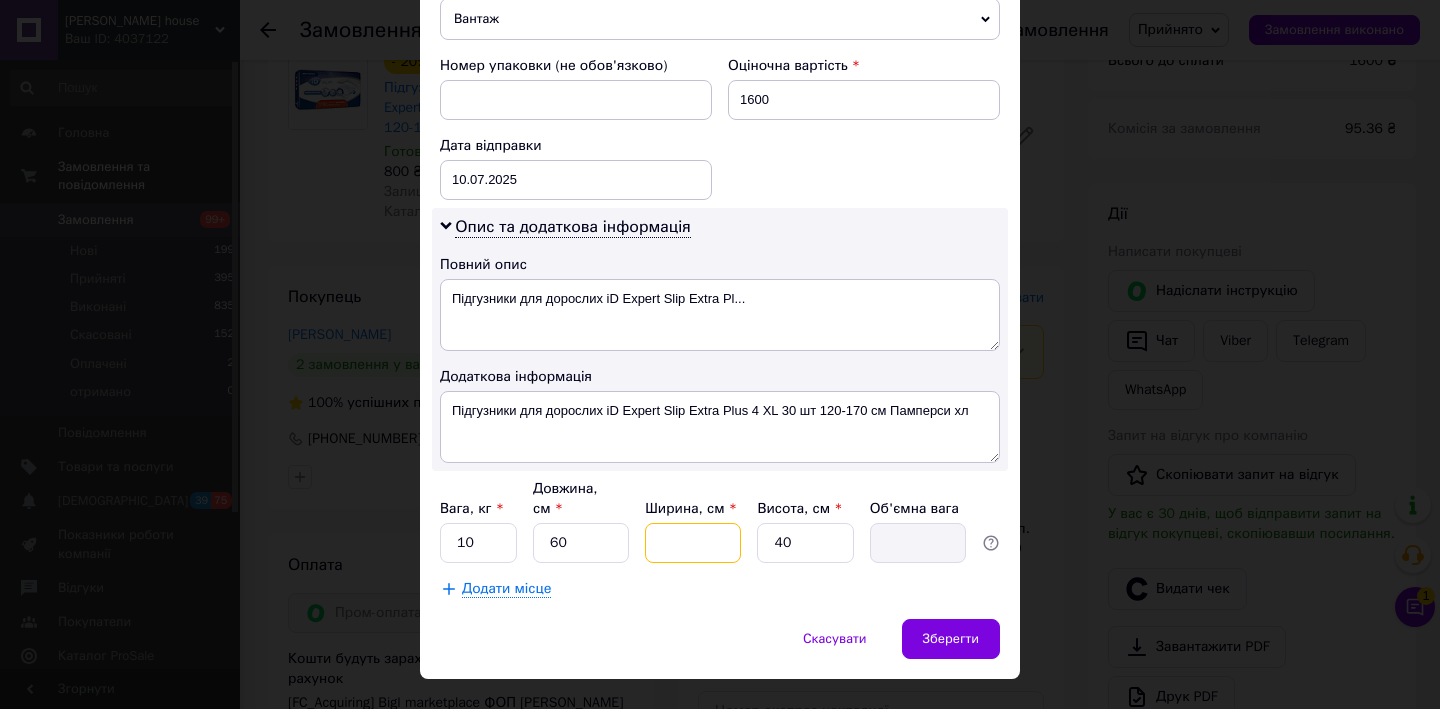 type on "4" 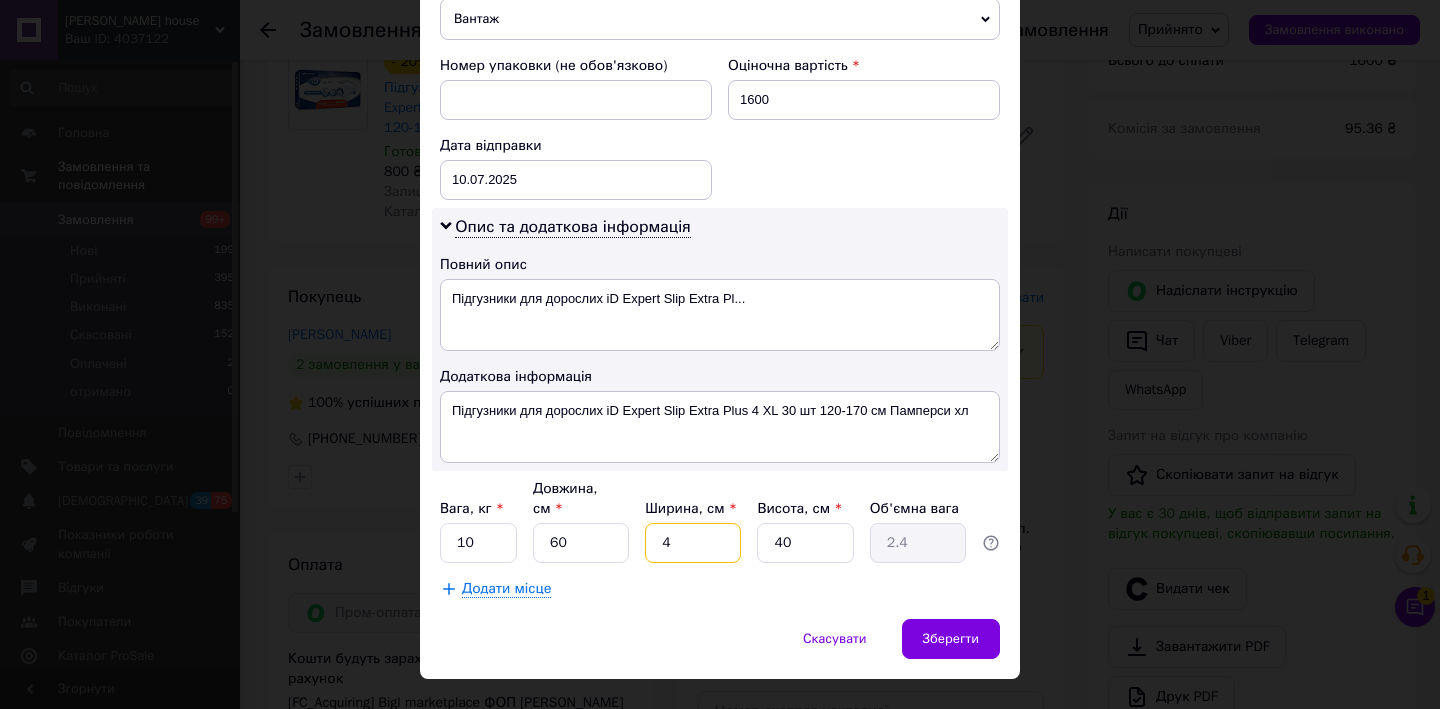 type on "40" 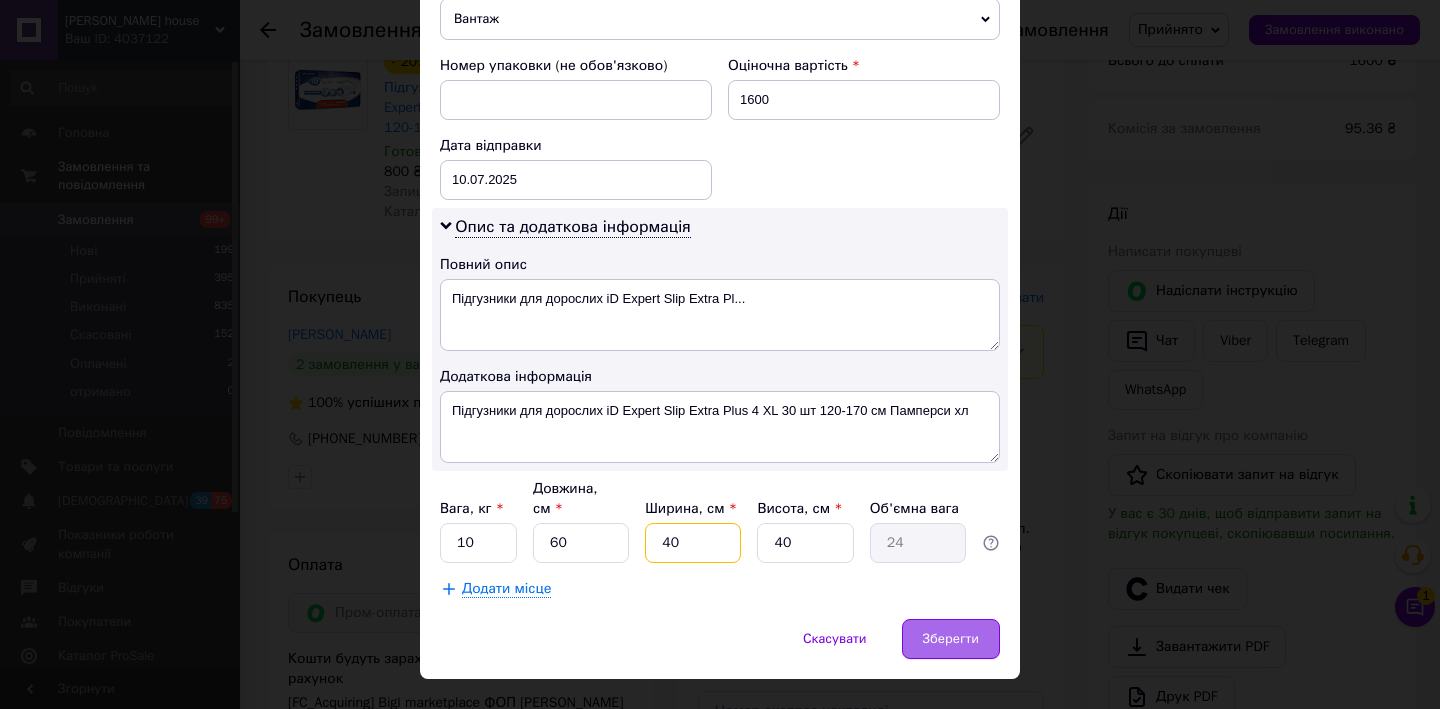 type on "40" 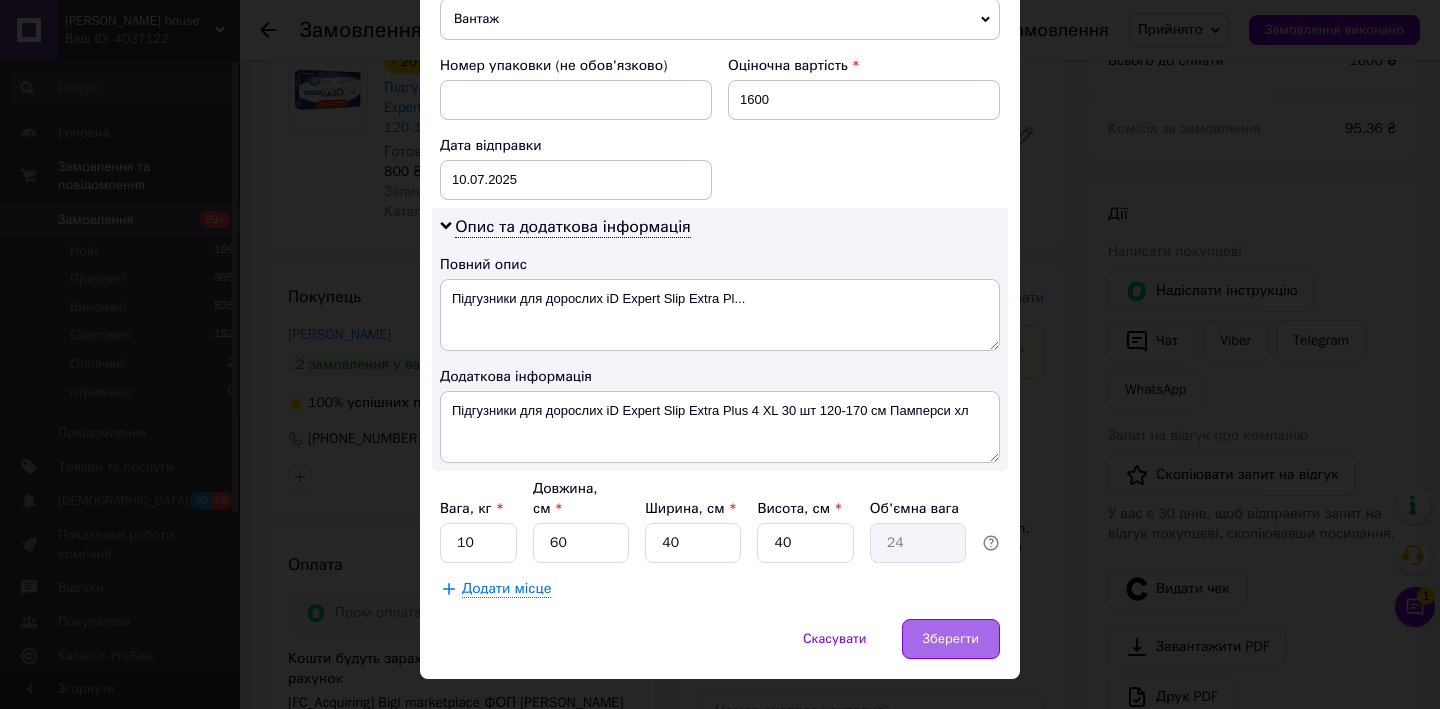 click on "Зберегти" at bounding box center (951, 639) 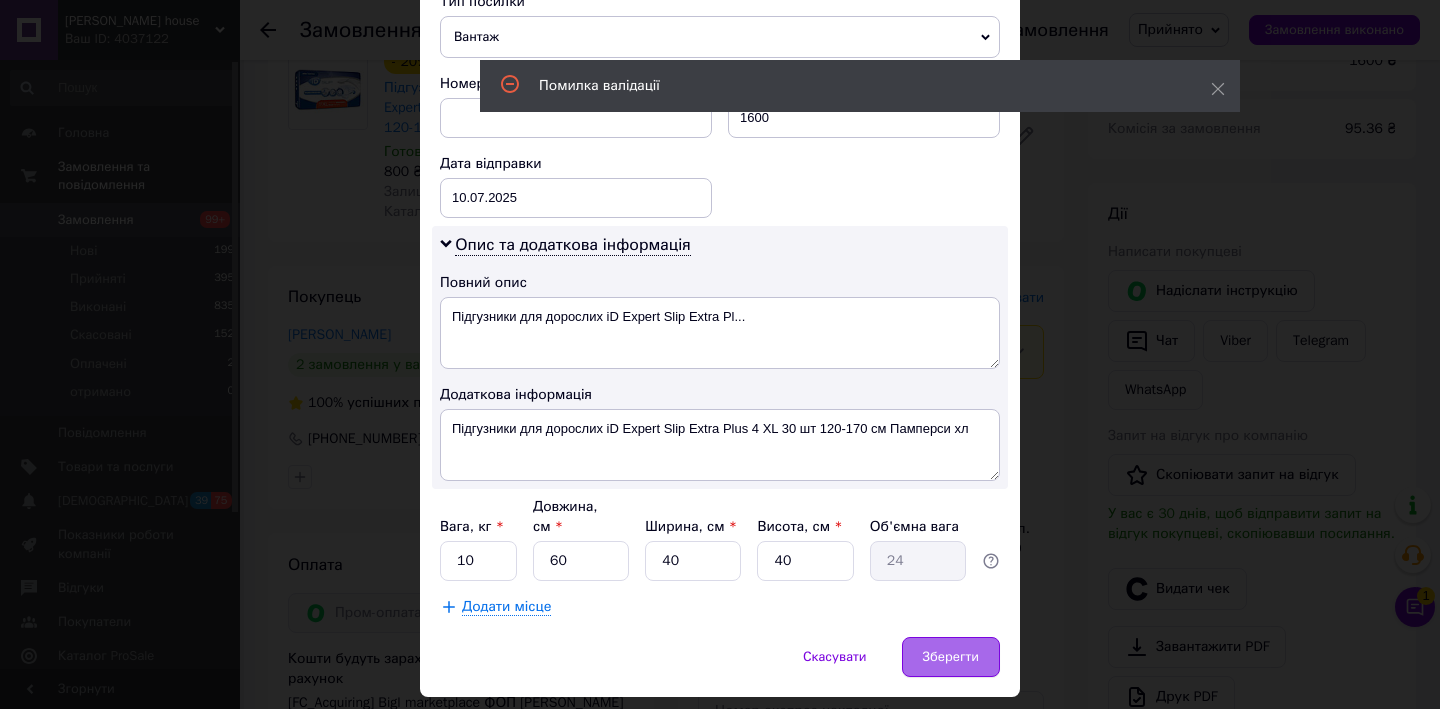 scroll, scrollTop: 82, scrollLeft: 0, axis: vertical 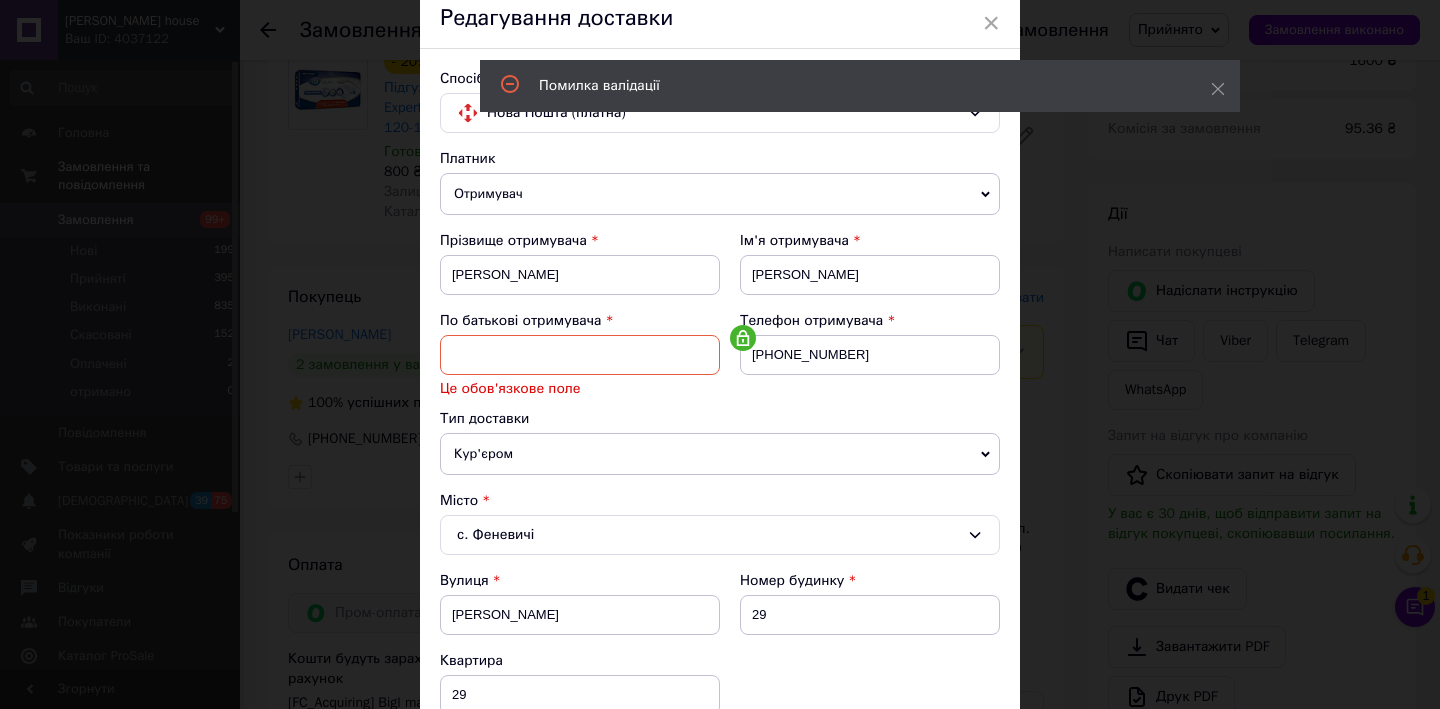 click at bounding box center [580, 355] 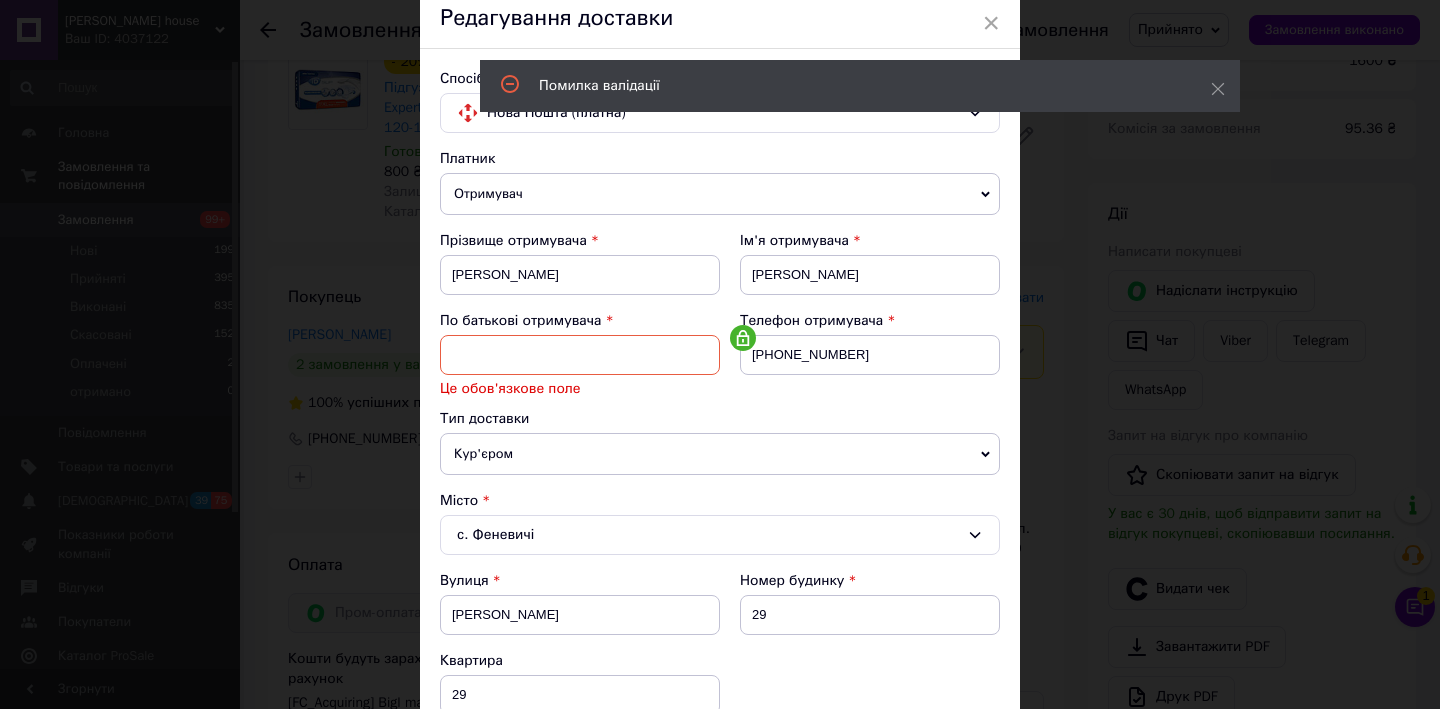 type on "Вікторовна" 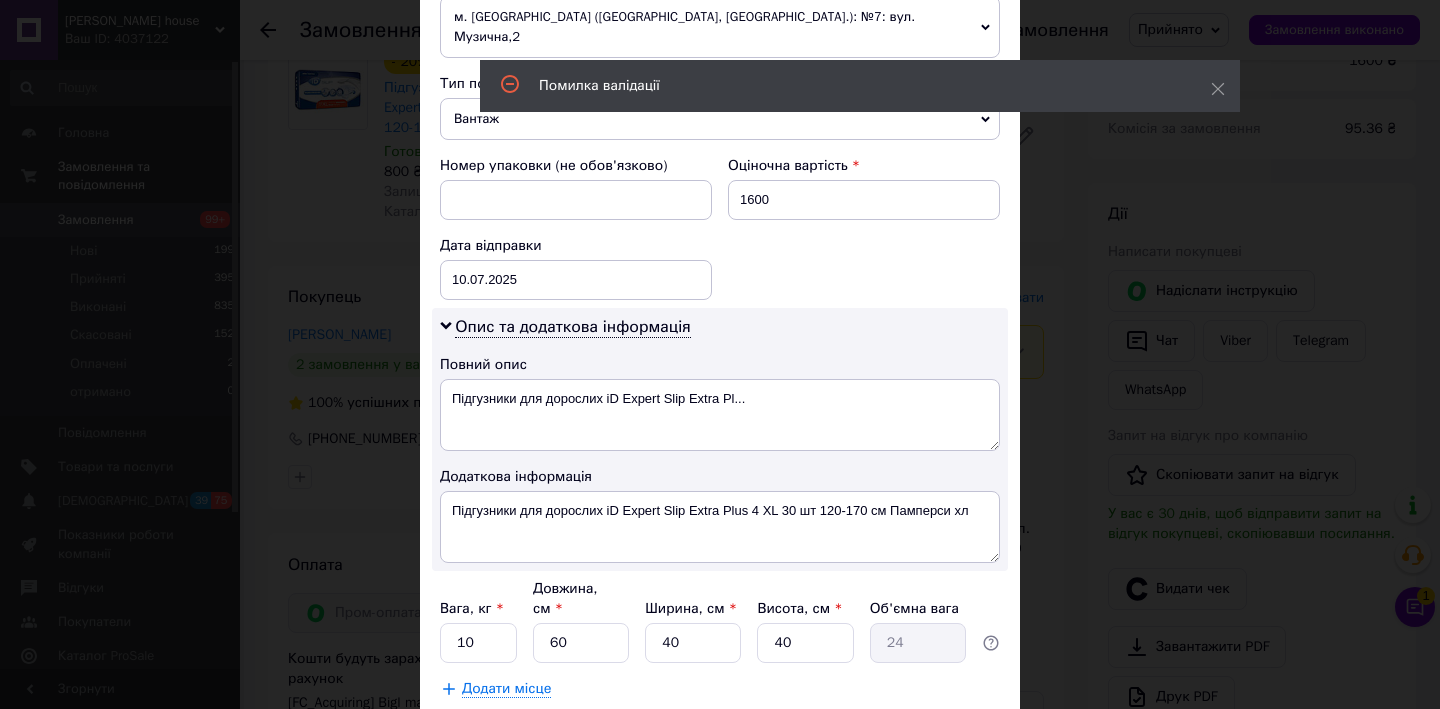 scroll, scrollTop: 923, scrollLeft: 0, axis: vertical 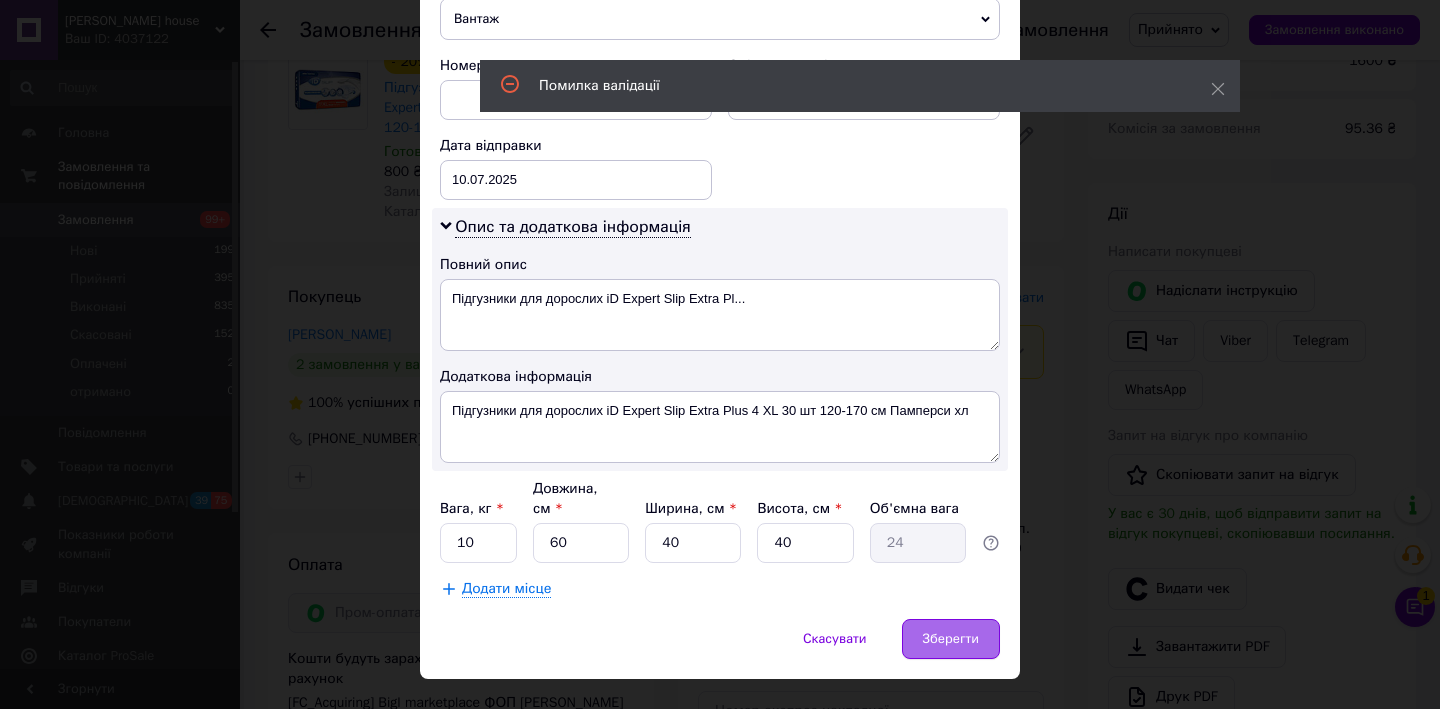 click on "Зберегти" at bounding box center (951, 639) 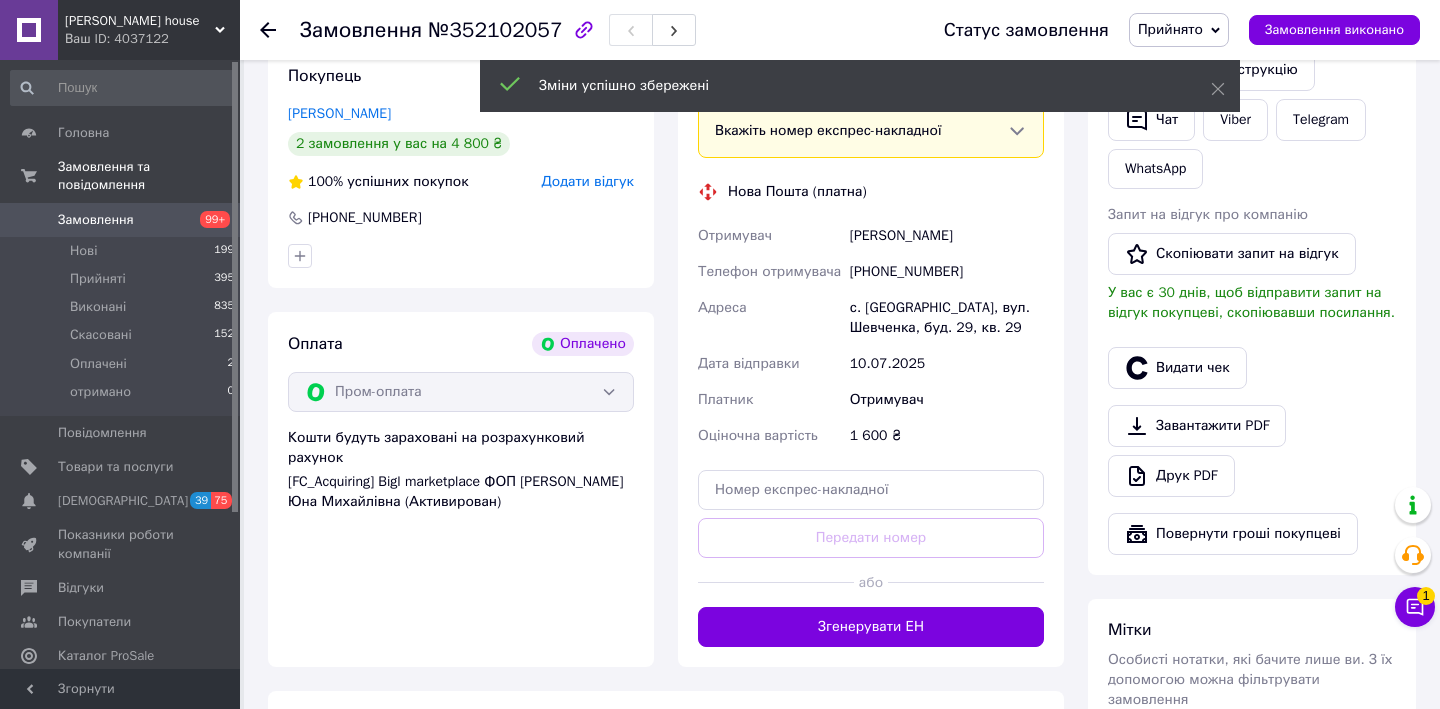scroll, scrollTop: 475, scrollLeft: 0, axis: vertical 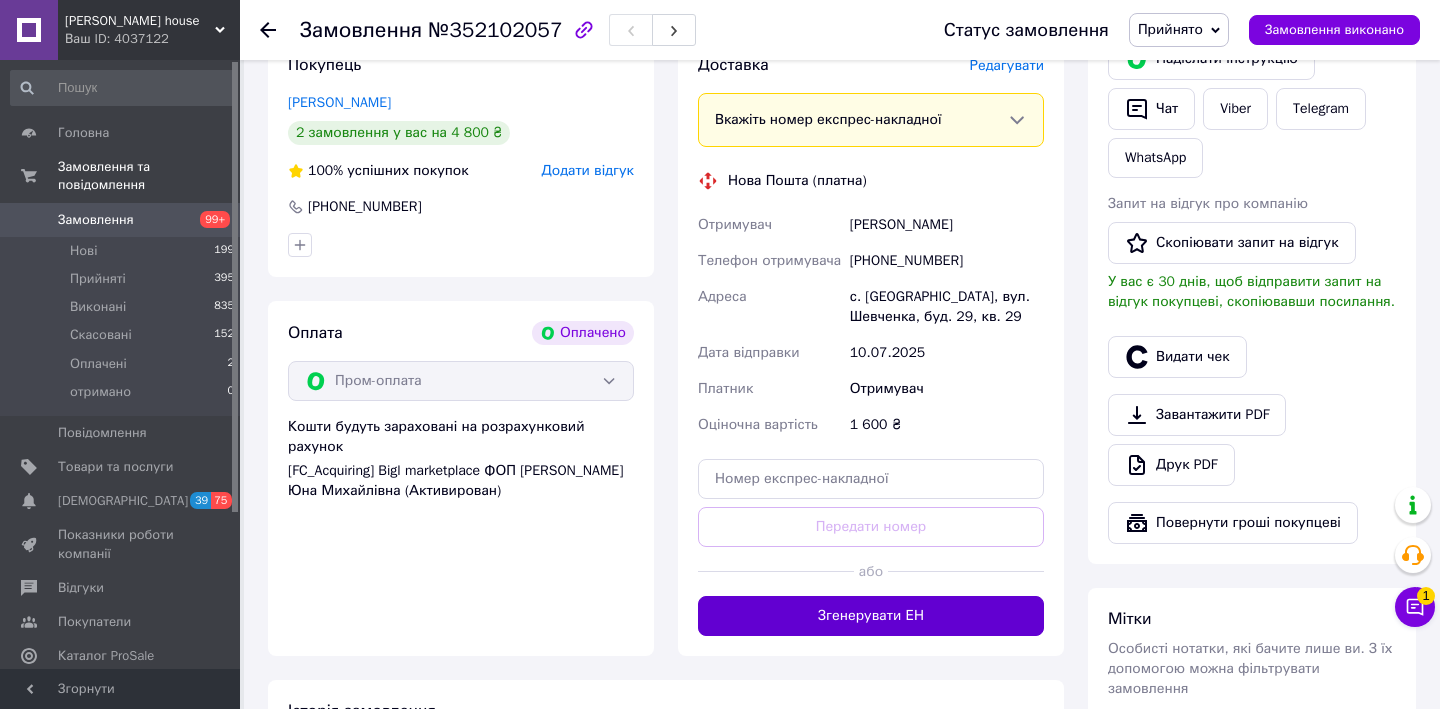 click on "Згенерувати ЕН" at bounding box center [871, 616] 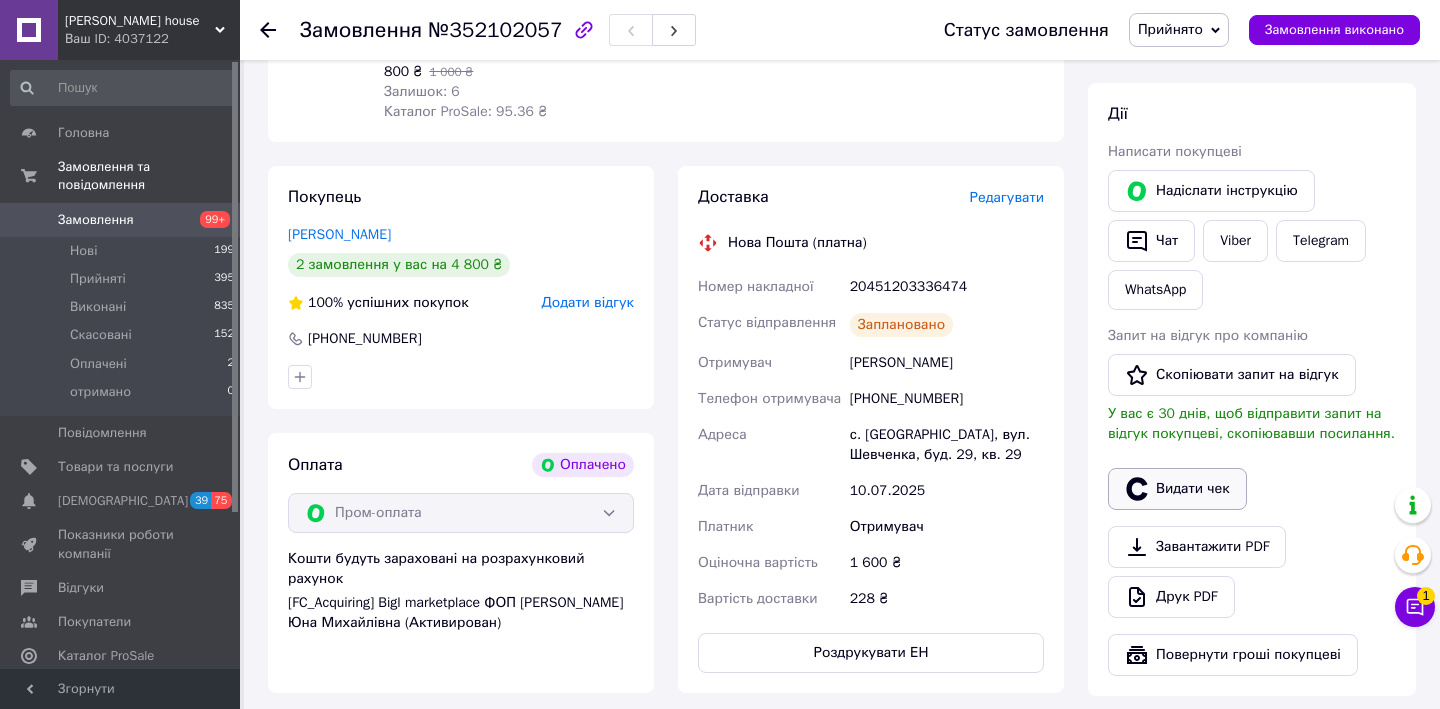 scroll, scrollTop: 350, scrollLeft: 0, axis: vertical 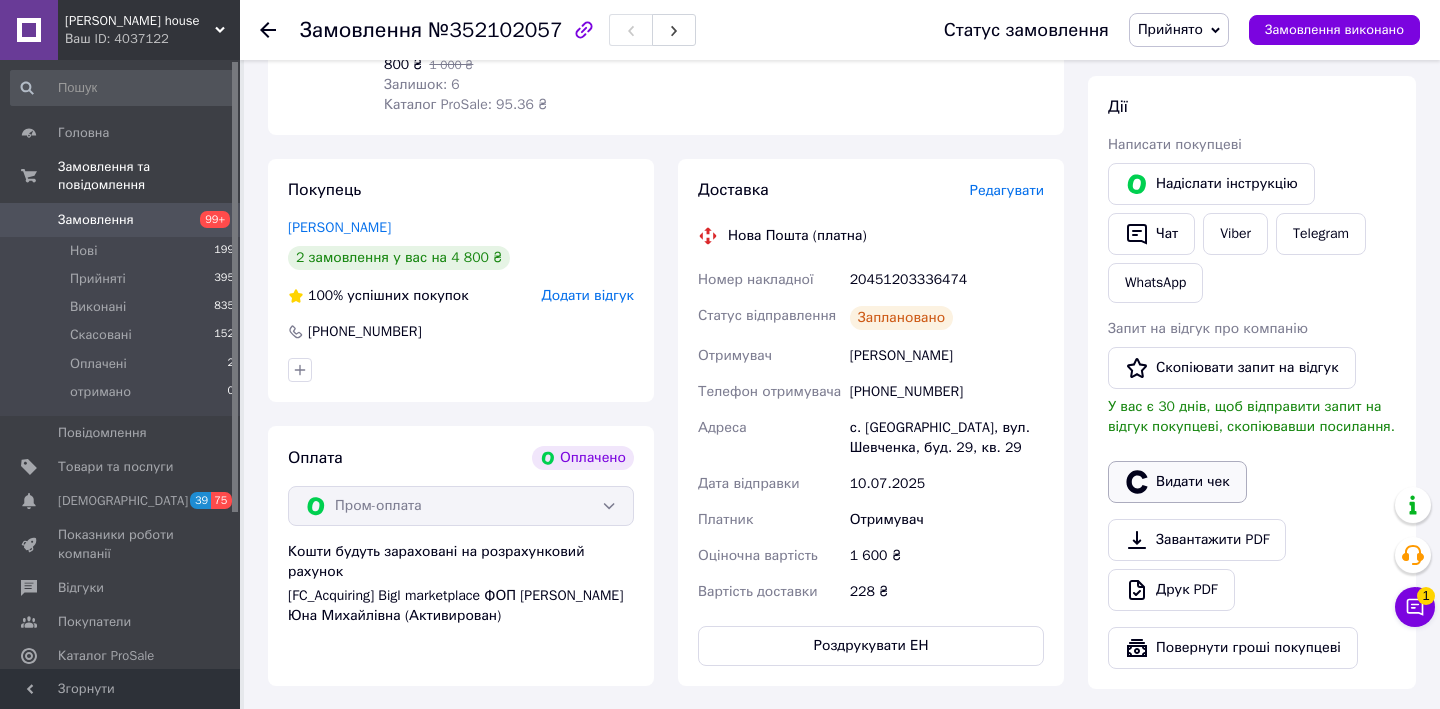 click on "Видати чек" at bounding box center [1177, 482] 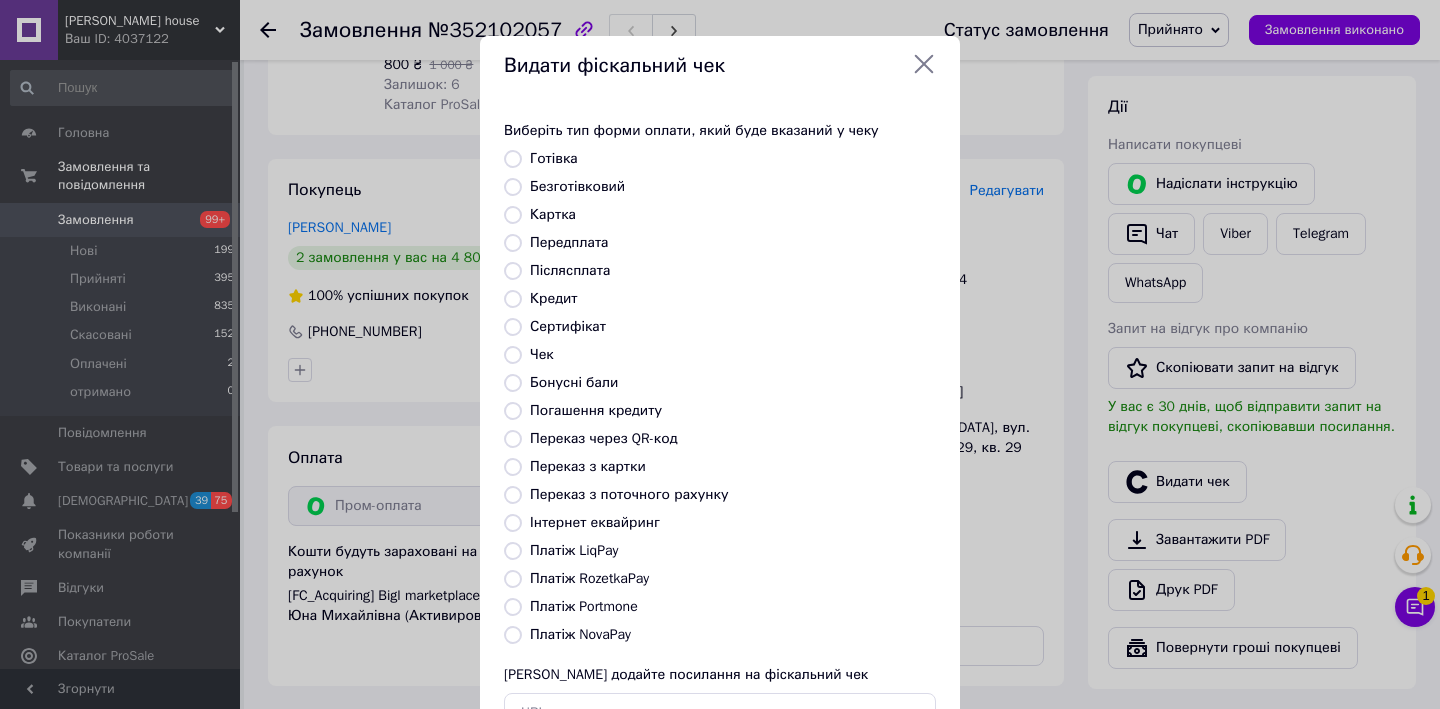scroll, scrollTop: 84, scrollLeft: 0, axis: vertical 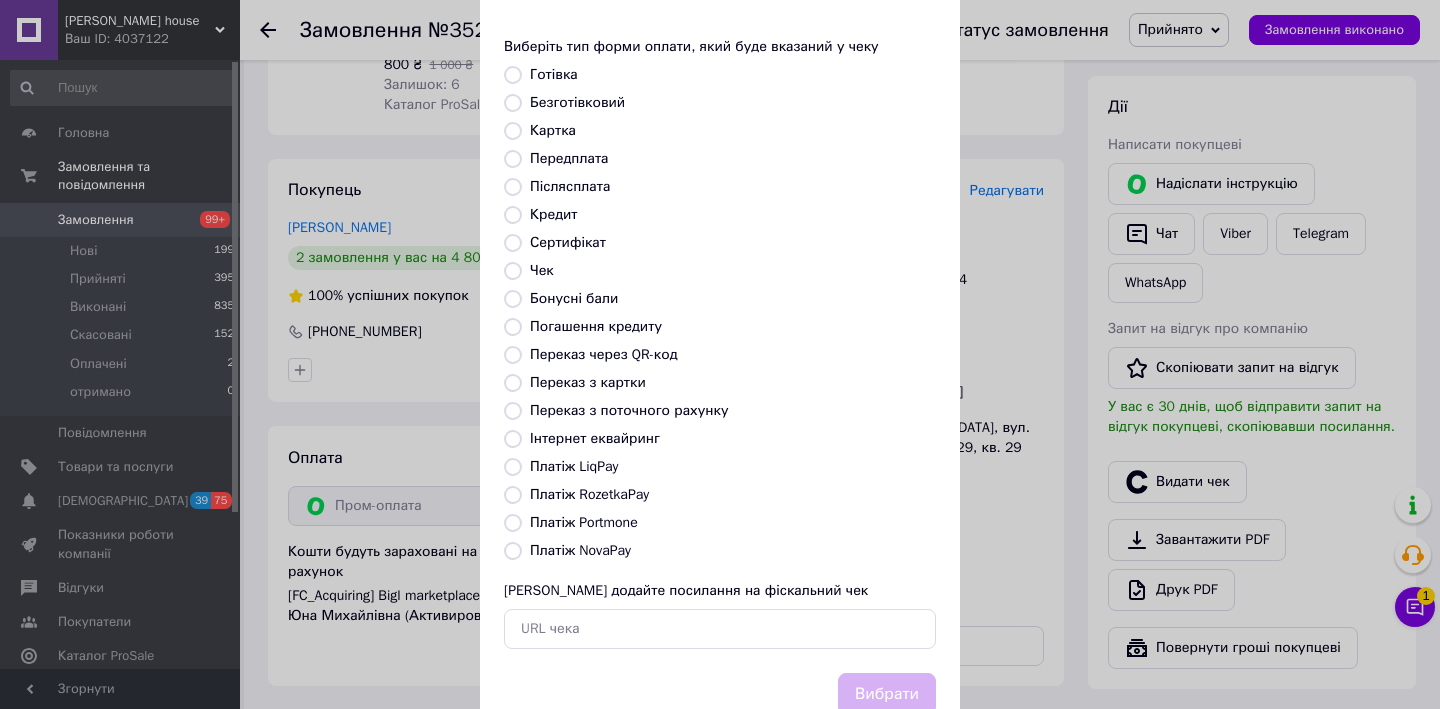 click on "Платіж RozetkaPay" at bounding box center [513, 495] 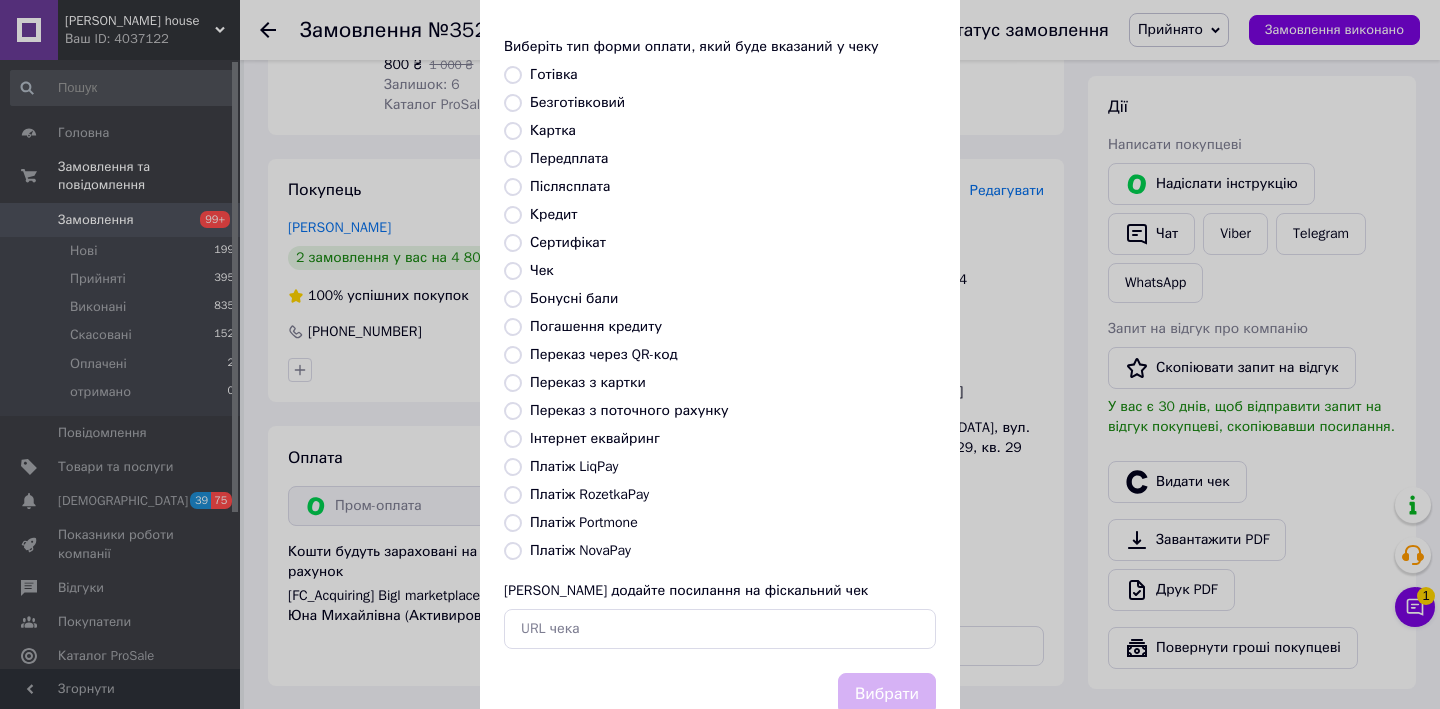 radio on "true" 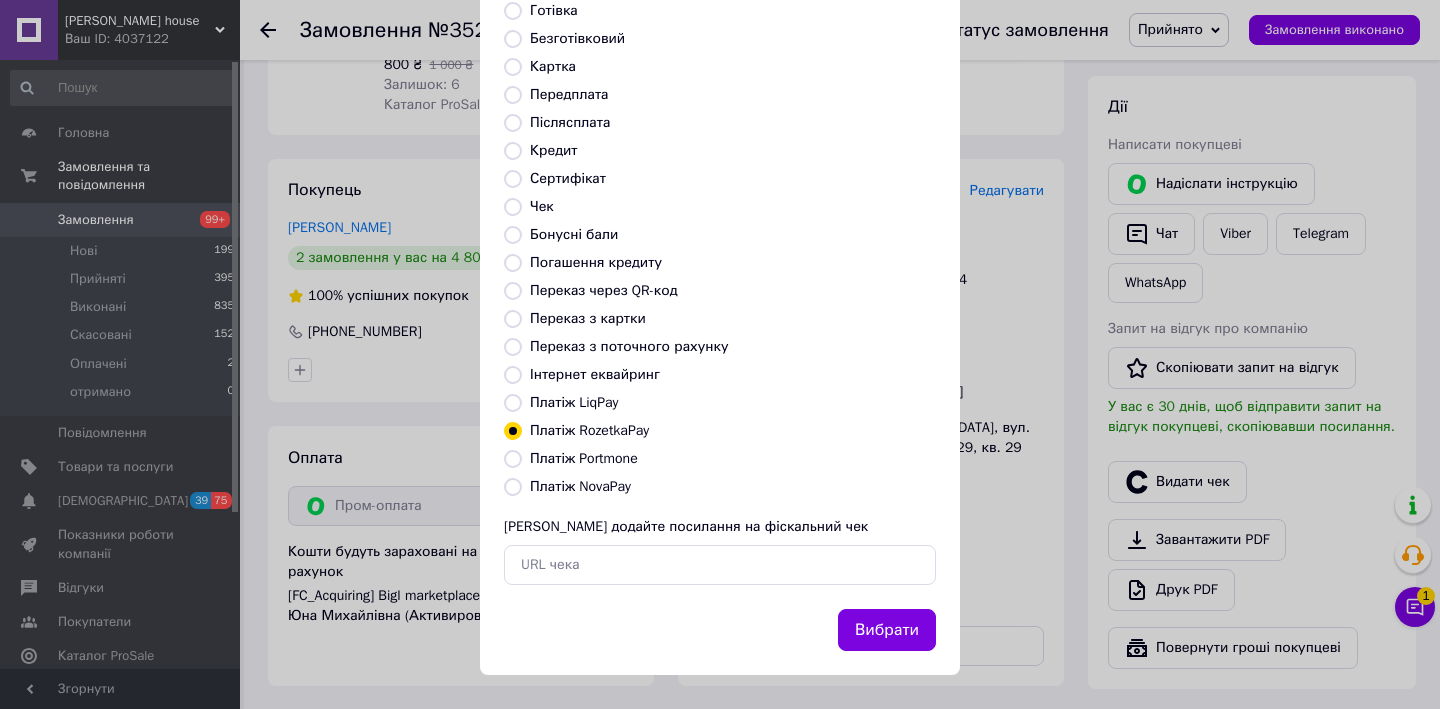 scroll, scrollTop: 150, scrollLeft: 0, axis: vertical 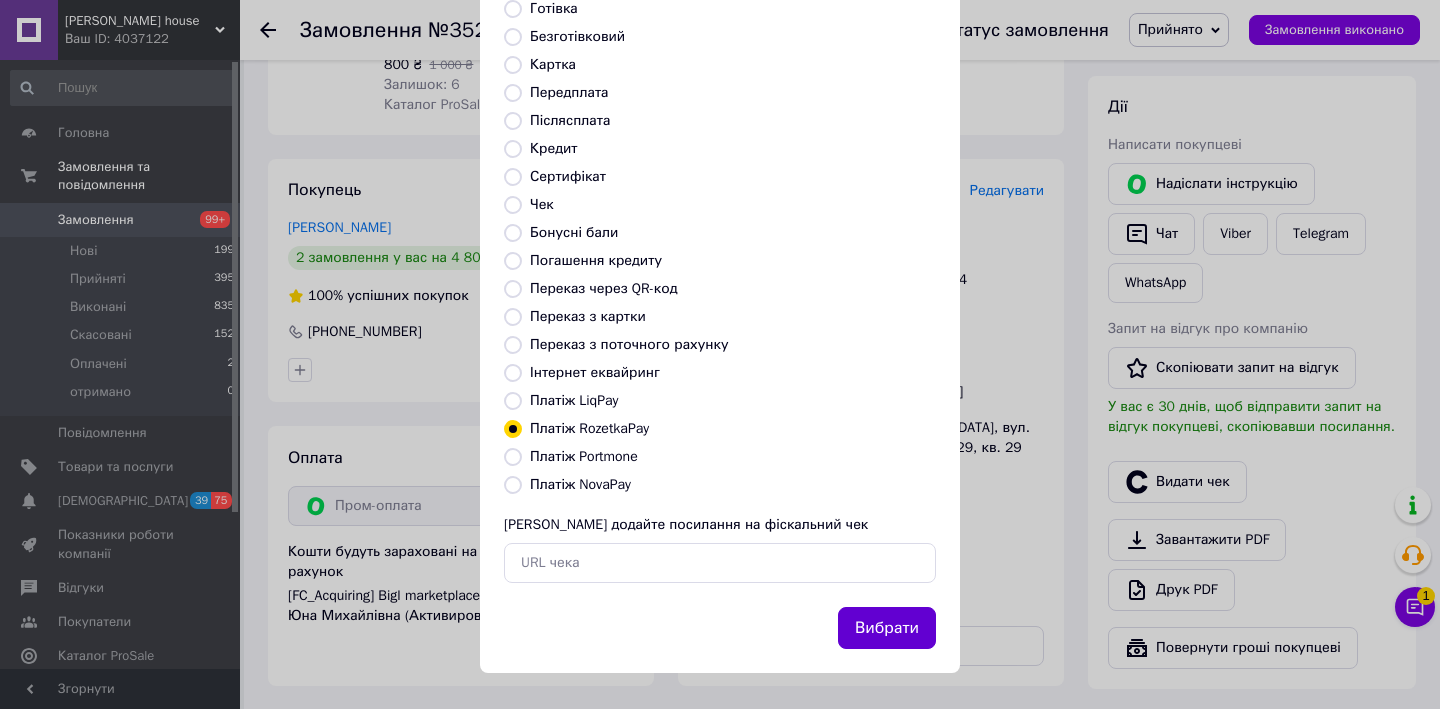 click on "Вибрати" at bounding box center (887, 628) 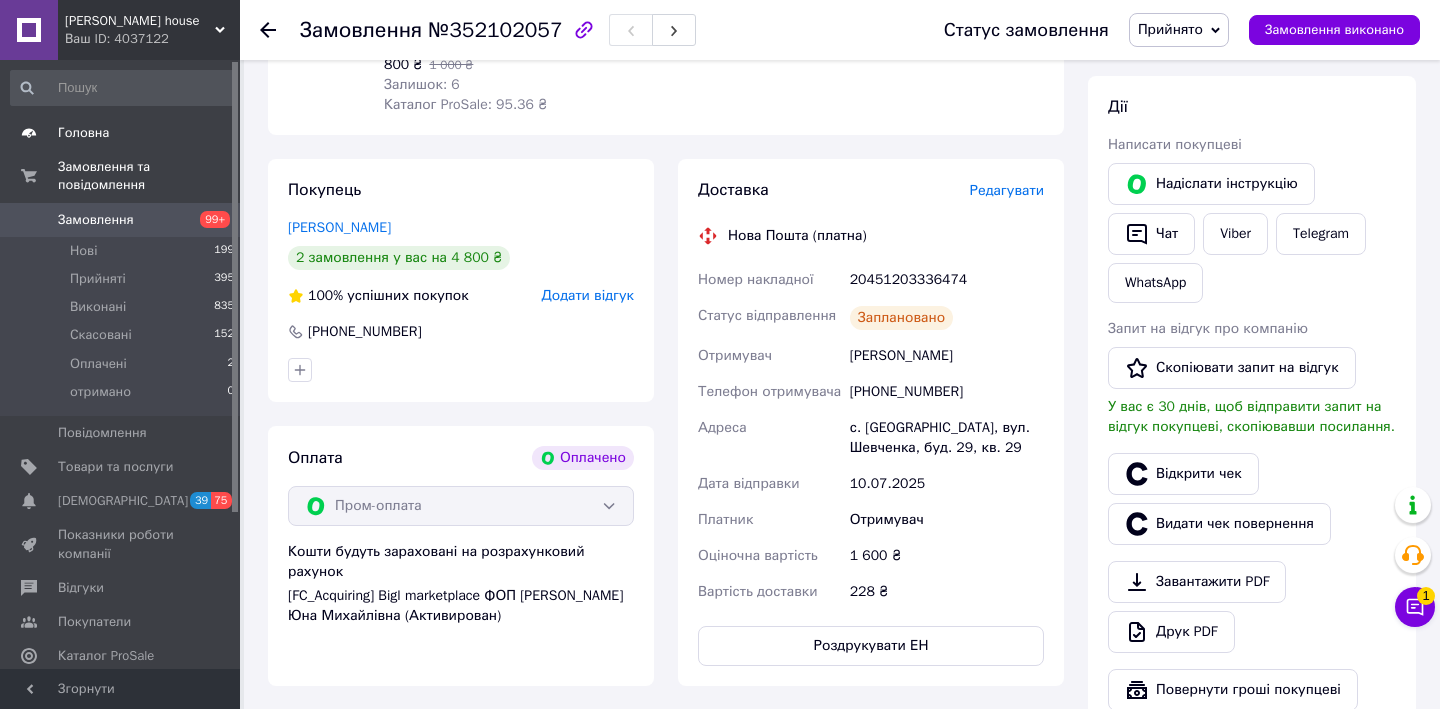 click on "Головна" at bounding box center (123, 133) 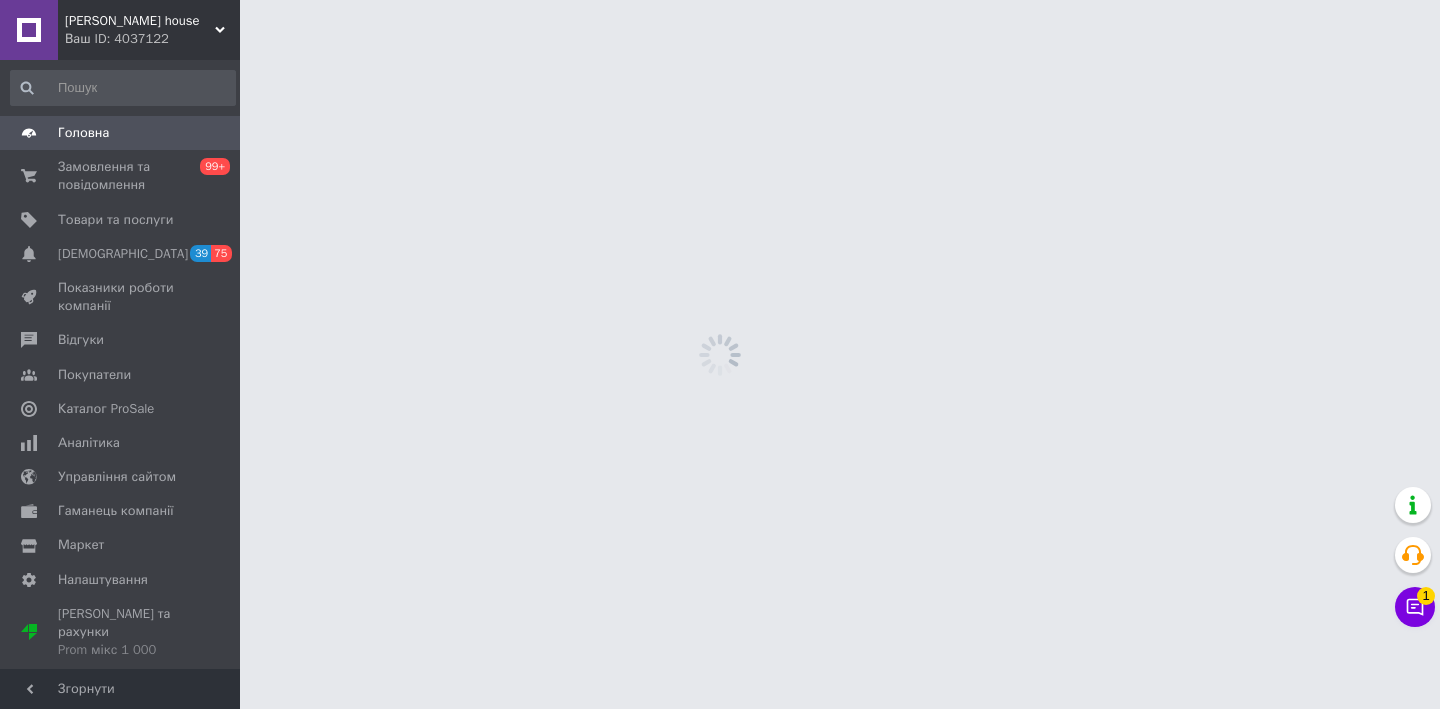 scroll, scrollTop: 0, scrollLeft: 0, axis: both 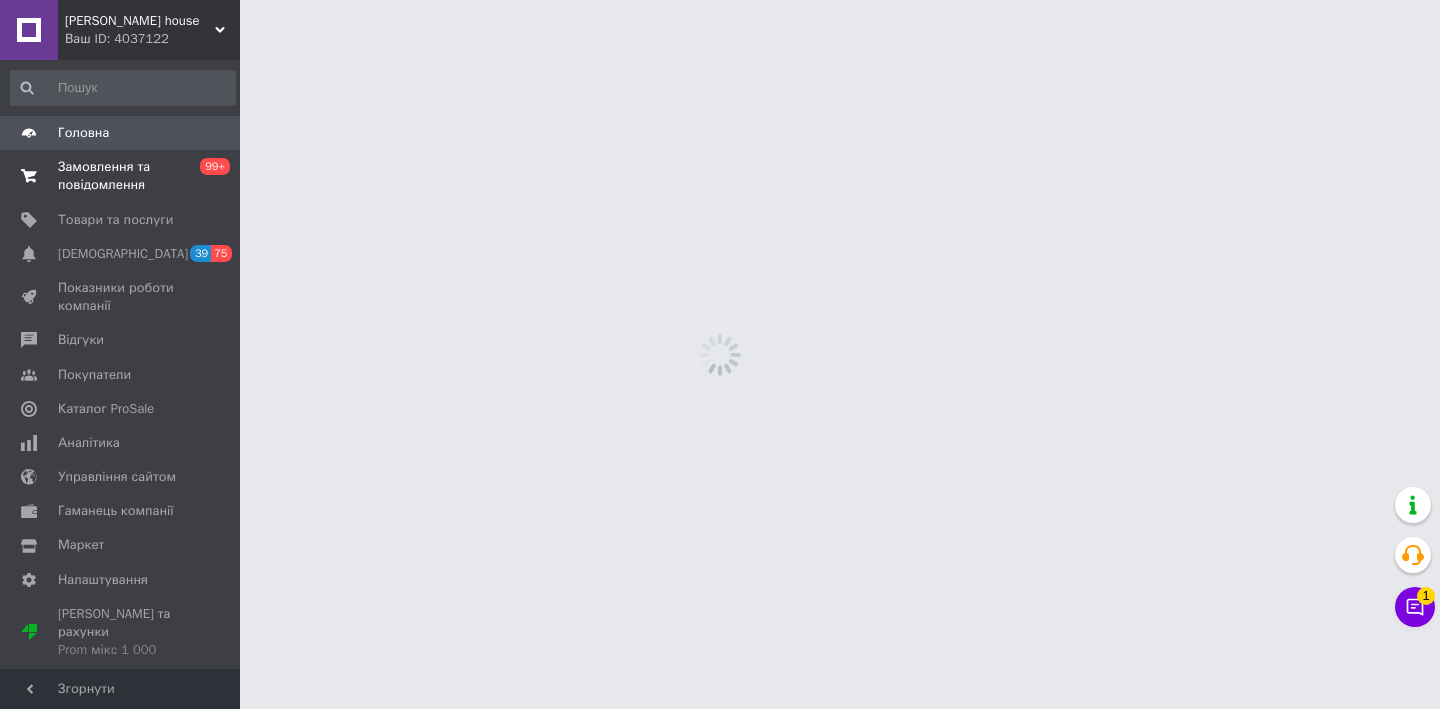 click on "Замовлення та повідомлення" at bounding box center (121, 176) 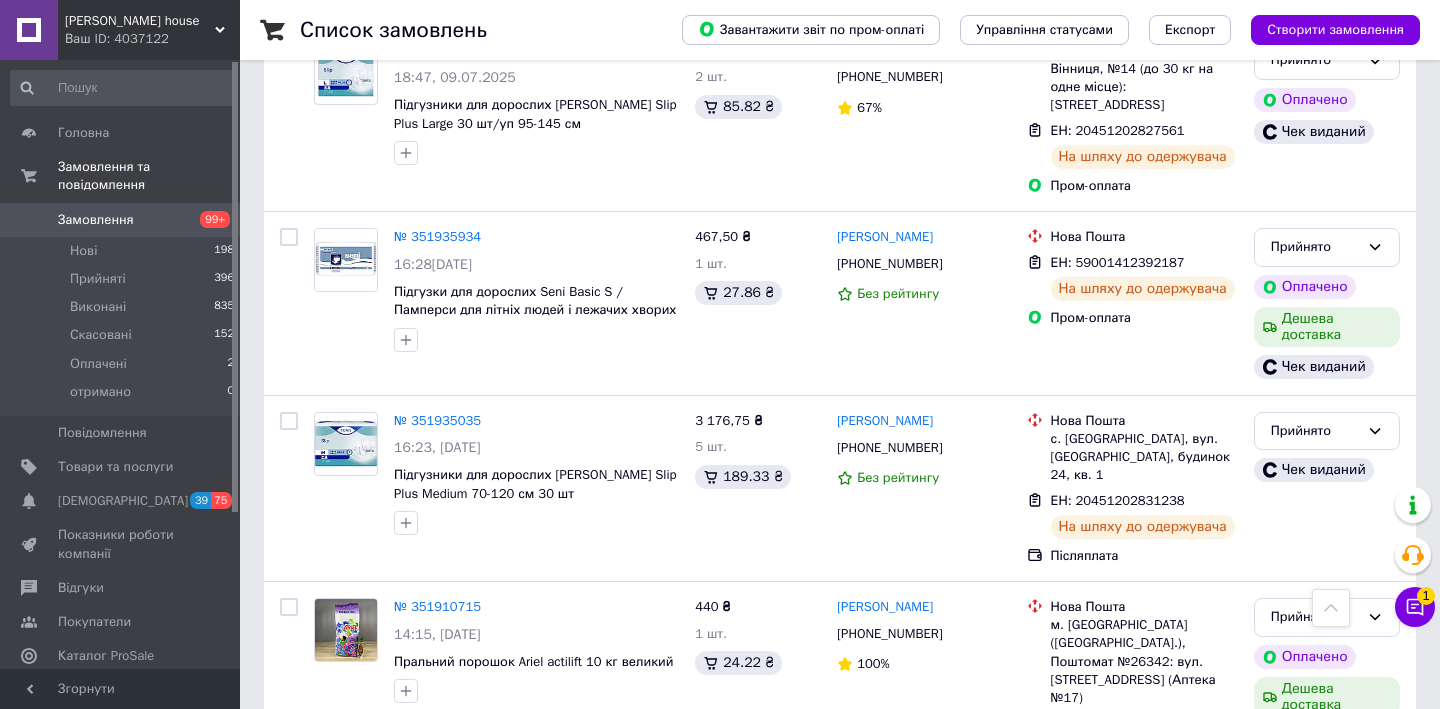 scroll, scrollTop: 1603, scrollLeft: 0, axis: vertical 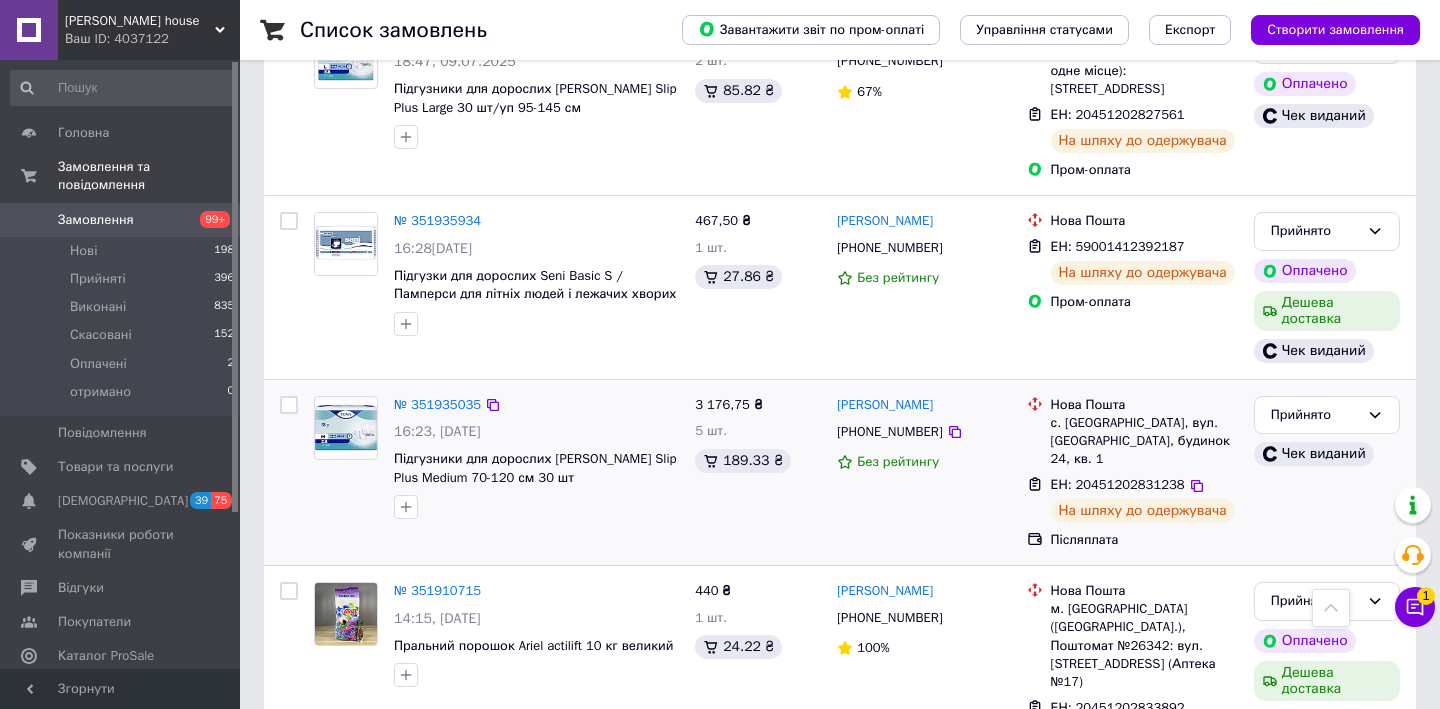 click on "Чек виданий" at bounding box center (1314, 454) 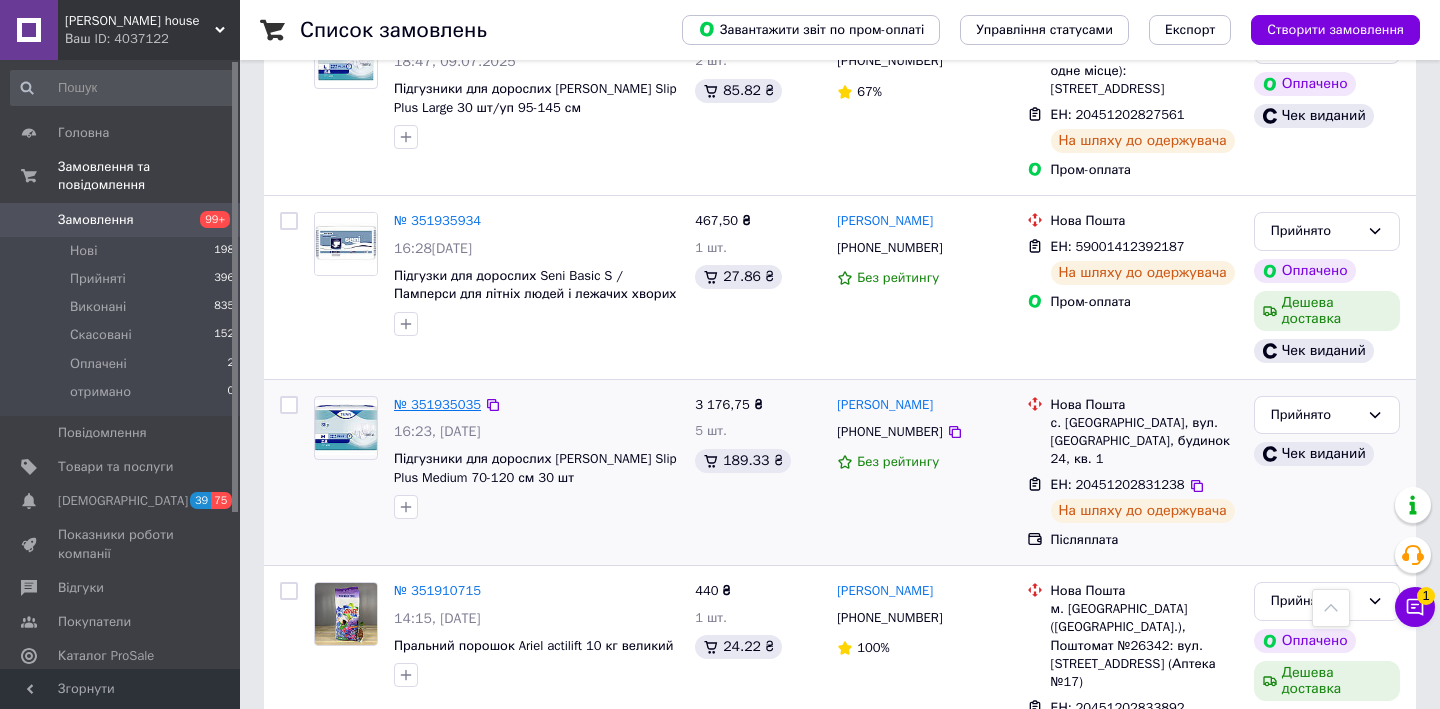 click on "№ 351935035" at bounding box center [437, 404] 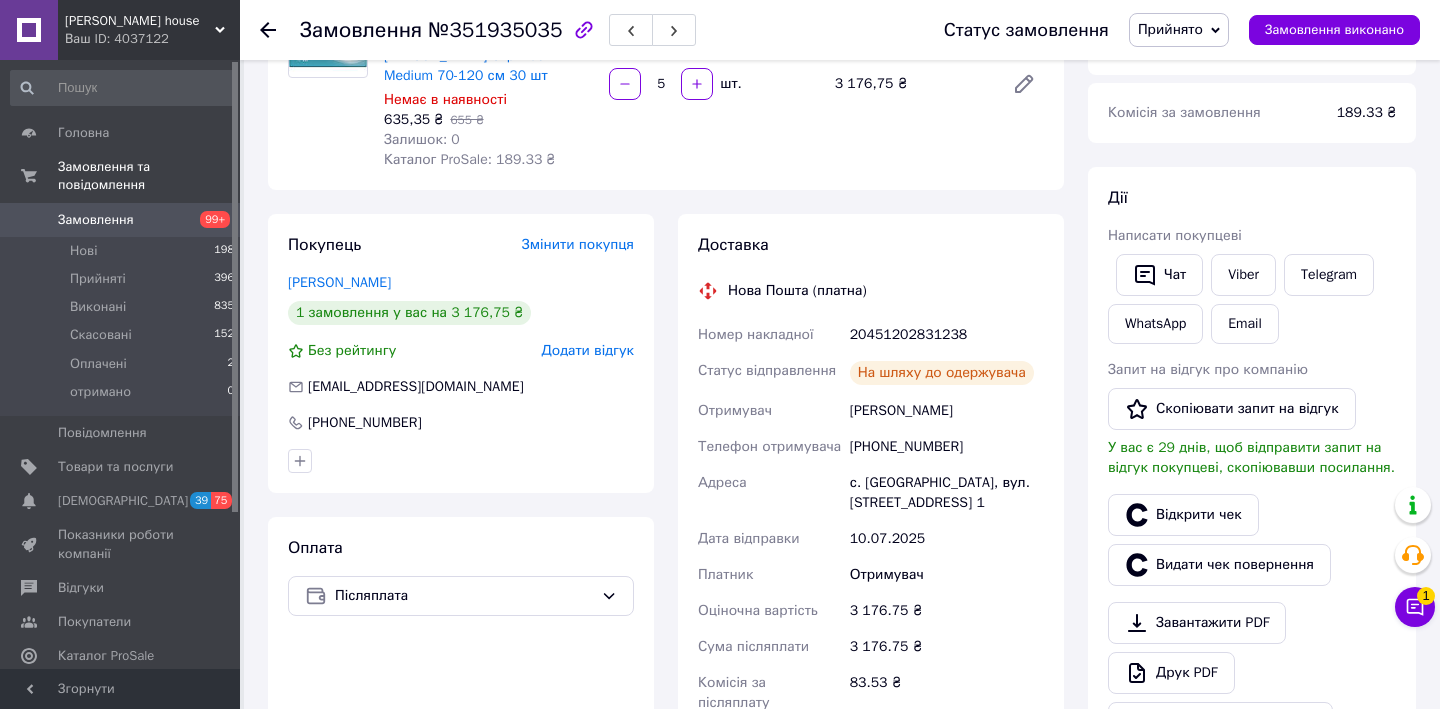 scroll, scrollTop: 74, scrollLeft: 0, axis: vertical 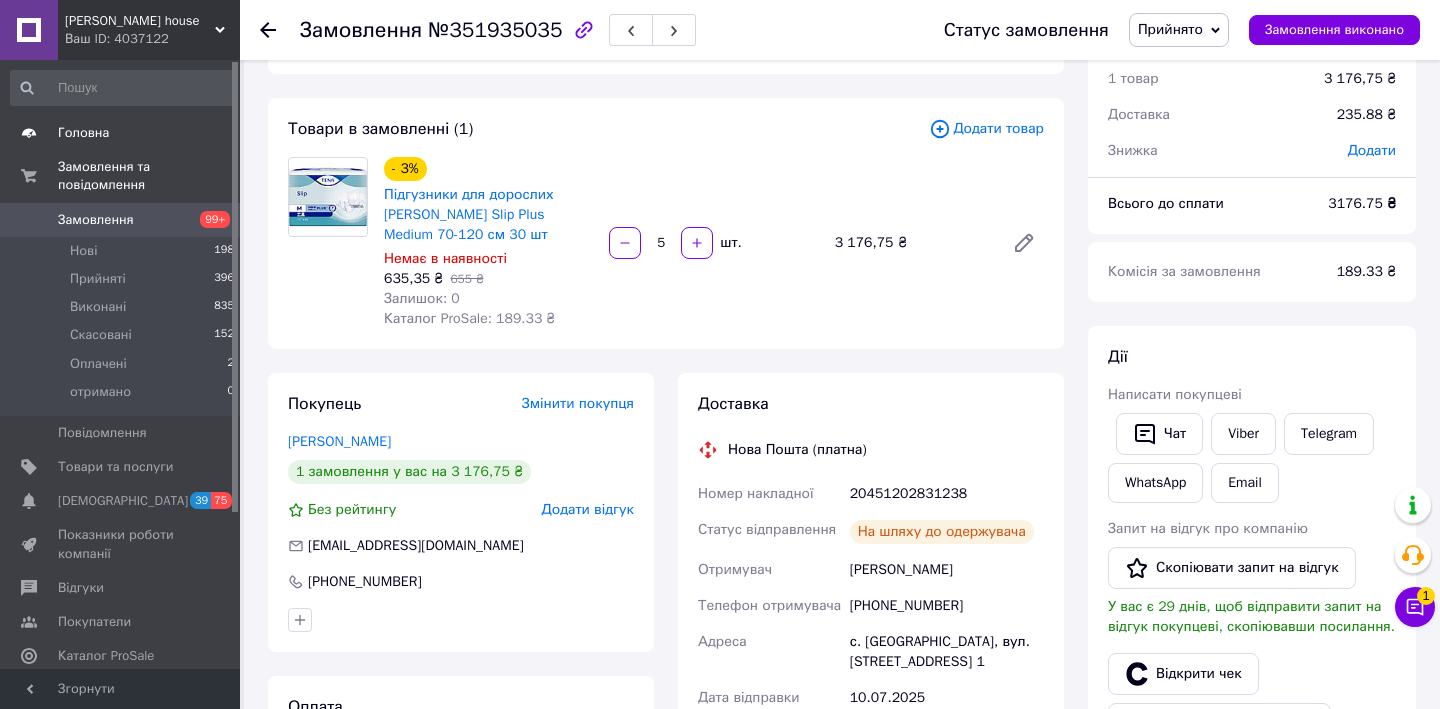 click on "Головна" at bounding box center (83, 133) 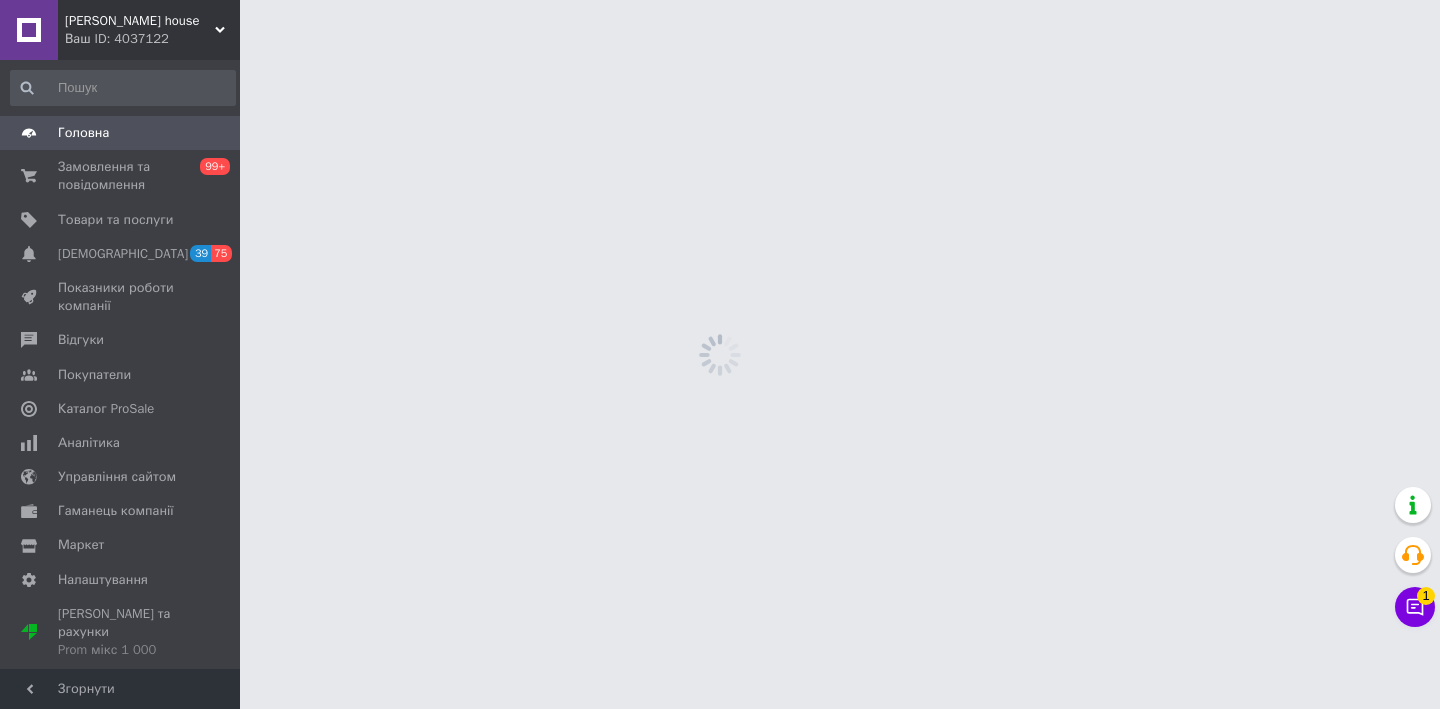 scroll, scrollTop: 0, scrollLeft: 0, axis: both 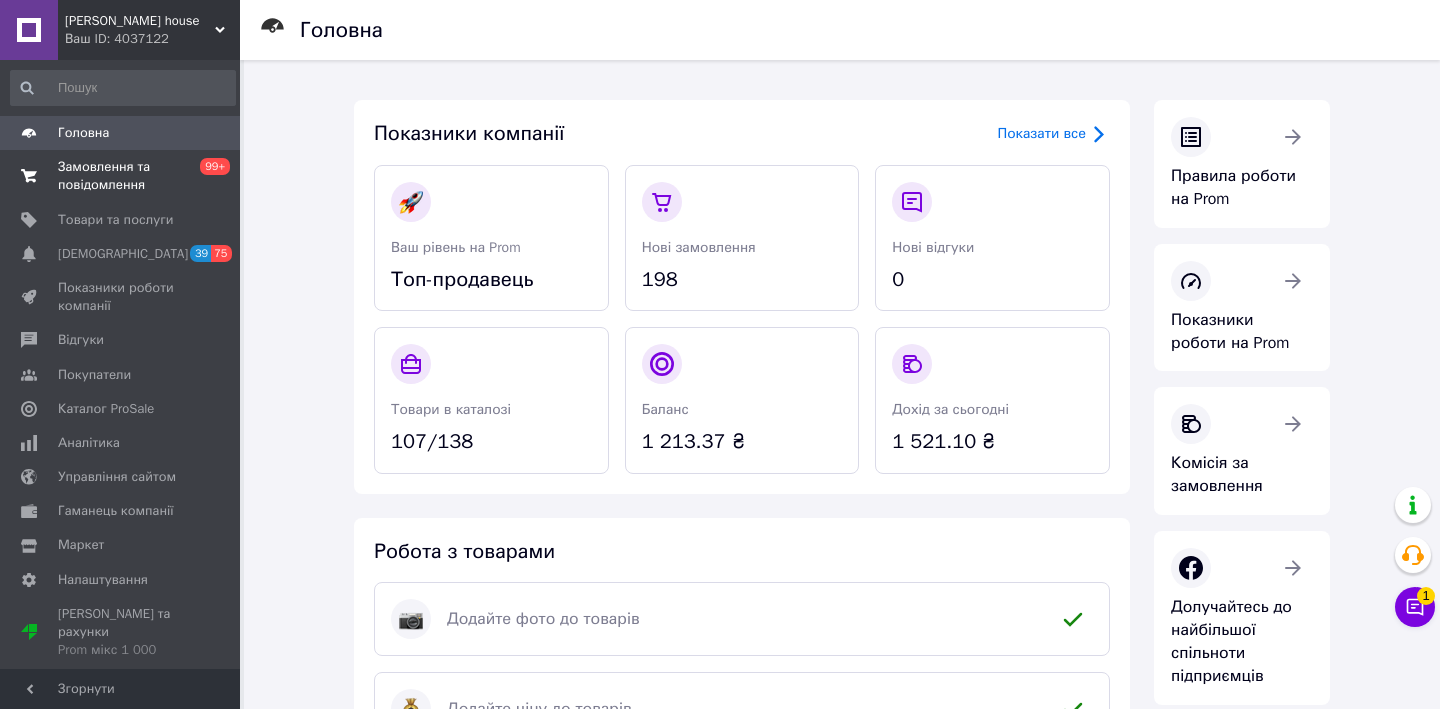 click on "Замовлення та повідомлення" at bounding box center (121, 176) 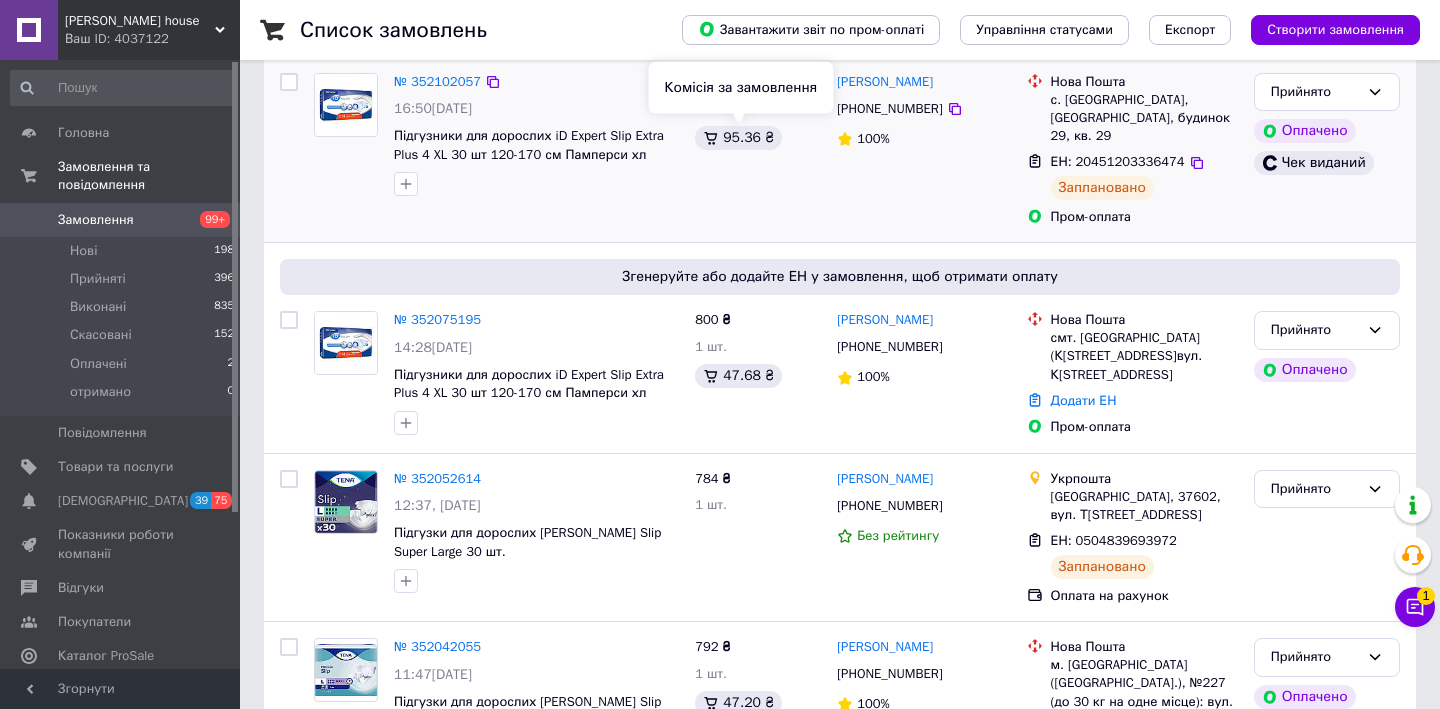 scroll, scrollTop: 210, scrollLeft: 0, axis: vertical 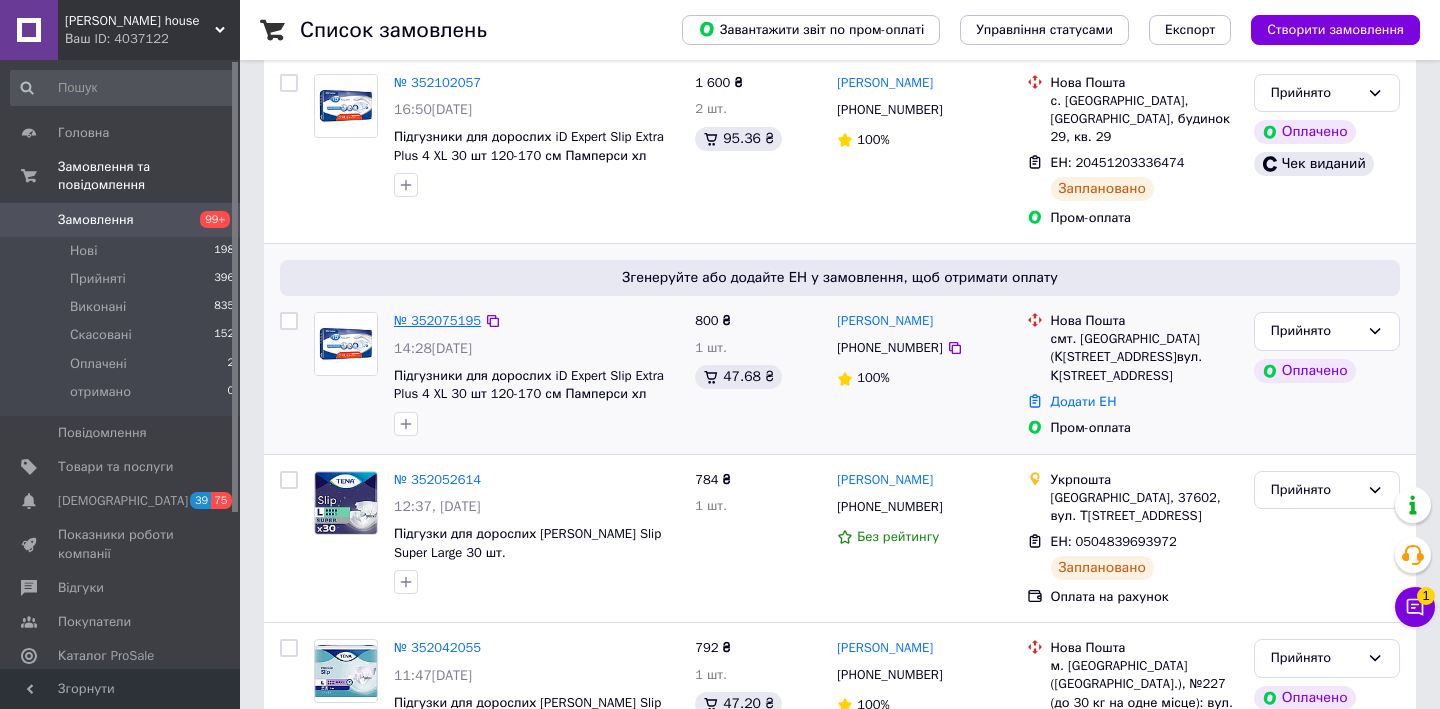 click on "№ 352075195" at bounding box center [437, 320] 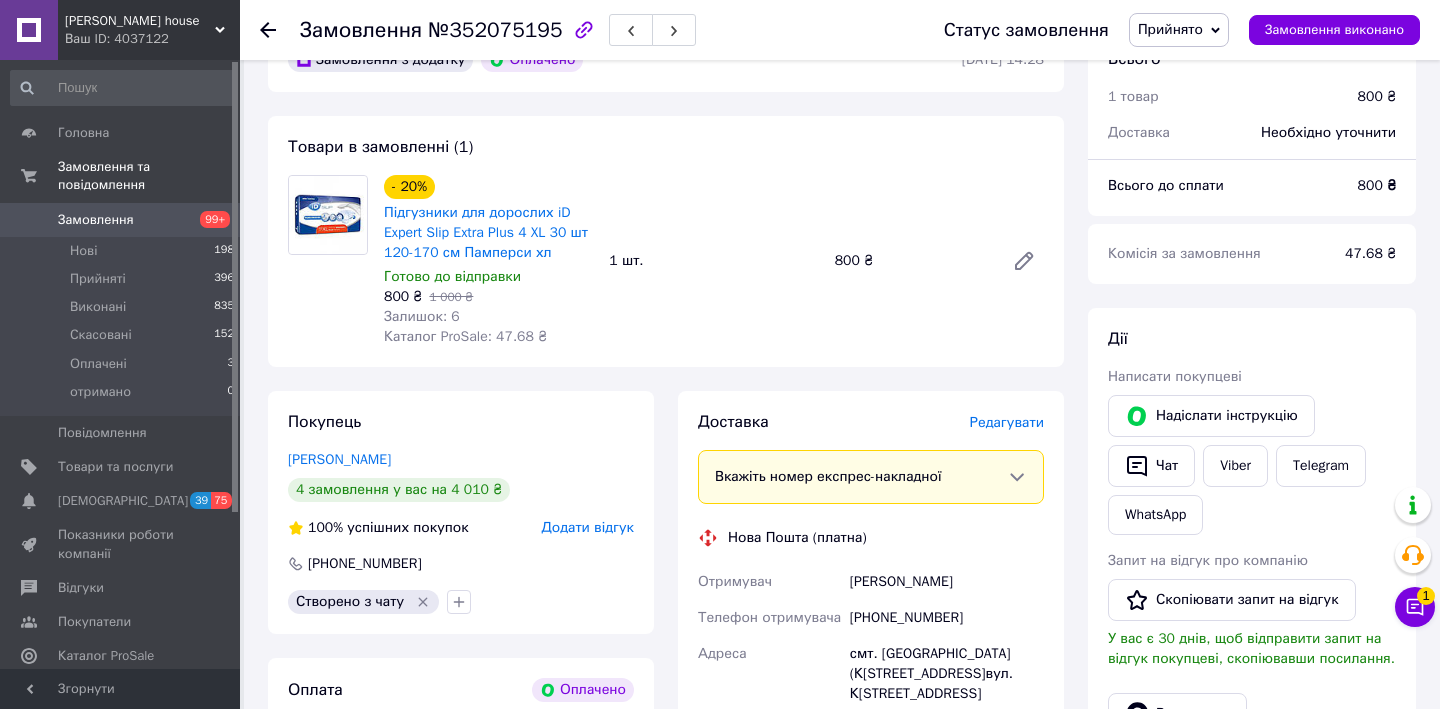 scroll, scrollTop: 161, scrollLeft: 0, axis: vertical 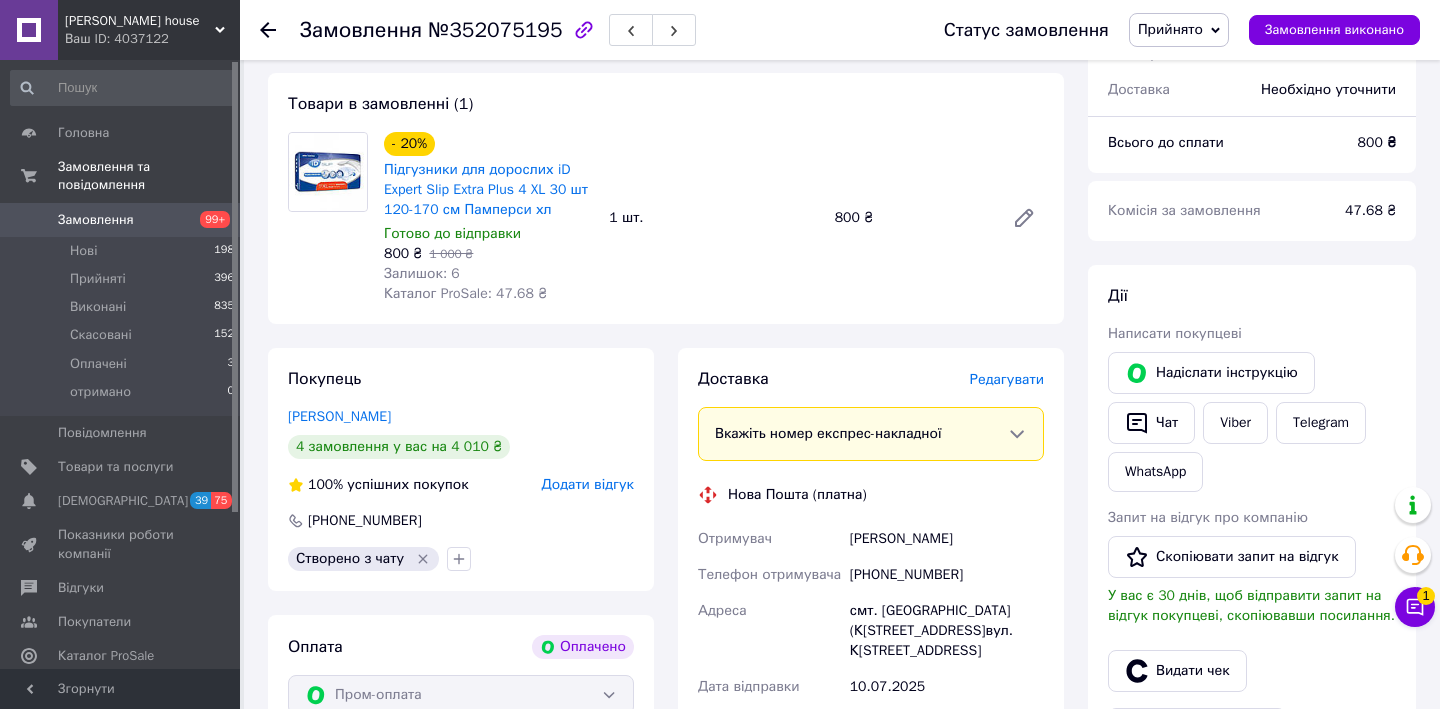 click on "Редагувати" at bounding box center (1007, 379) 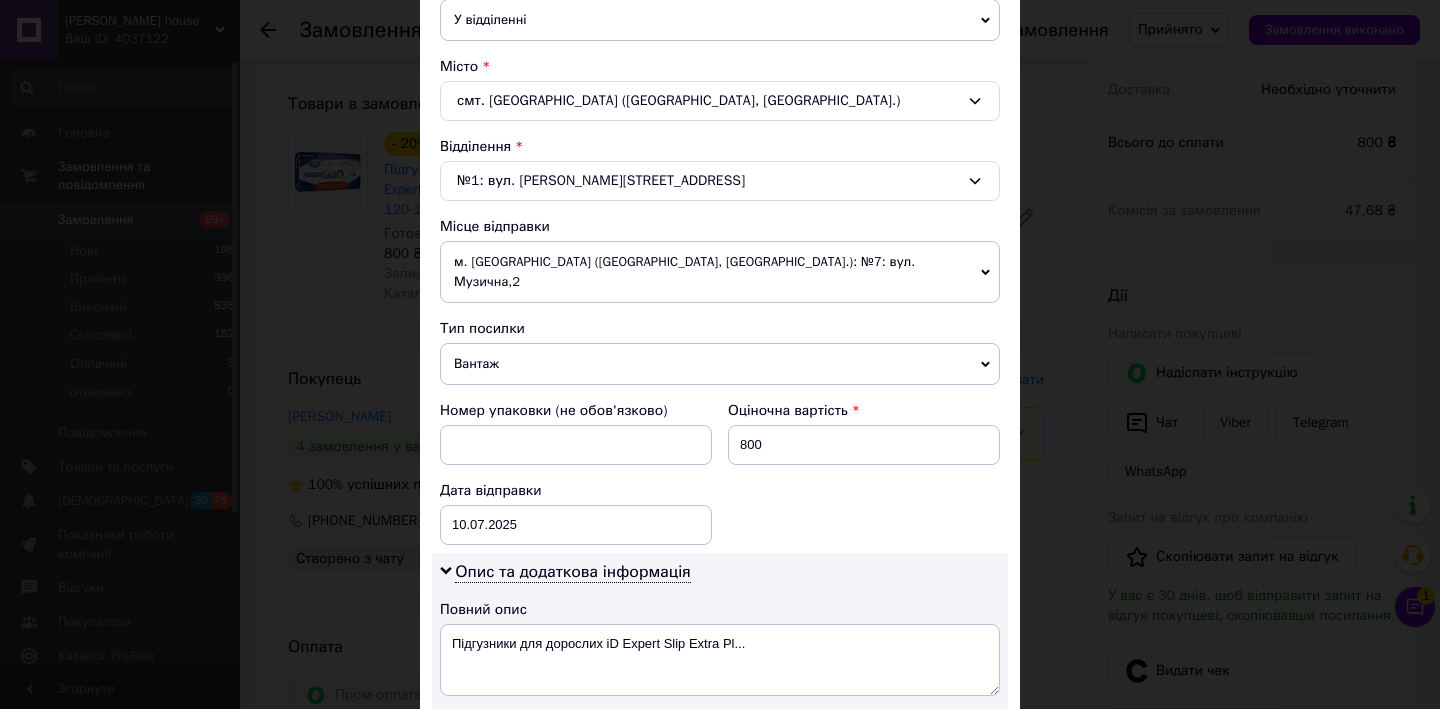 scroll, scrollTop: 843, scrollLeft: 0, axis: vertical 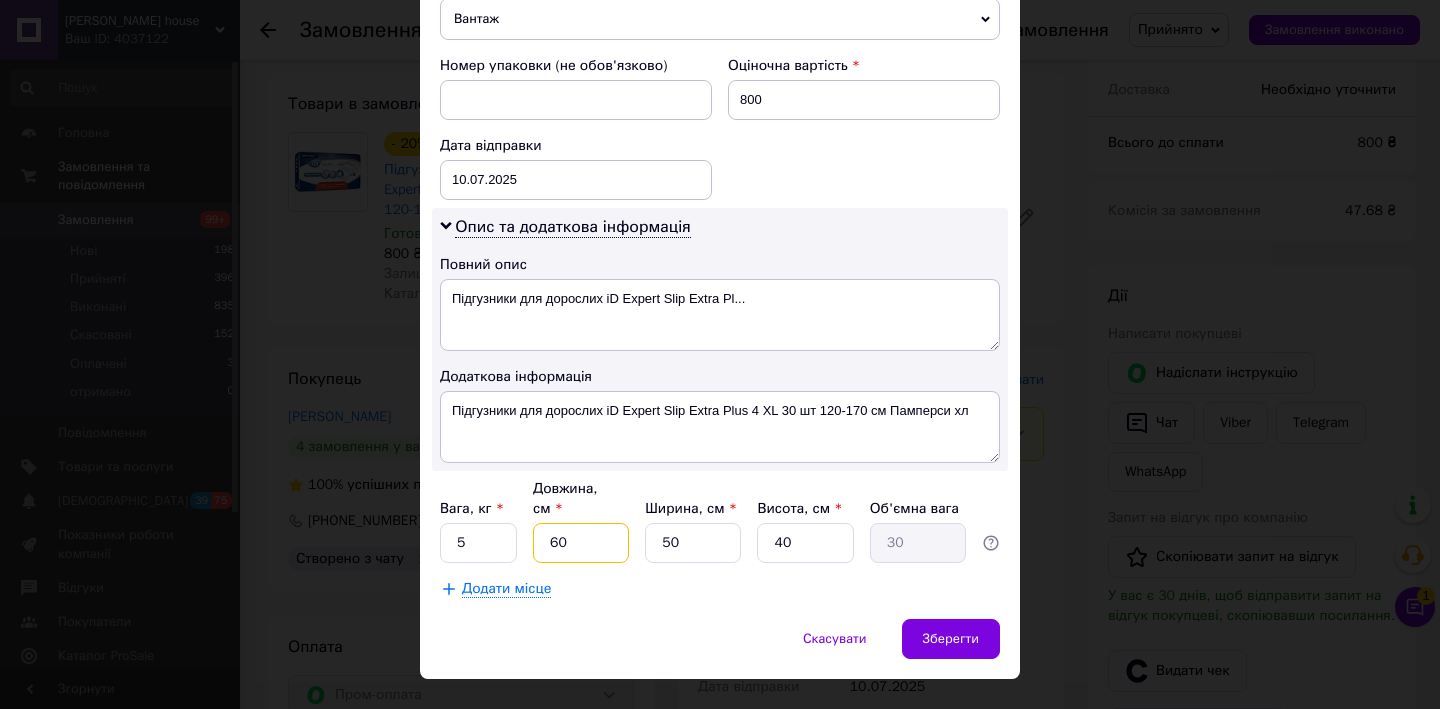 click on "60" at bounding box center [581, 543] 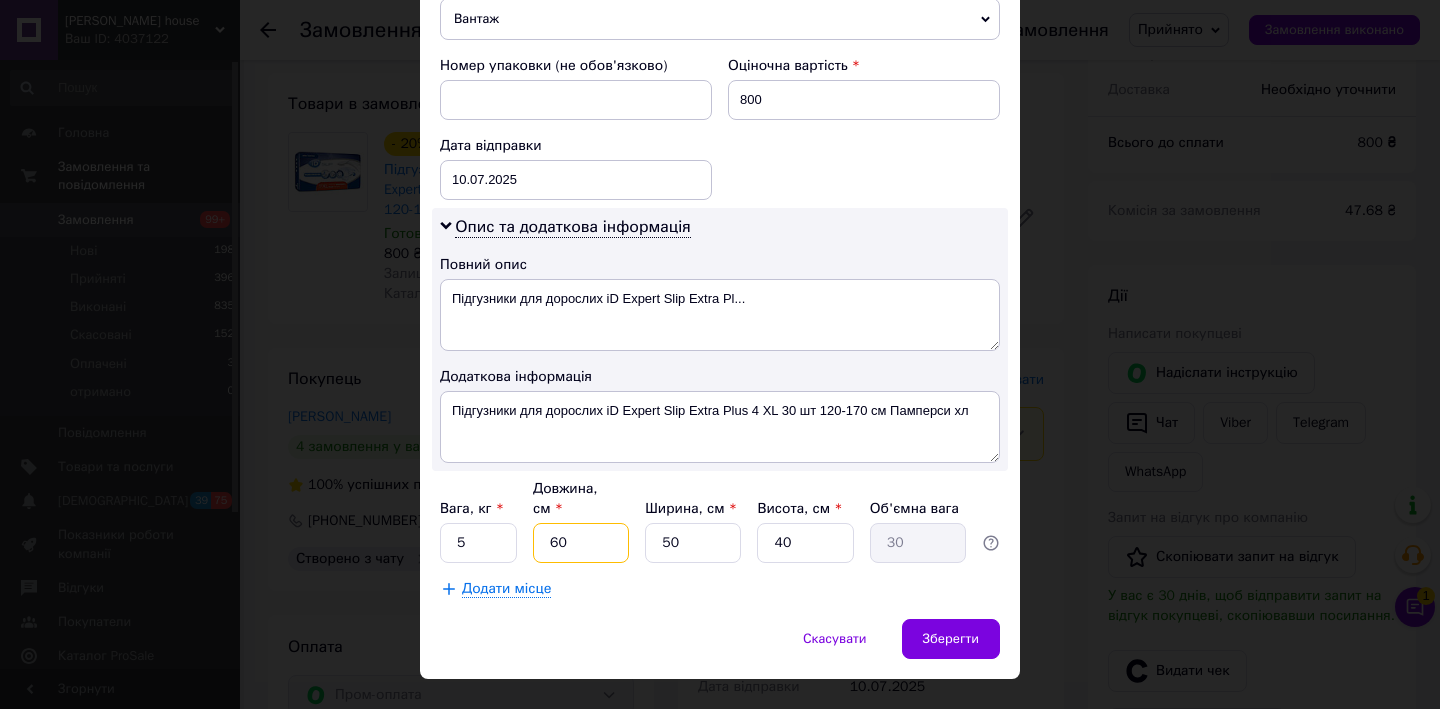 type on "6" 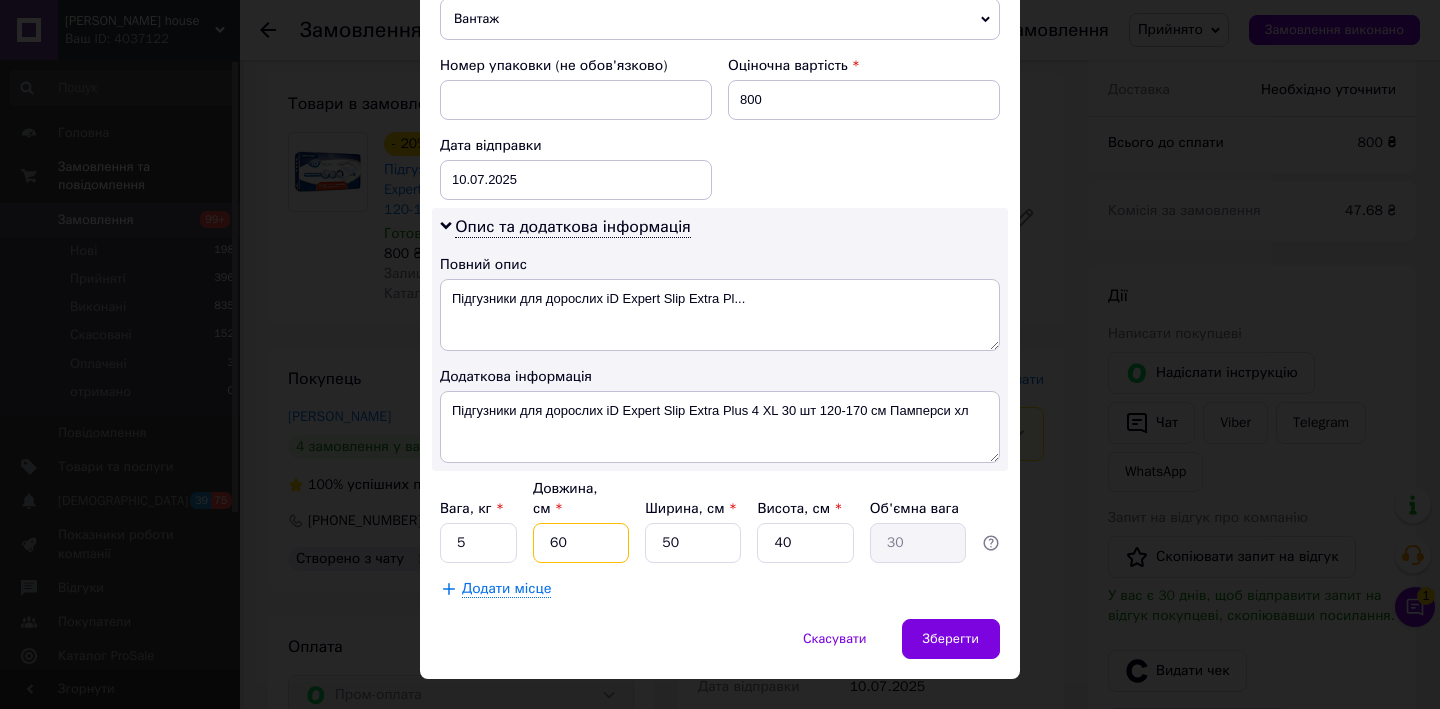 type on "3" 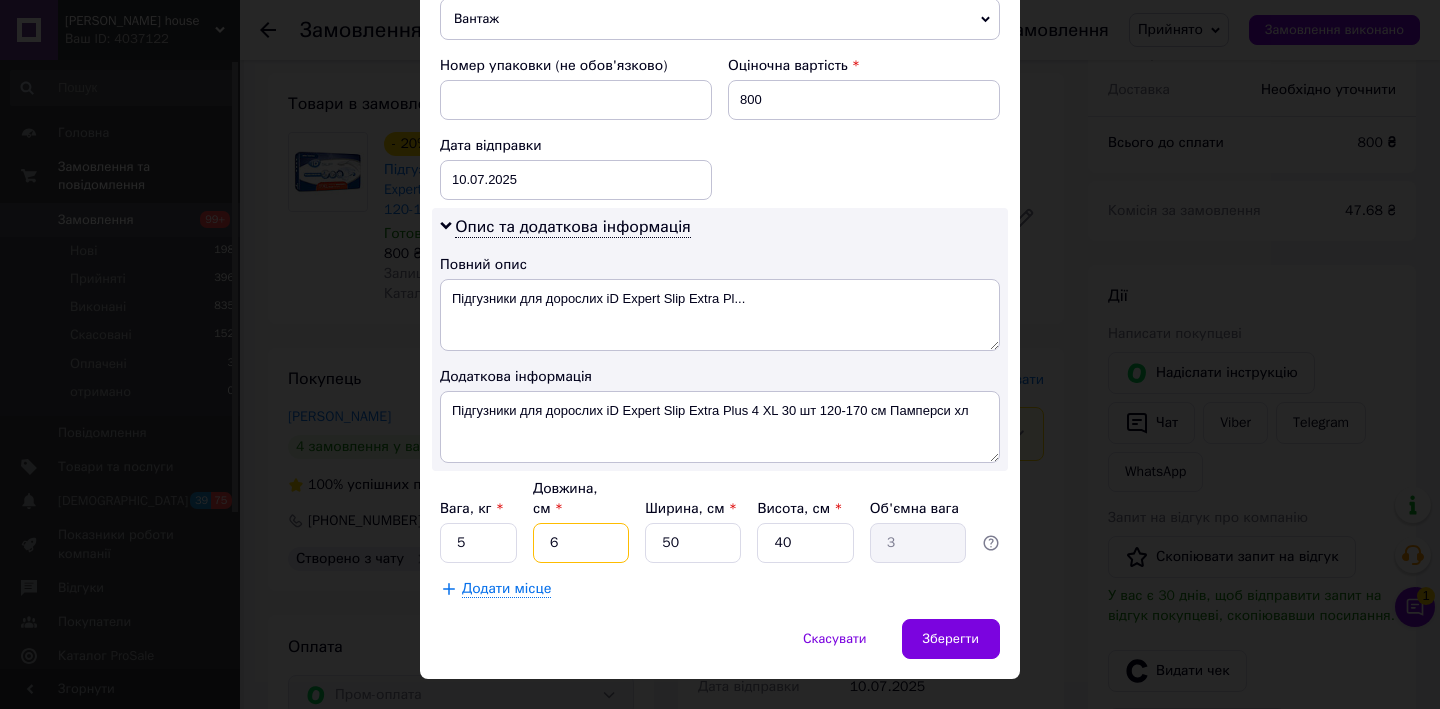 type 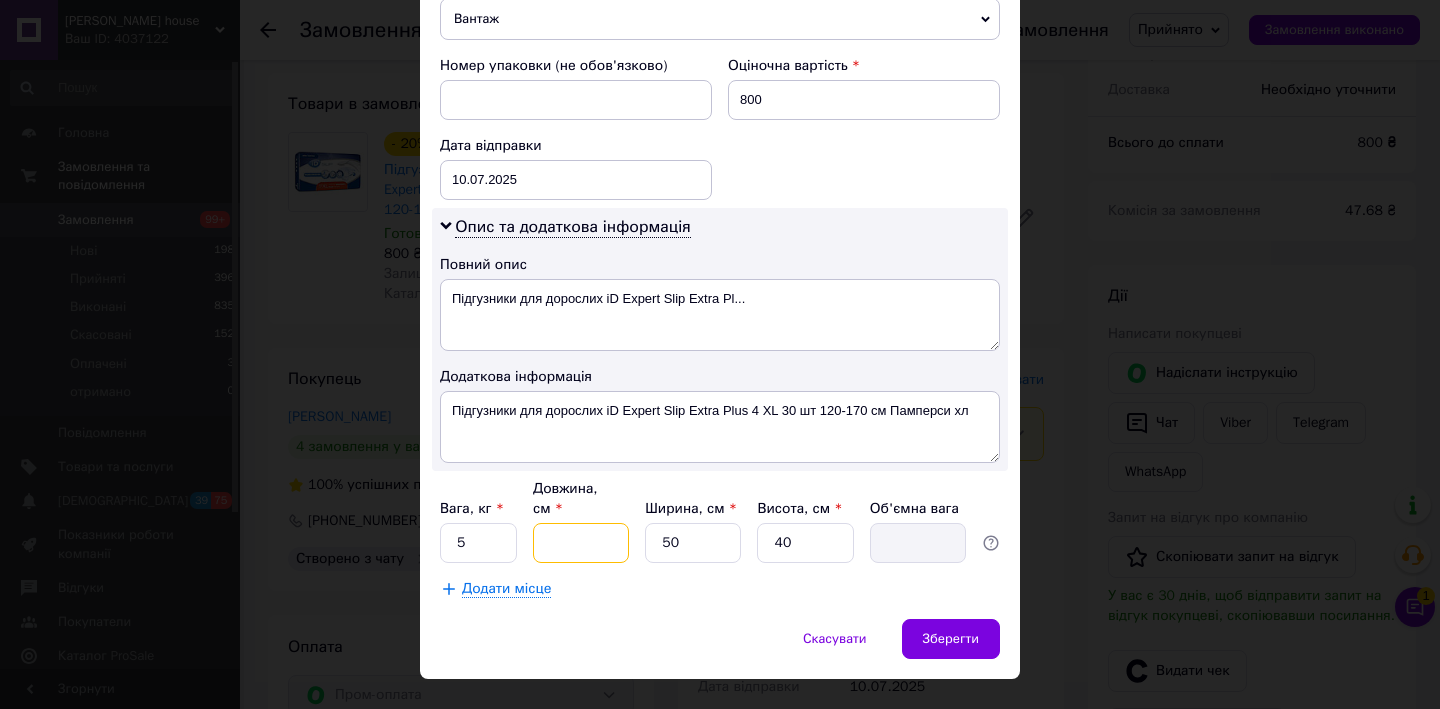 type on "3" 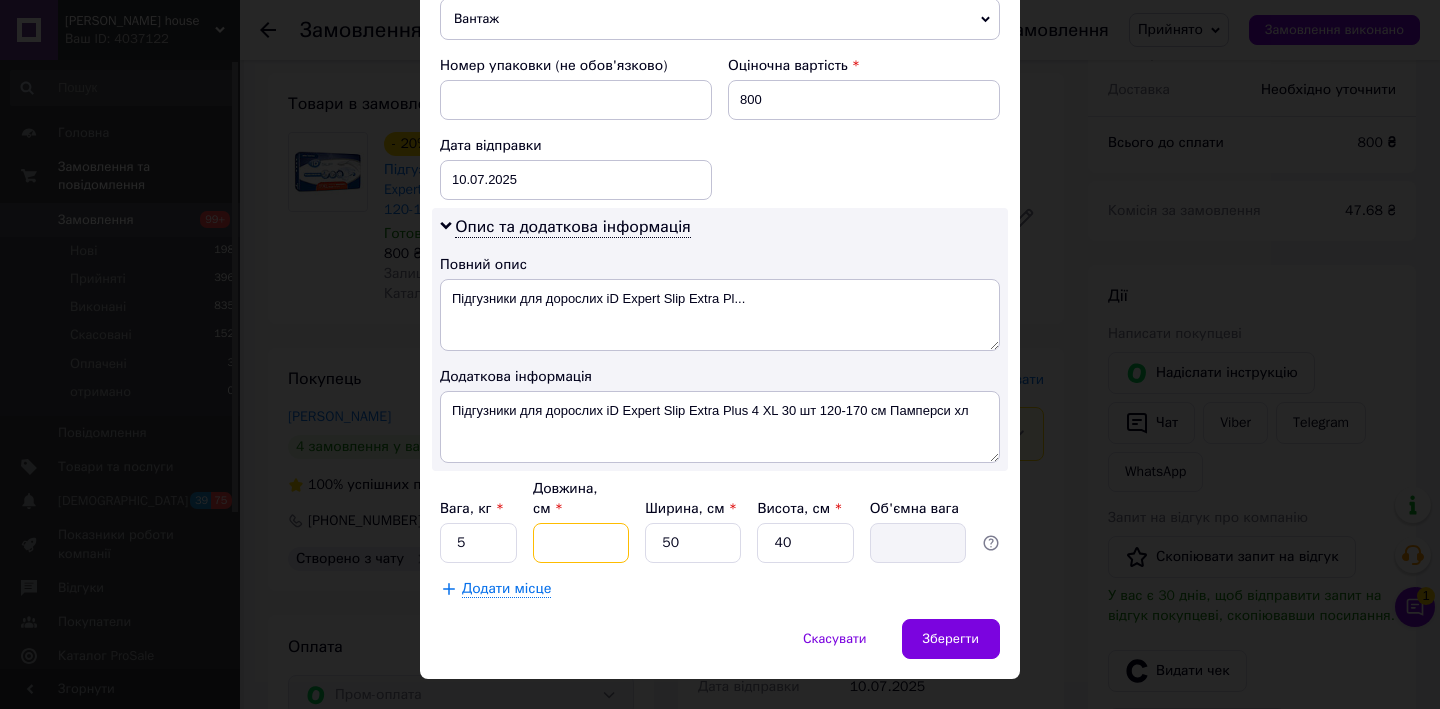 type on "1.5" 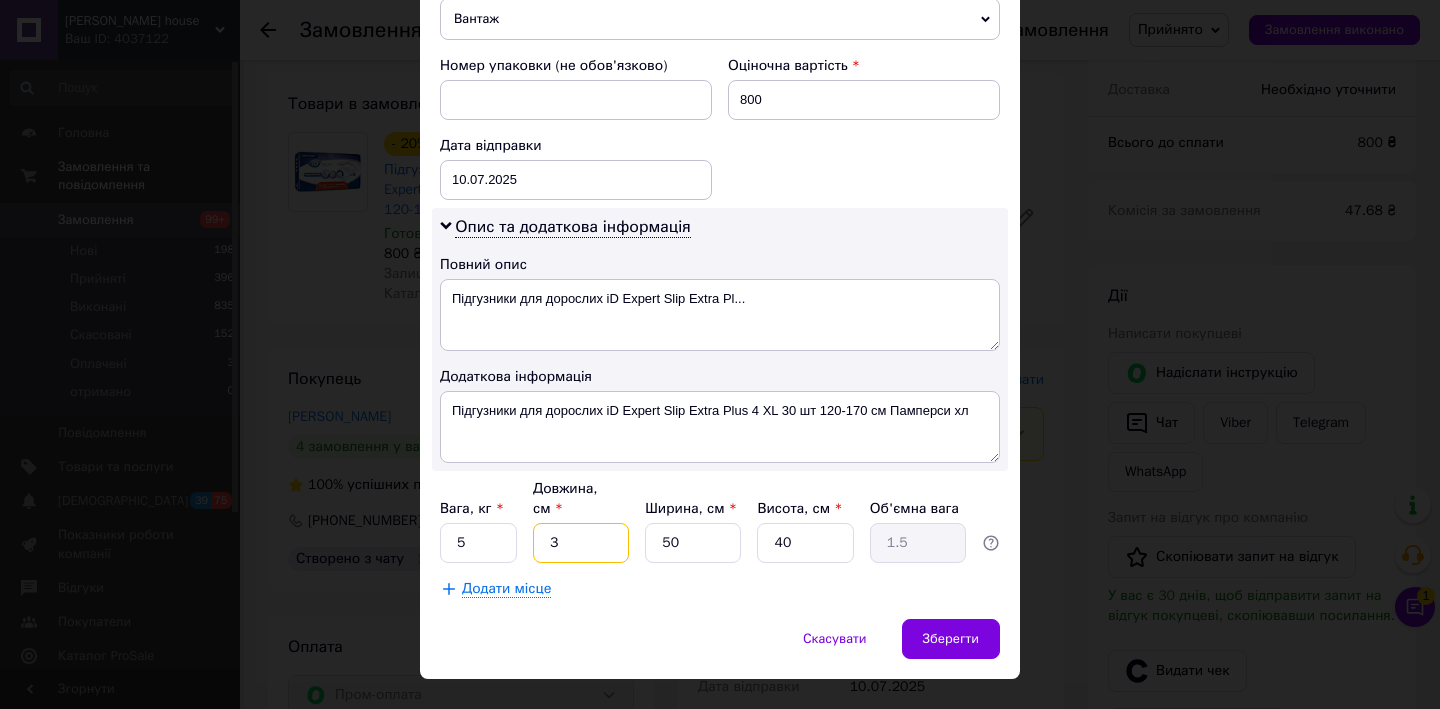 type on "30" 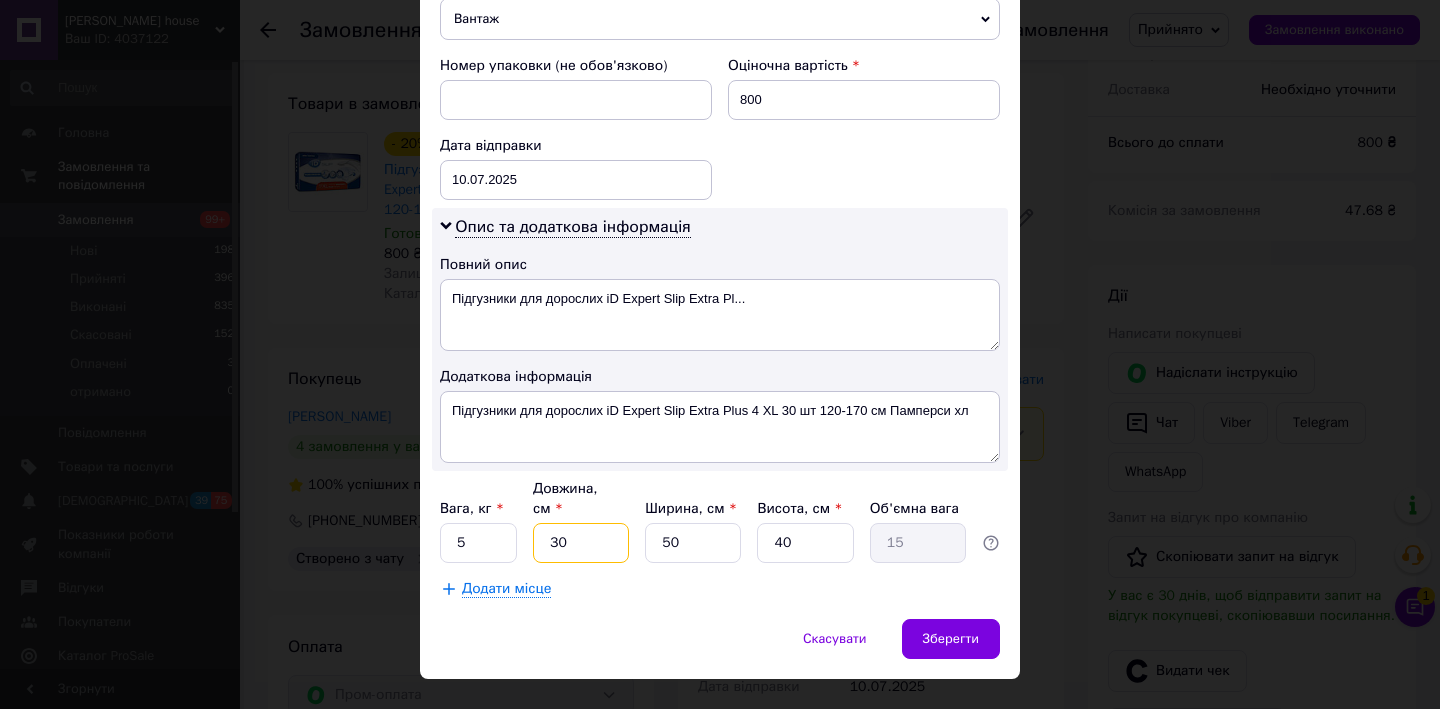 type on "30" 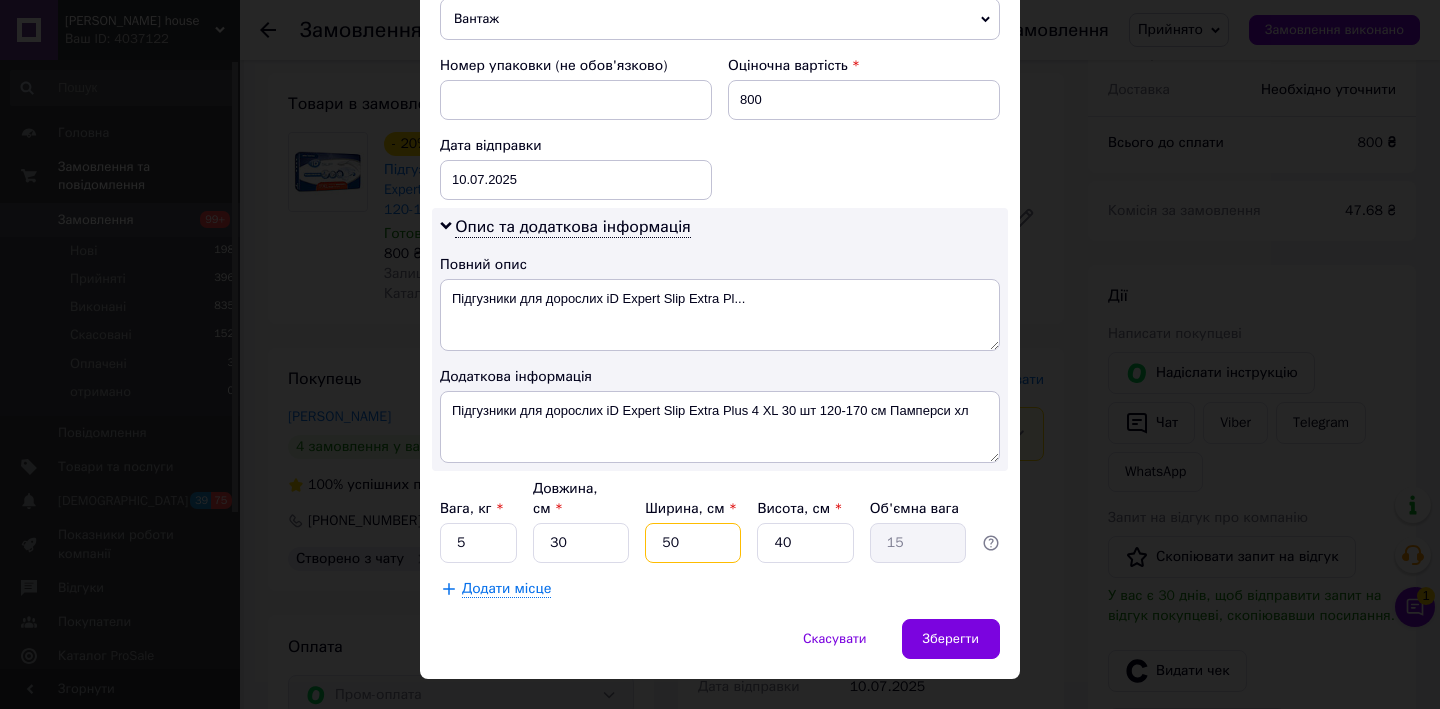 click on "50" at bounding box center [693, 543] 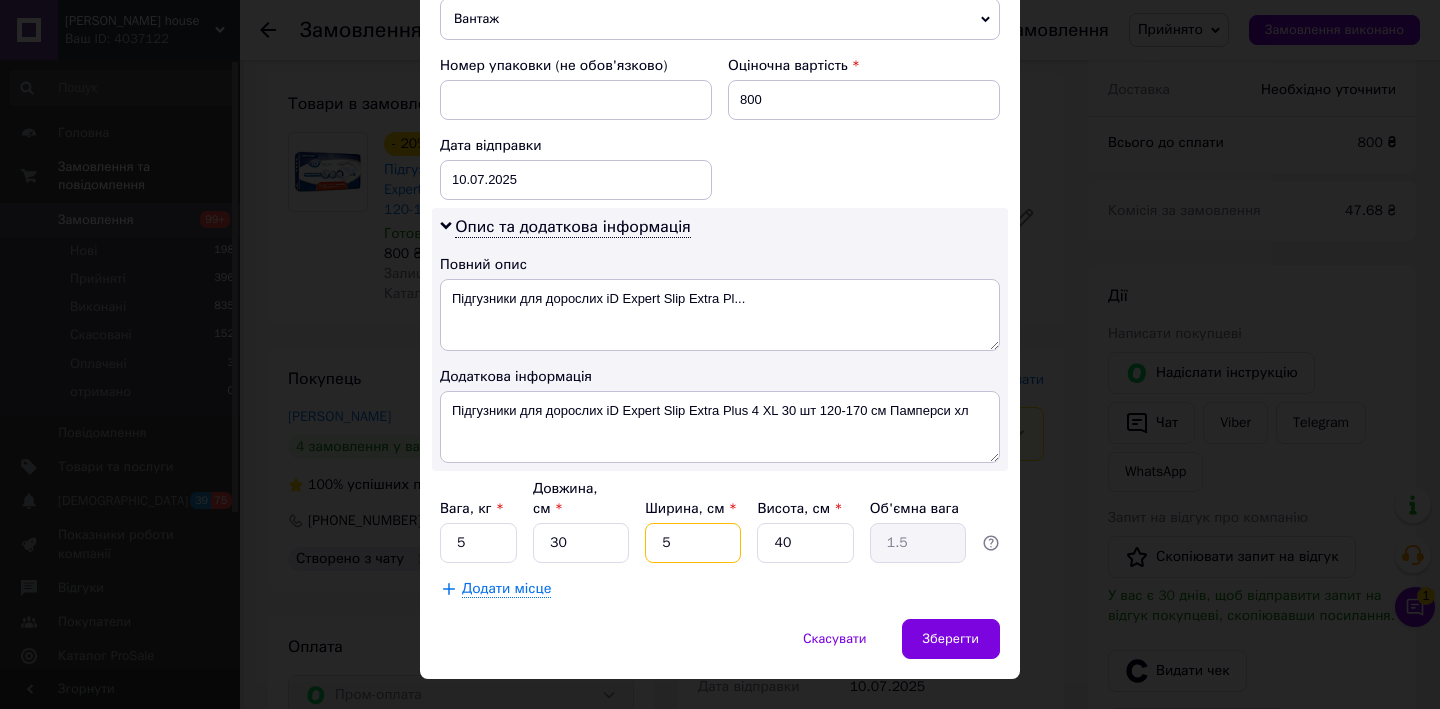 type 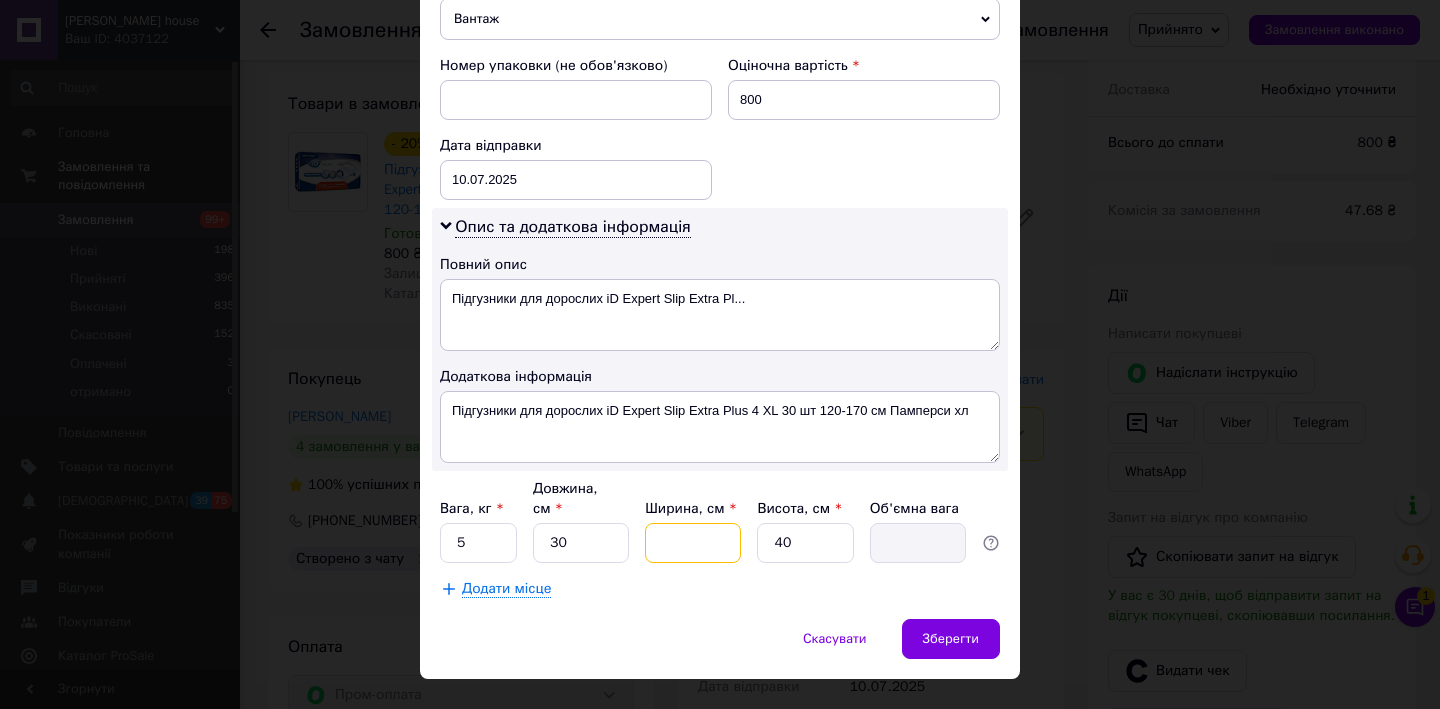 type on "3" 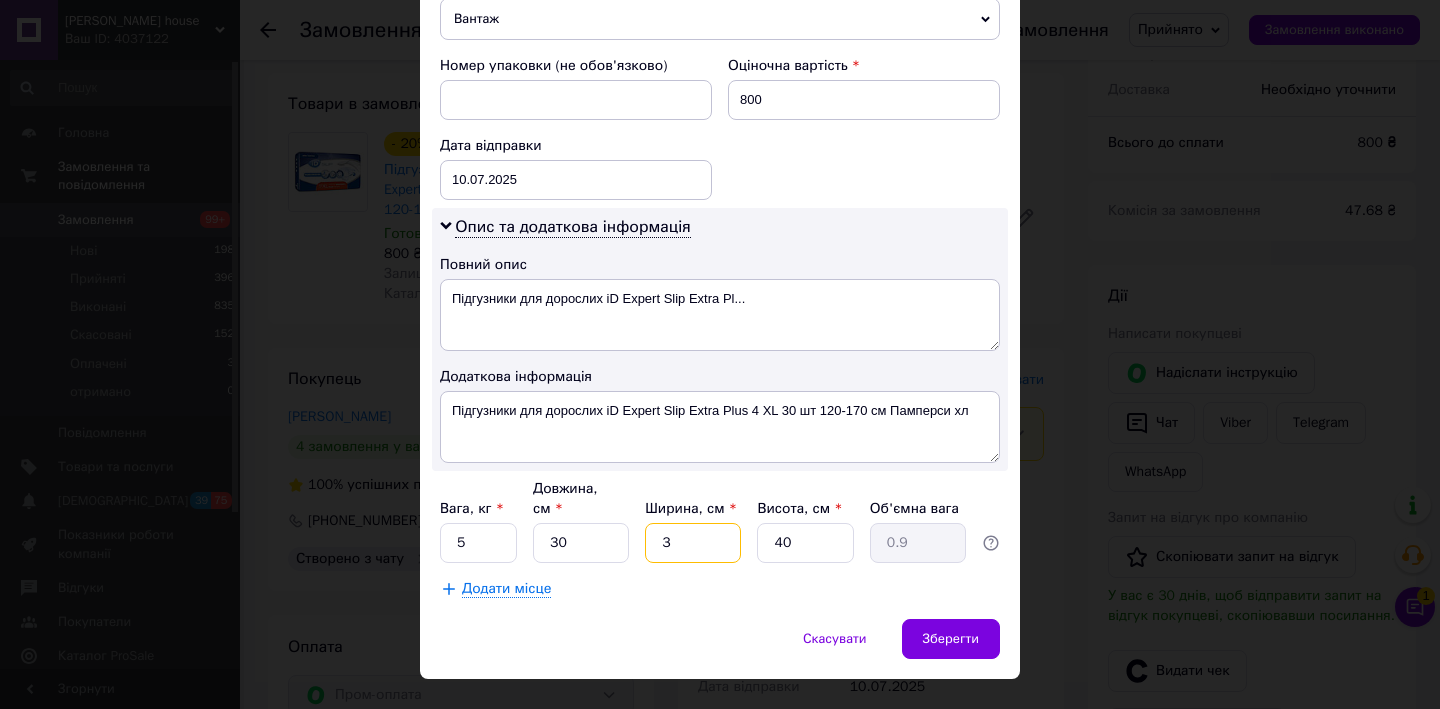 type on "30" 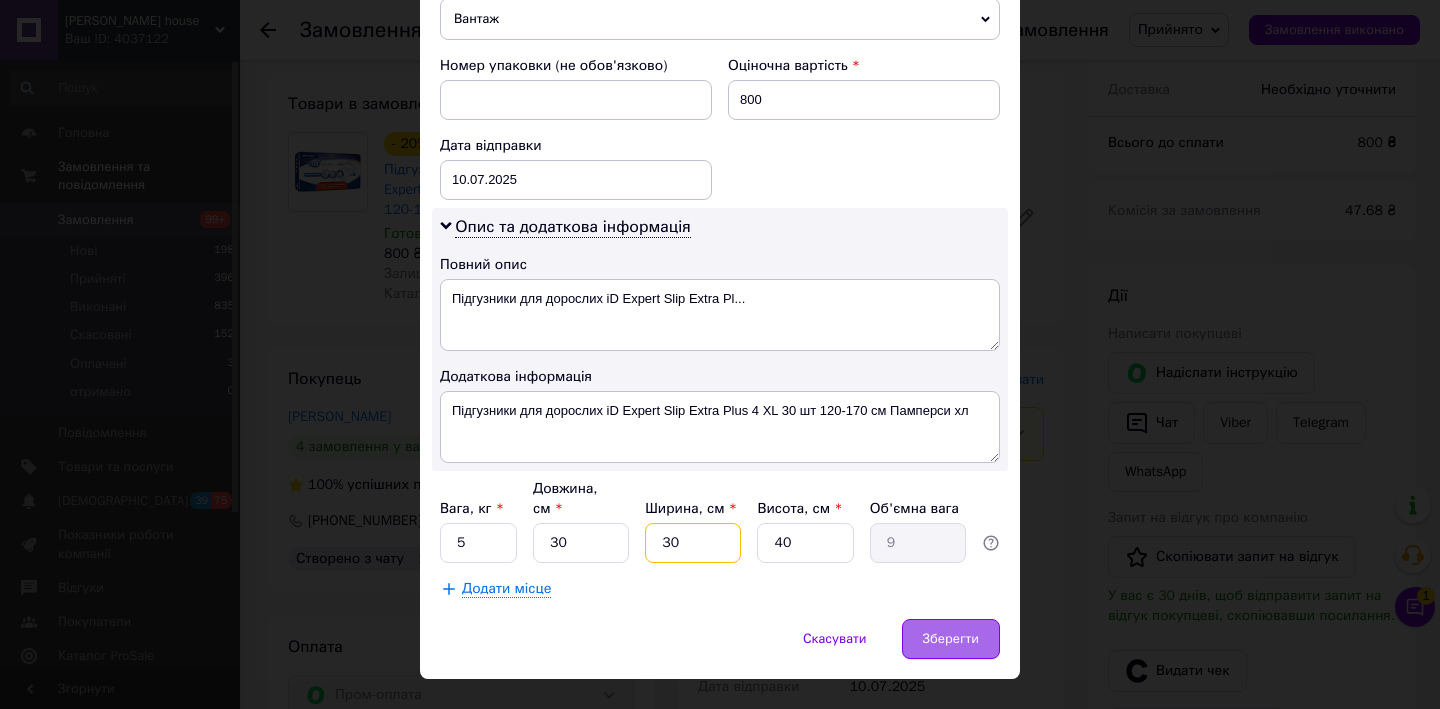 type on "30" 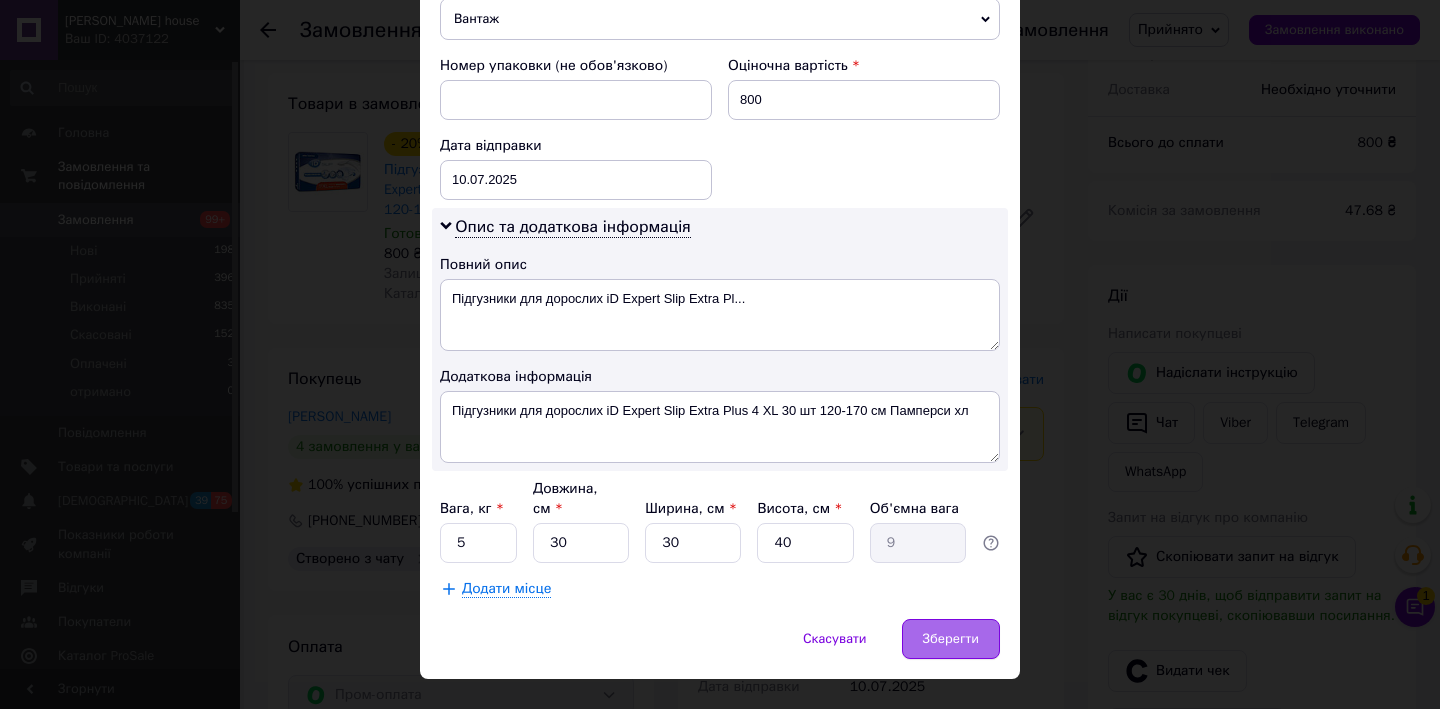click on "Зберегти" at bounding box center [951, 639] 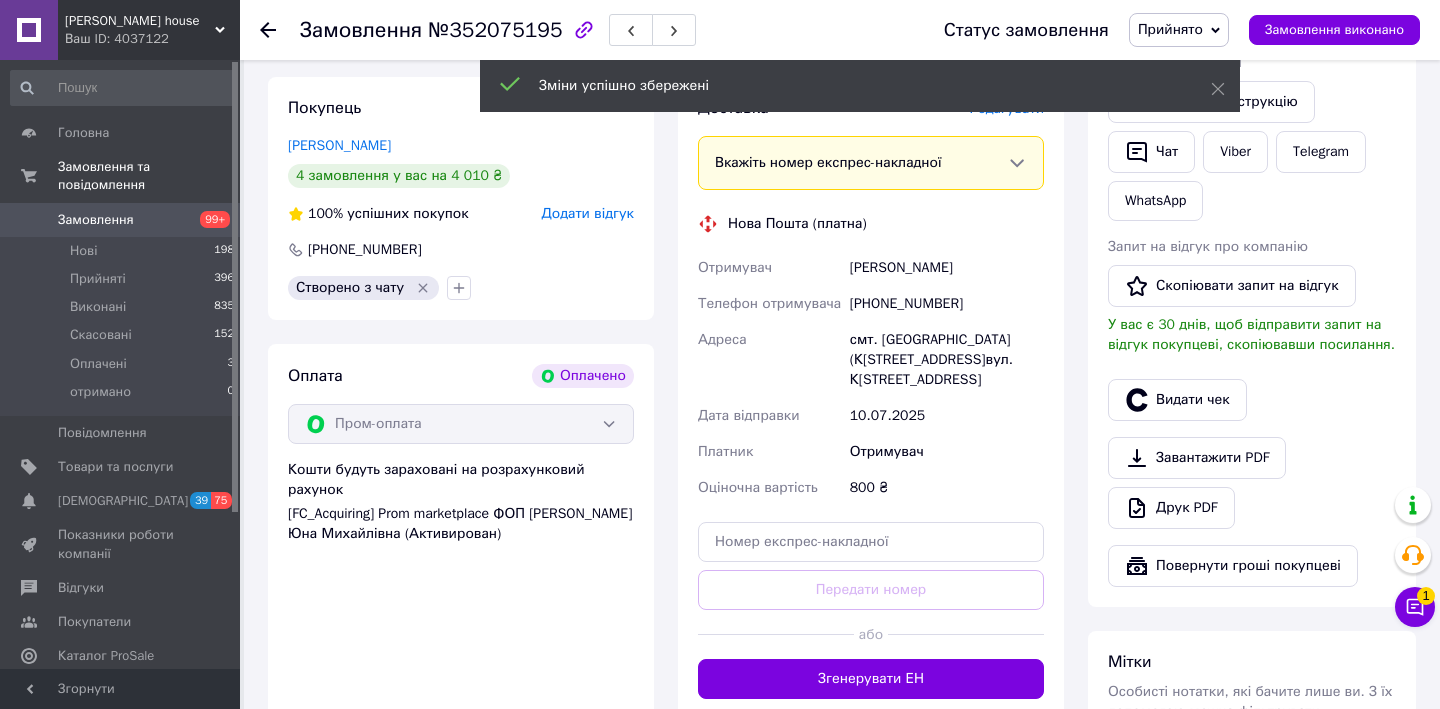 scroll, scrollTop: 474, scrollLeft: 0, axis: vertical 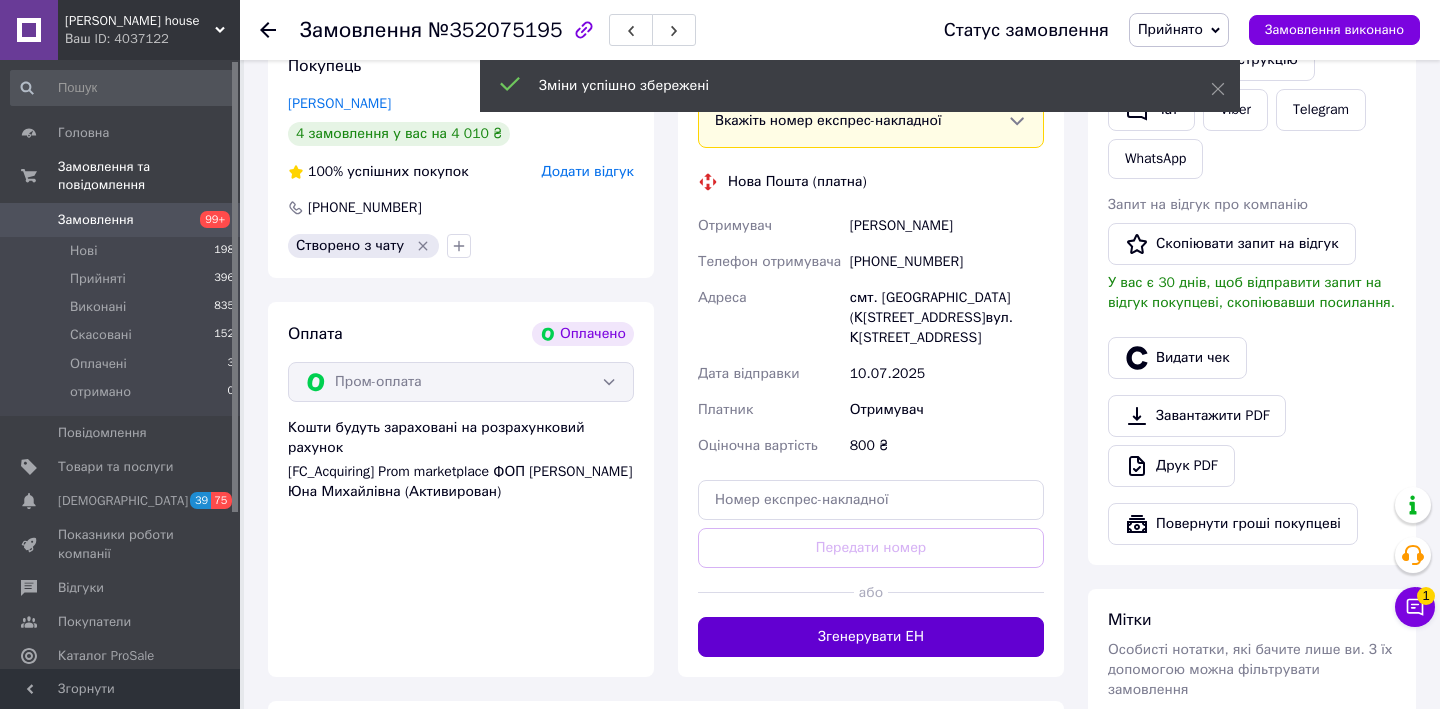 click on "Згенерувати ЕН" at bounding box center (871, 637) 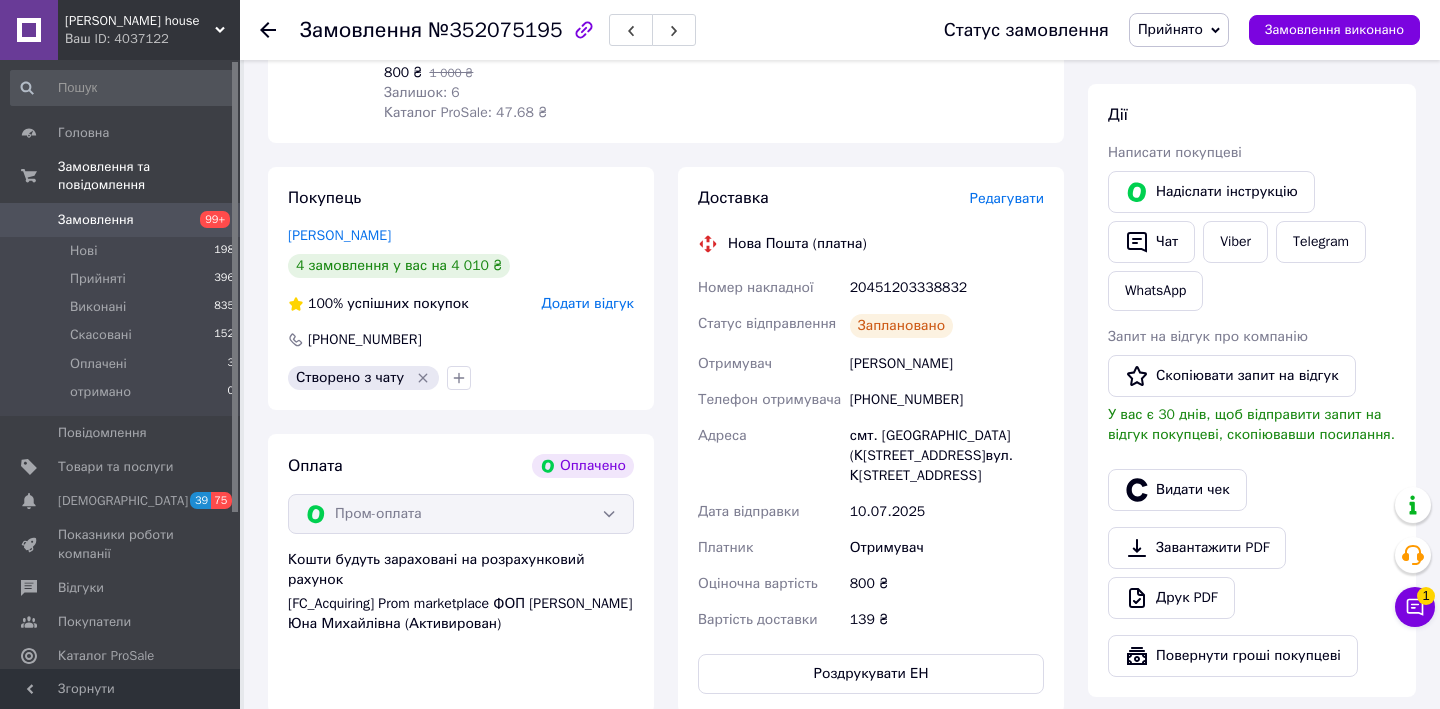 scroll, scrollTop: 341, scrollLeft: 0, axis: vertical 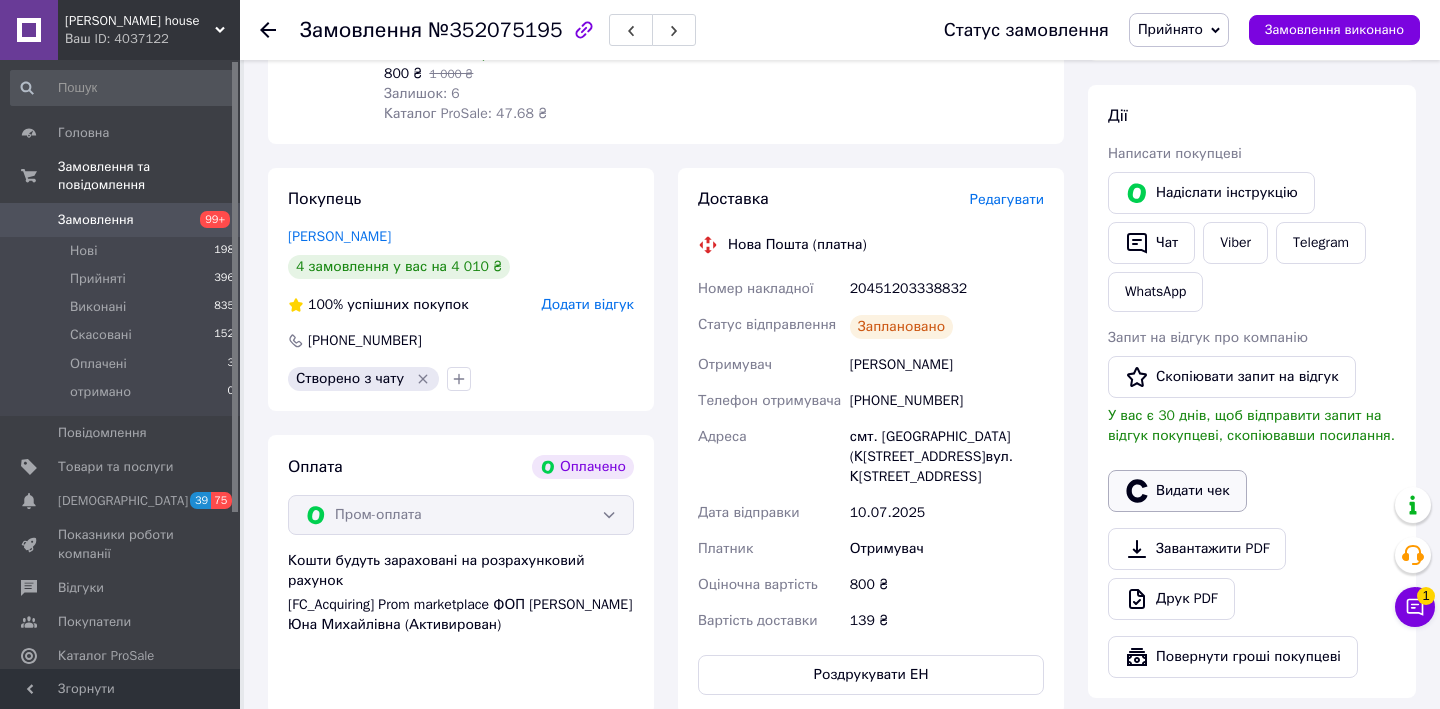 click on "Видати чек" at bounding box center [1177, 491] 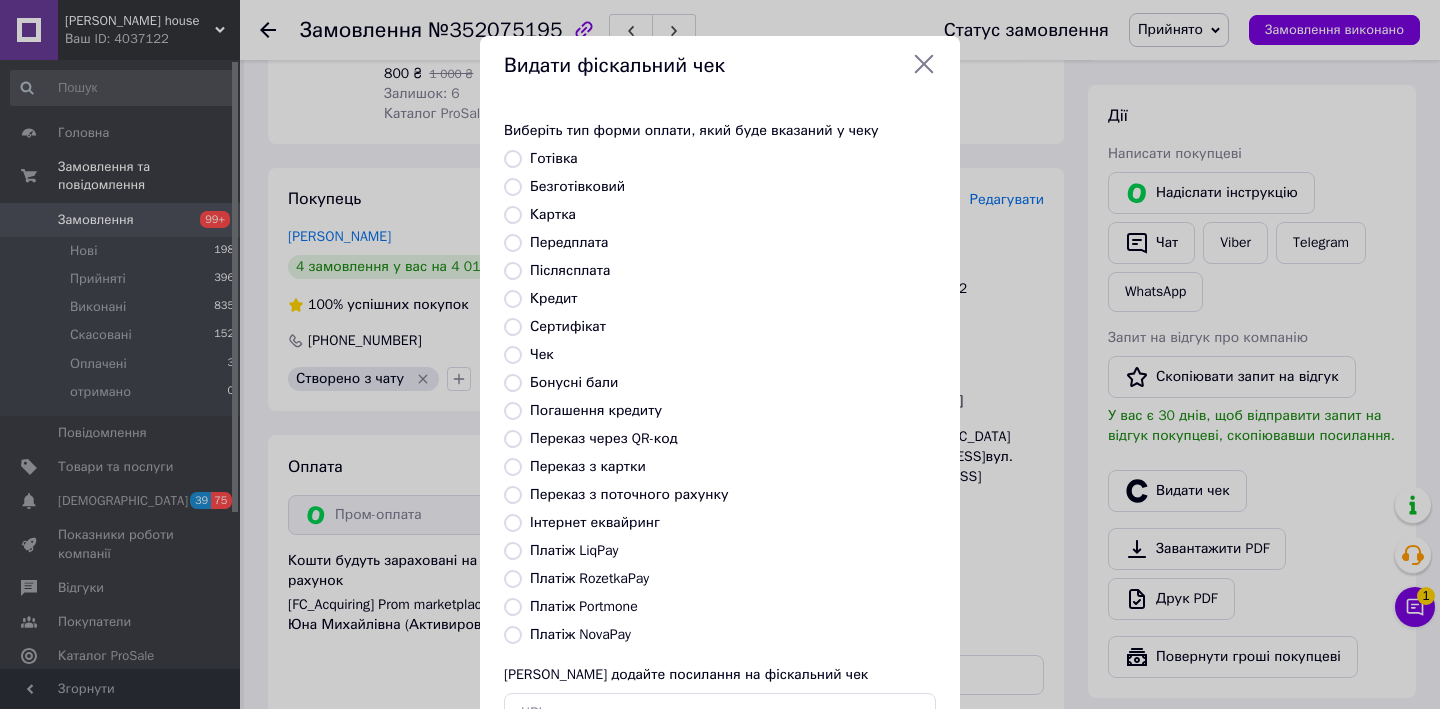 scroll, scrollTop: 72, scrollLeft: 0, axis: vertical 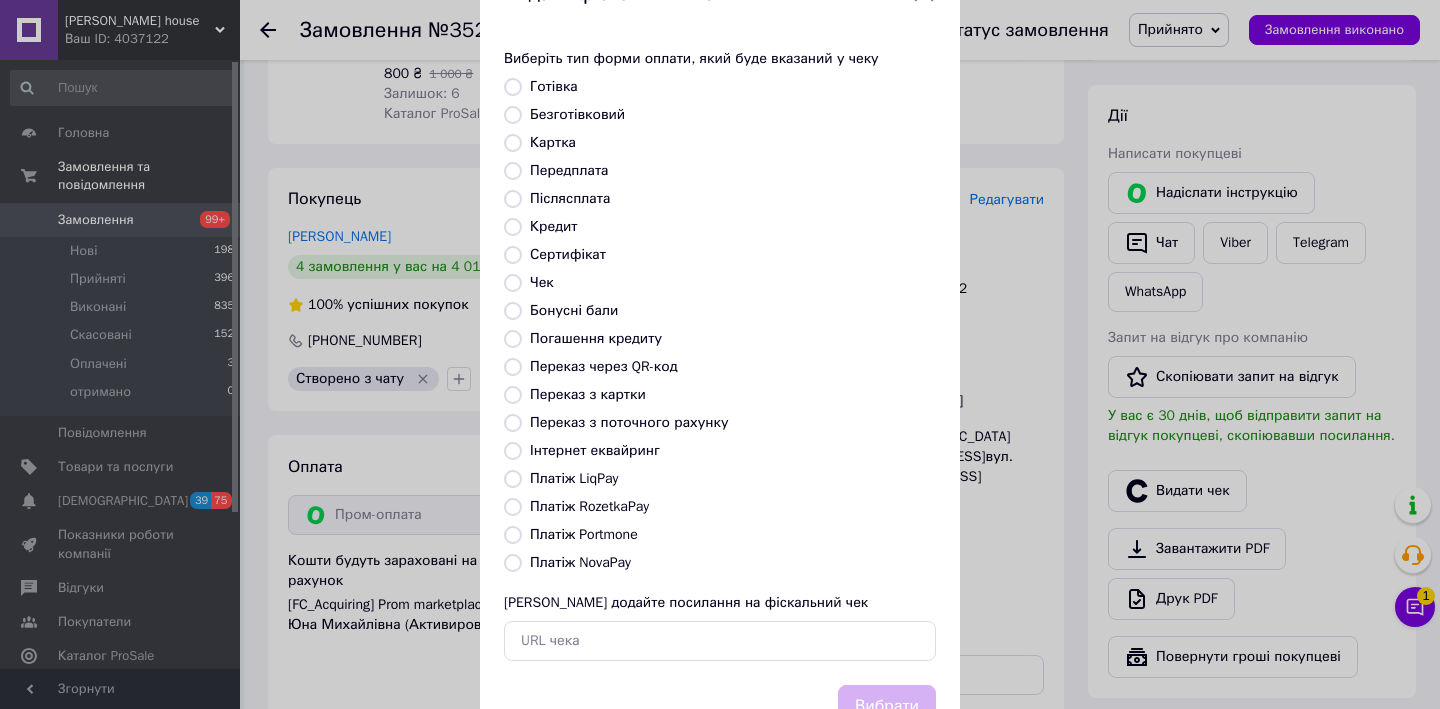click on "Платіж RozetkaPay" at bounding box center (513, 507) 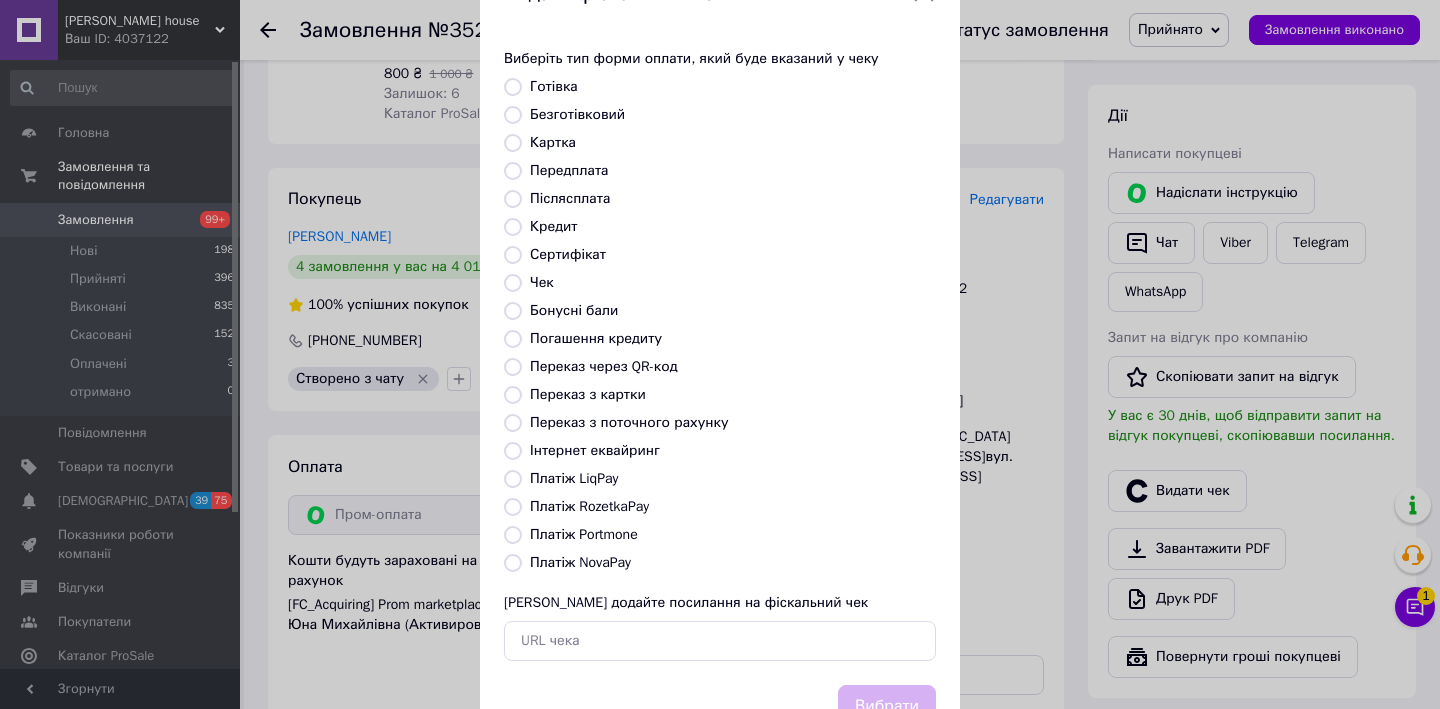 radio on "true" 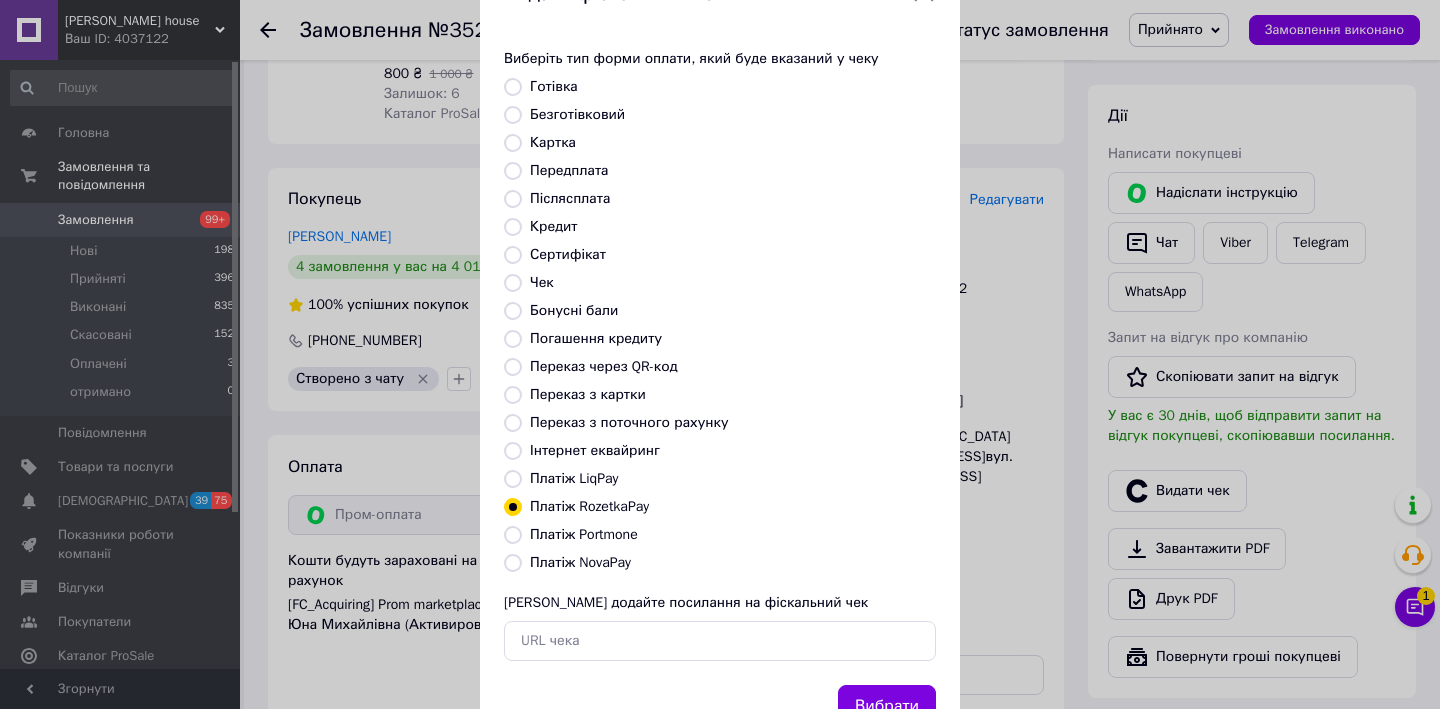 scroll, scrollTop: 150, scrollLeft: 0, axis: vertical 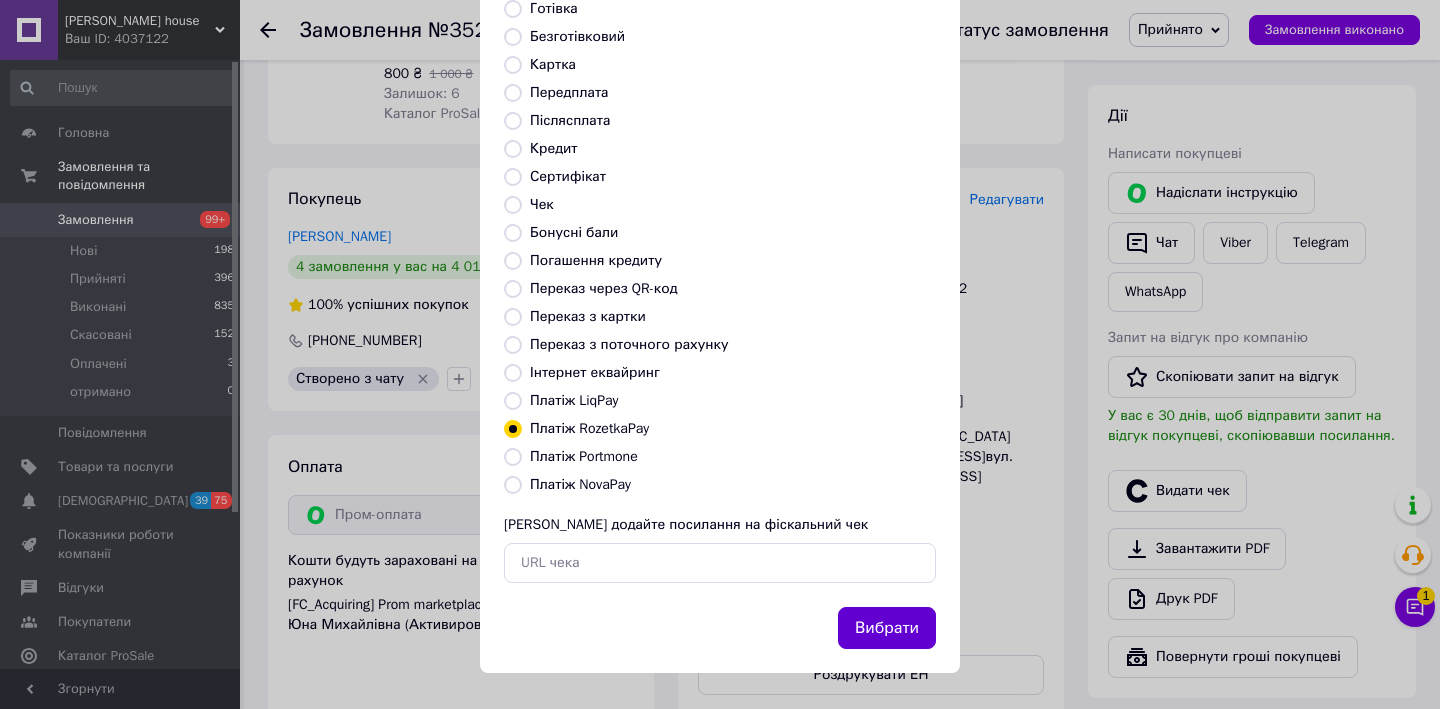 click on "Вибрати" at bounding box center (887, 628) 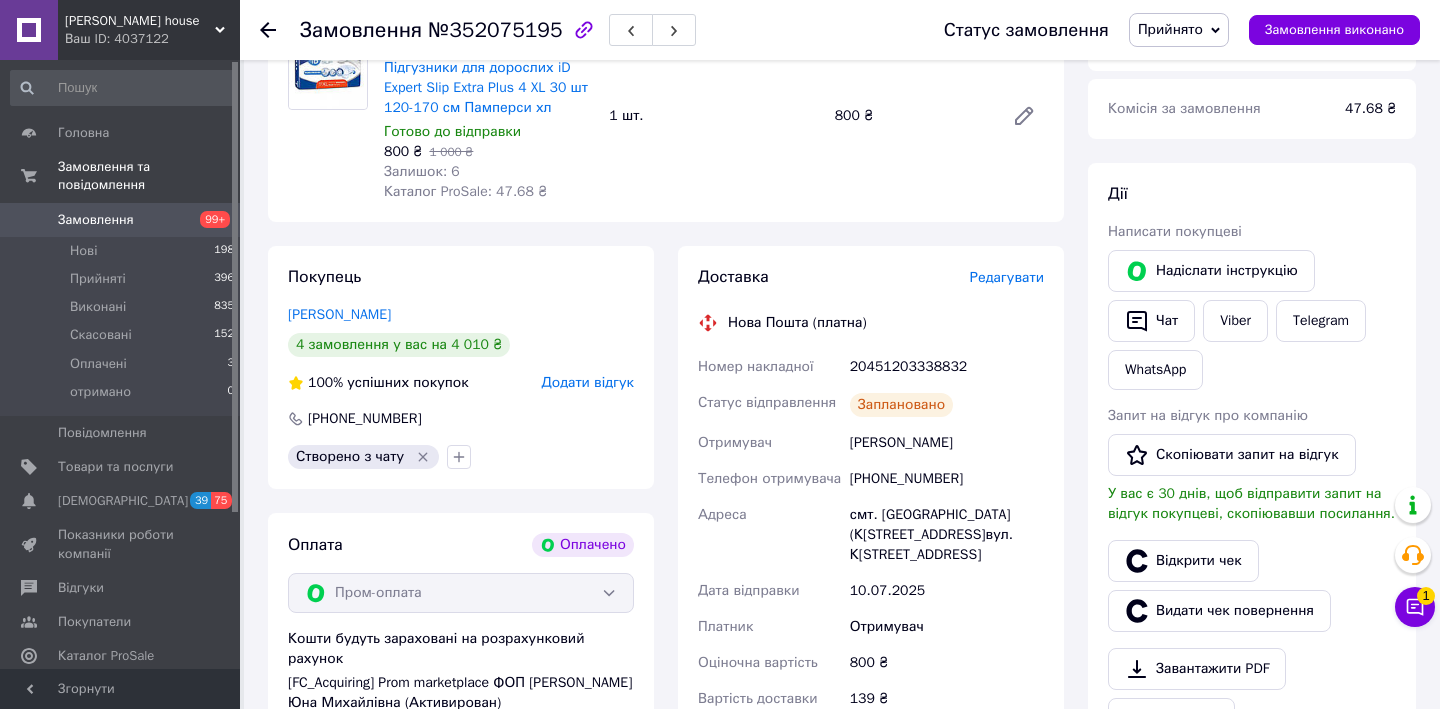 scroll, scrollTop: 233, scrollLeft: 0, axis: vertical 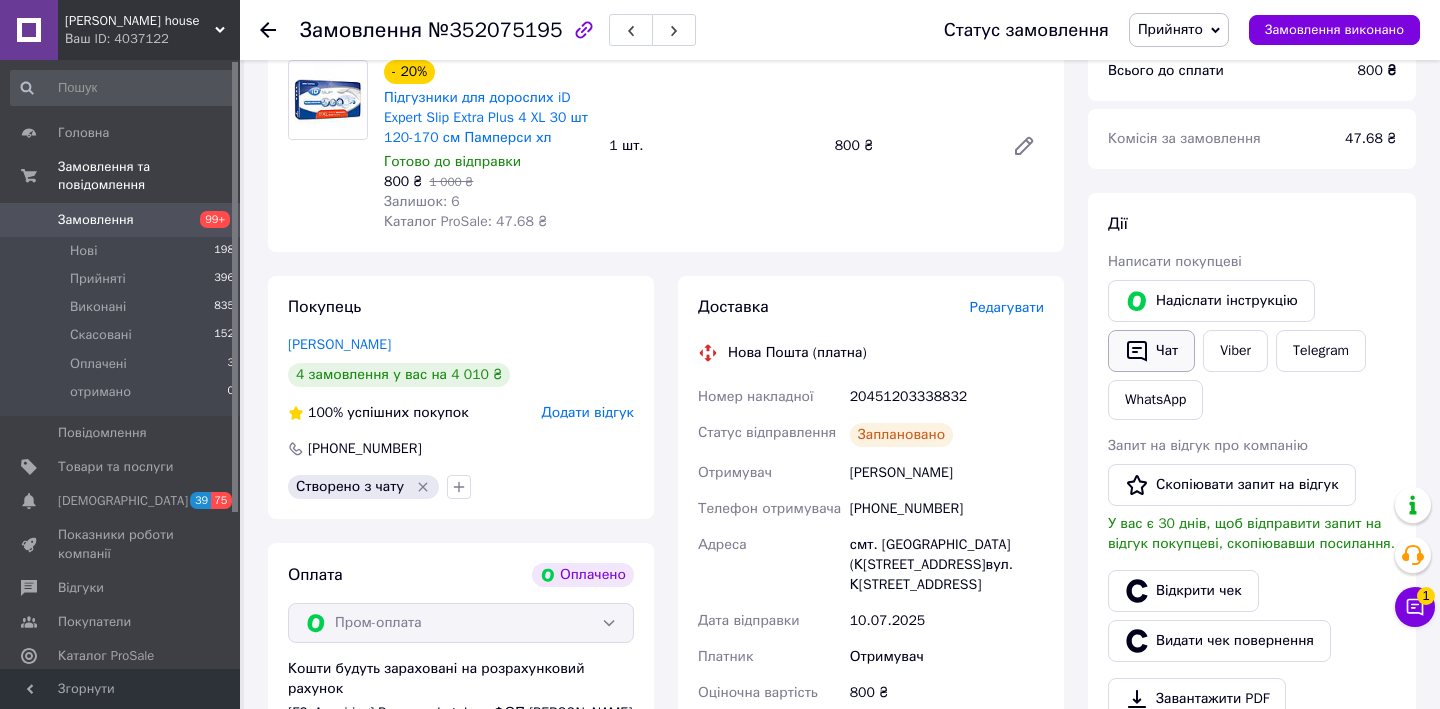 click 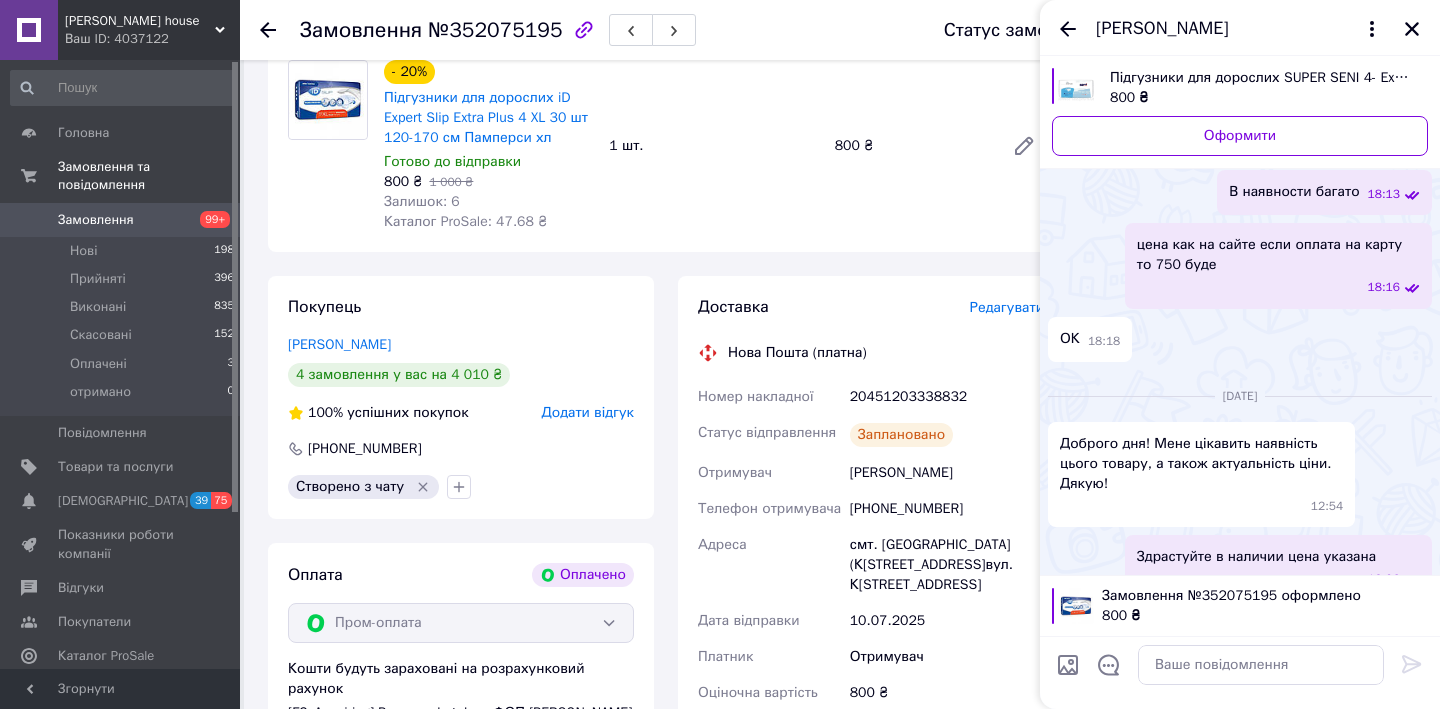 scroll, scrollTop: 294, scrollLeft: 0, axis: vertical 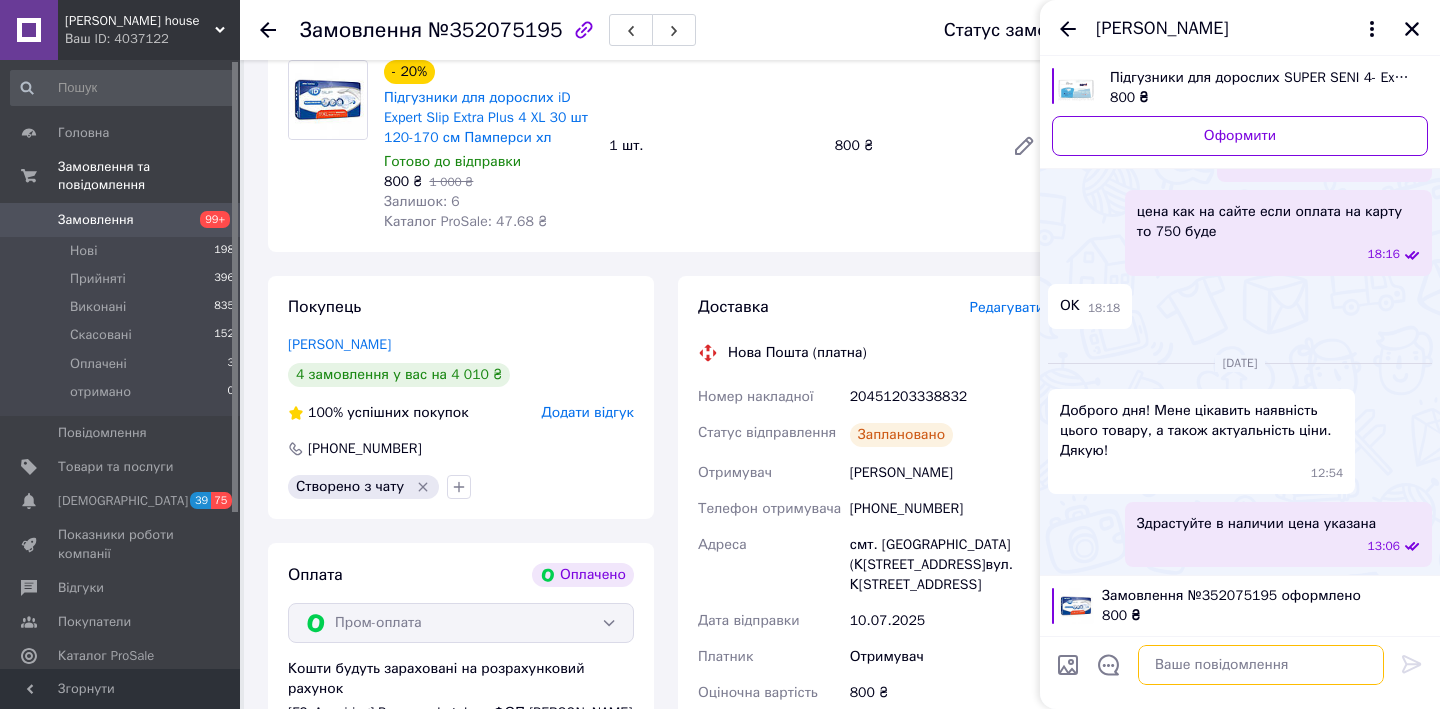 paste on "https://check.checkbox.ua/ad184848-78a1-4df8-8c3c-bd50ba7a2068" 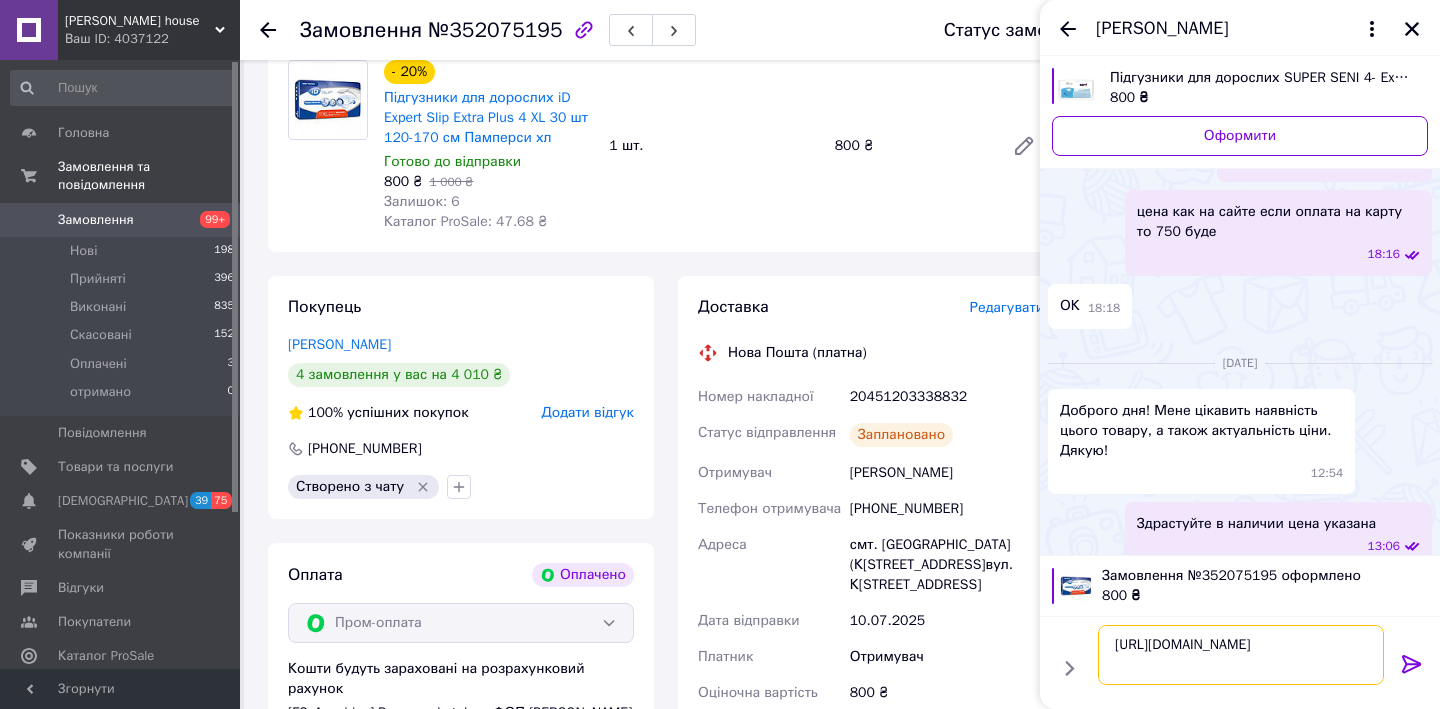 type on "https://check.checkbox.ua/ad184848-78a1-4df8-8c3c-bd50ba7a2068" 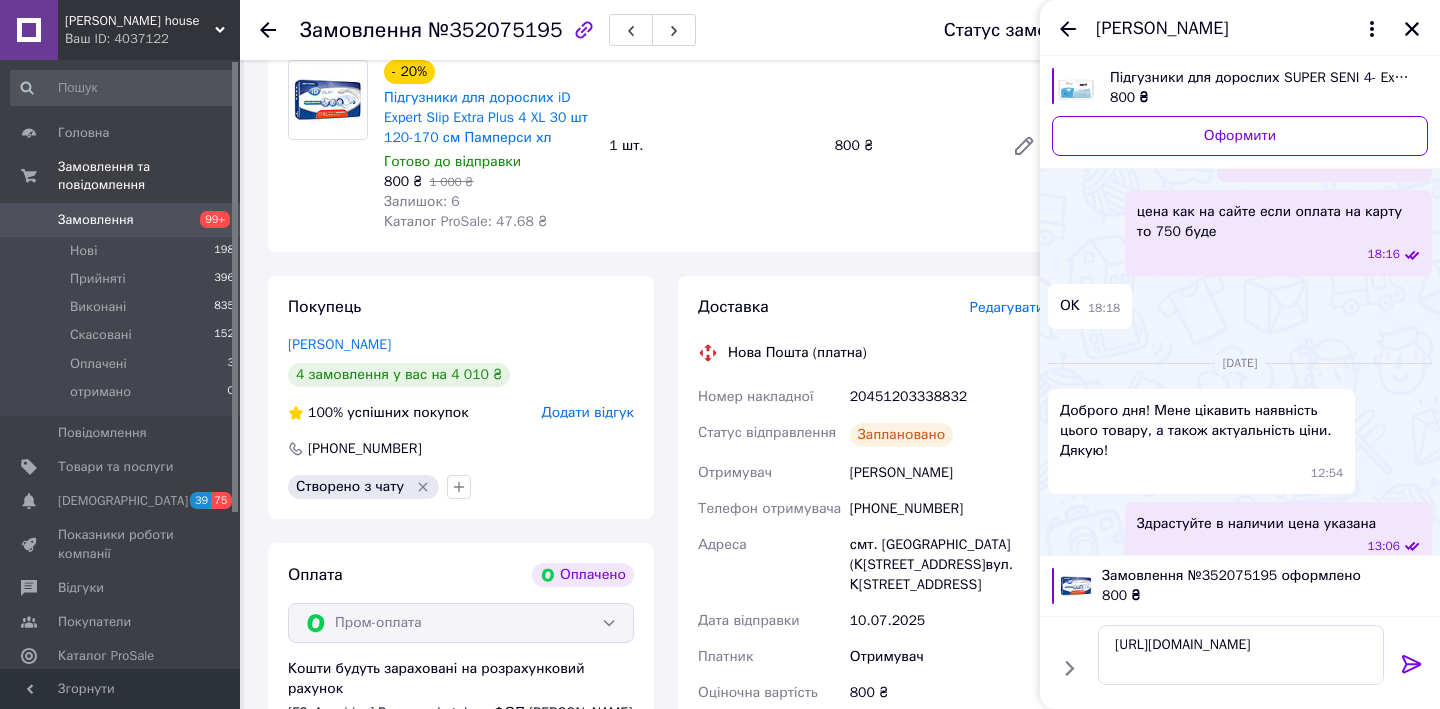 click 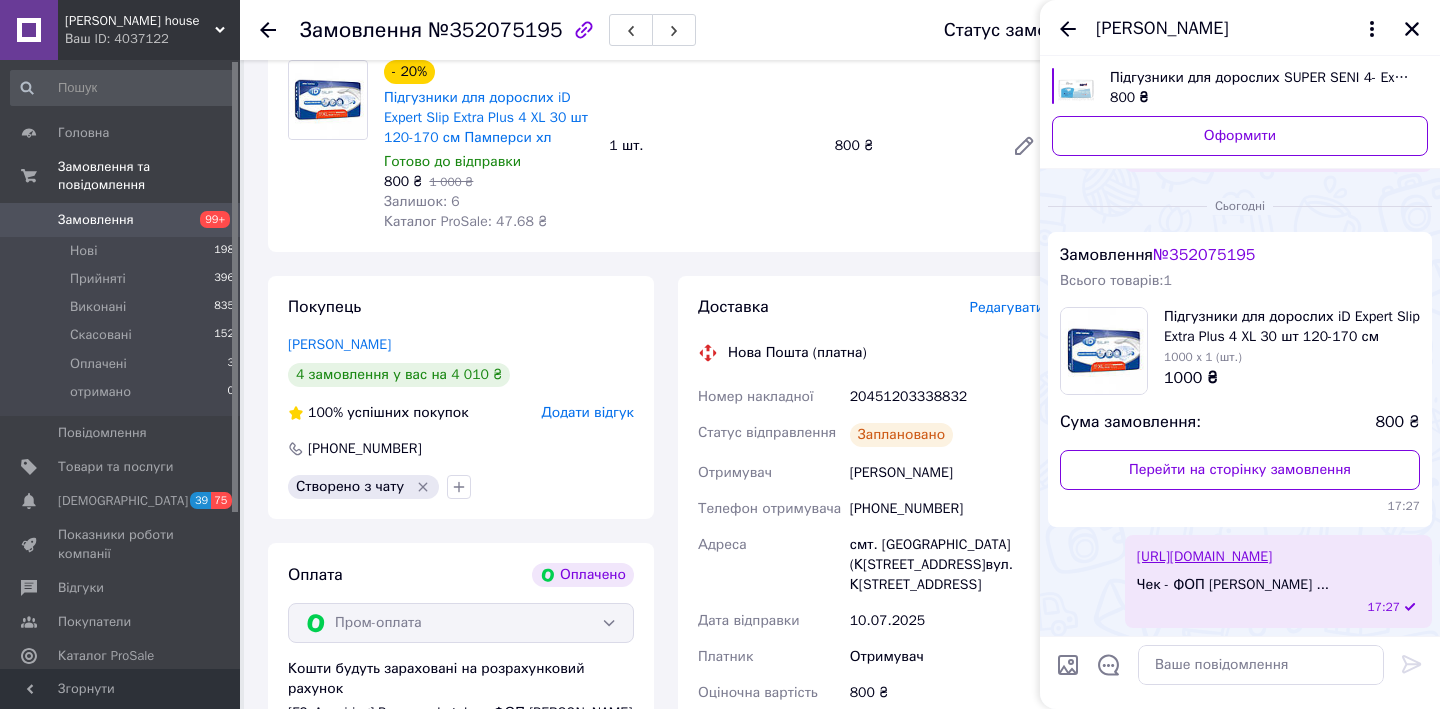scroll, scrollTop: 671, scrollLeft: 0, axis: vertical 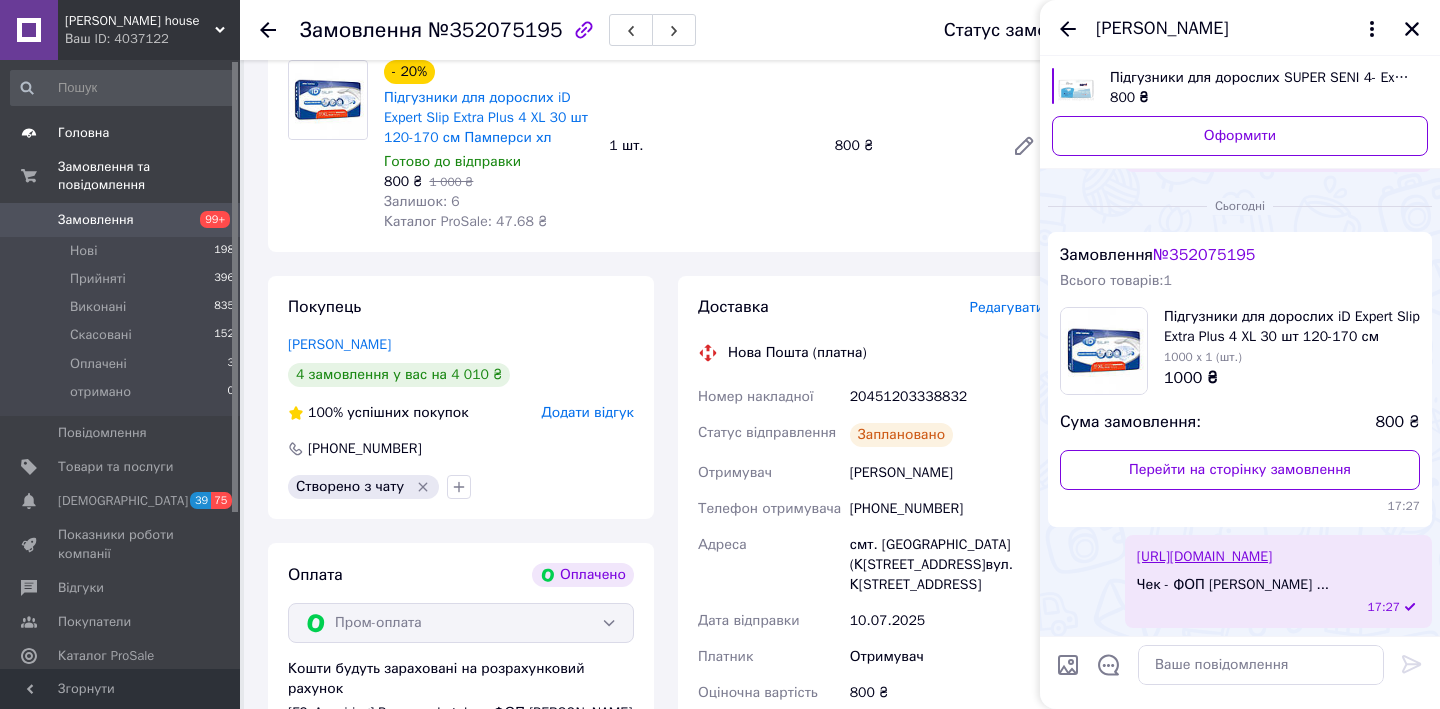 click on "Головна" at bounding box center (123, 133) 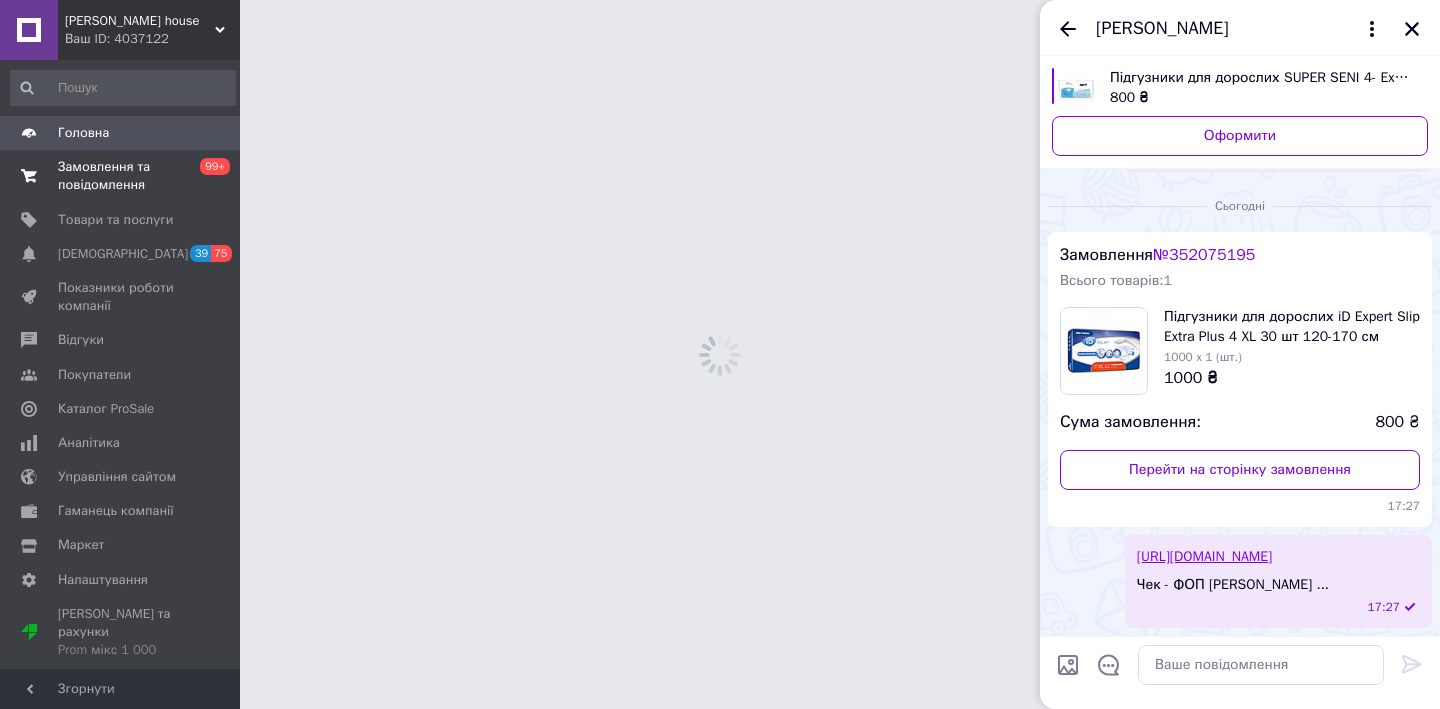 click on "Замовлення та повідомлення" at bounding box center (121, 176) 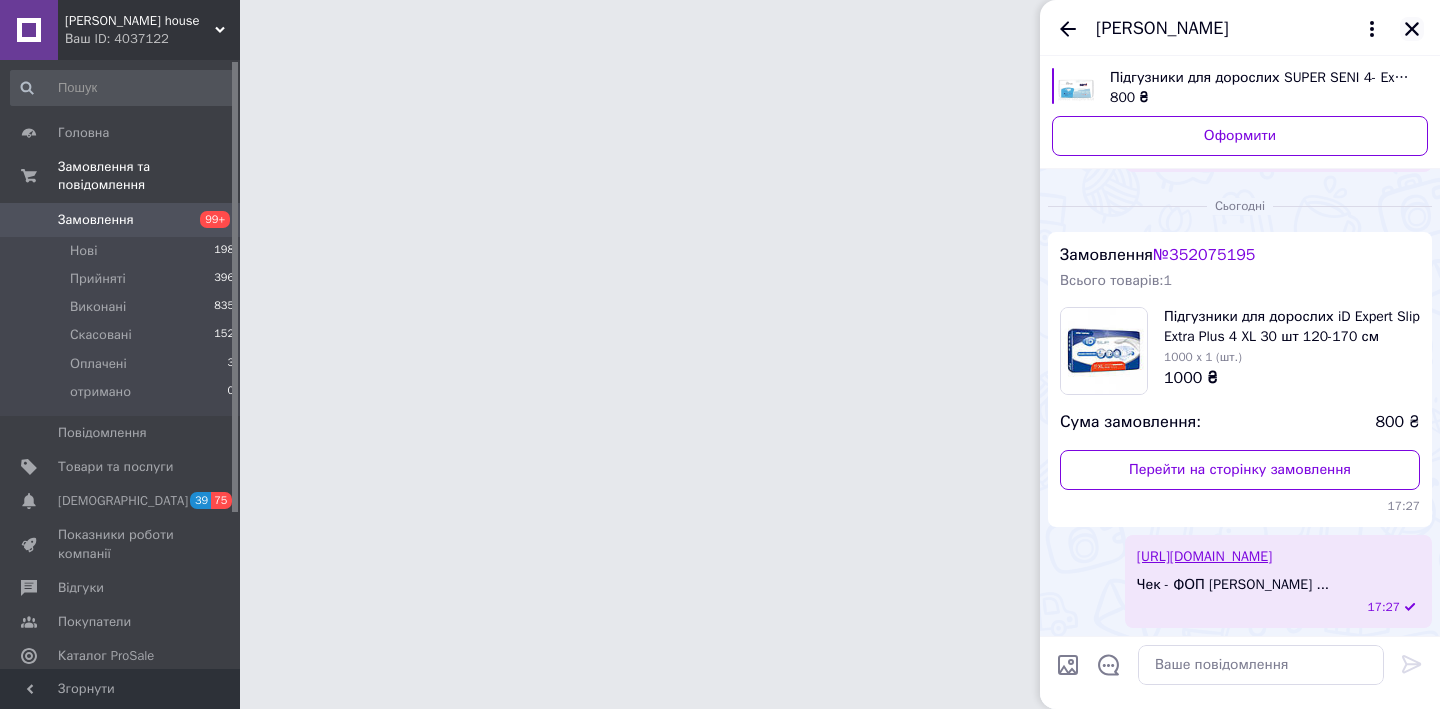 click 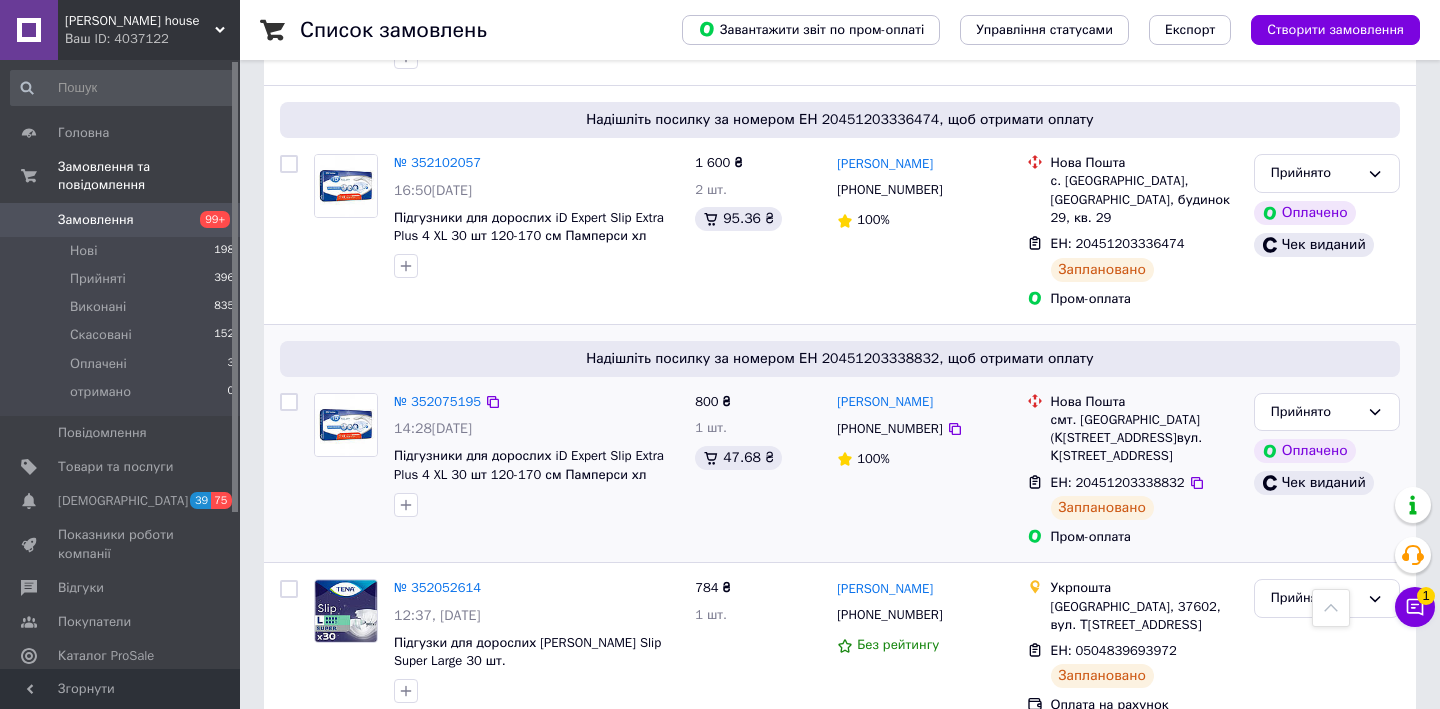 scroll, scrollTop: 336, scrollLeft: 0, axis: vertical 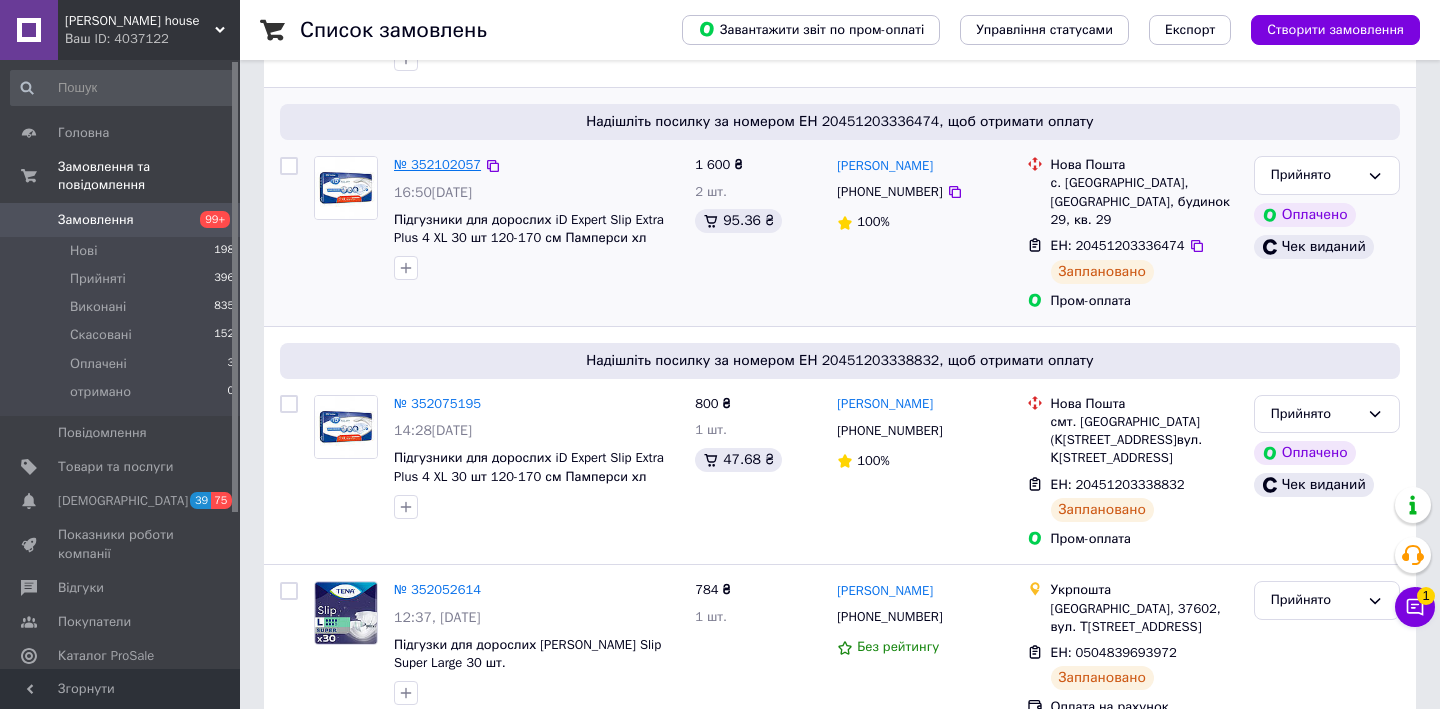 click on "№ 352102057" at bounding box center [437, 164] 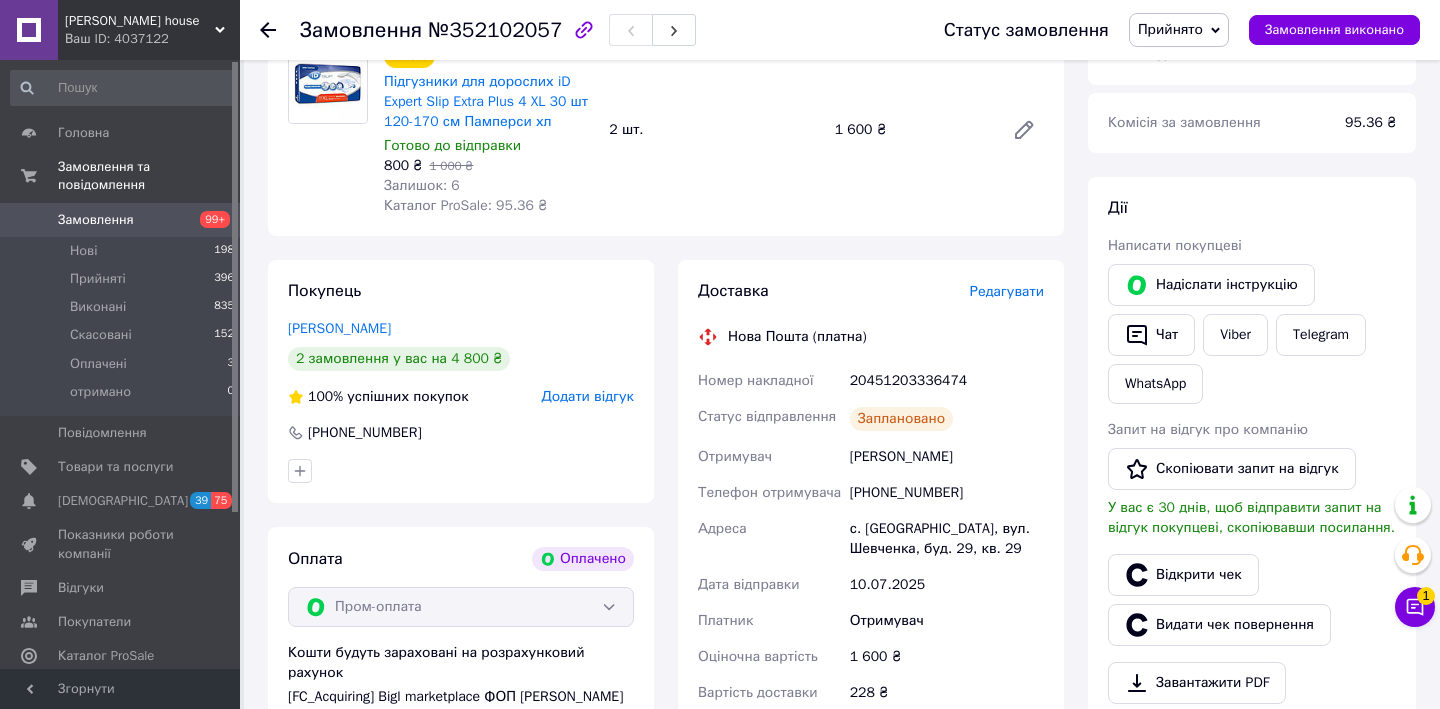 scroll, scrollTop: 248, scrollLeft: 0, axis: vertical 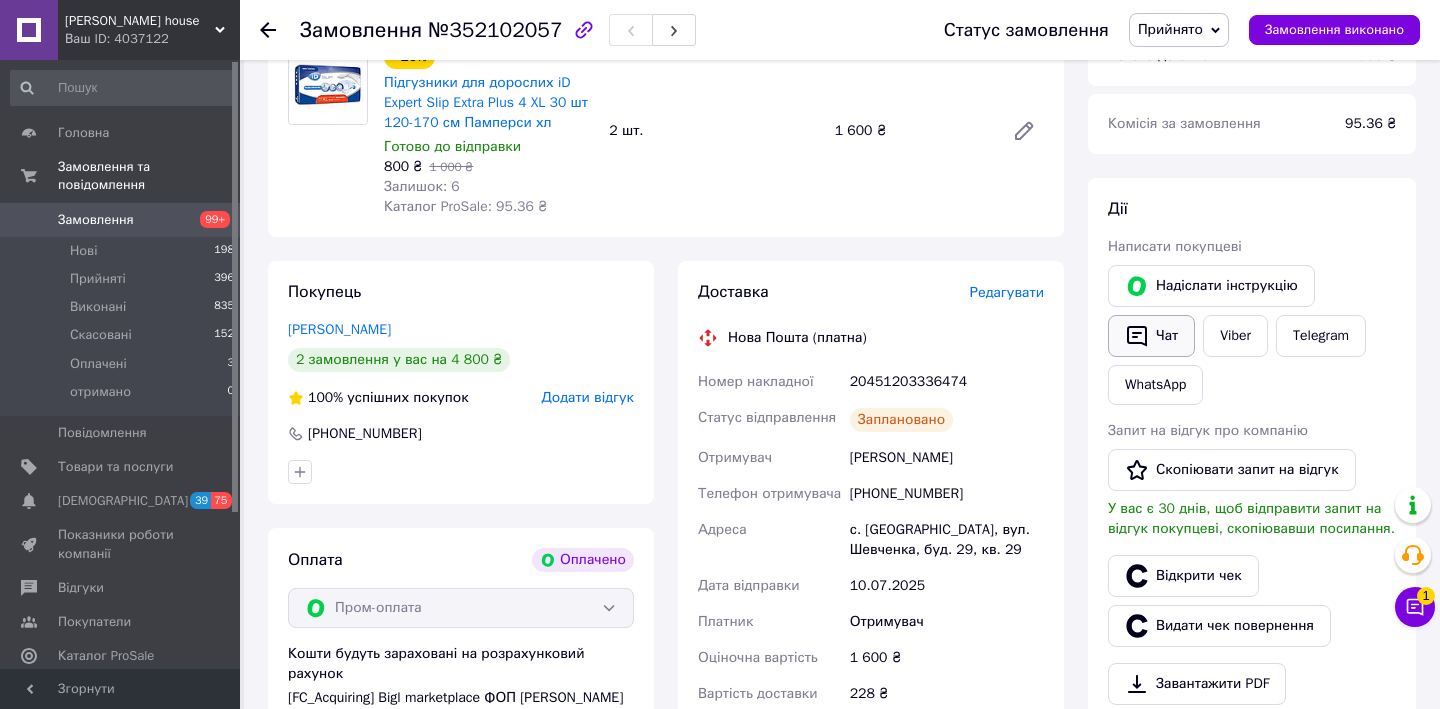 click on "Чат" at bounding box center (1151, 336) 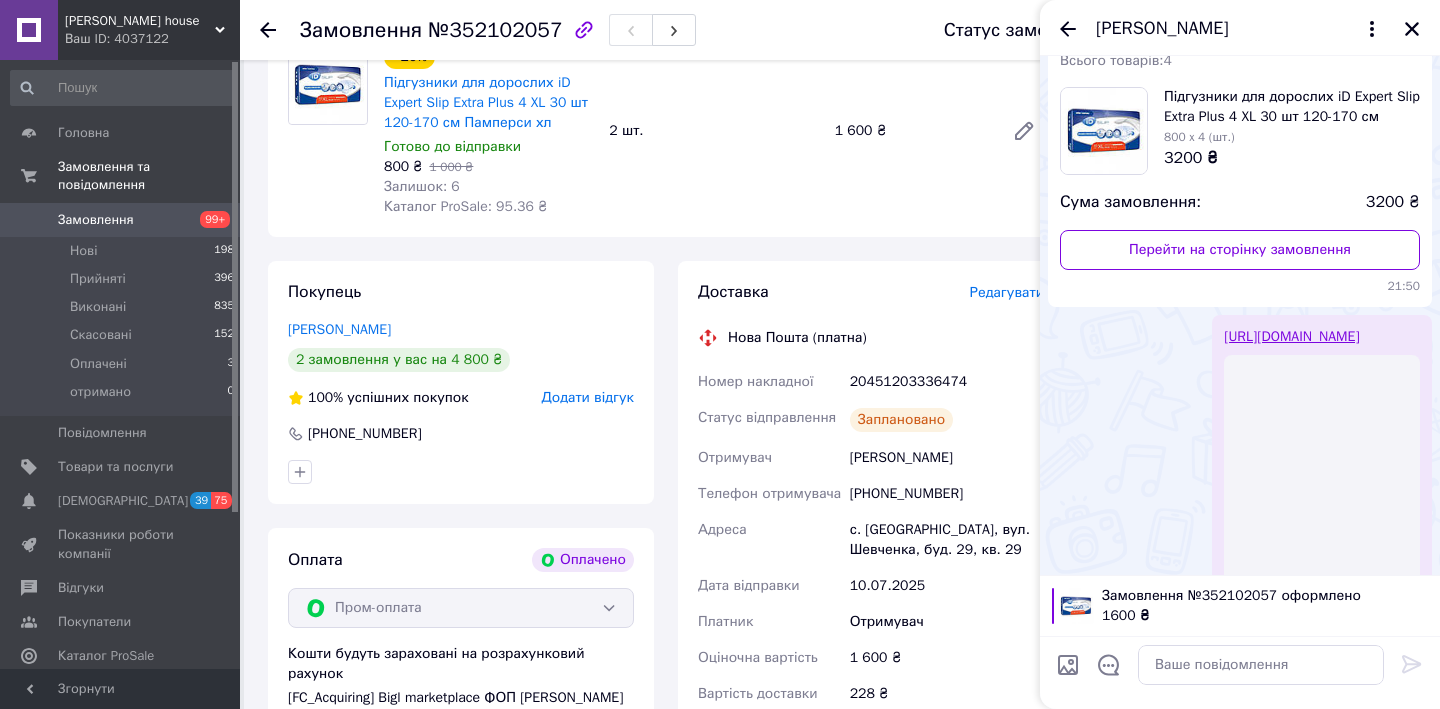 scroll, scrollTop: 157, scrollLeft: 0, axis: vertical 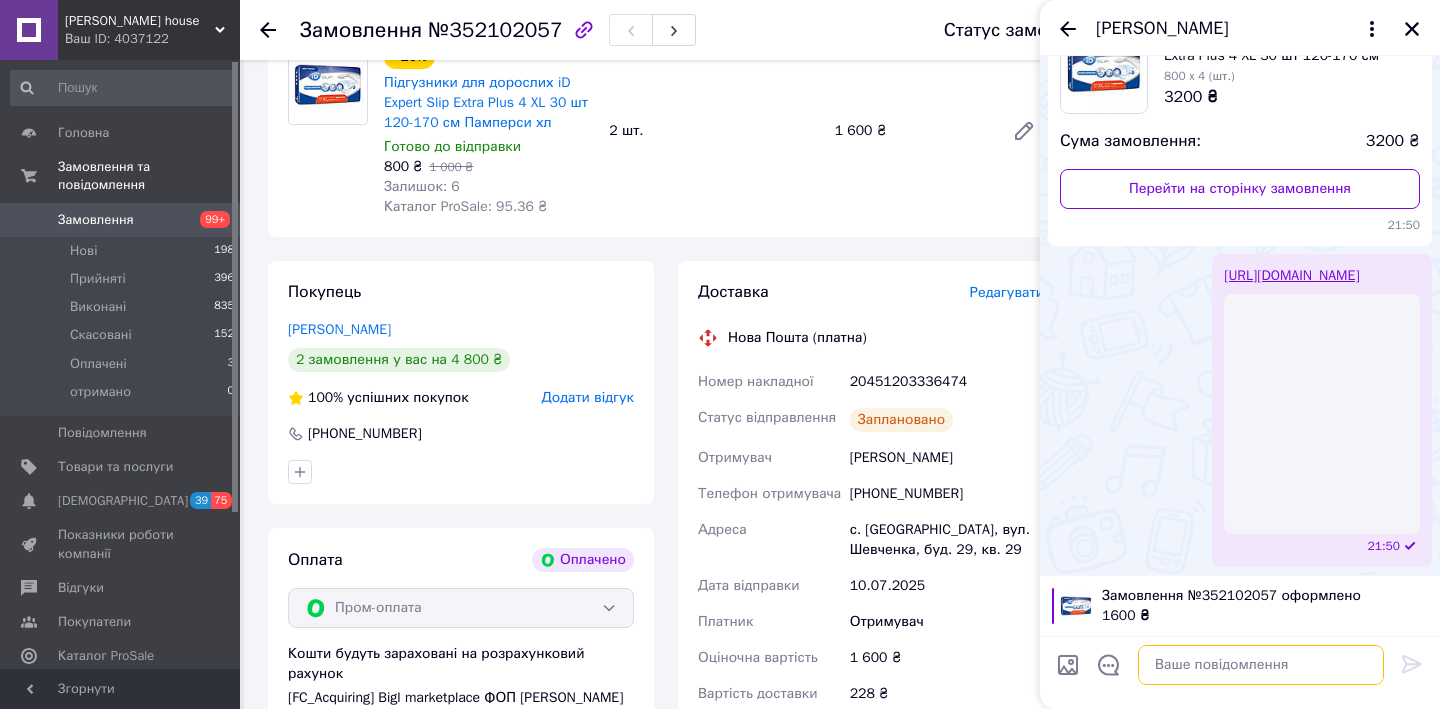 click at bounding box center (1261, 665) 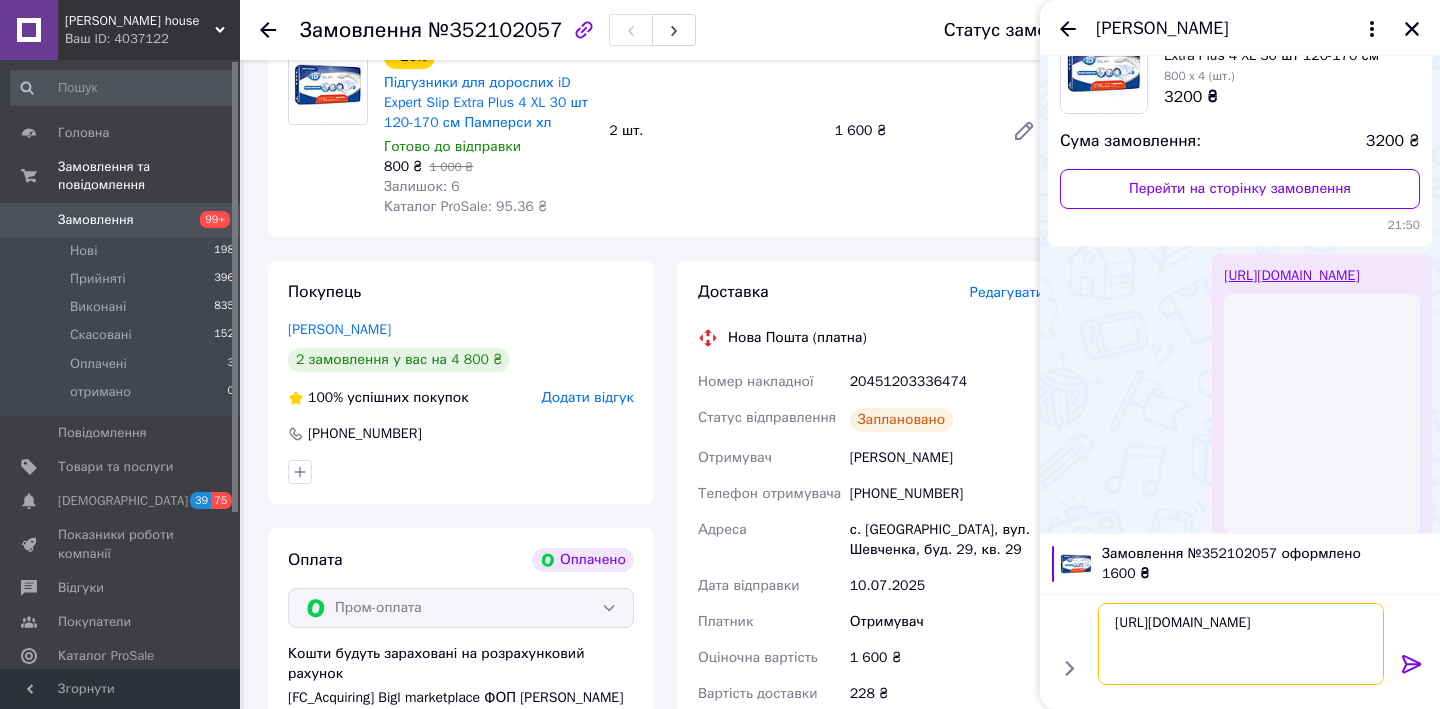 type on "https://check.checkbox.ua/076dca8e-70ff-48cd-aec2-270dfbe27c47" 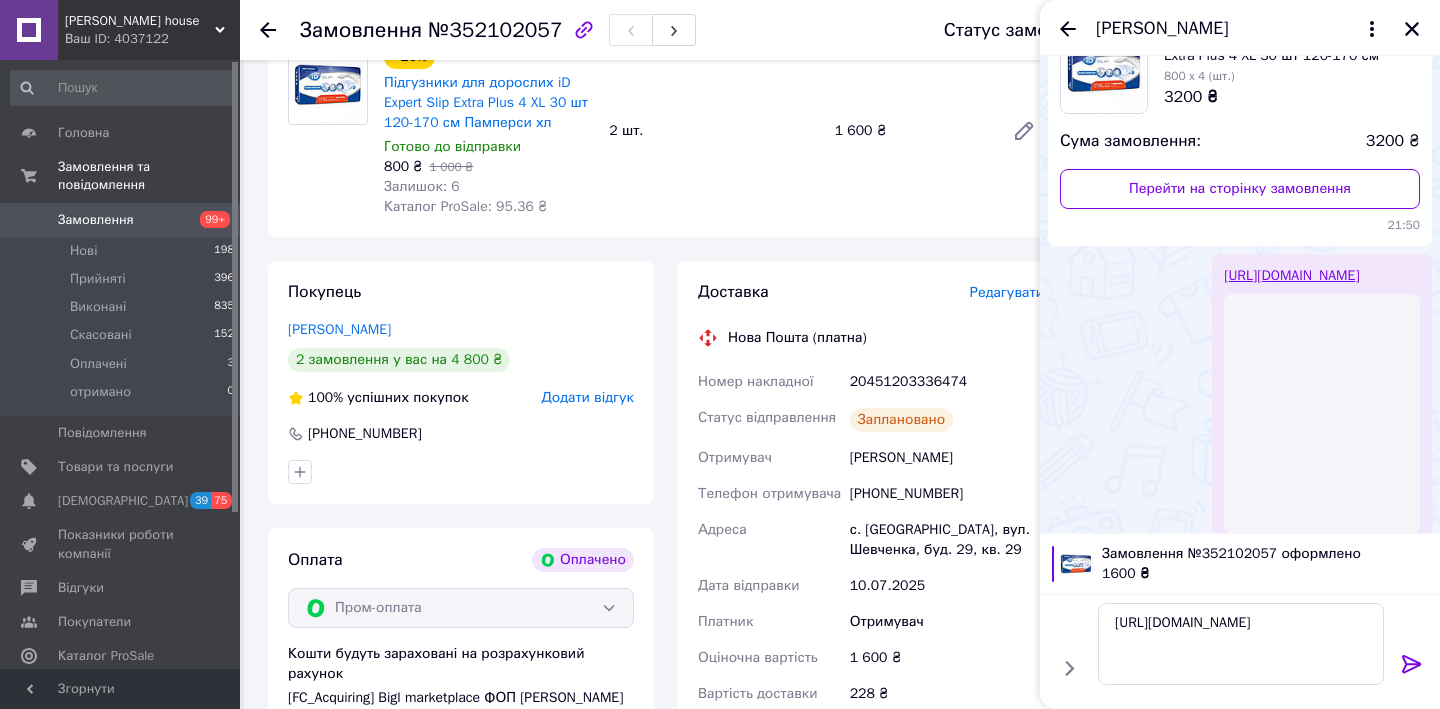 click 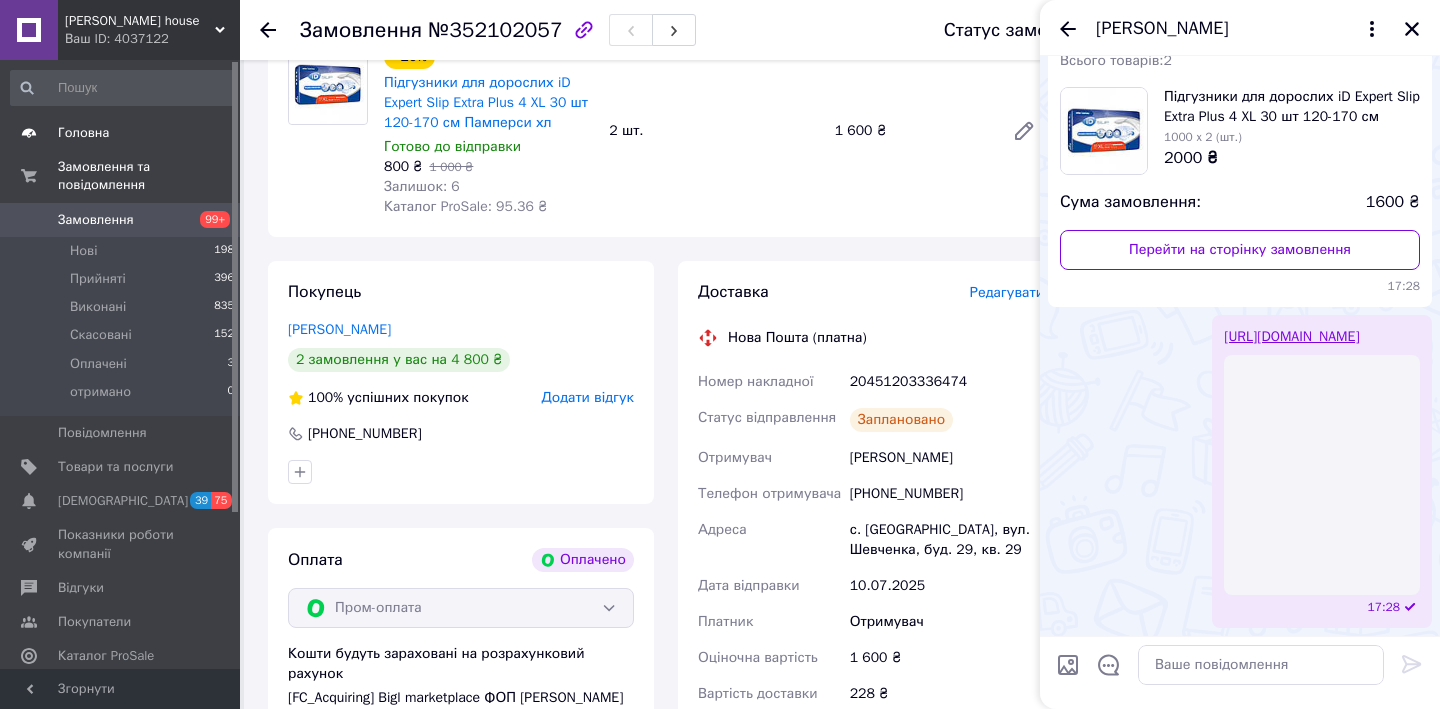 scroll, scrollTop: 572, scrollLeft: 0, axis: vertical 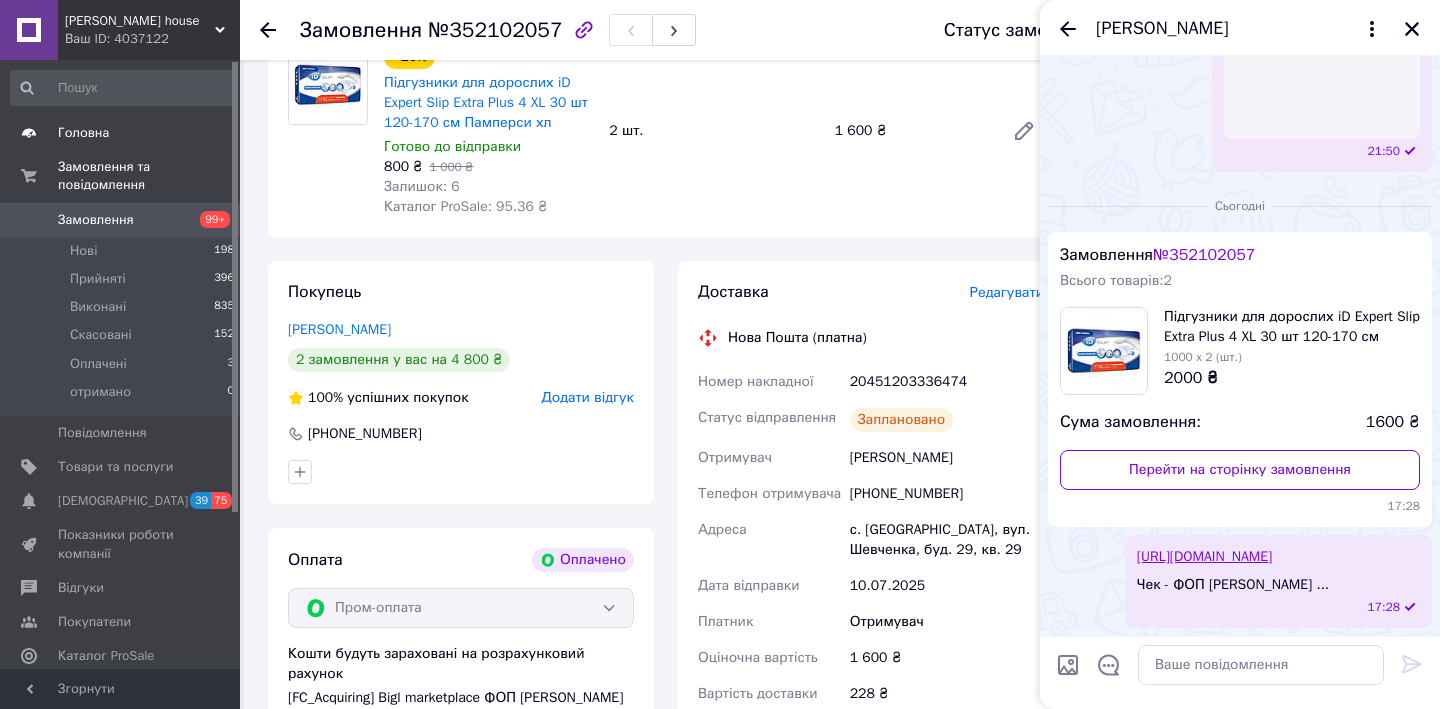click on "Головна" at bounding box center (83, 133) 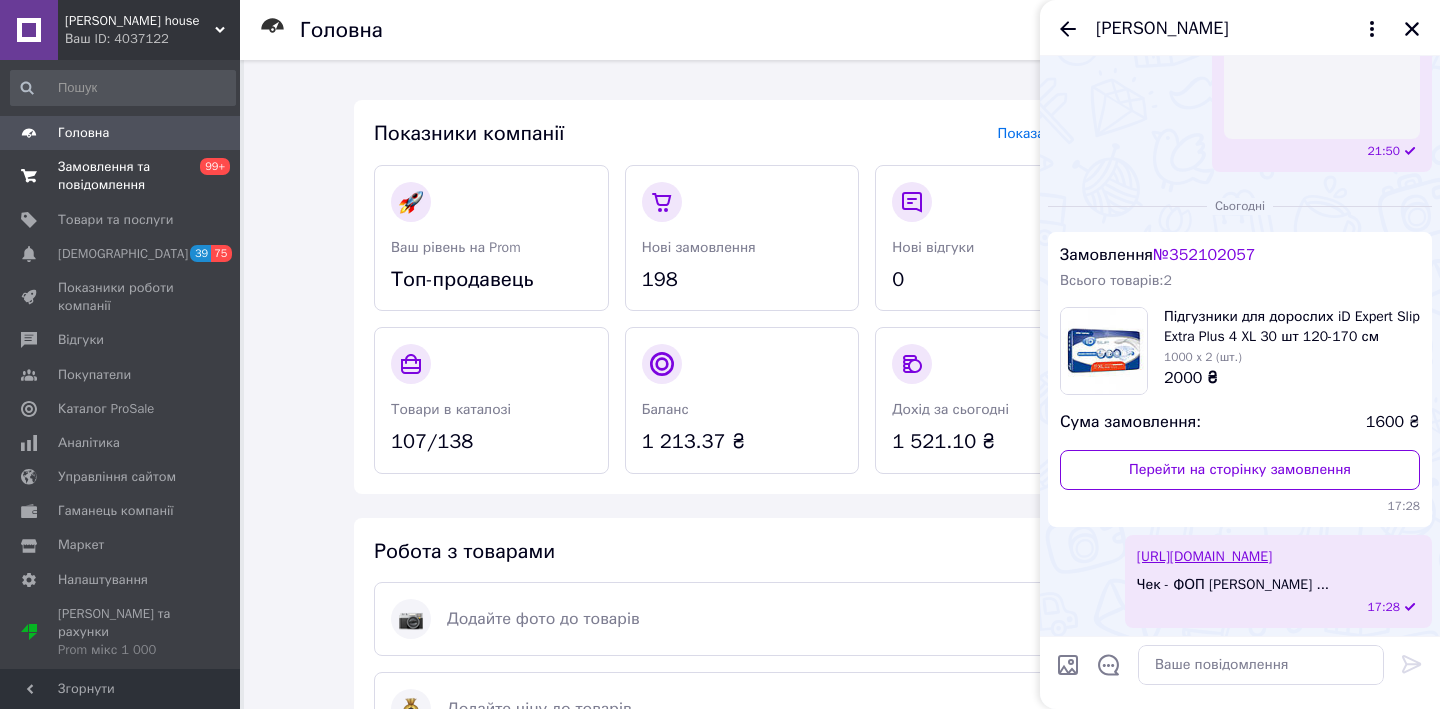 click on "Замовлення та повідомлення" at bounding box center [121, 176] 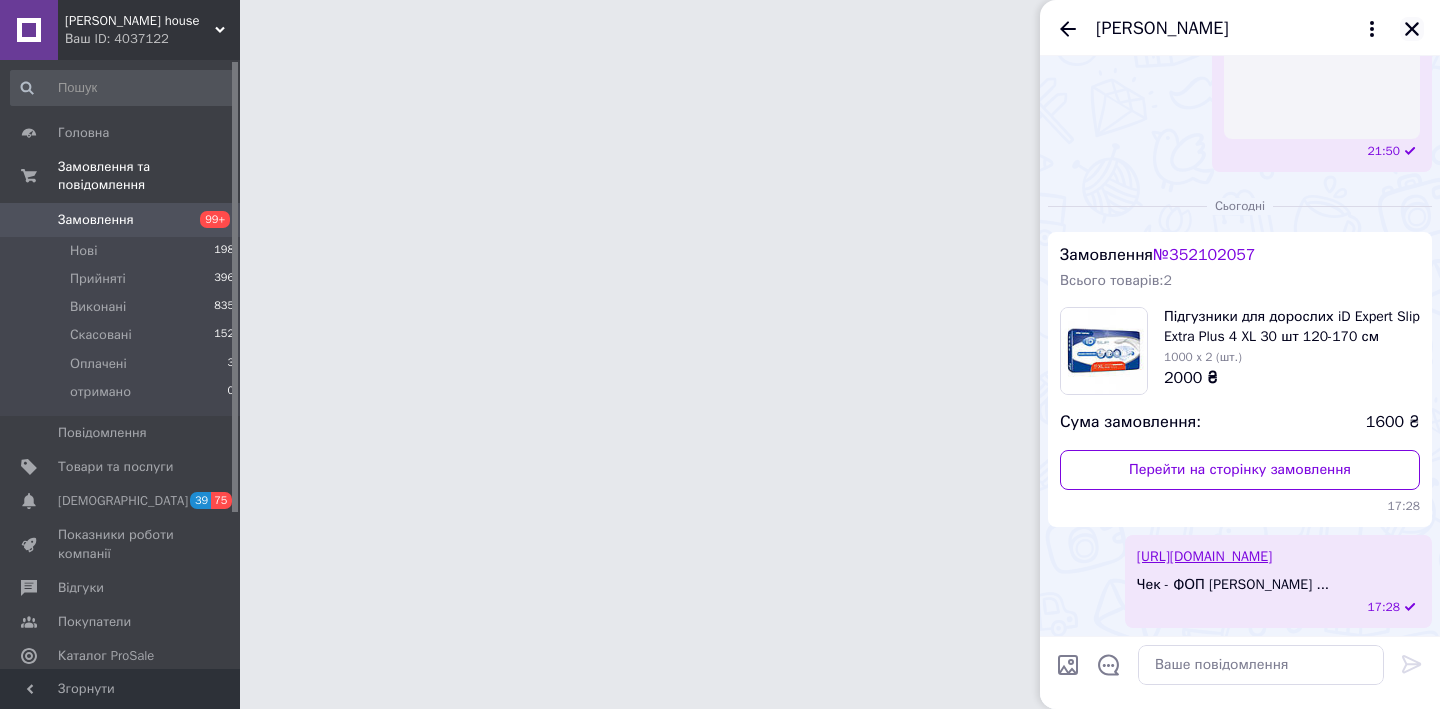click 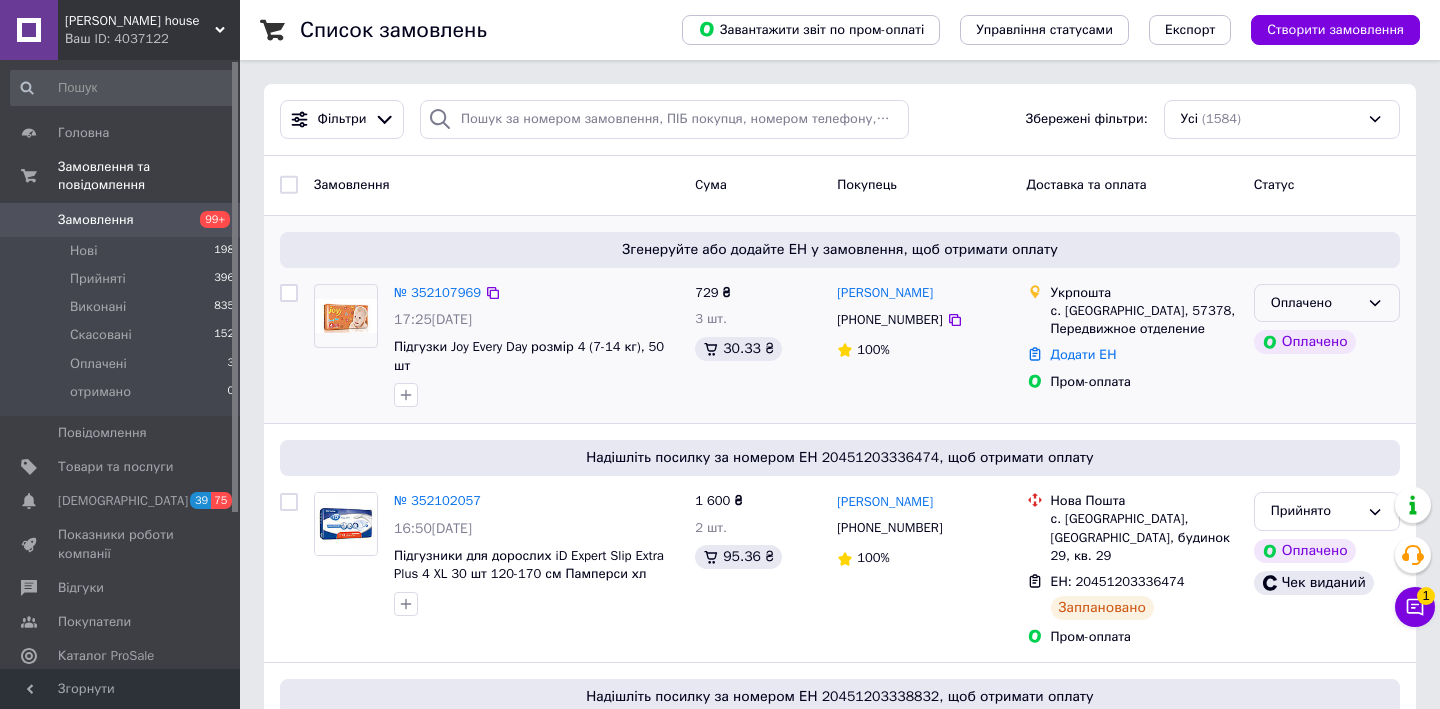 click 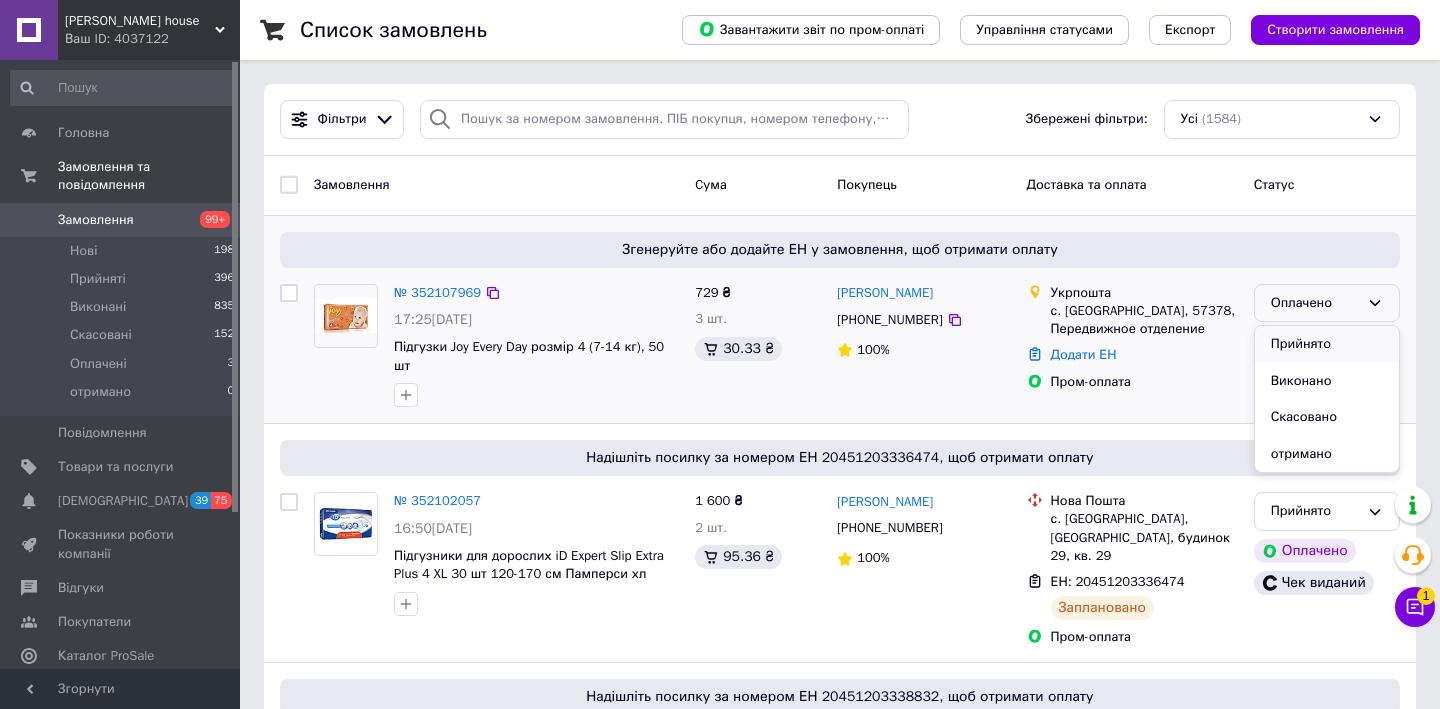 click on "Прийнято" at bounding box center [1327, 344] 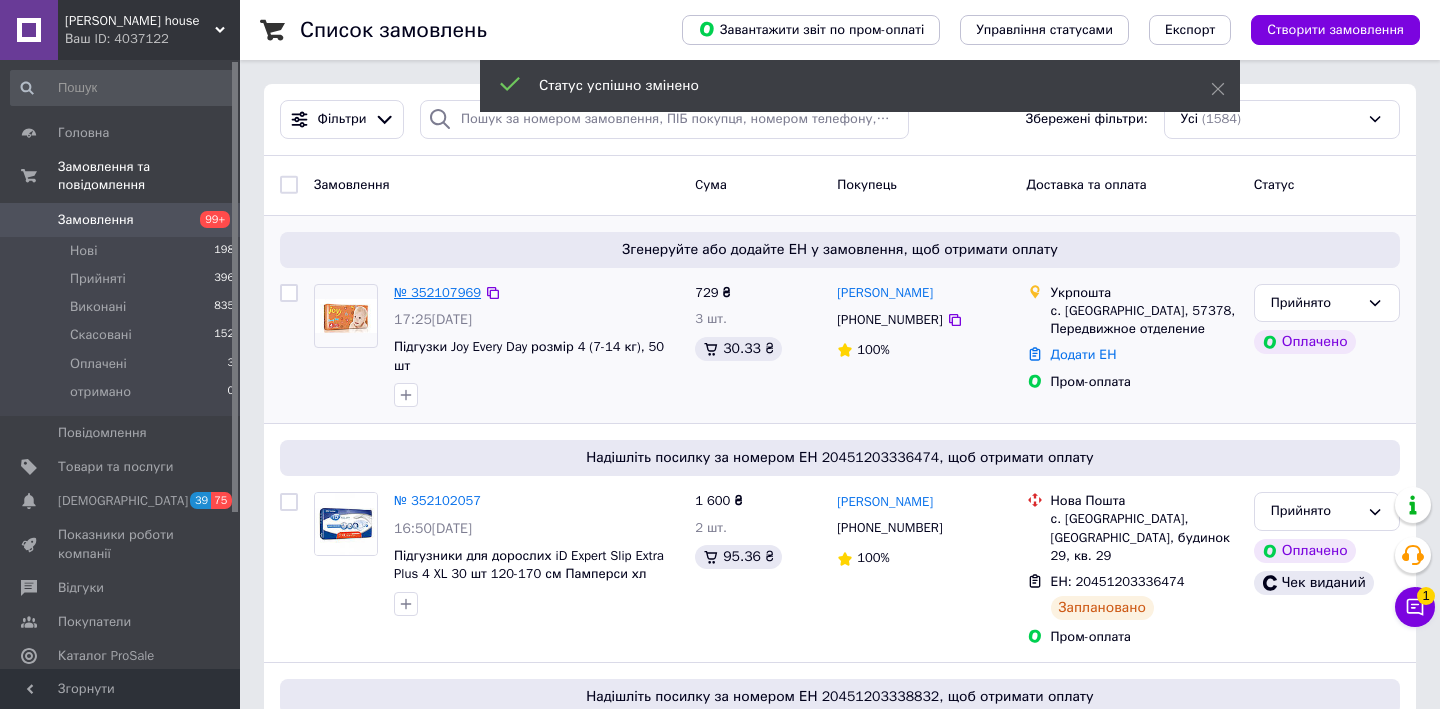 click on "№ 352107969" at bounding box center [437, 292] 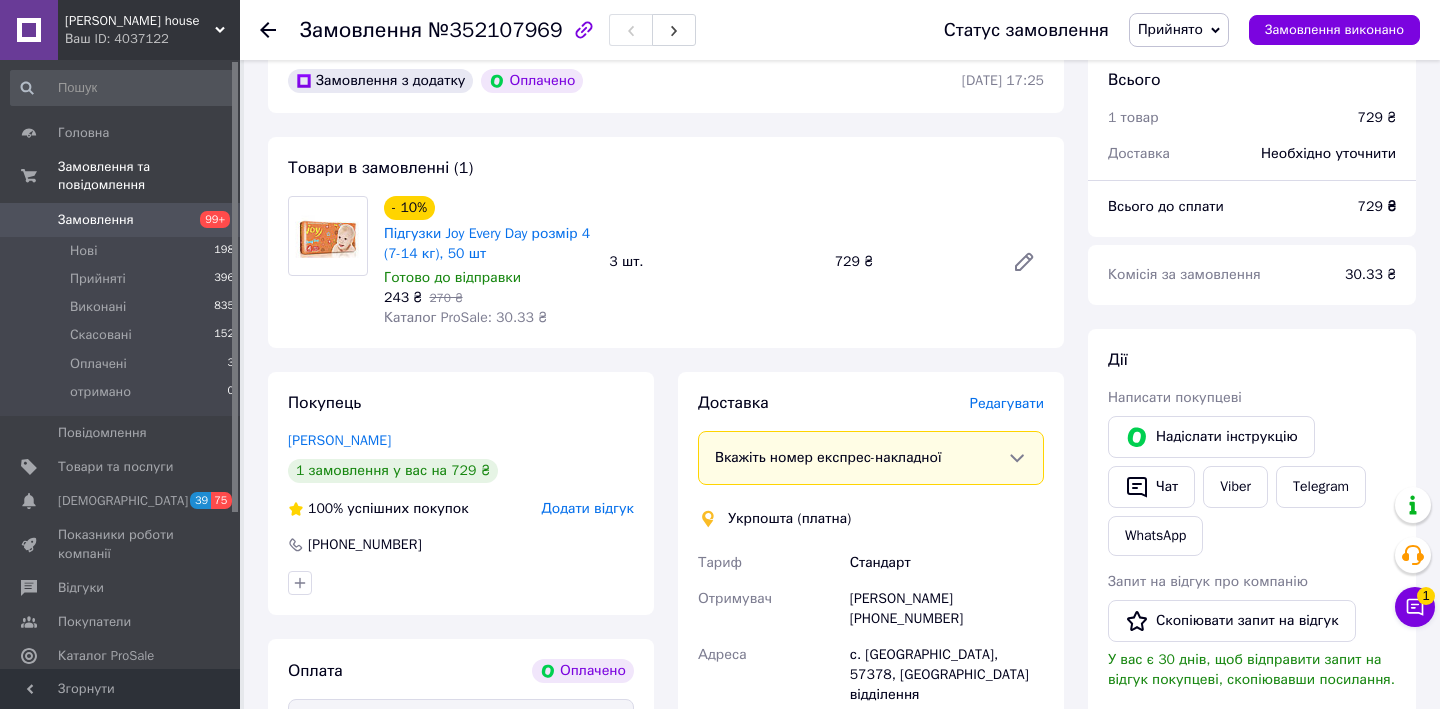 scroll, scrollTop: 177, scrollLeft: 0, axis: vertical 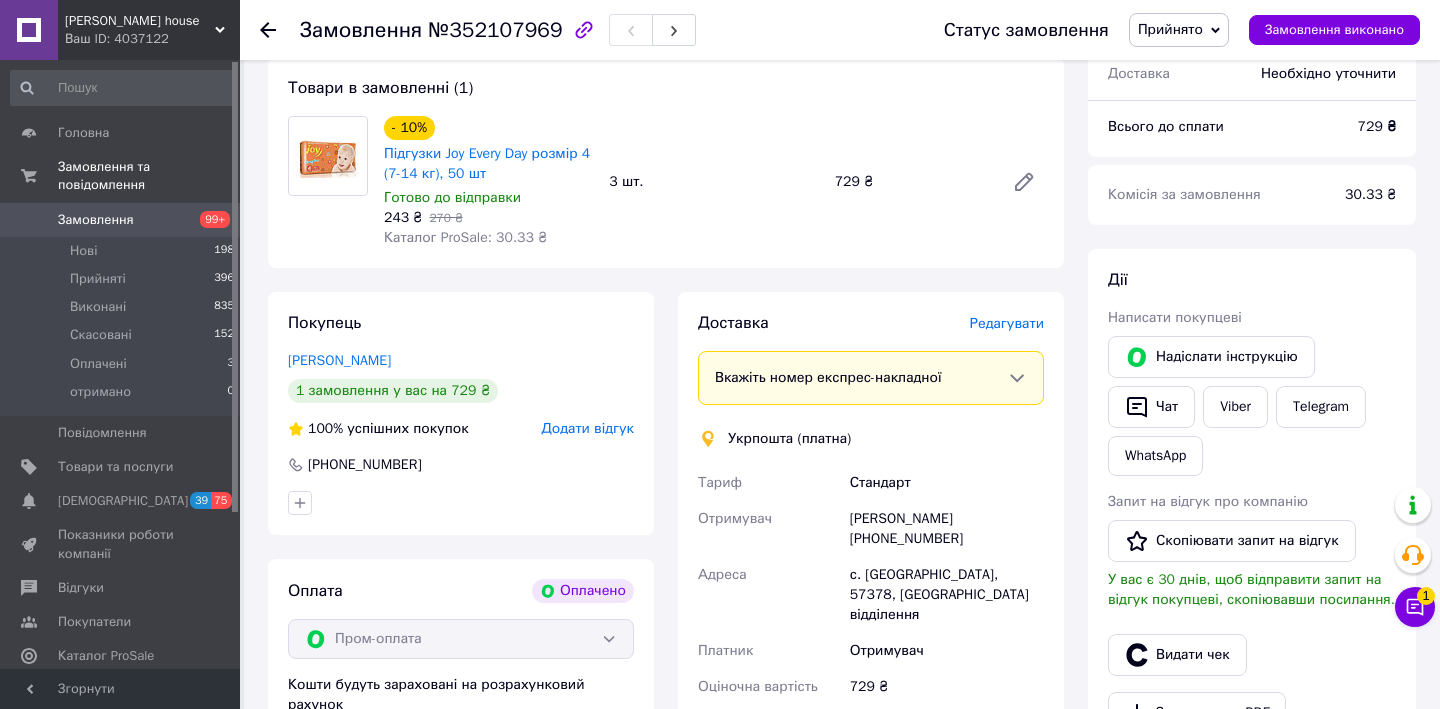 click on "Редагувати" at bounding box center (1007, 323) 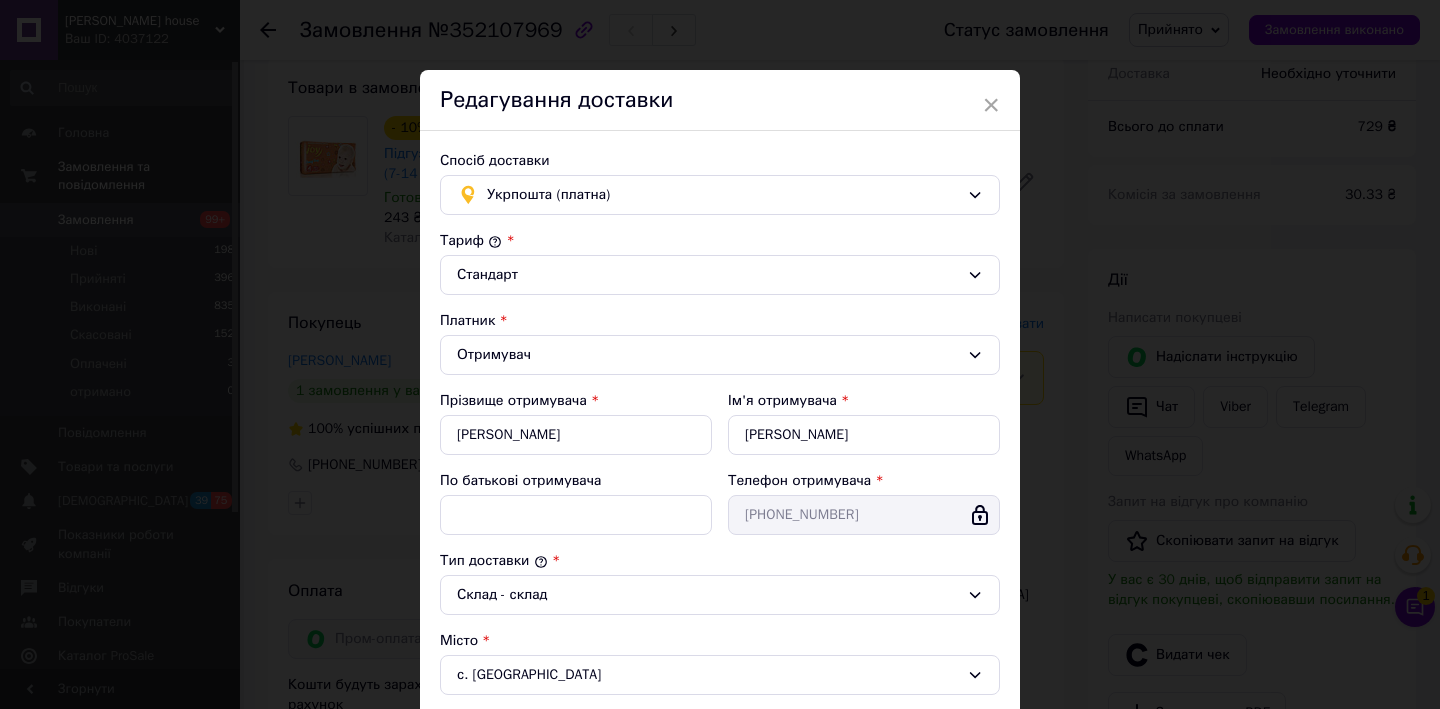 scroll, scrollTop: 542, scrollLeft: 0, axis: vertical 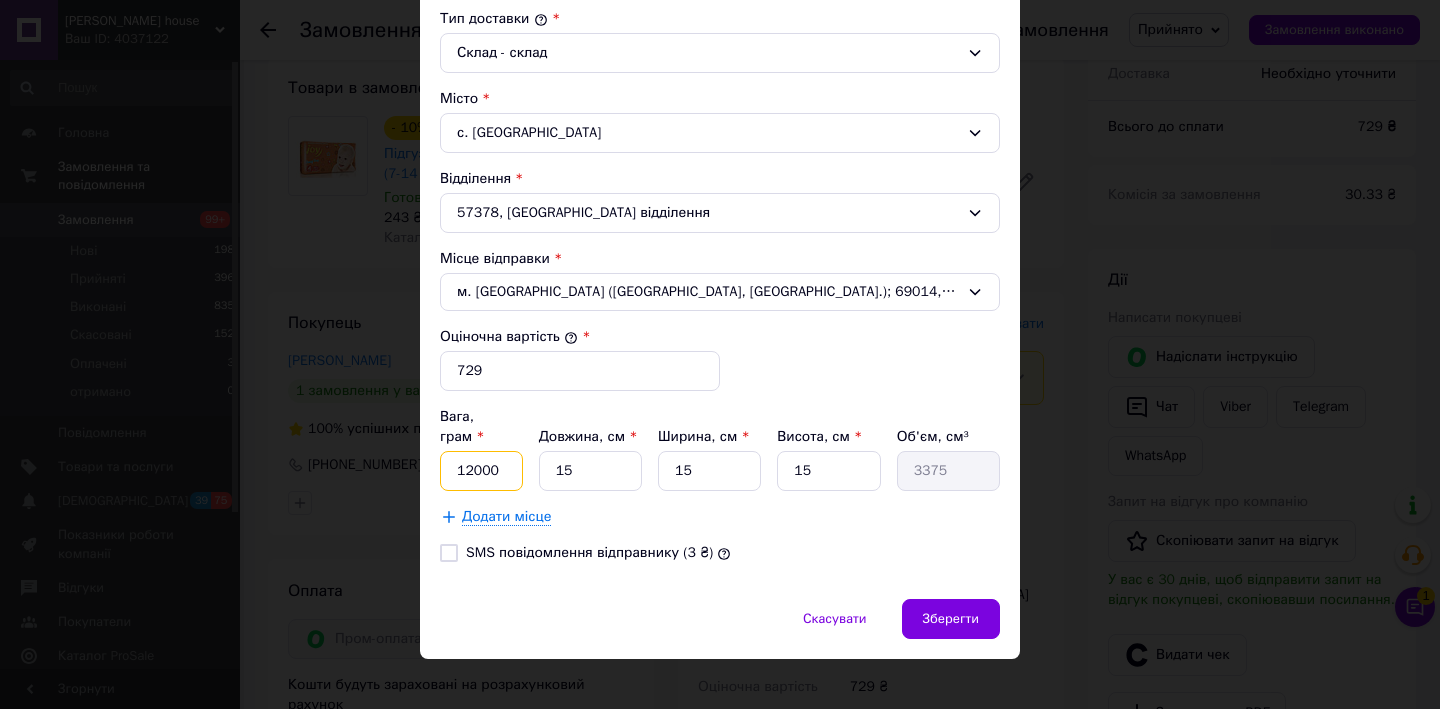click on "12000" at bounding box center [481, 471] 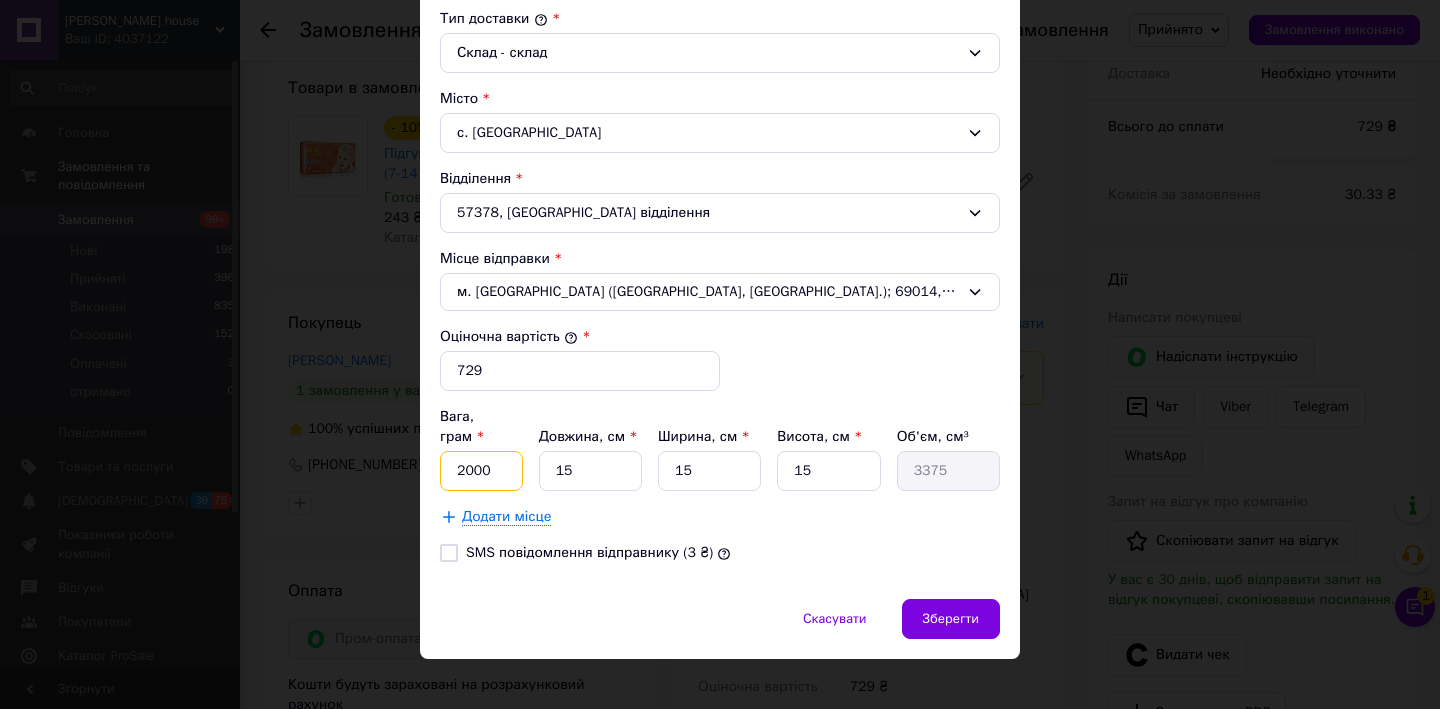 type on "2000" 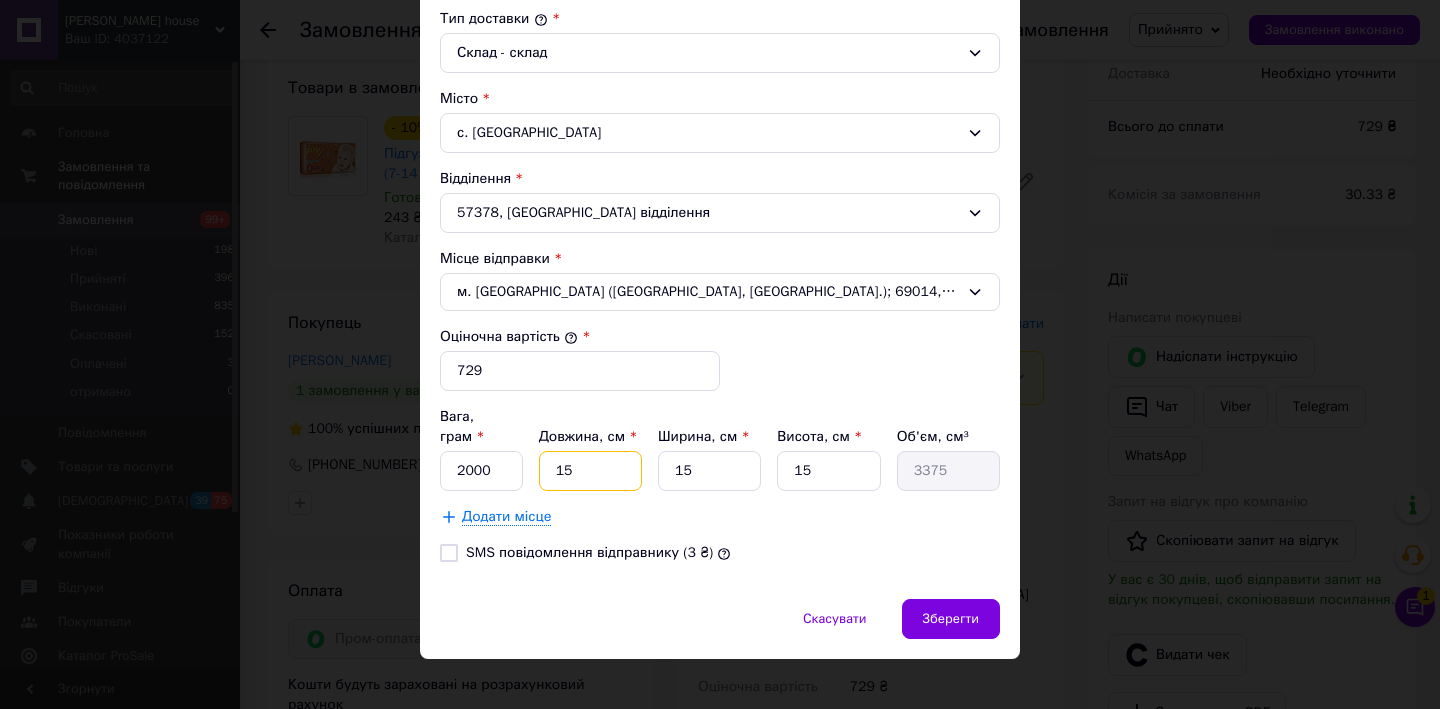 click on "15" at bounding box center (590, 471) 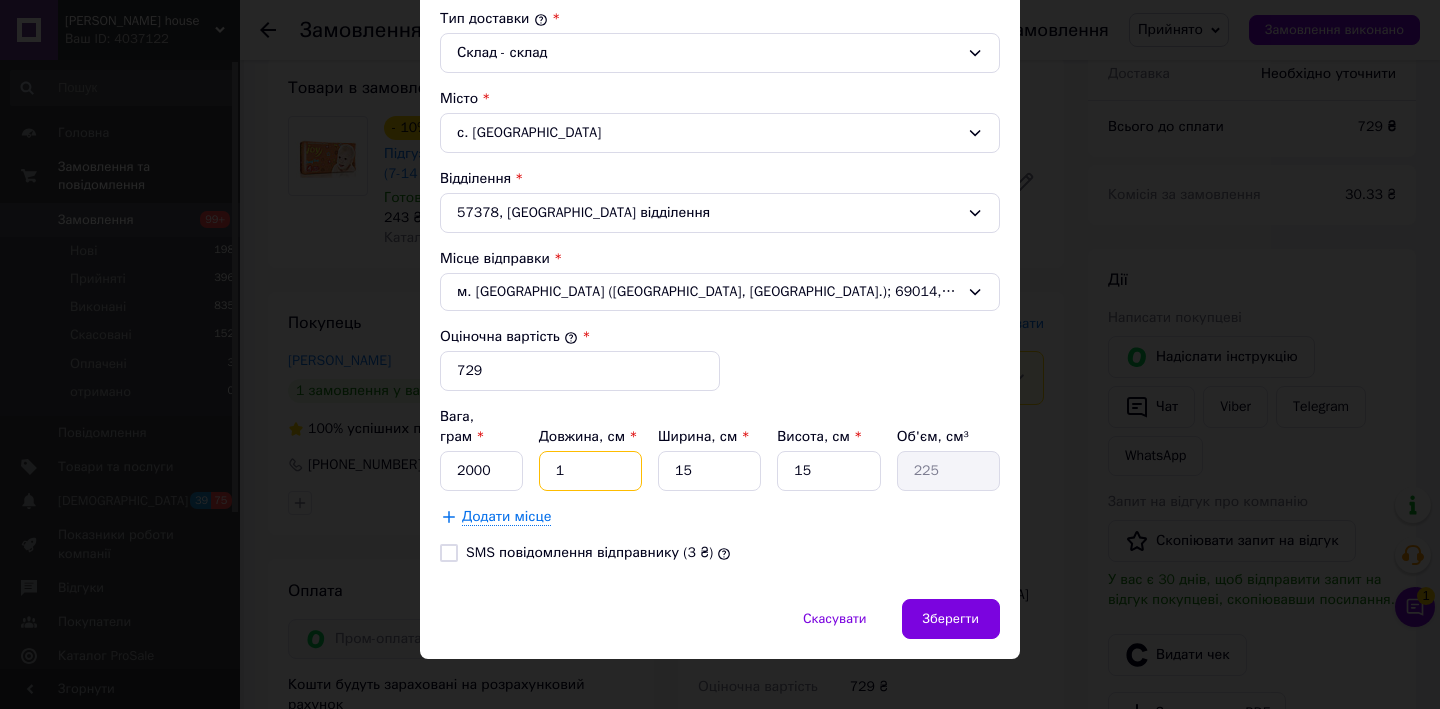 type 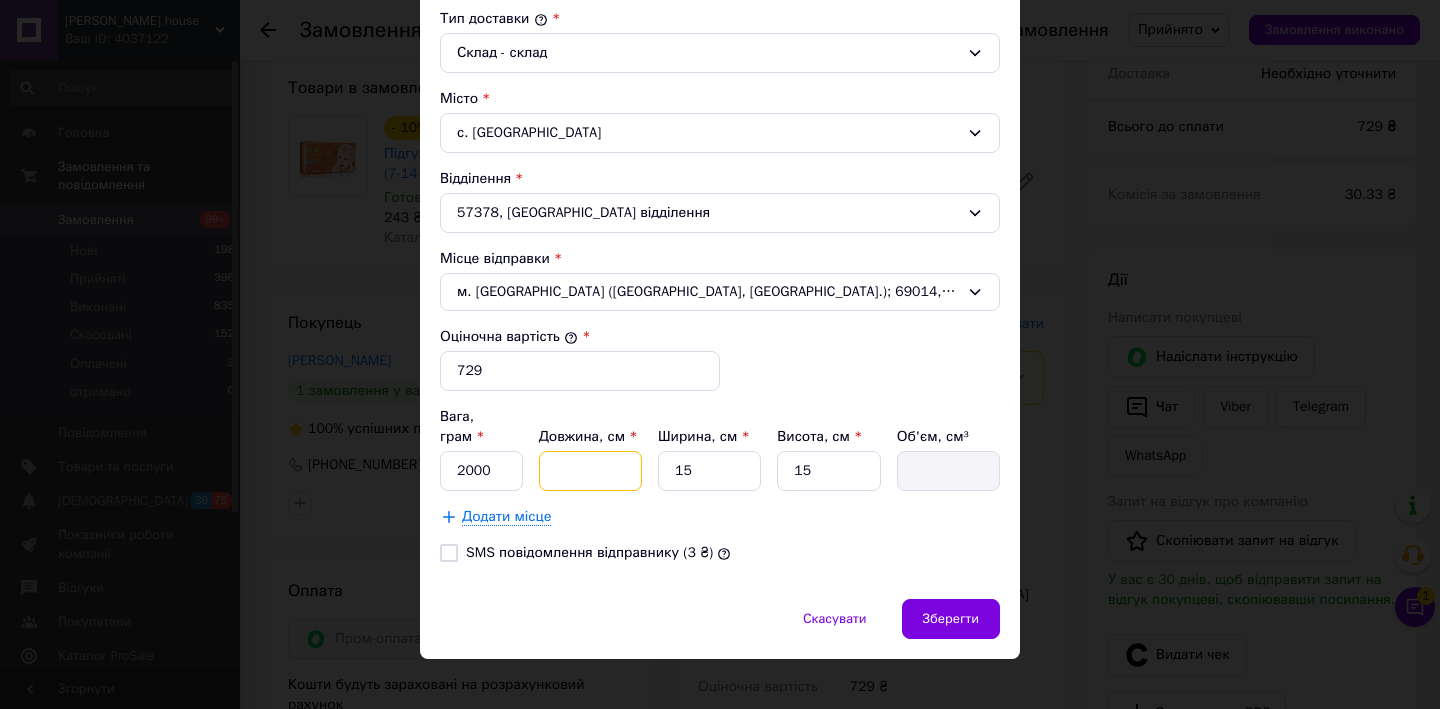 type on "3" 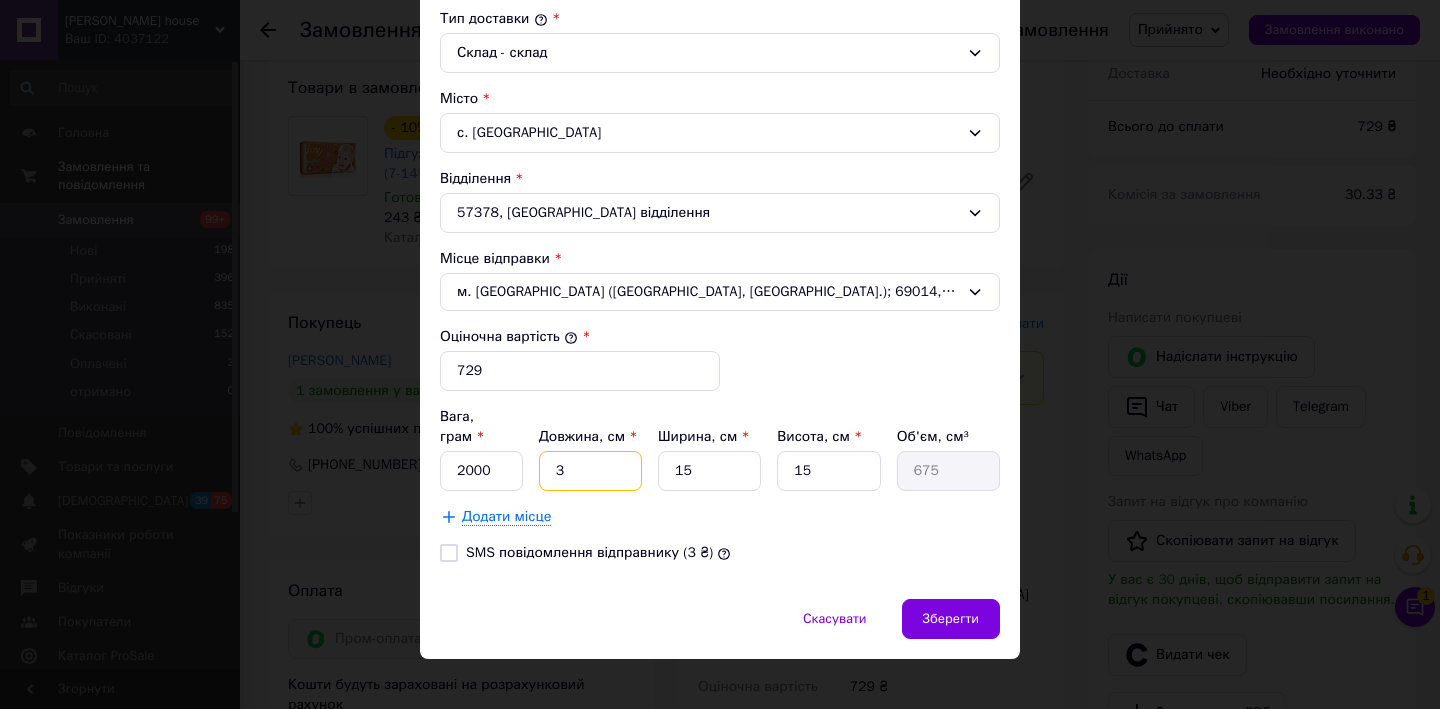 type on "30" 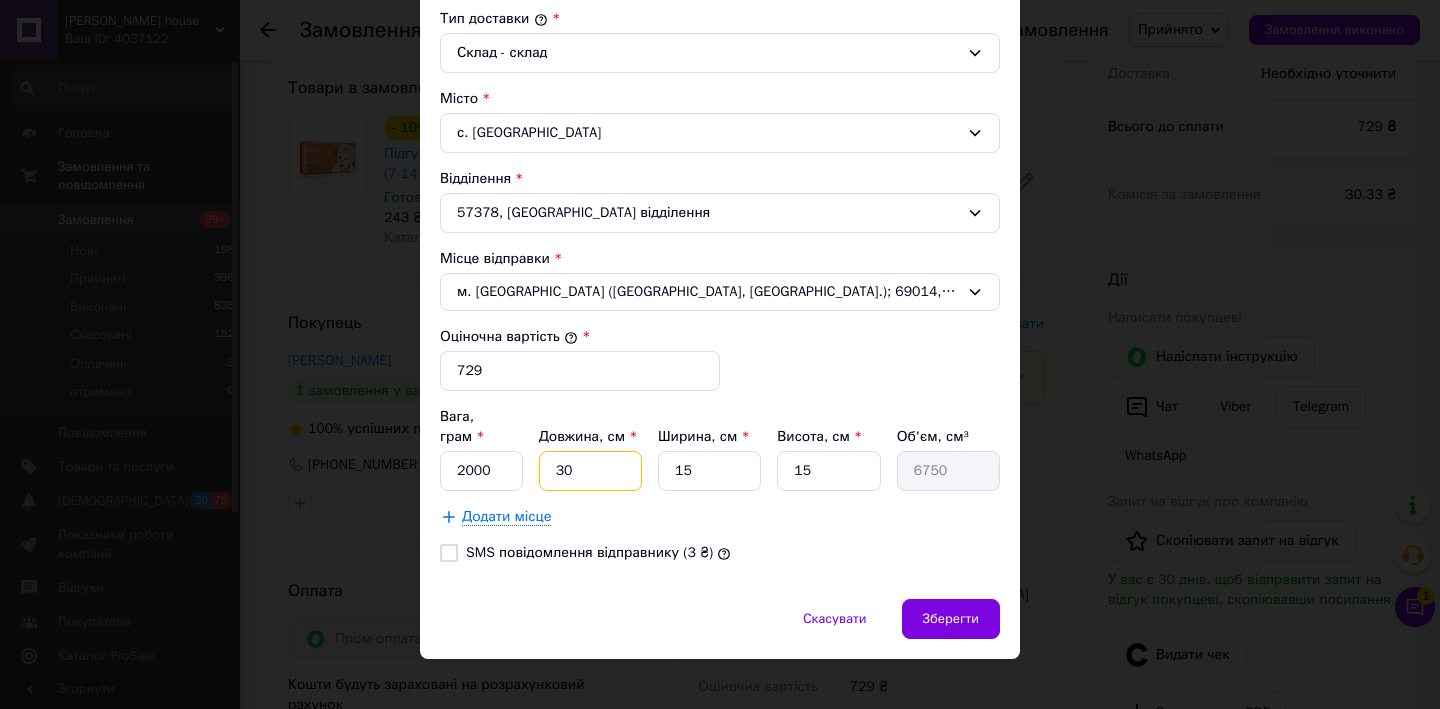 type on "30" 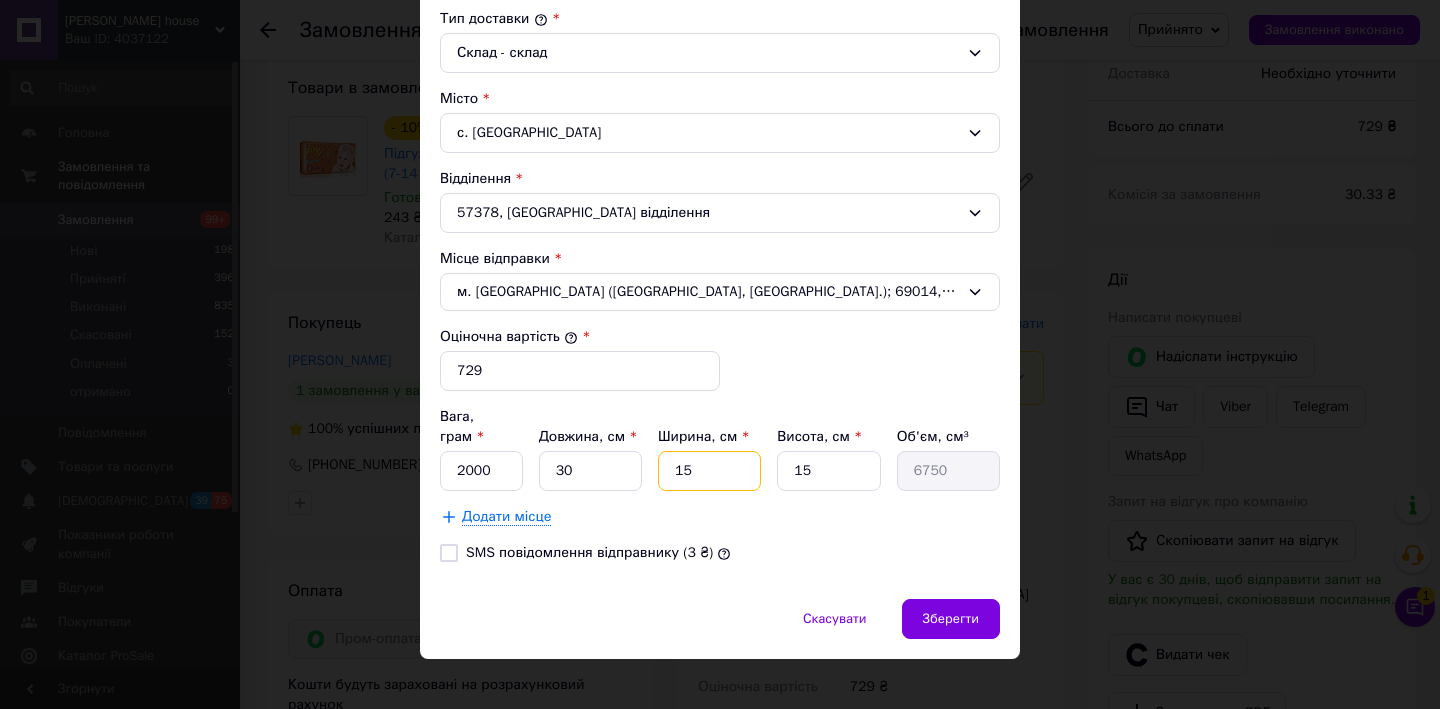 click on "15" at bounding box center (709, 471) 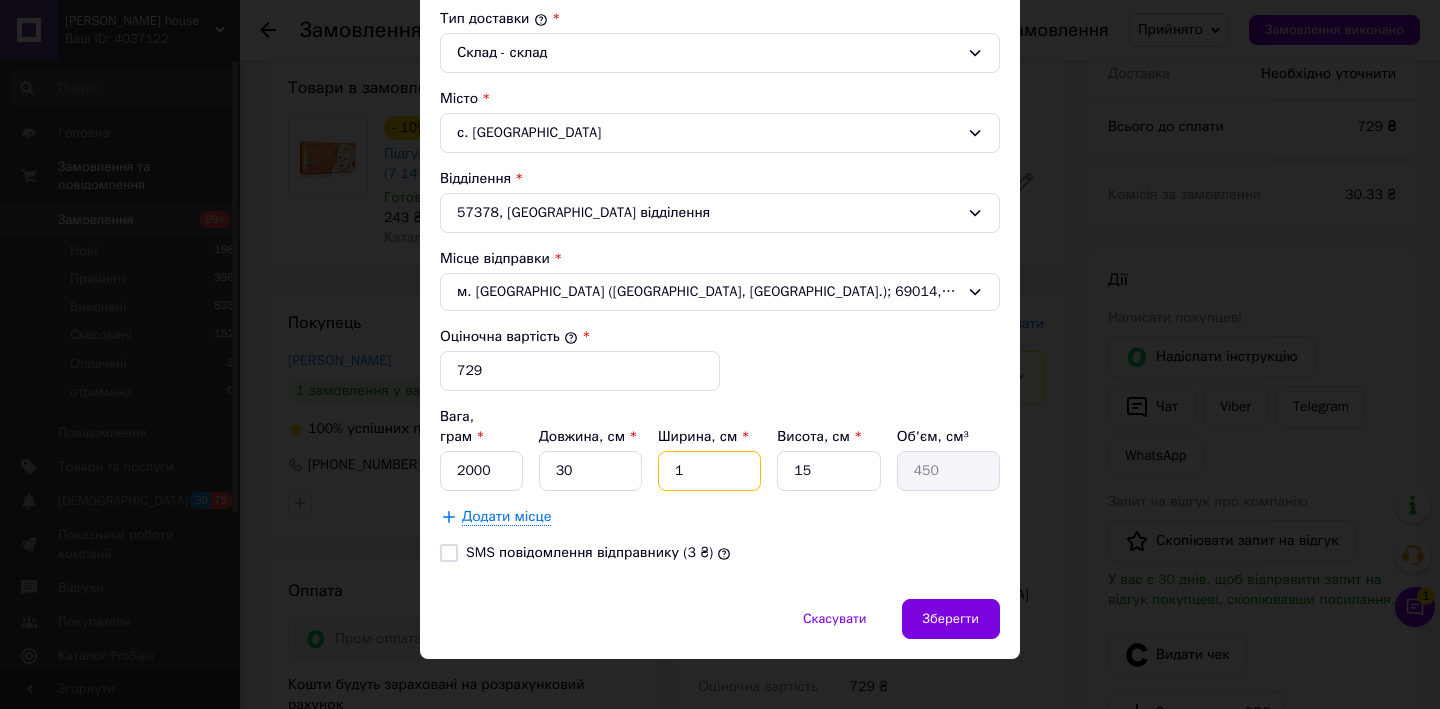 type 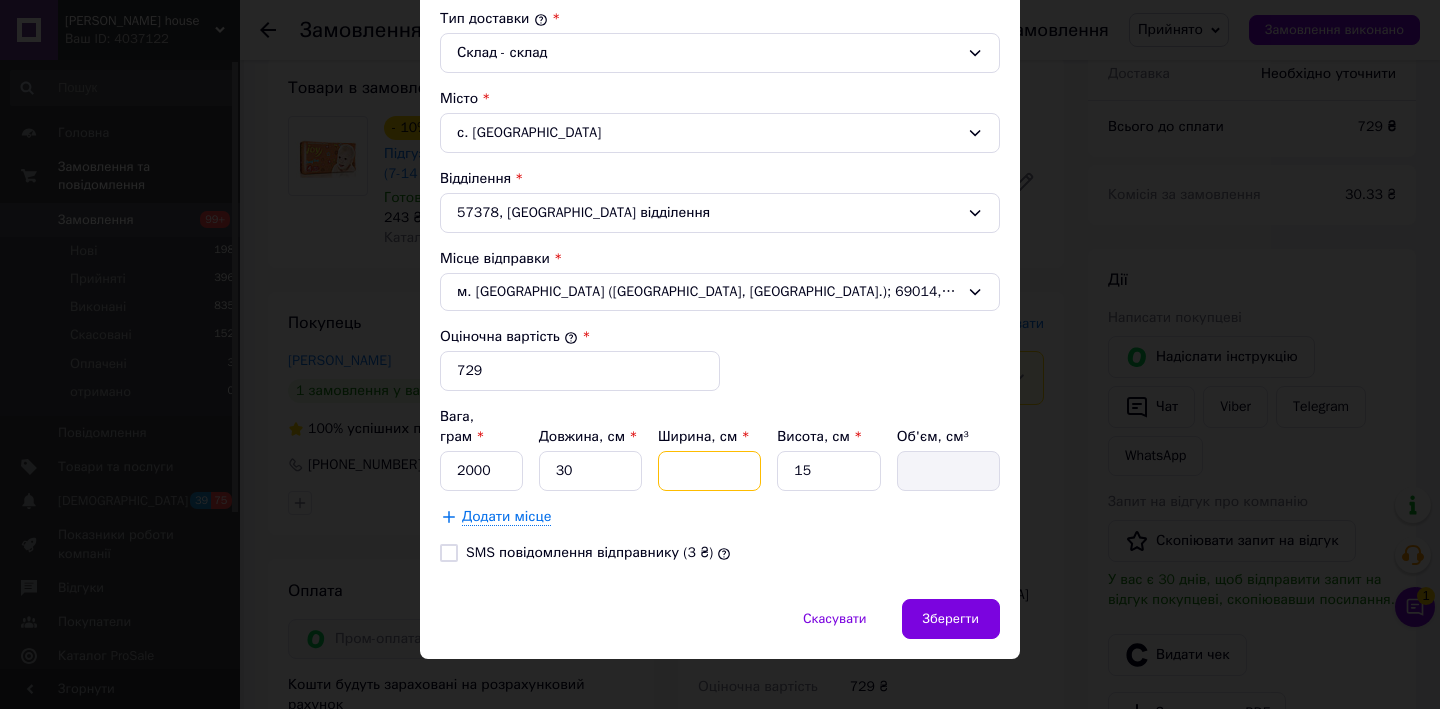type on "2" 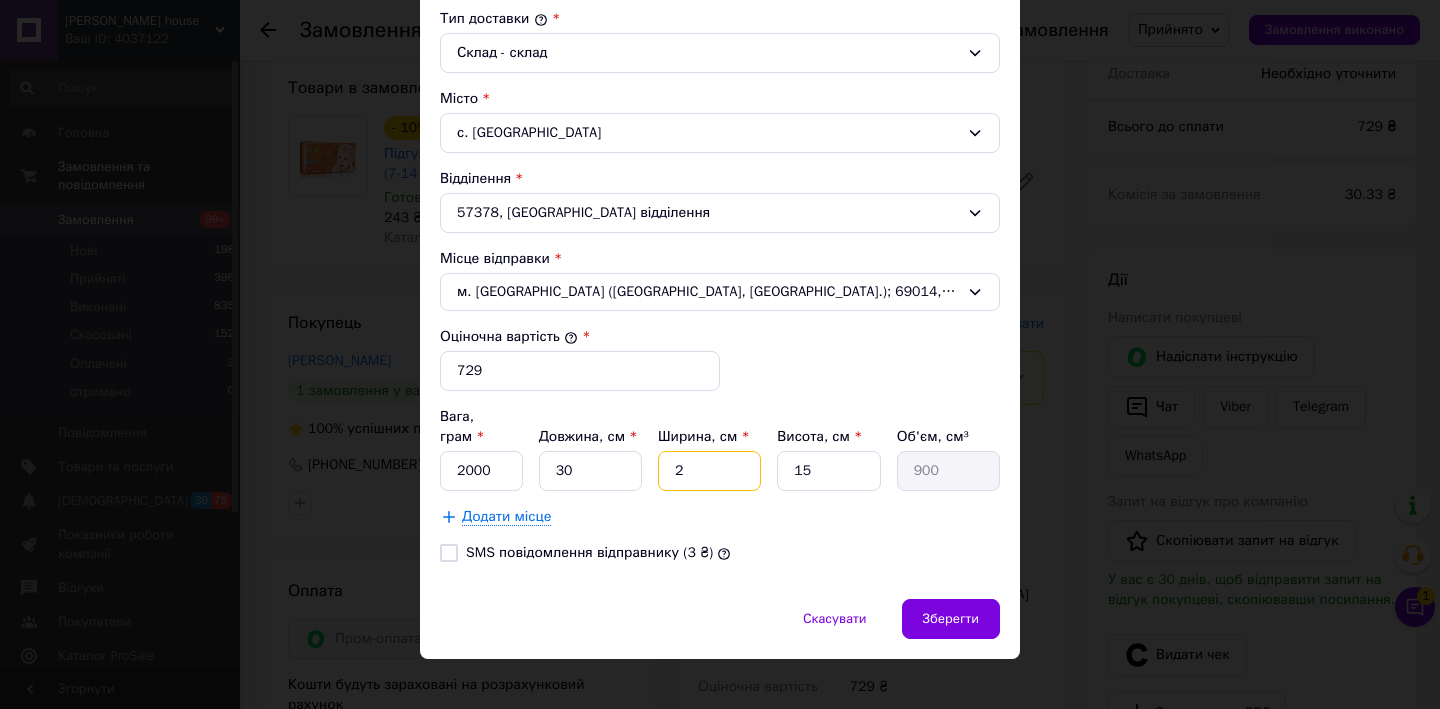type on "20" 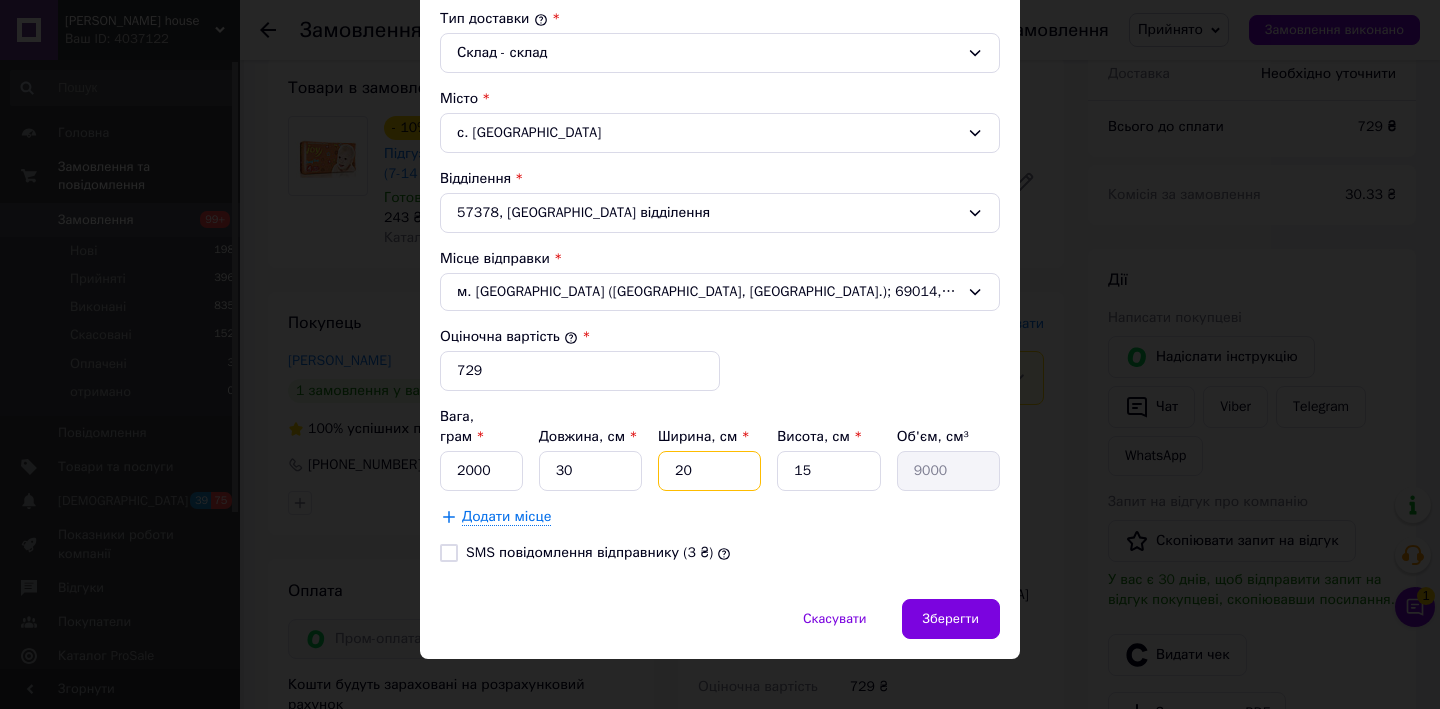 type on "20" 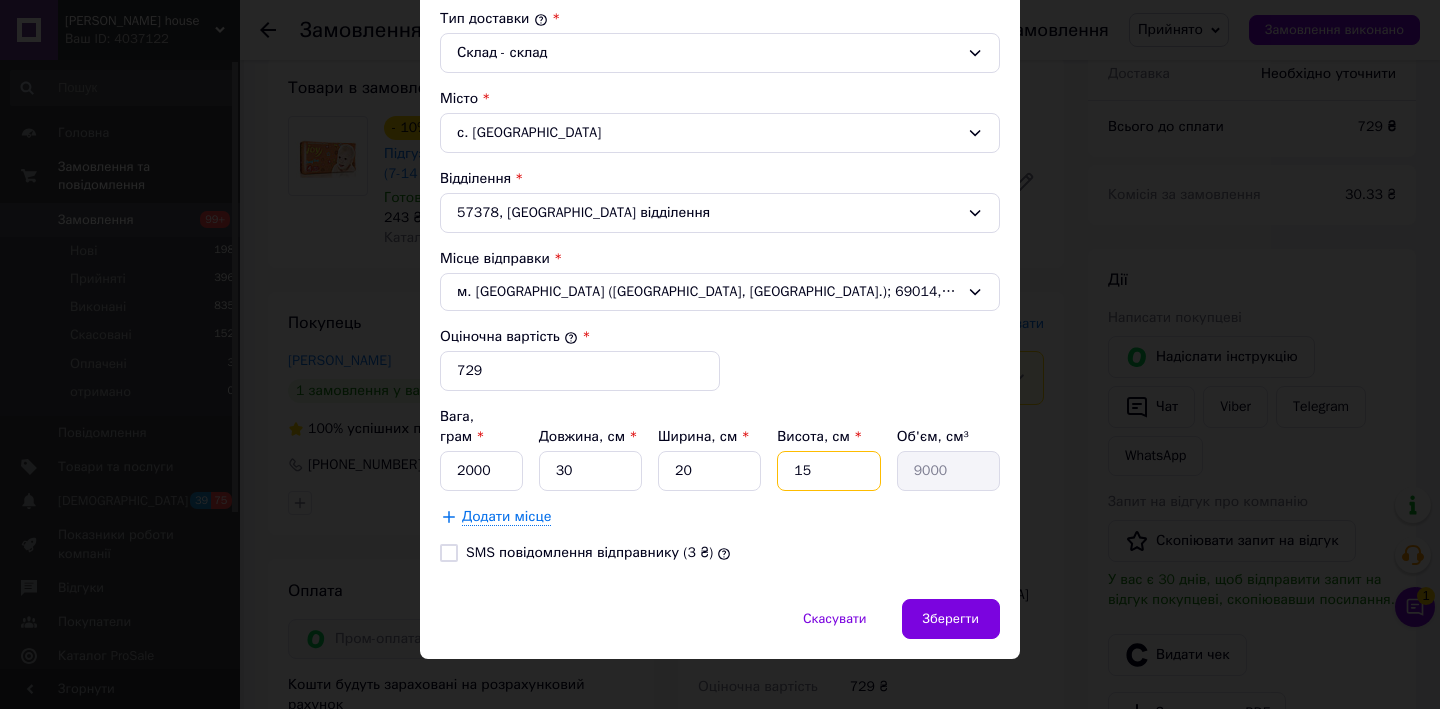 click on "15" at bounding box center [828, 471] 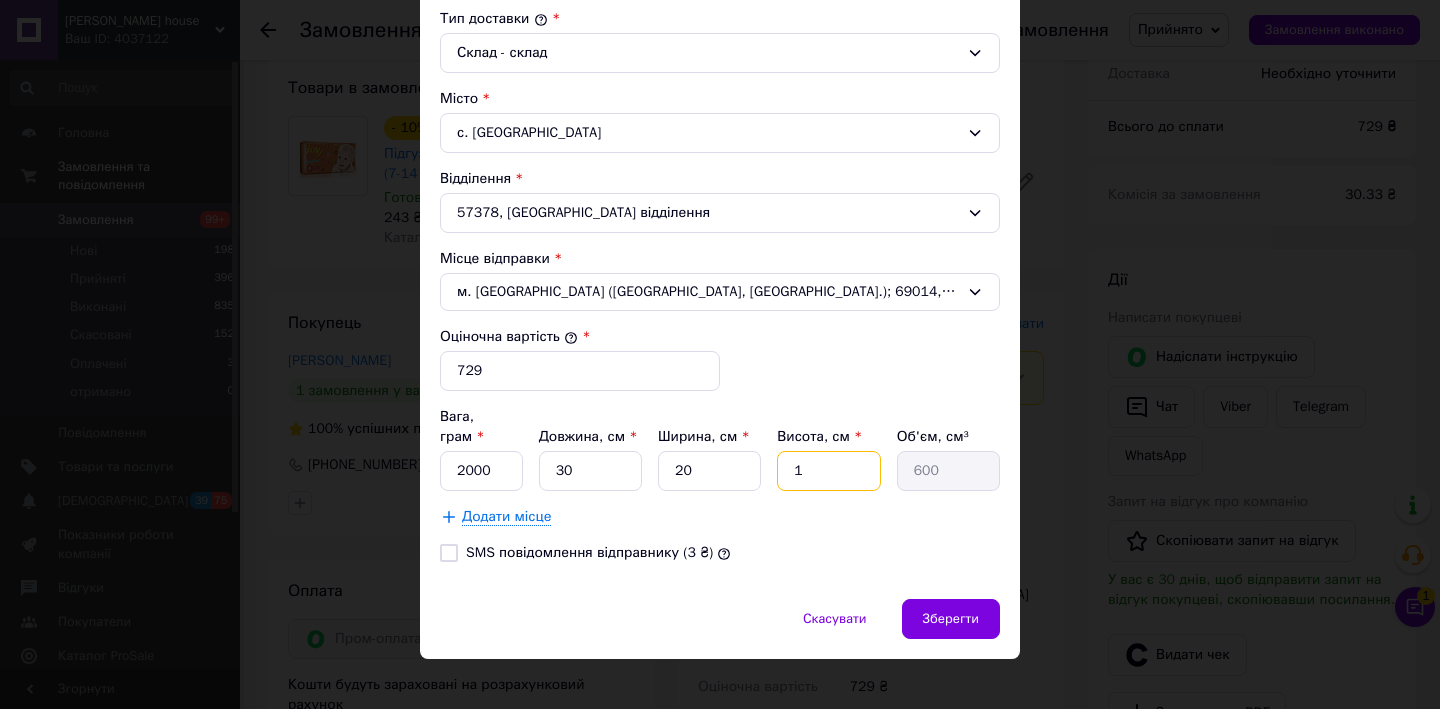 type 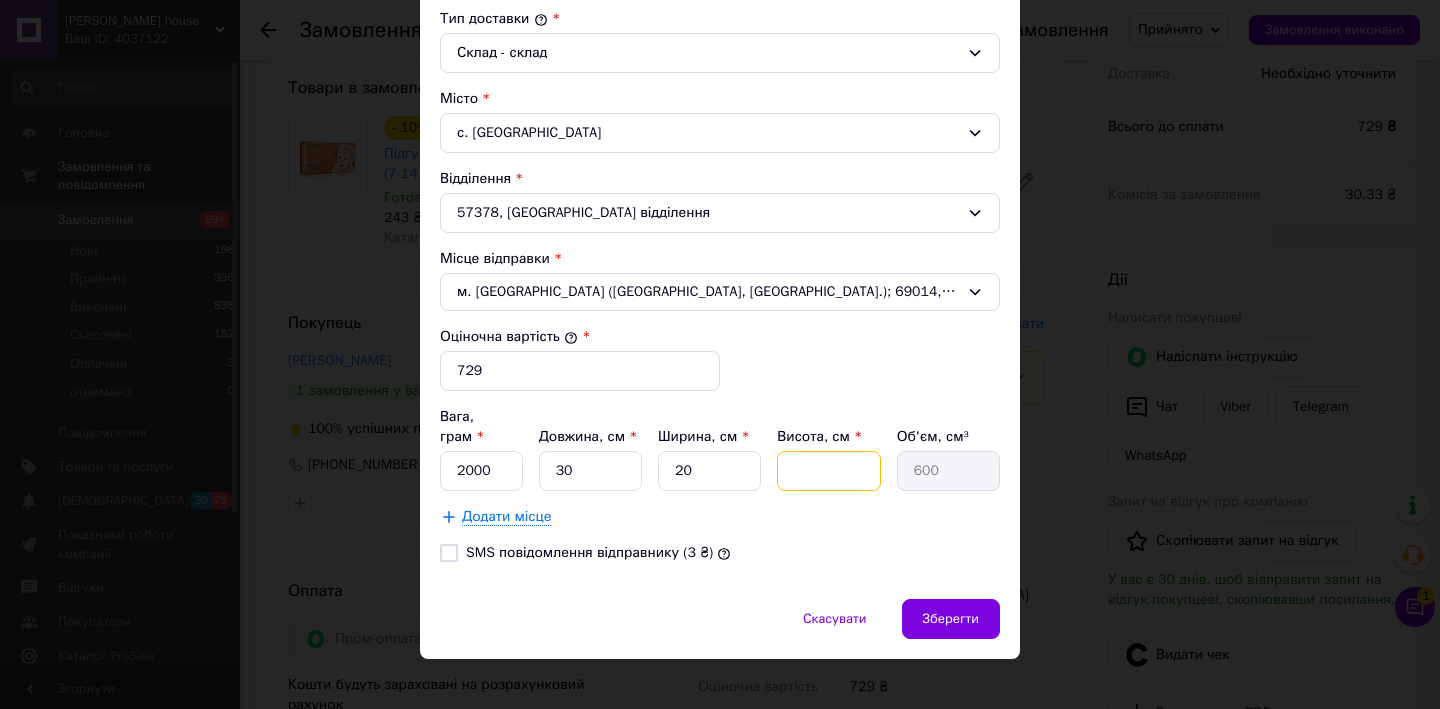 type 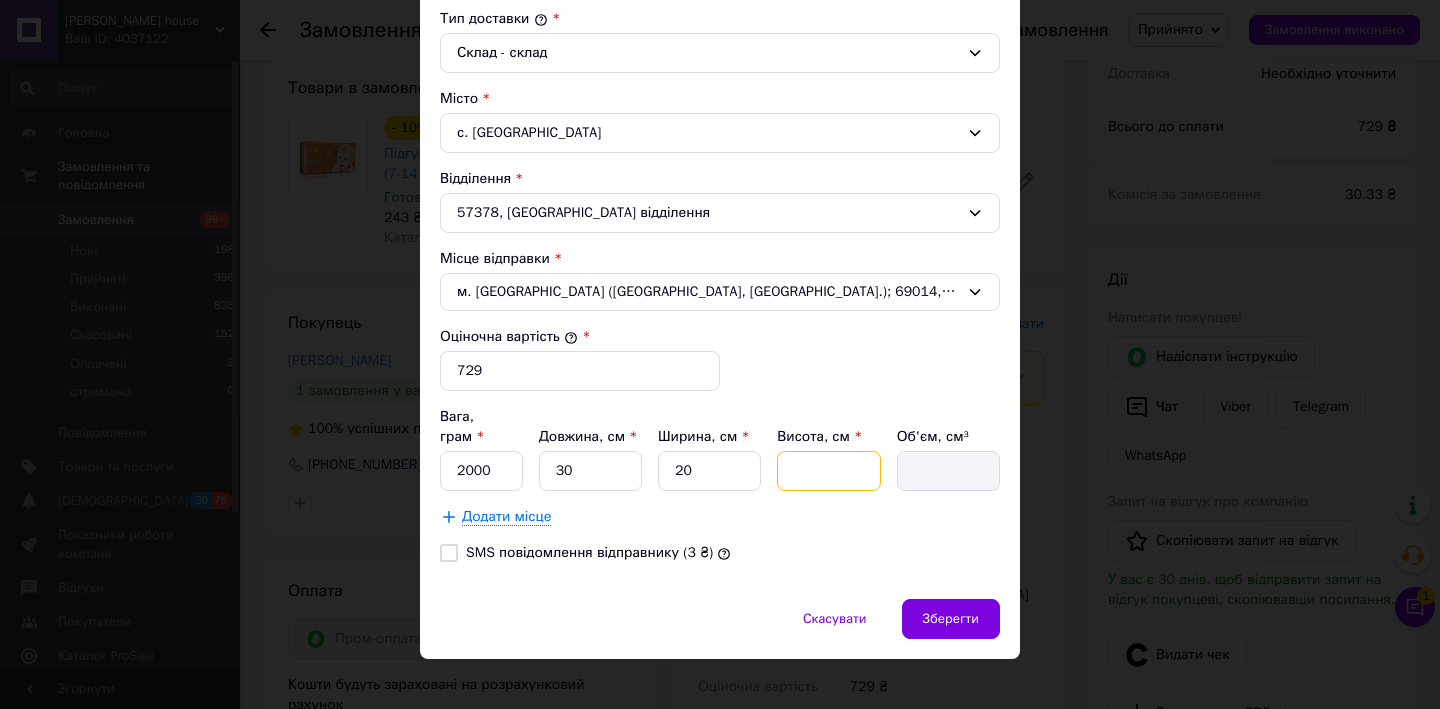 type on "2" 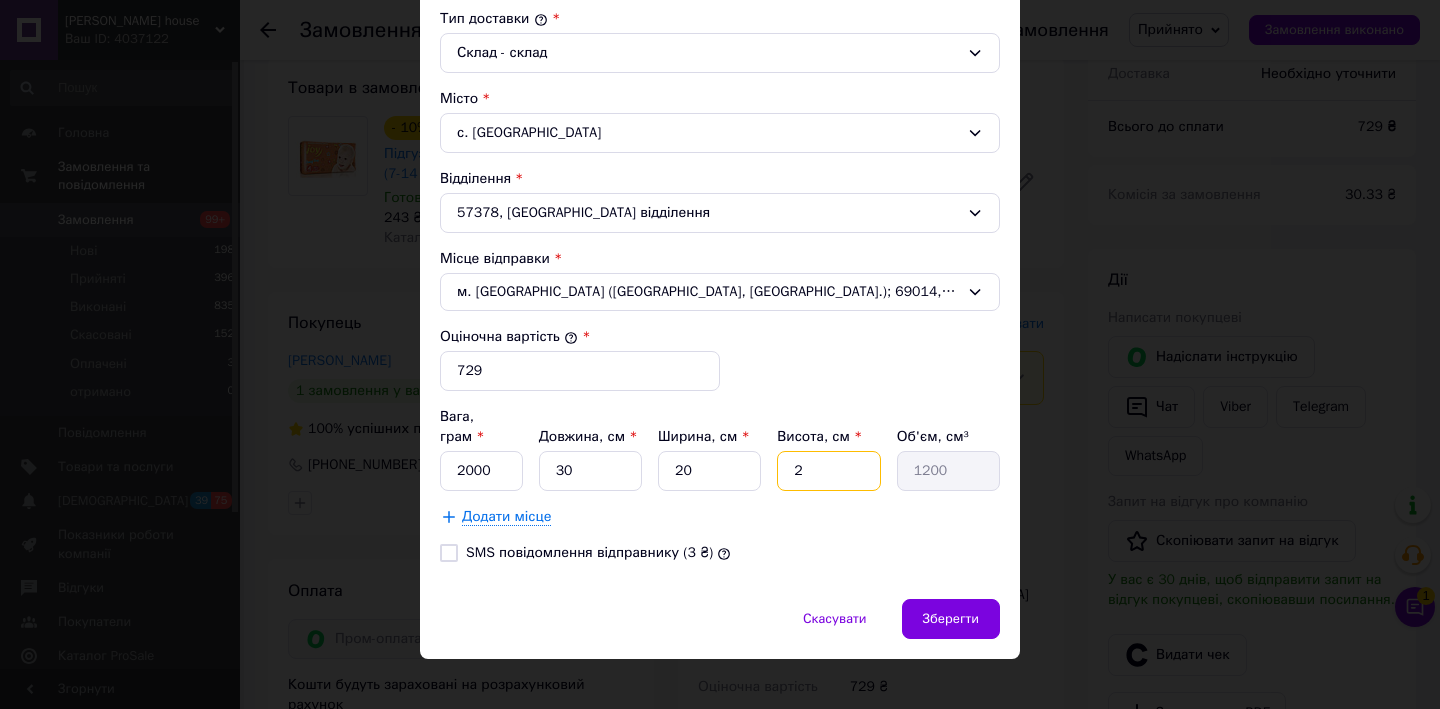 type 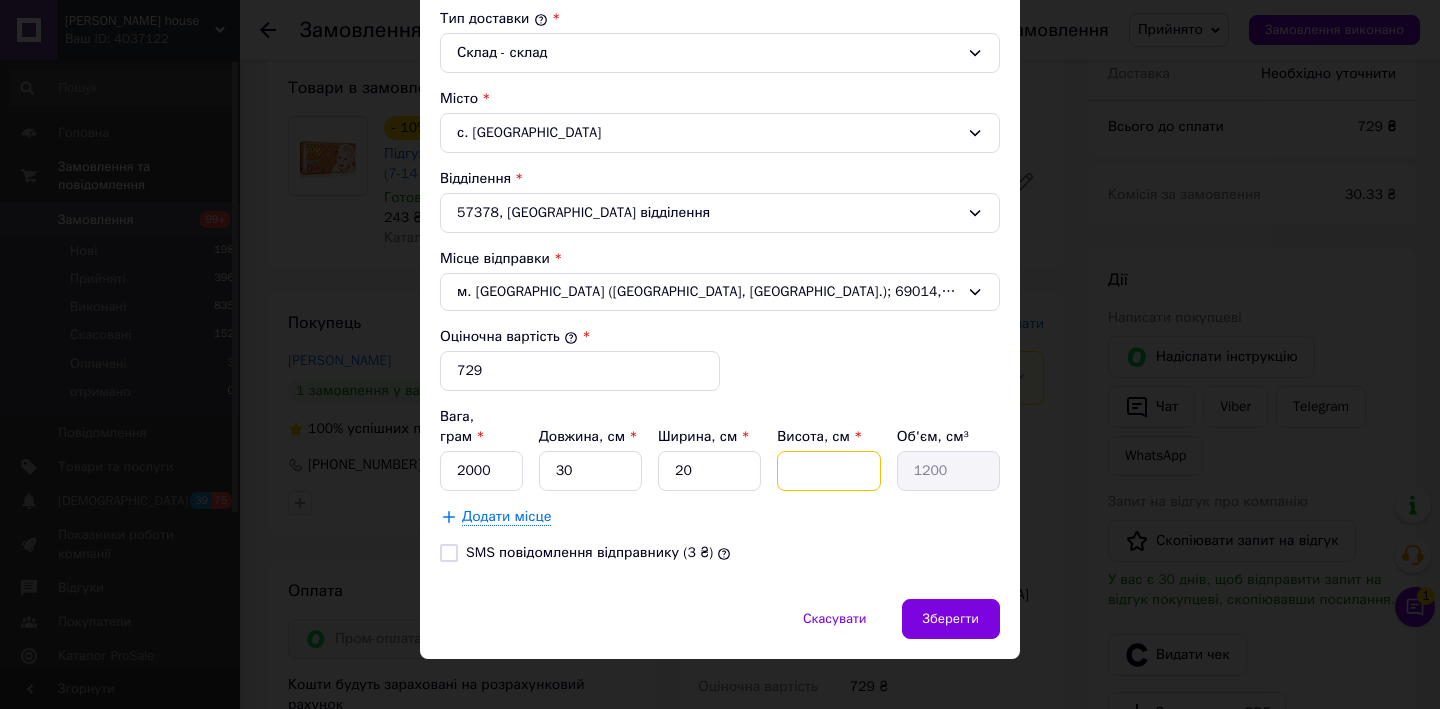 type 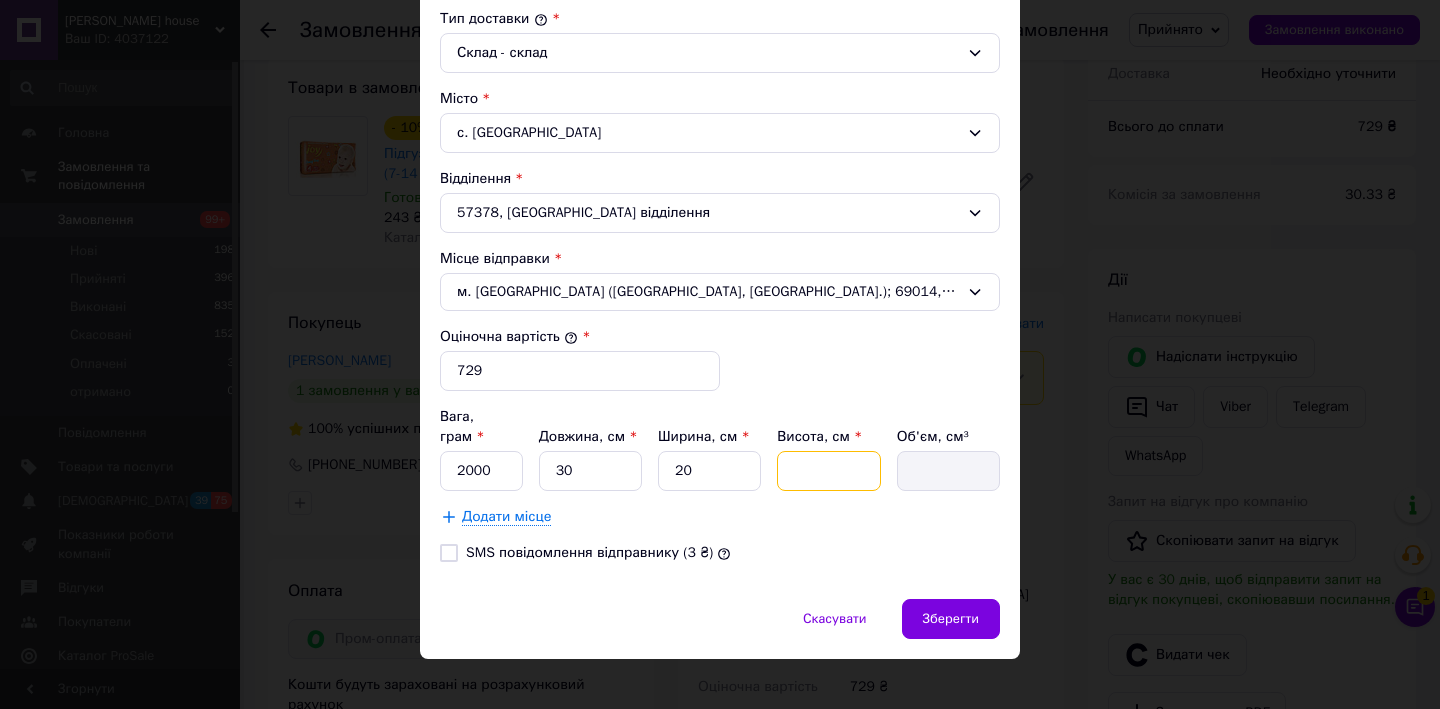 type on "3" 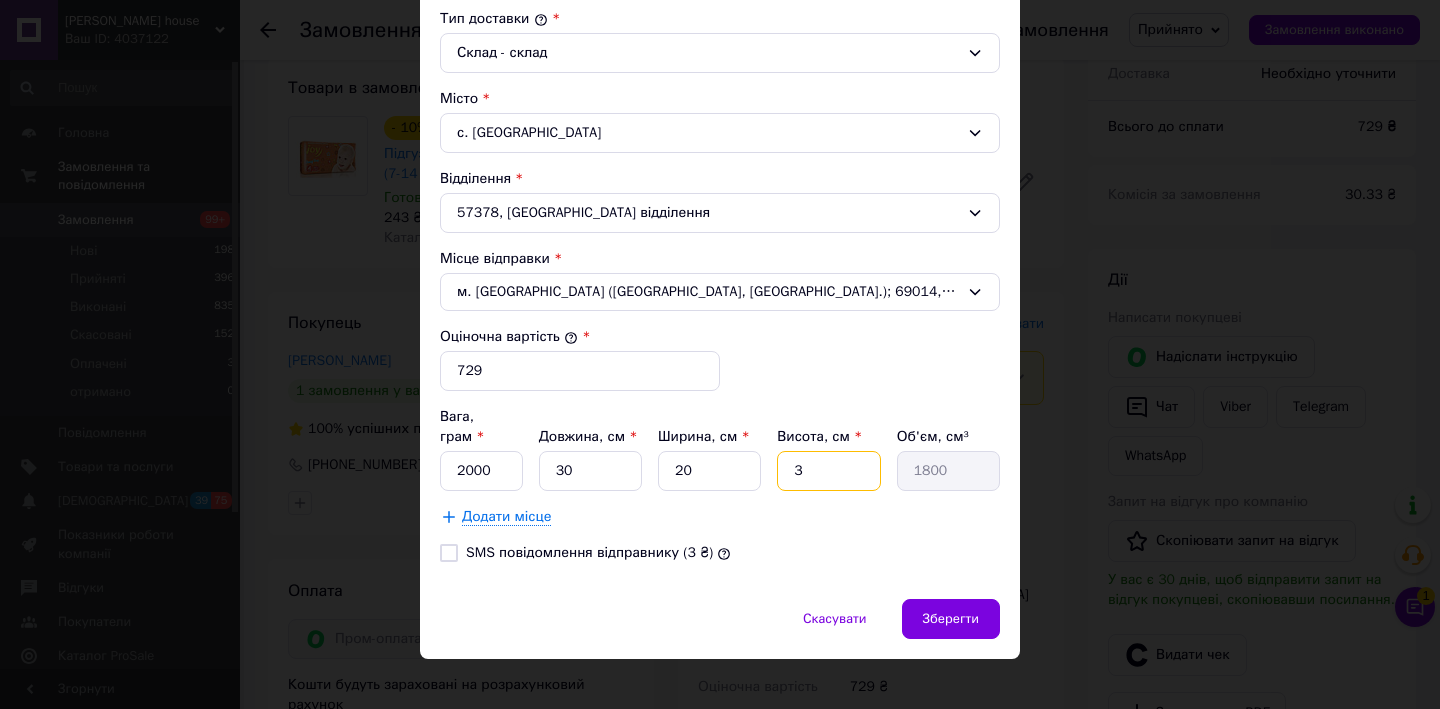 type on "30" 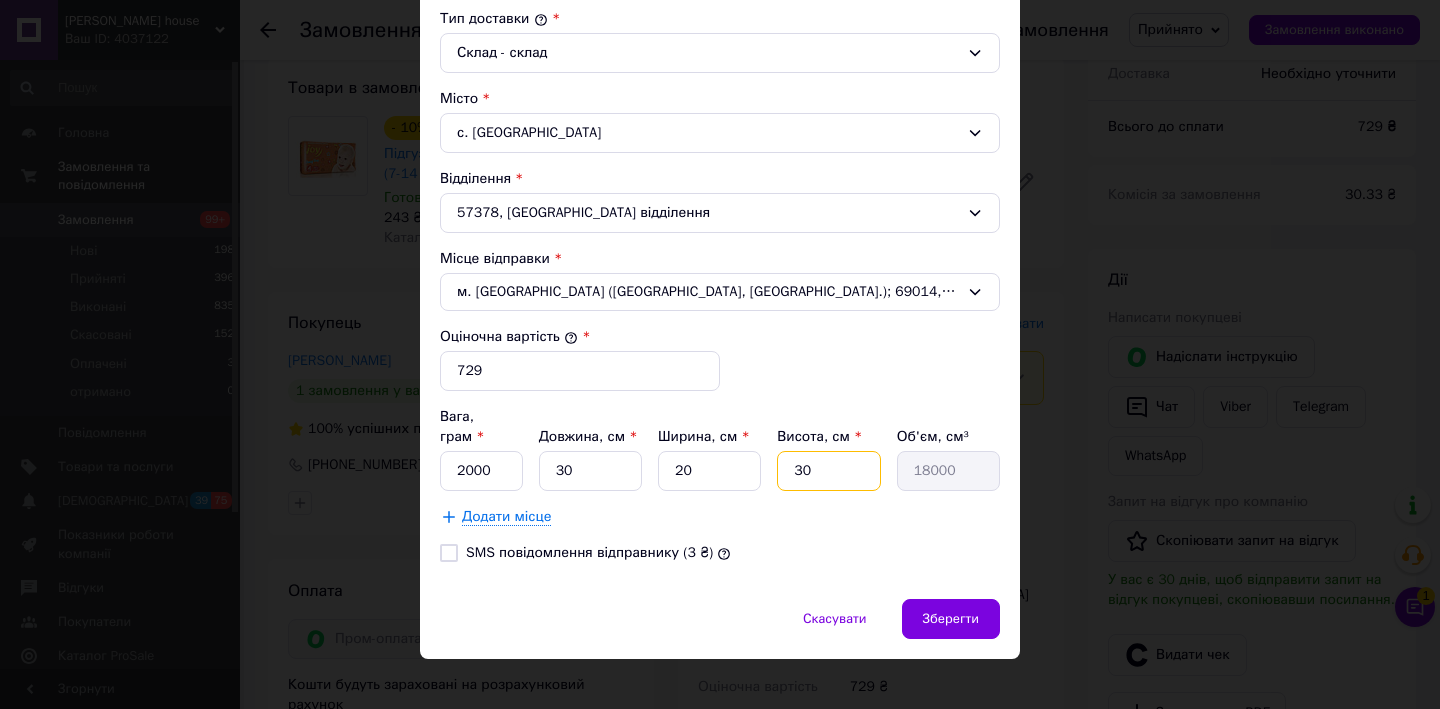 type on "30" 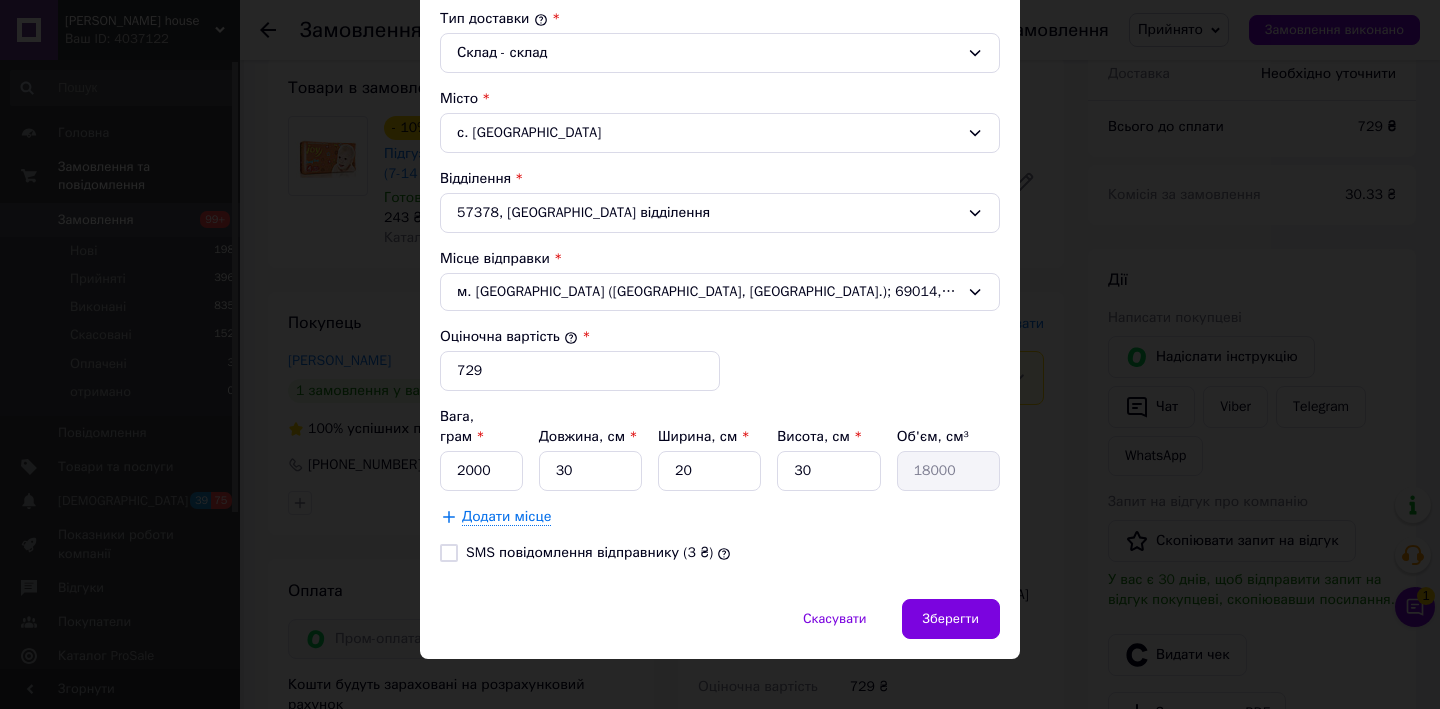 click on "SMS повідомлення відправнику (3 ₴)" at bounding box center [449, 553] 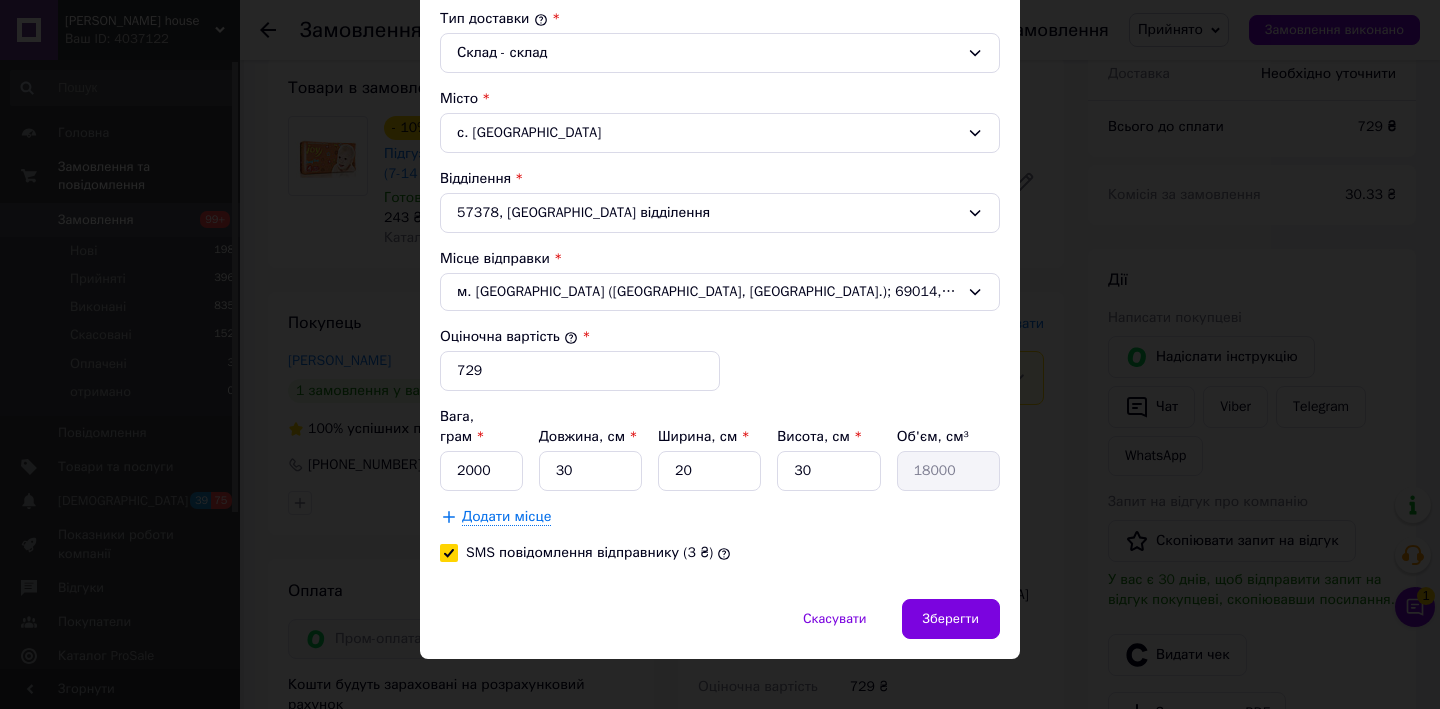 checkbox on "true" 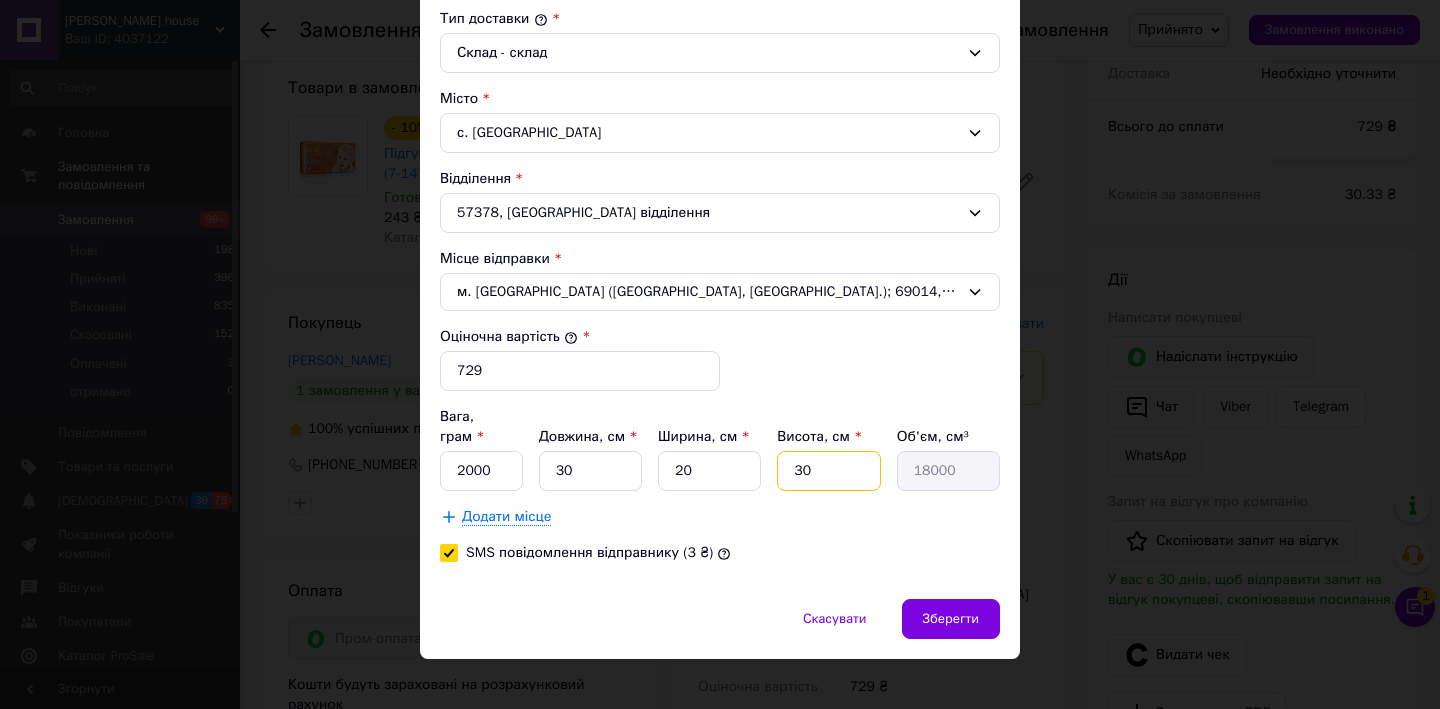 click on "30" at bounding box center [828, 471] 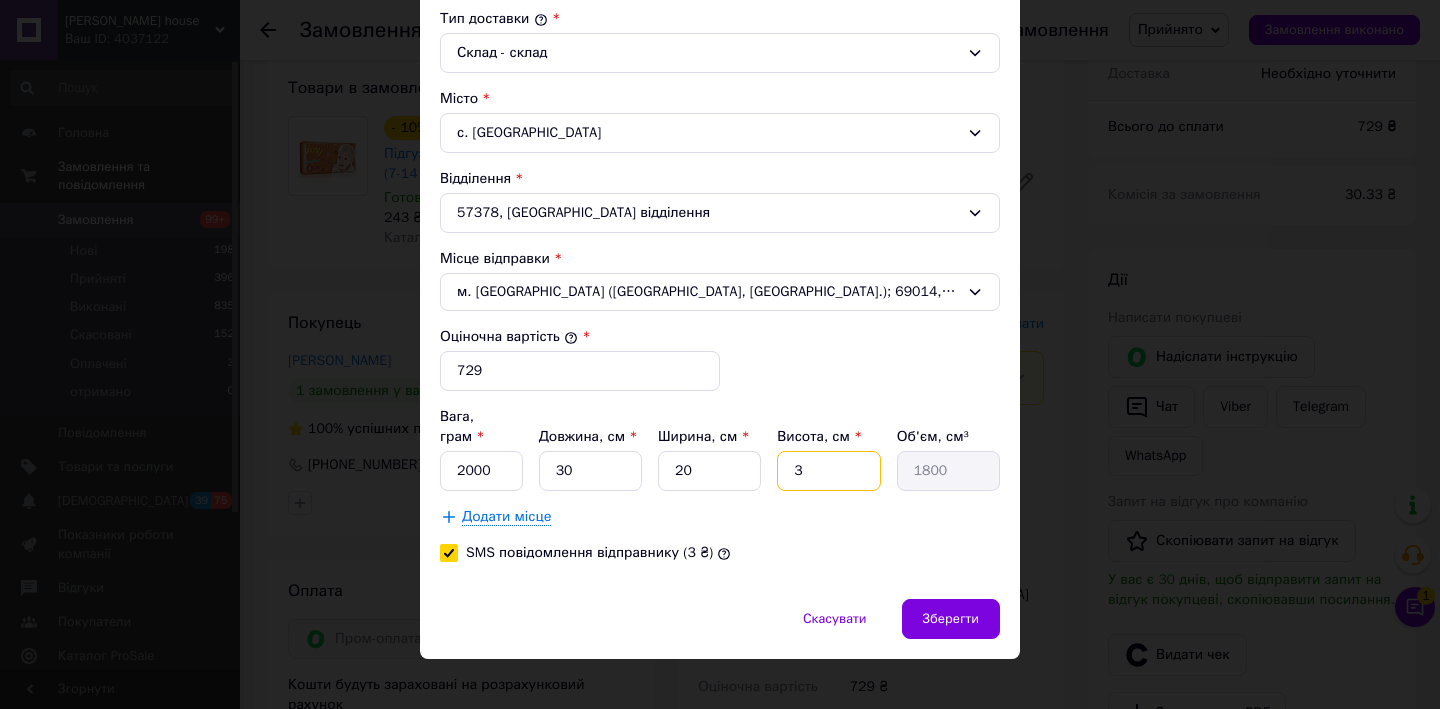 type 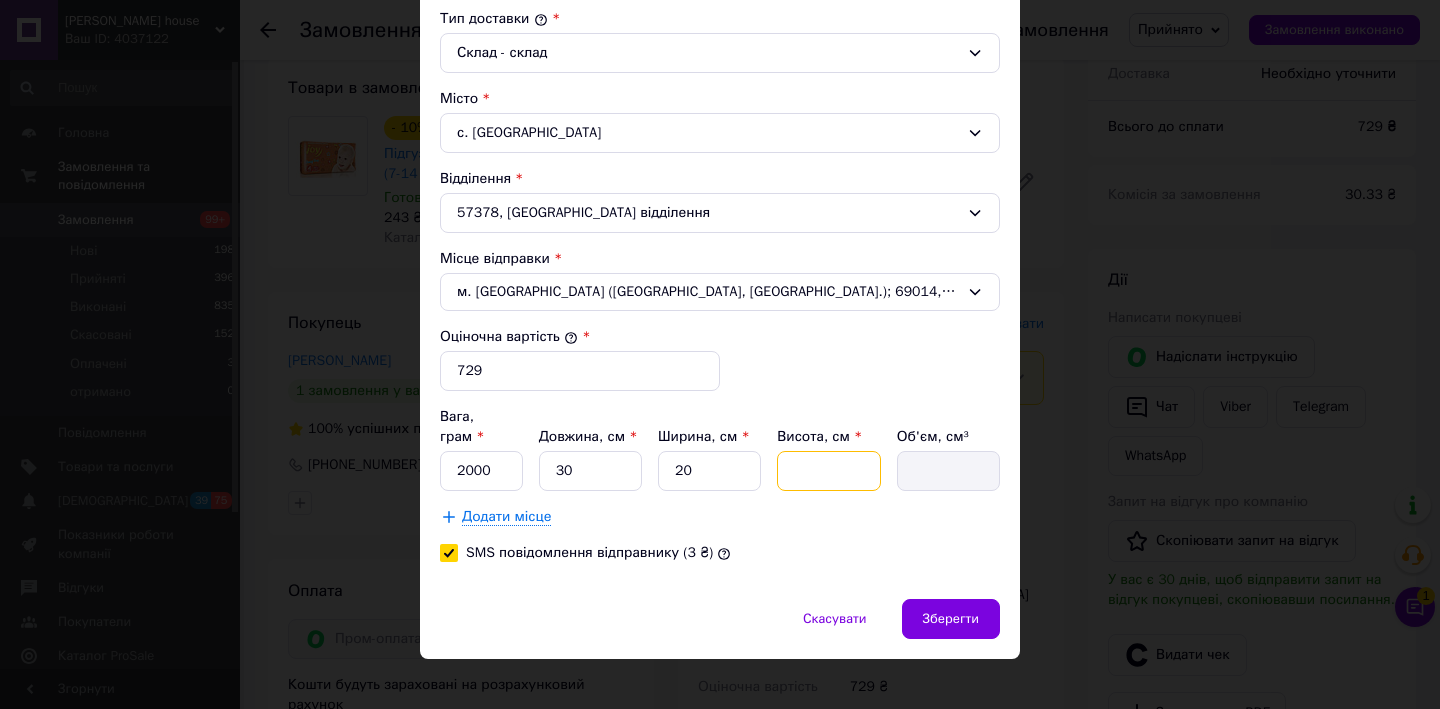 type on "2" 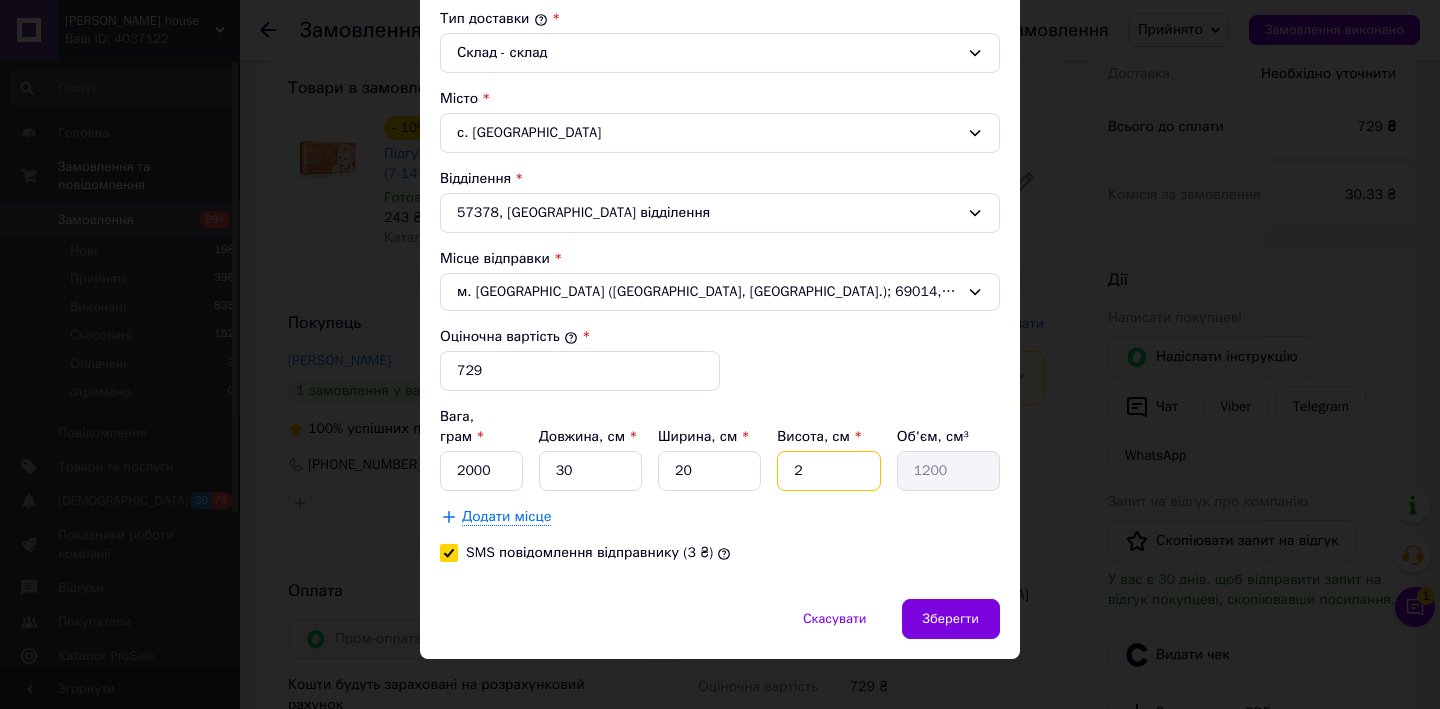 type on "29" 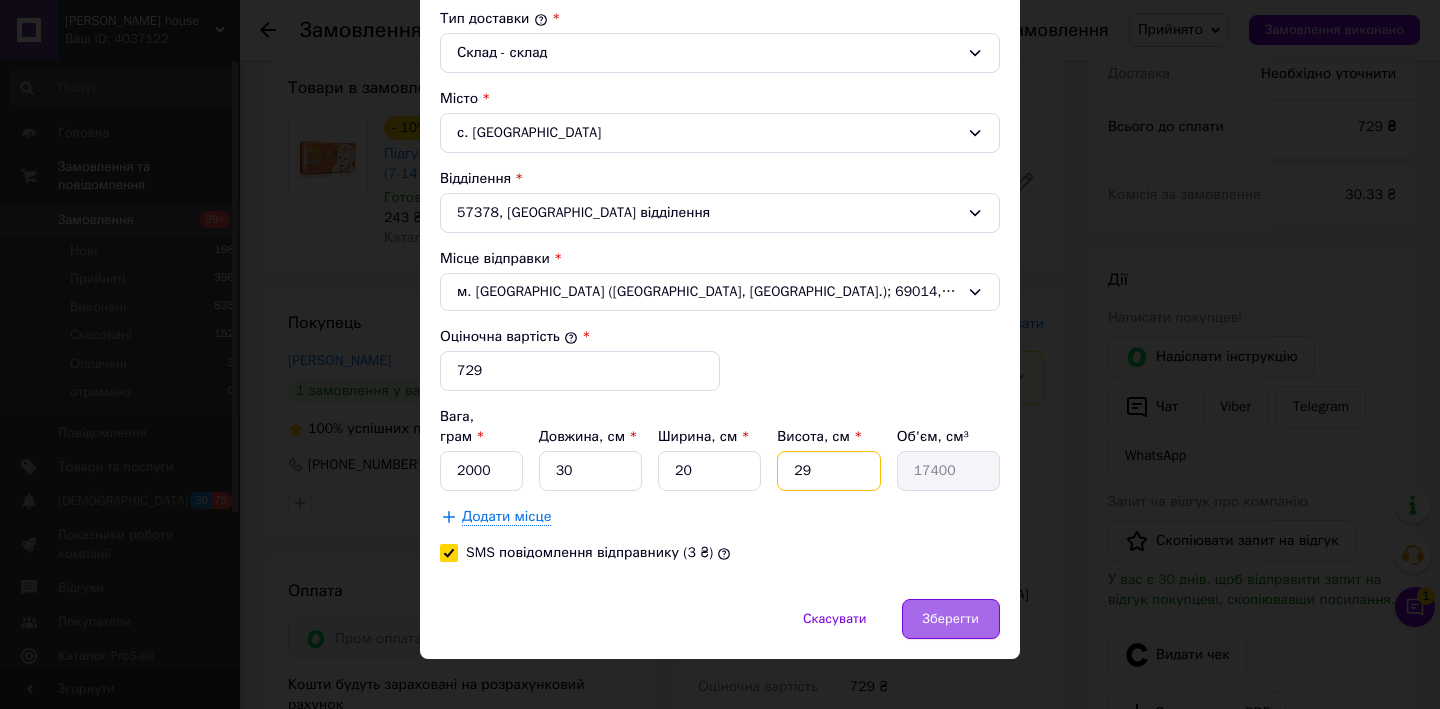 type on "29" 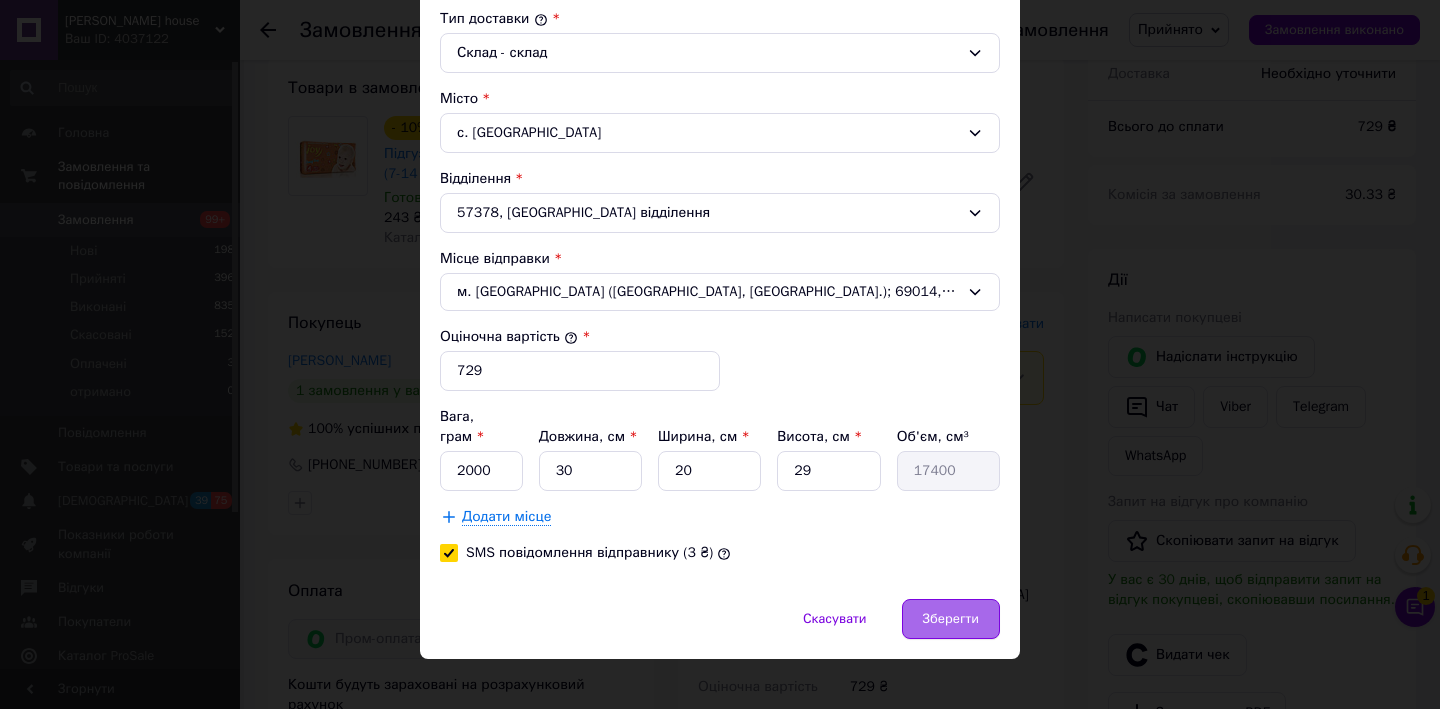 click on "Зберегти" at bounding box center (951, 619) 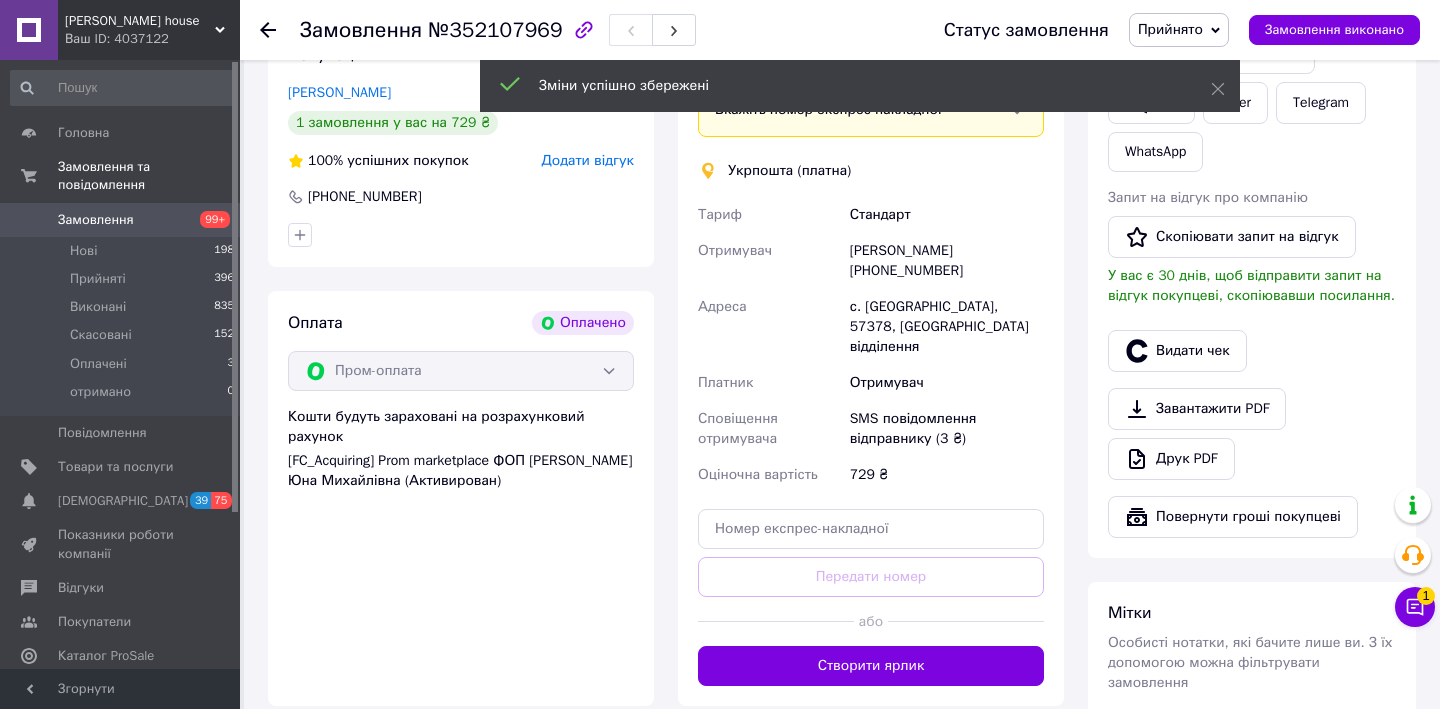 scroll, scrollTop: 457, scrollLeft: 0, axis: vertical 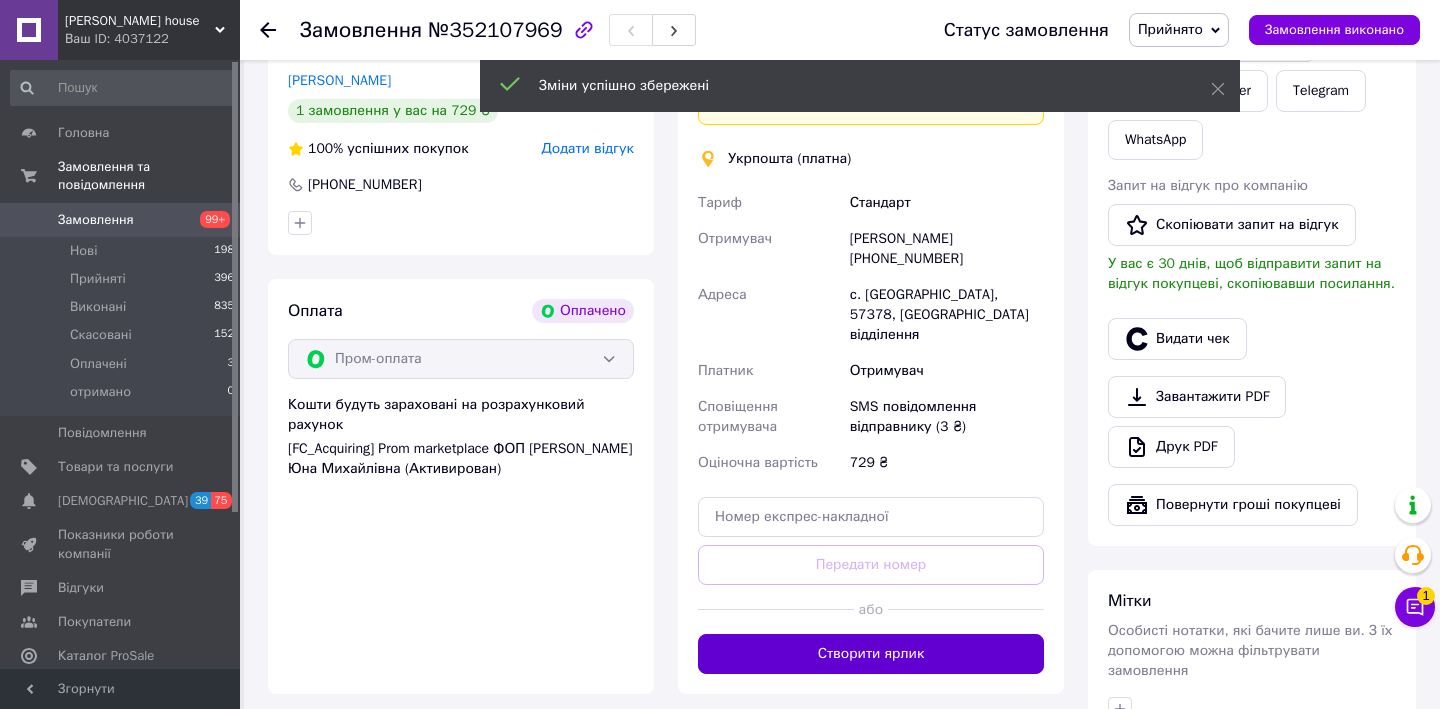 click on "Створити ярлик" at bounding box center [871, 654] 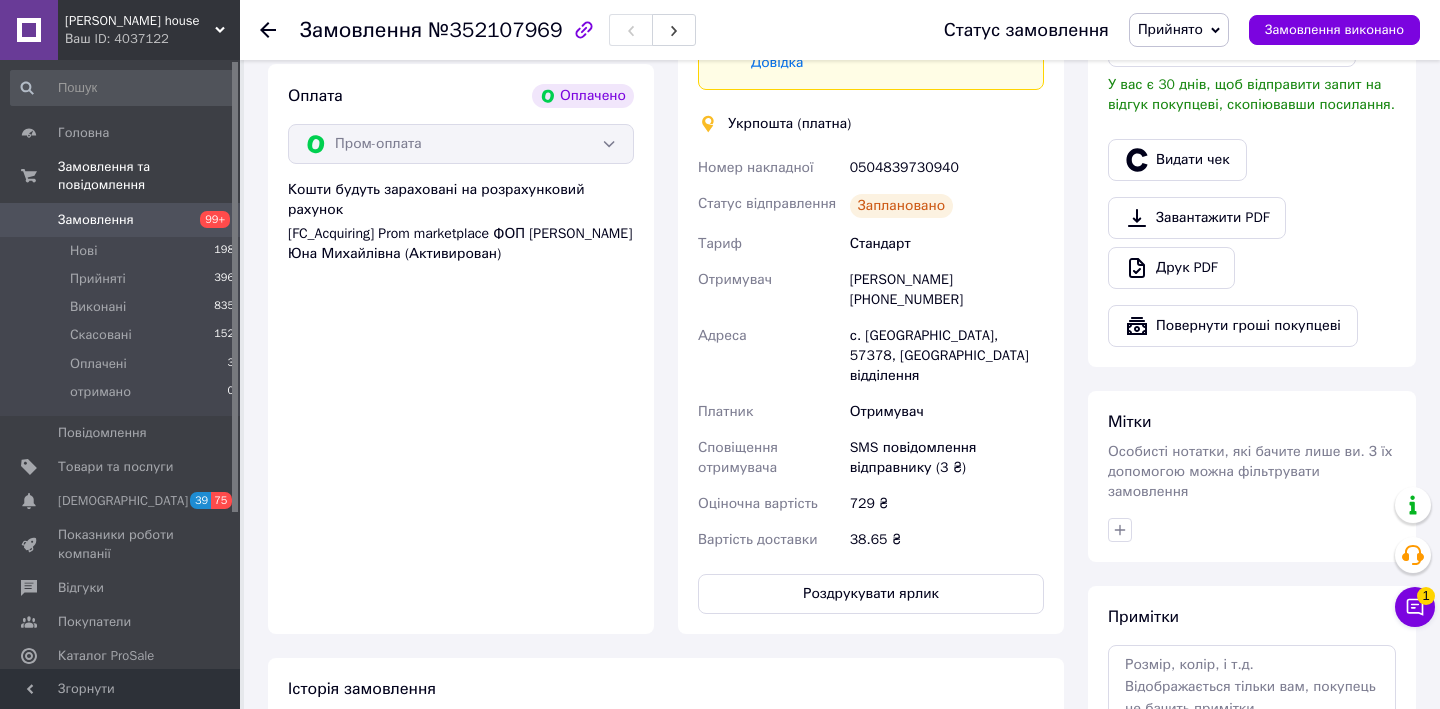 scroll, scrollTop: 678, scrollLeft: 0, axis: vertical 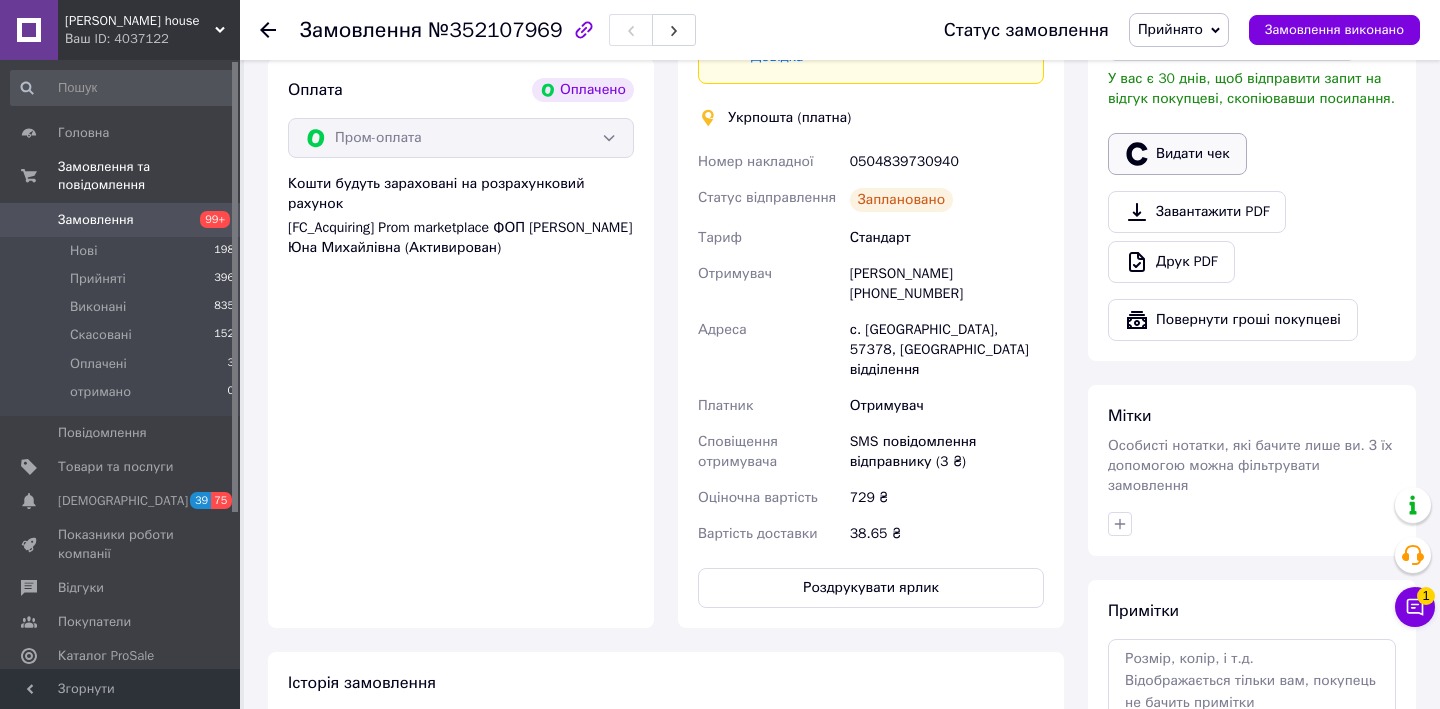 click on "Видати чек" at bounding box center [1177, 154] 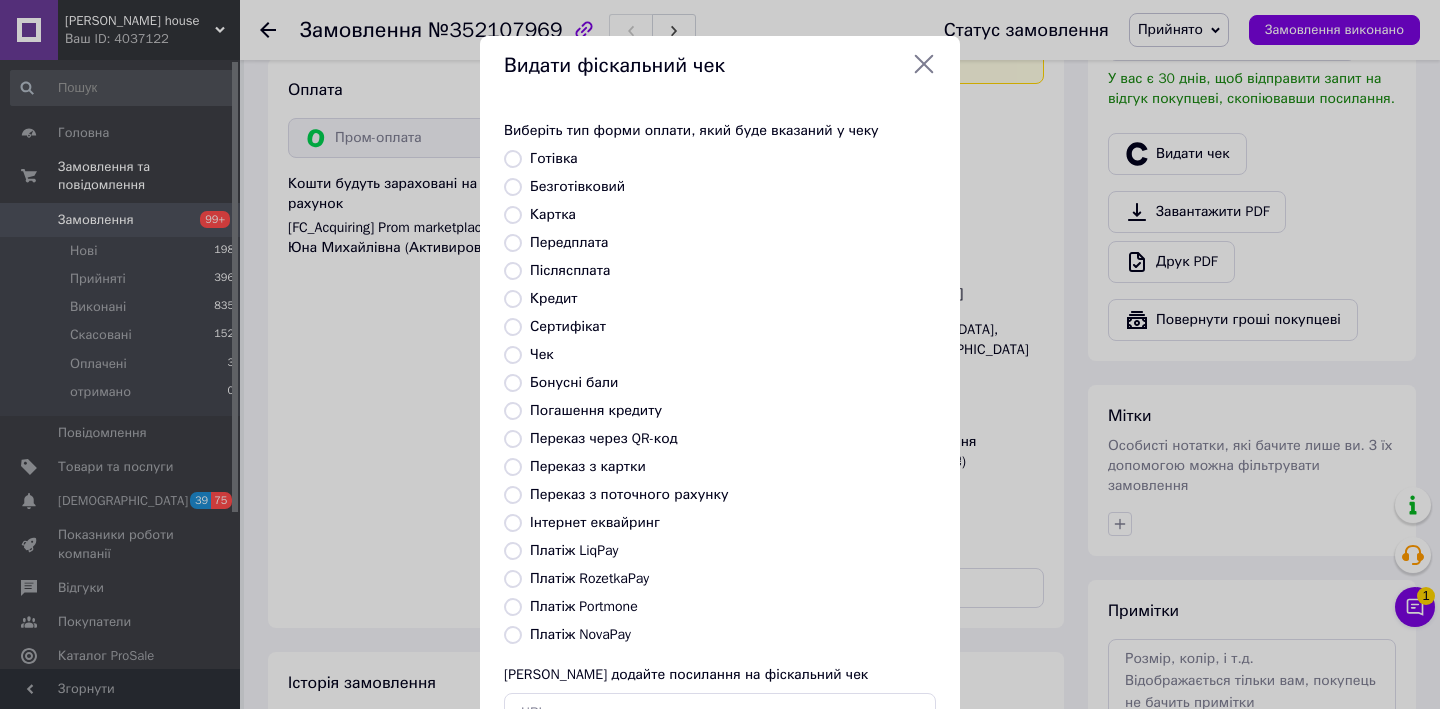 click on "Платіж RozetkaPay" at bounding box center (513, 579) 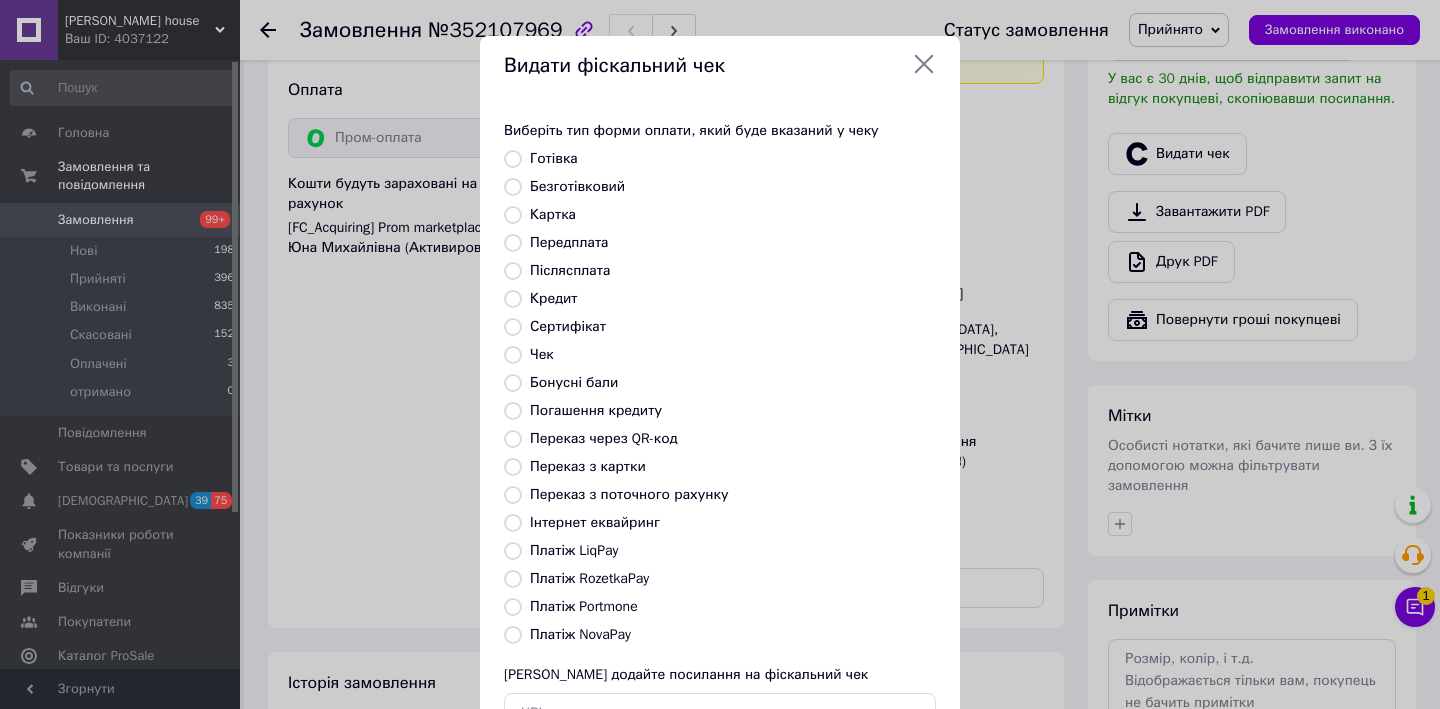 radio on "true" 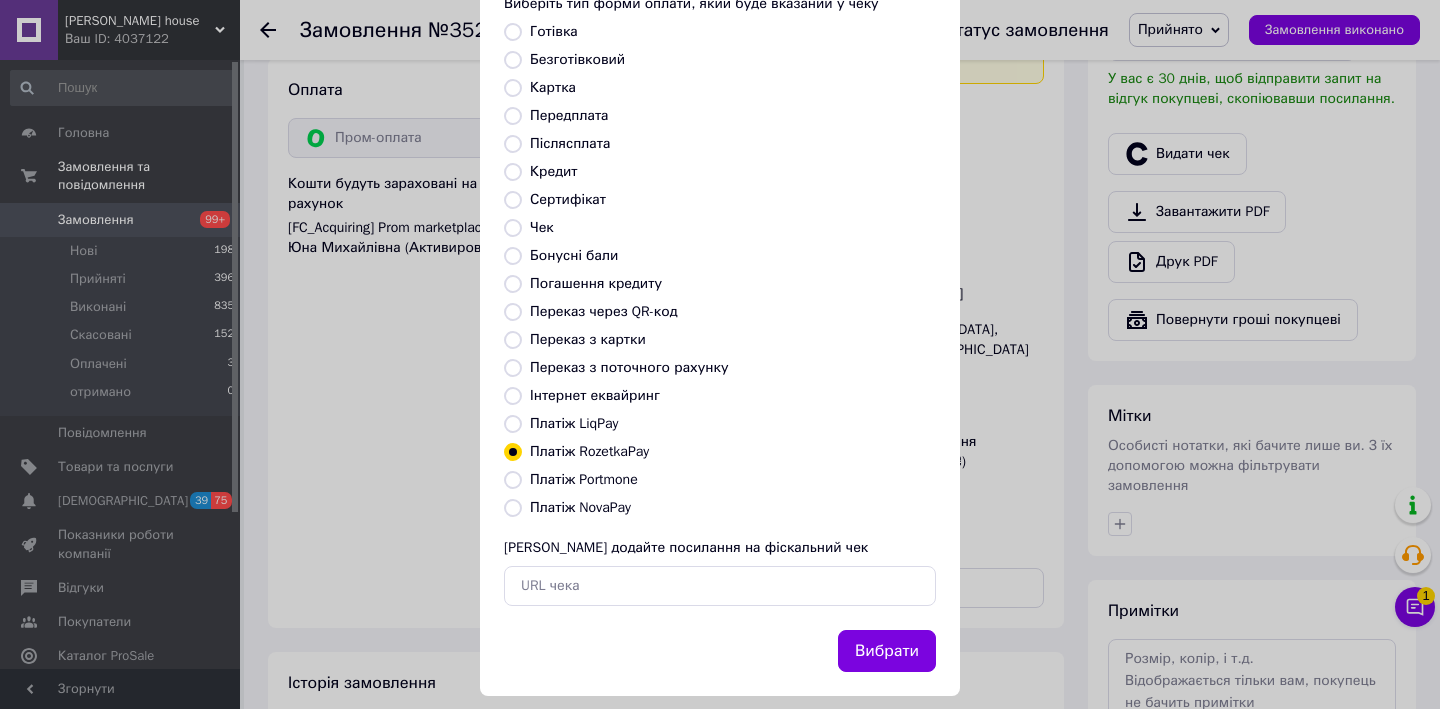 scroll, scrollTop: 133, scrollLeft: 0, axis: vertical 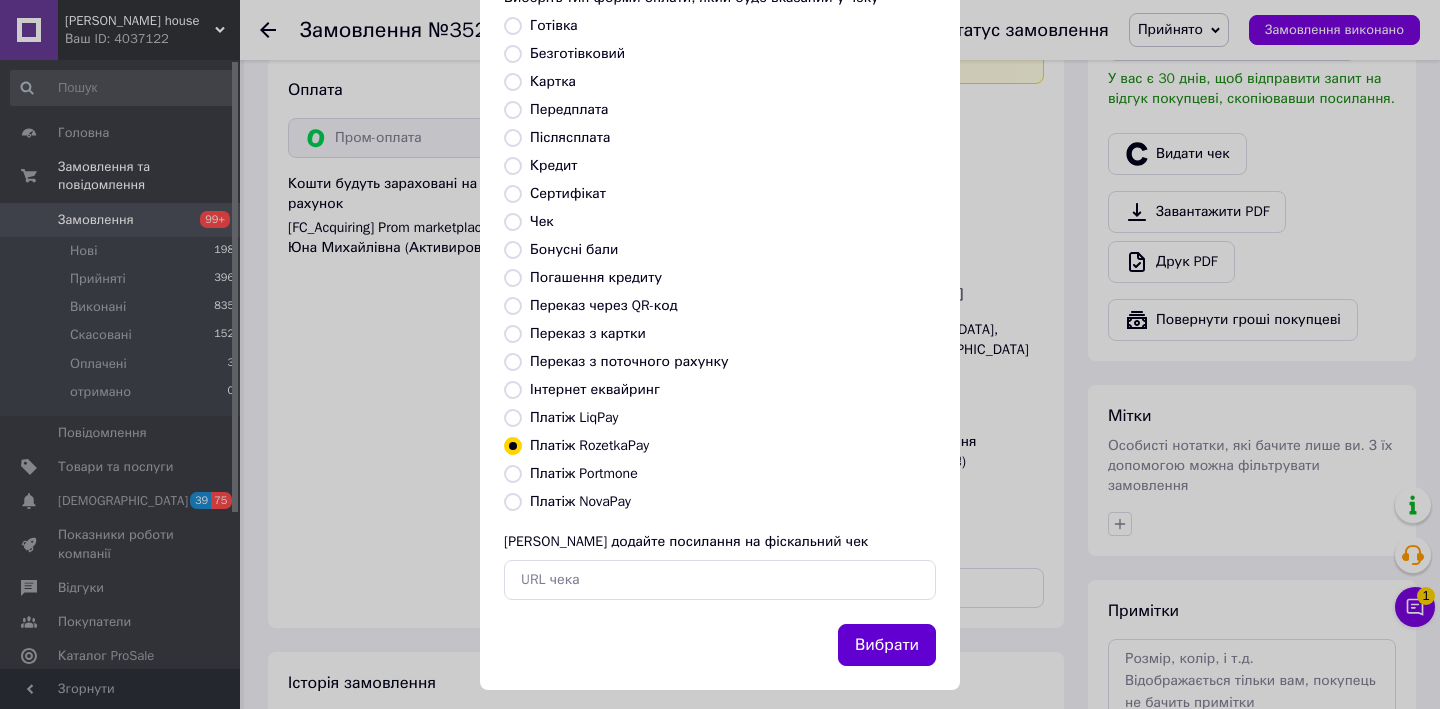 click on "Вибрати" at bounding box center (887, 645) 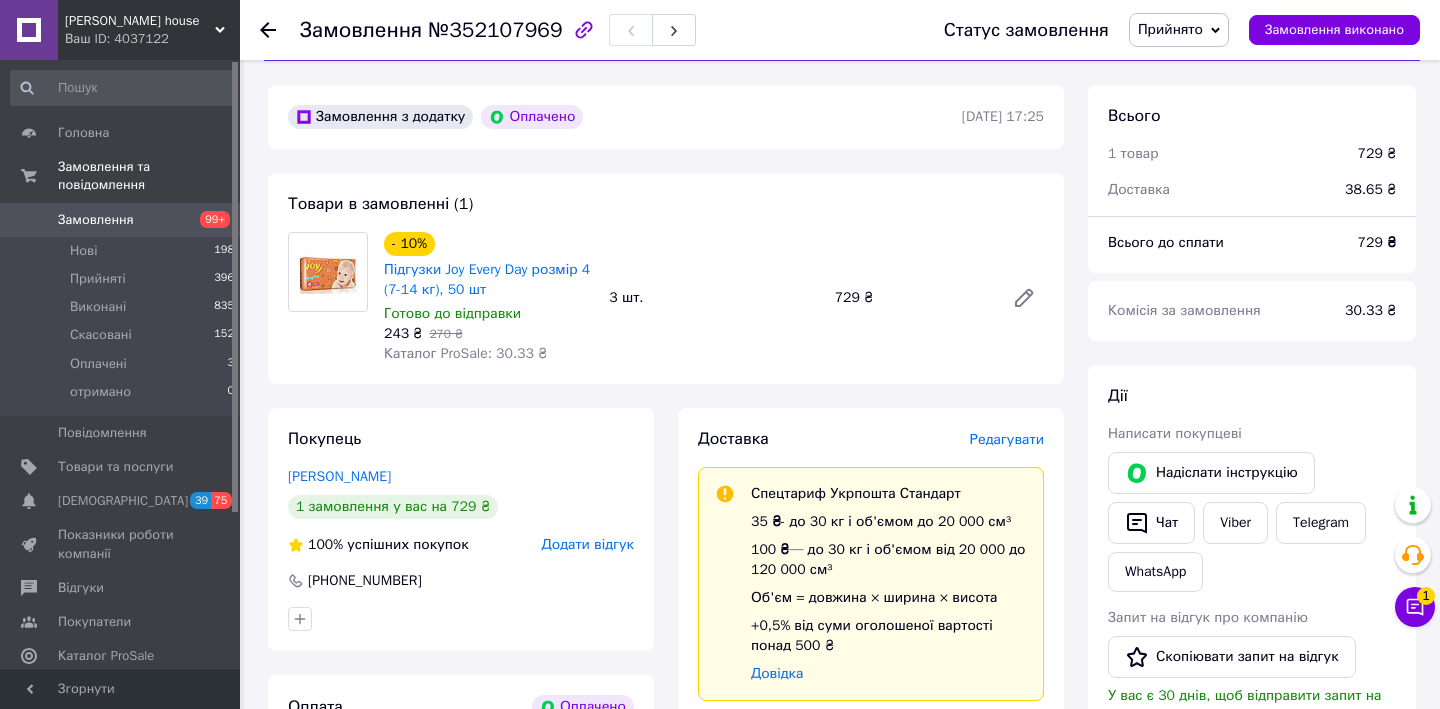 scroll, scrollTop: 0, scrollLeft: 0, axis: both 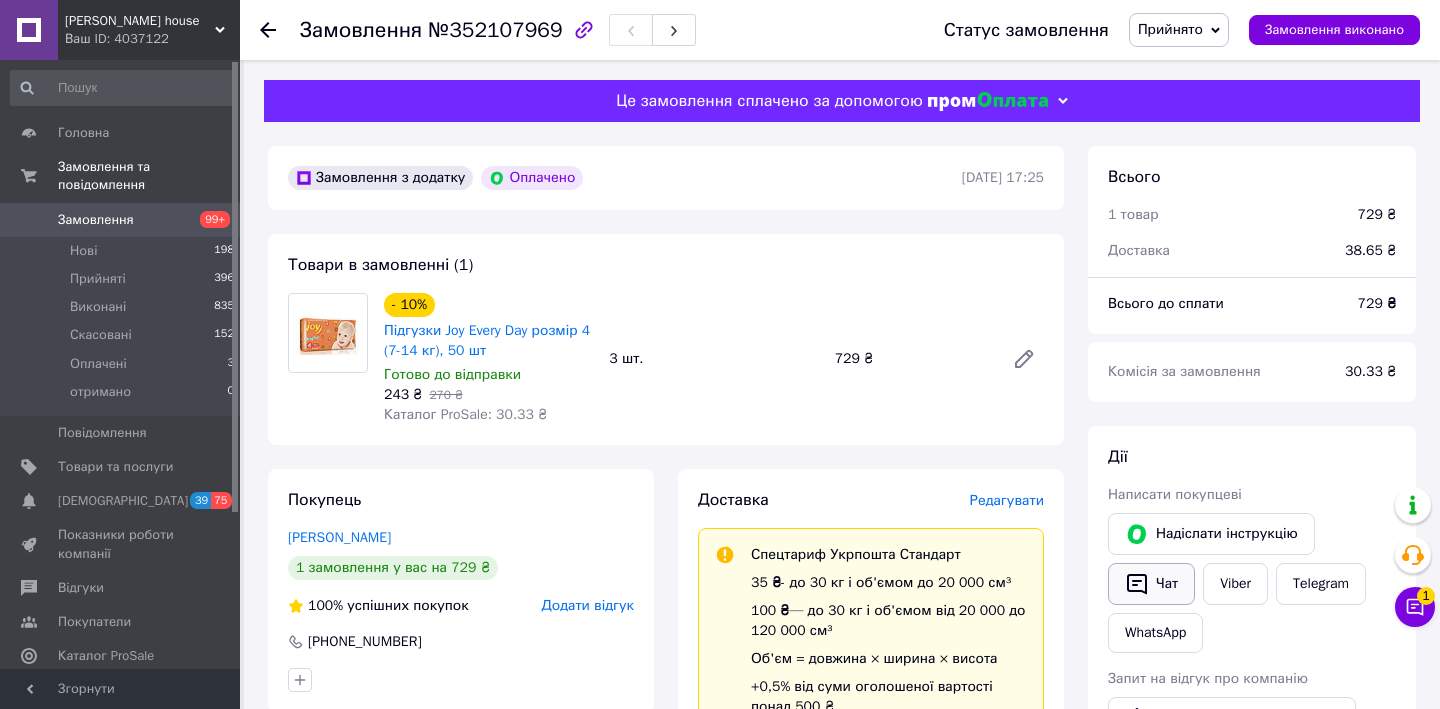 click 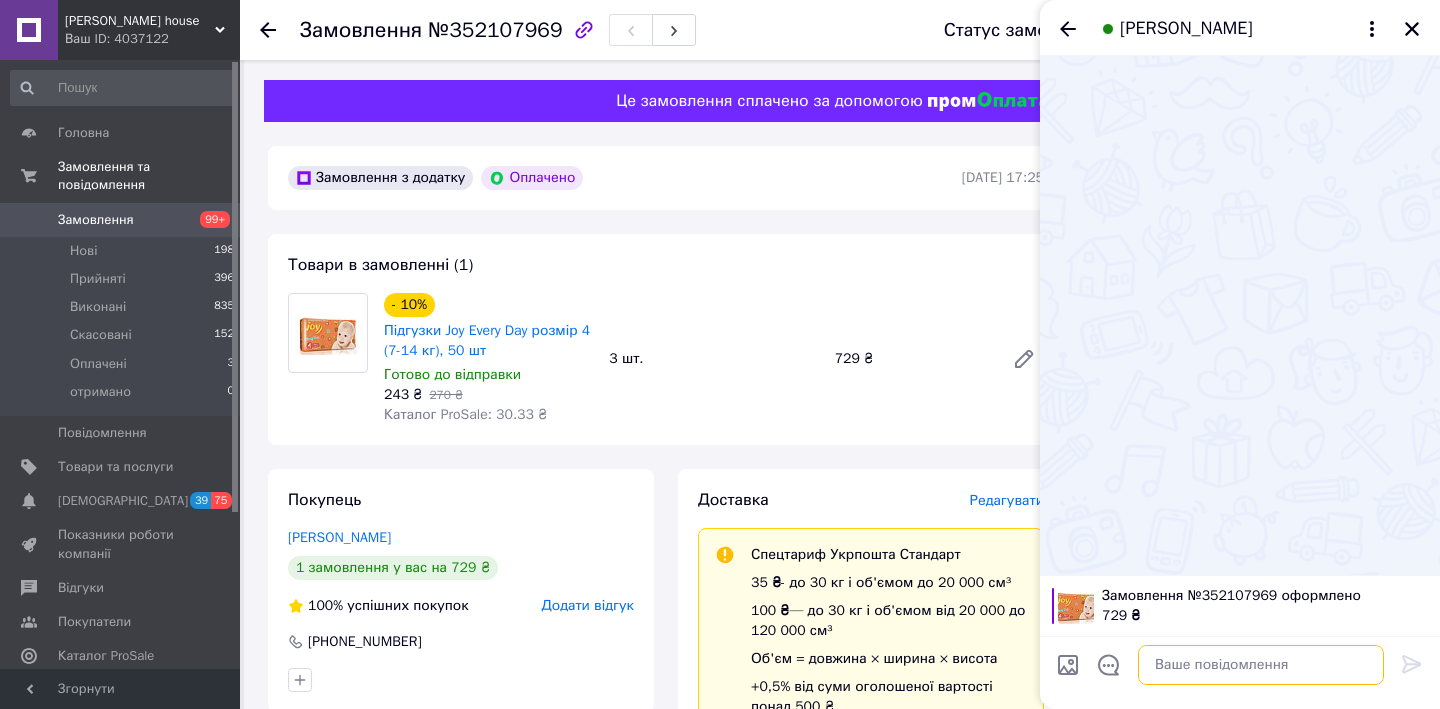 paste on "https://check.checkbox.ua/f1c323b4-c0ff-4368-bdb6-8884174378e8" 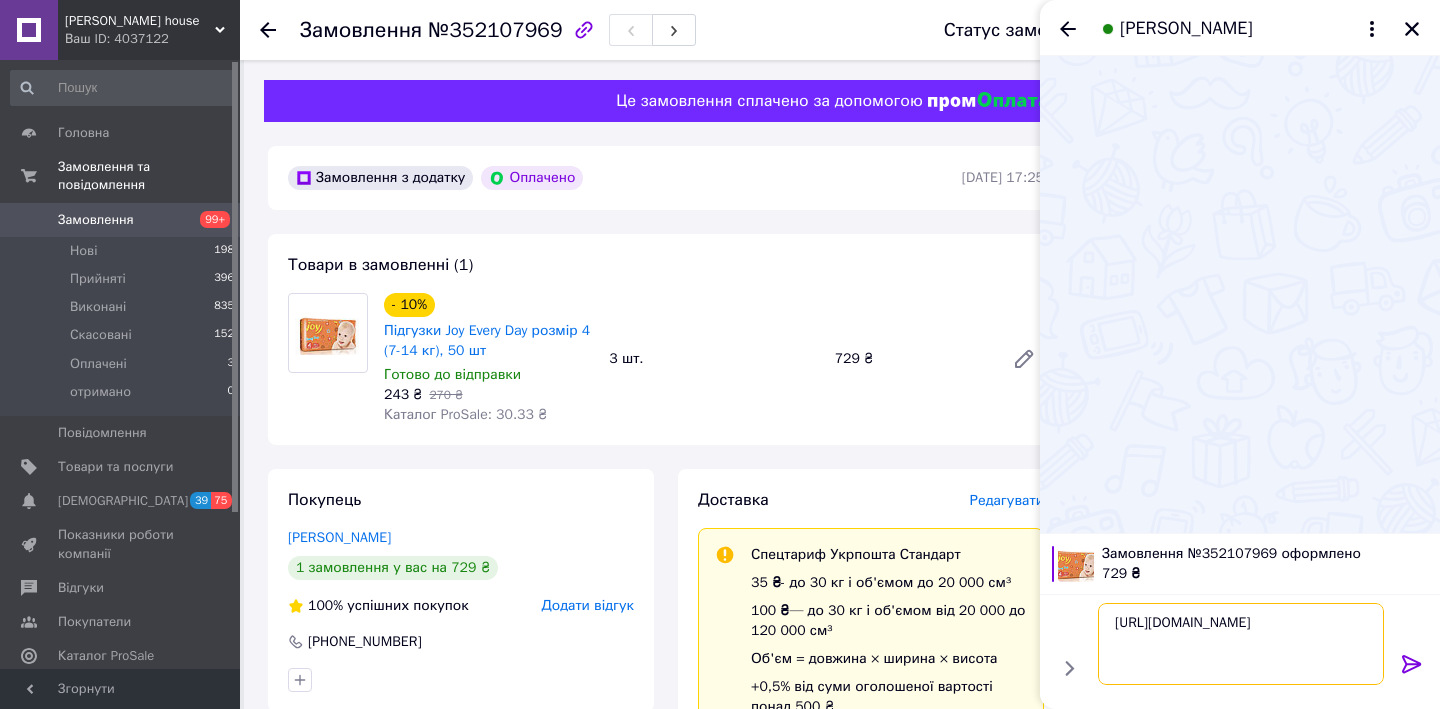 type on "https://check.checkbox.ua/f1c323b4-c0ff-4368-bdb6-8884174378e8" 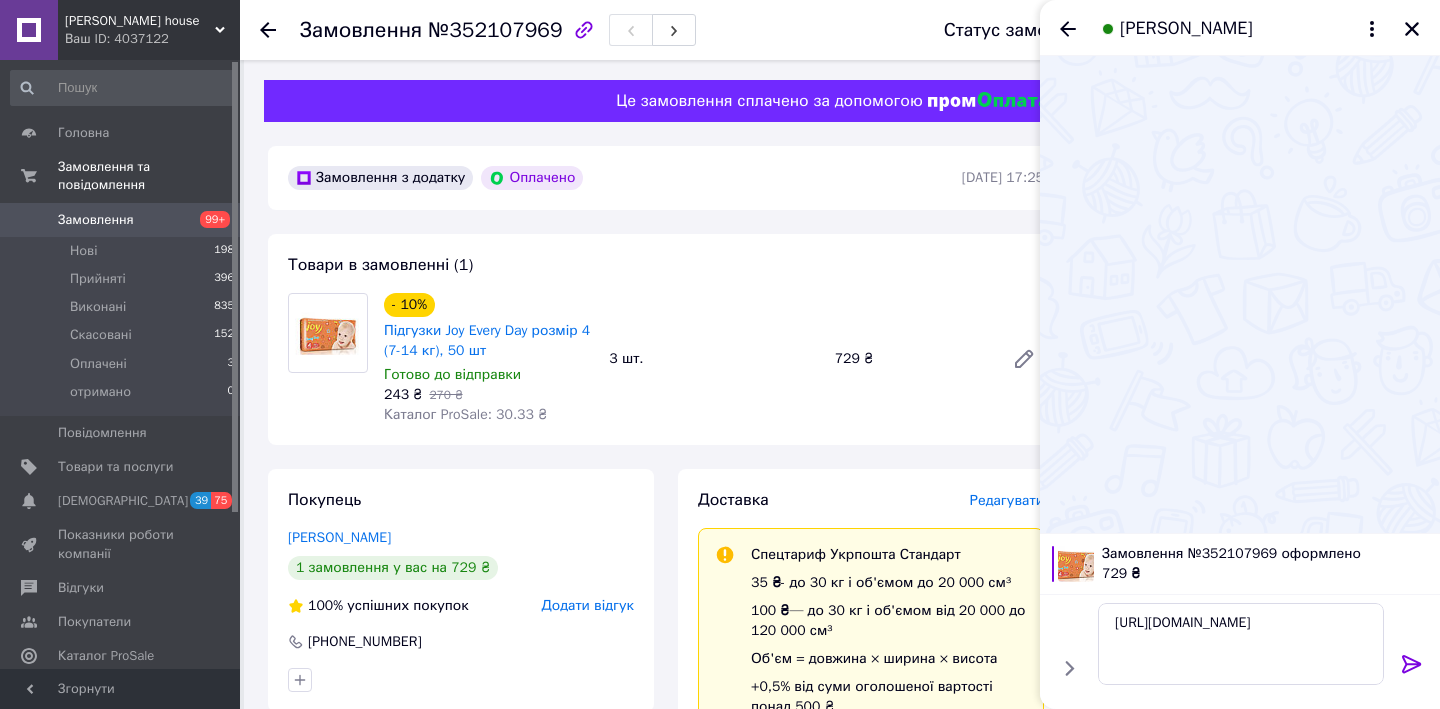 click 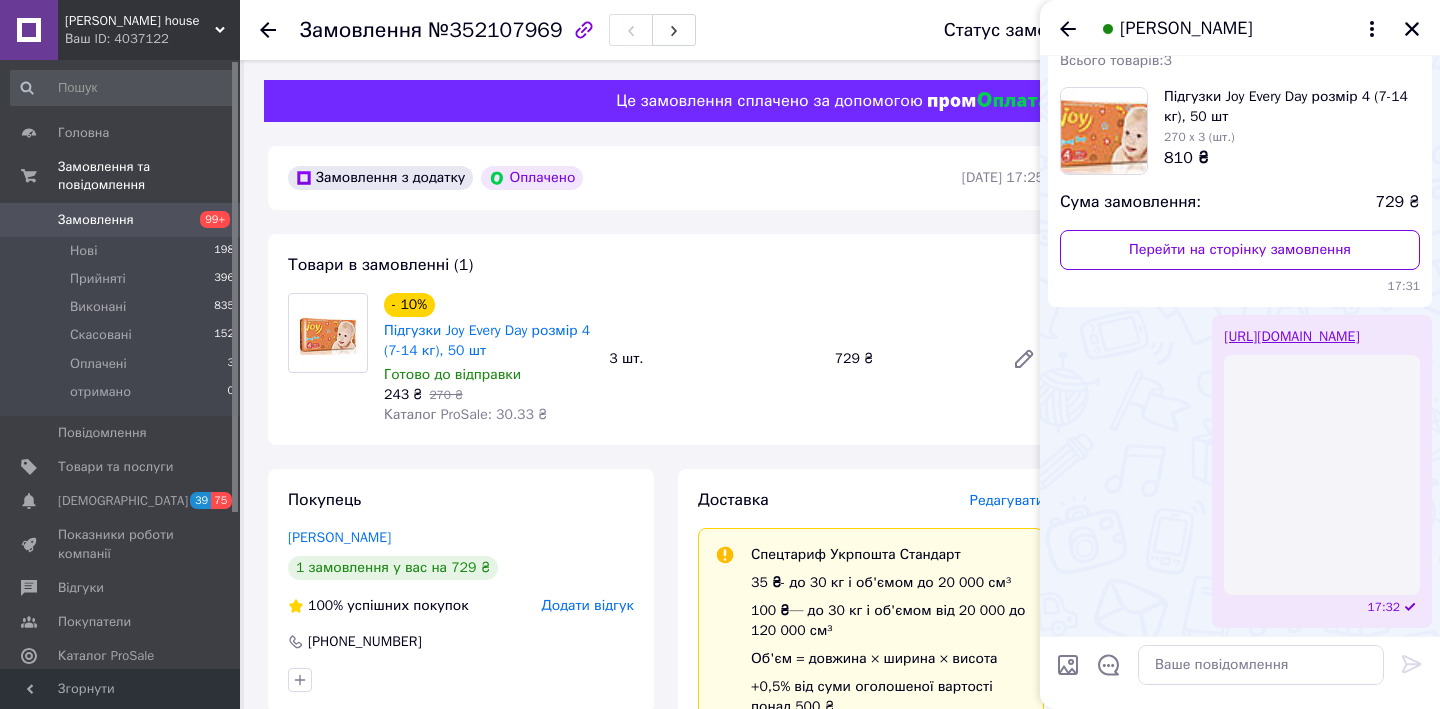 scroll, scrollTop: 0, scrollLeft: 0, axis: both 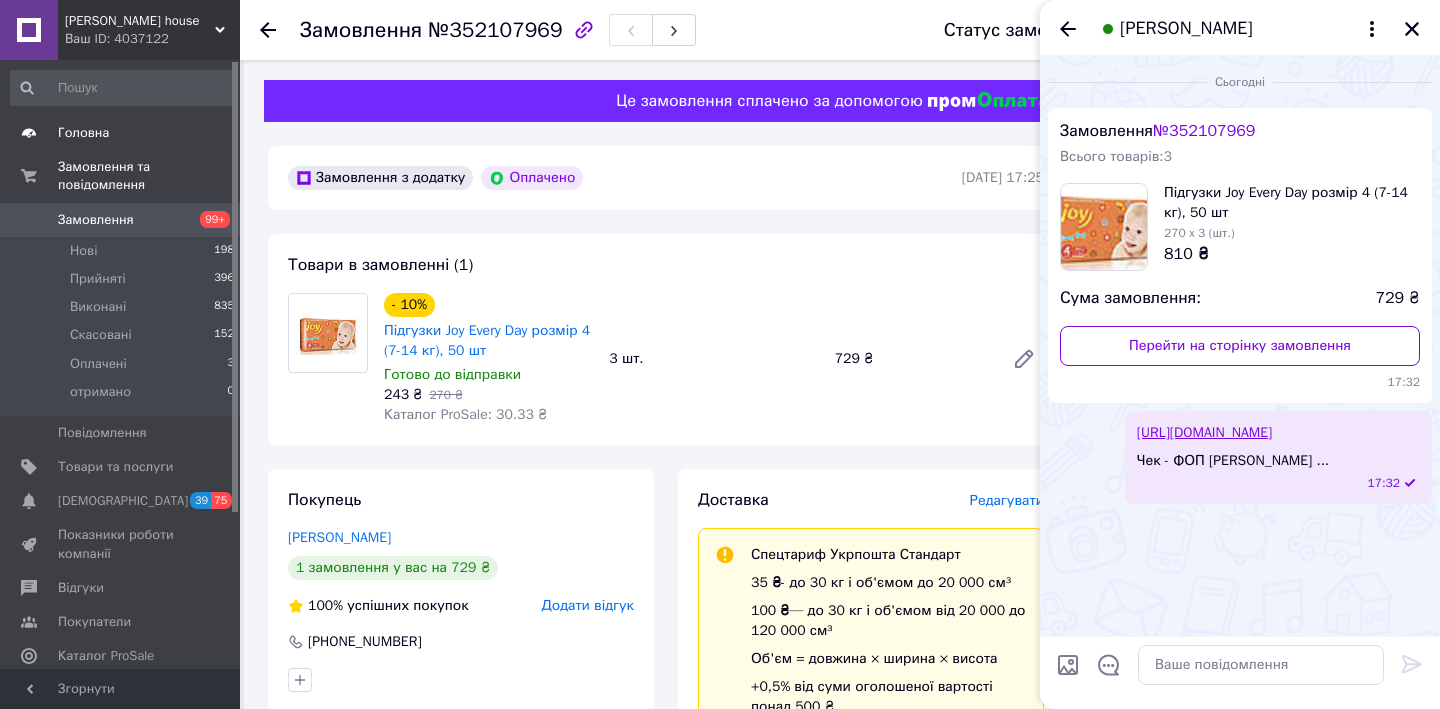 click on "Головна" at bounding box center [123, 133] 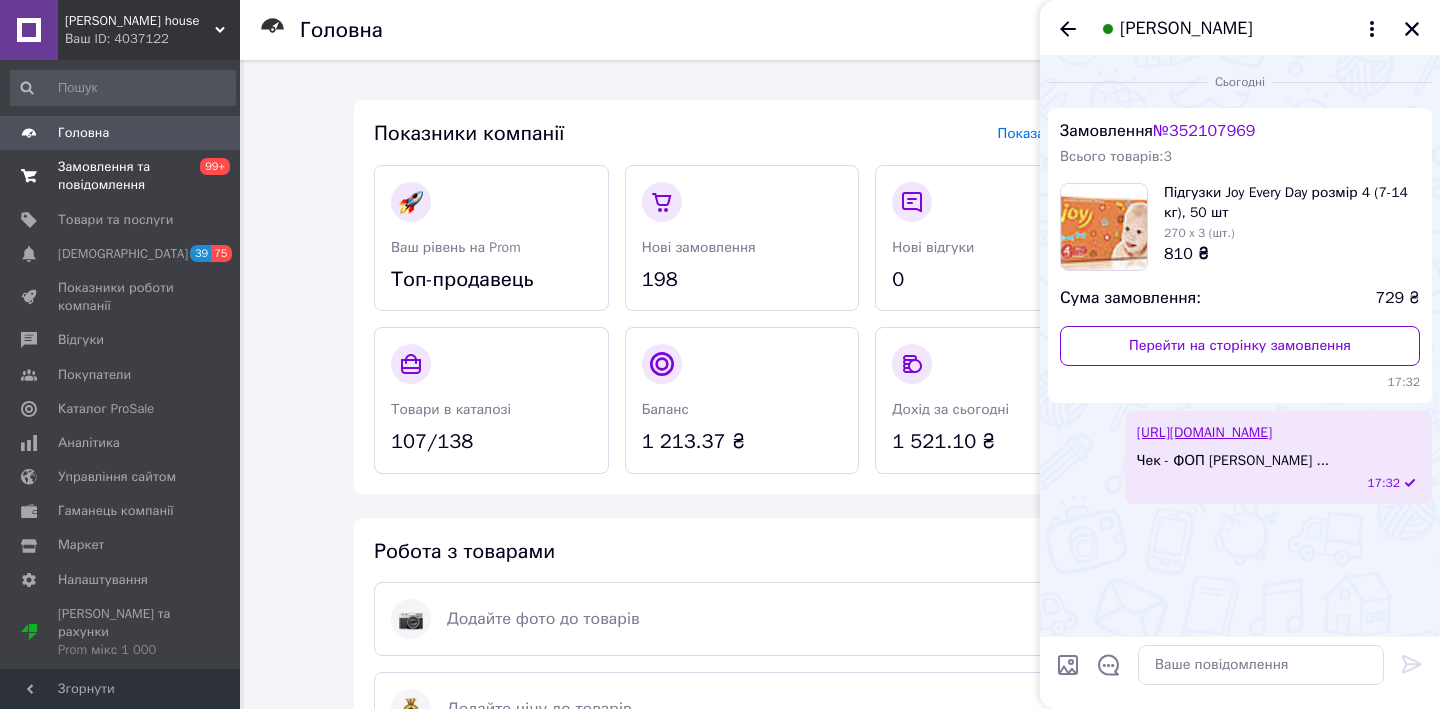 click on "Замовлення та повідомлення" at bounding box center (121, 176) 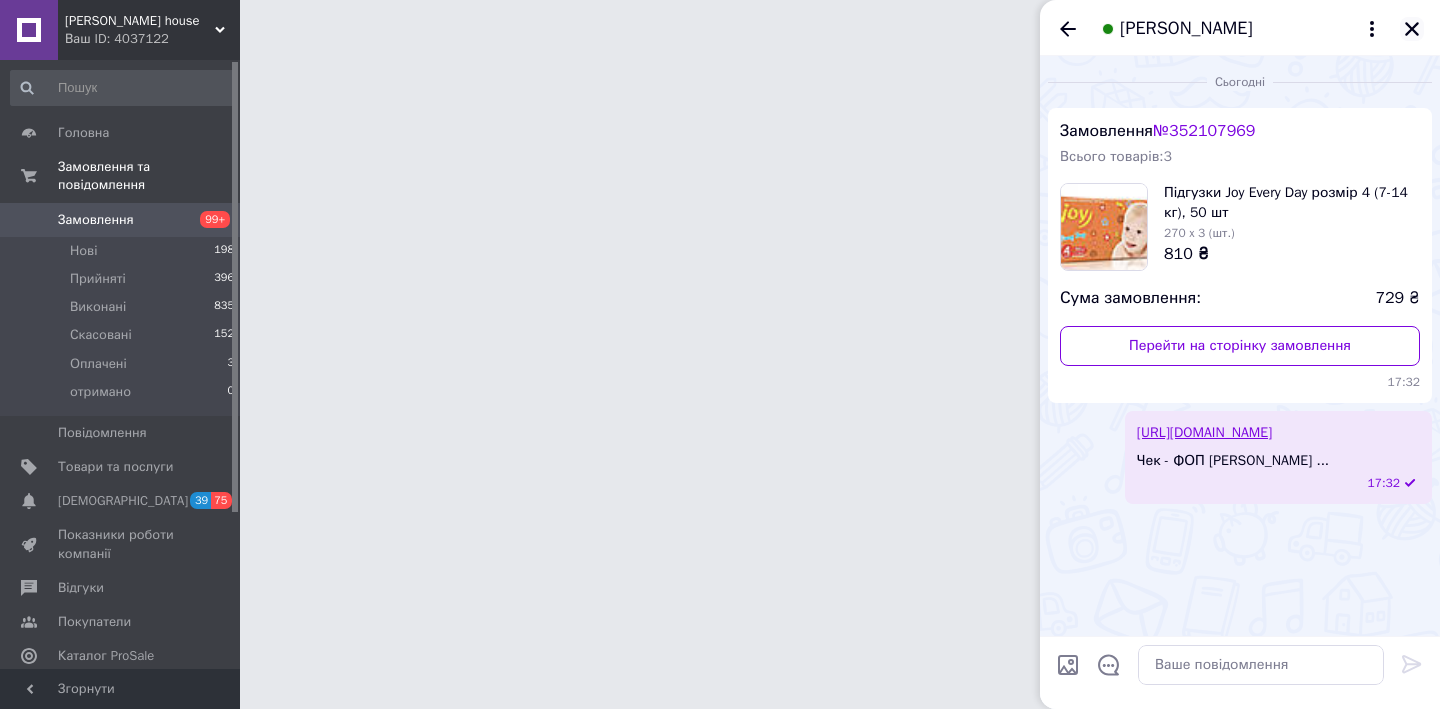 click 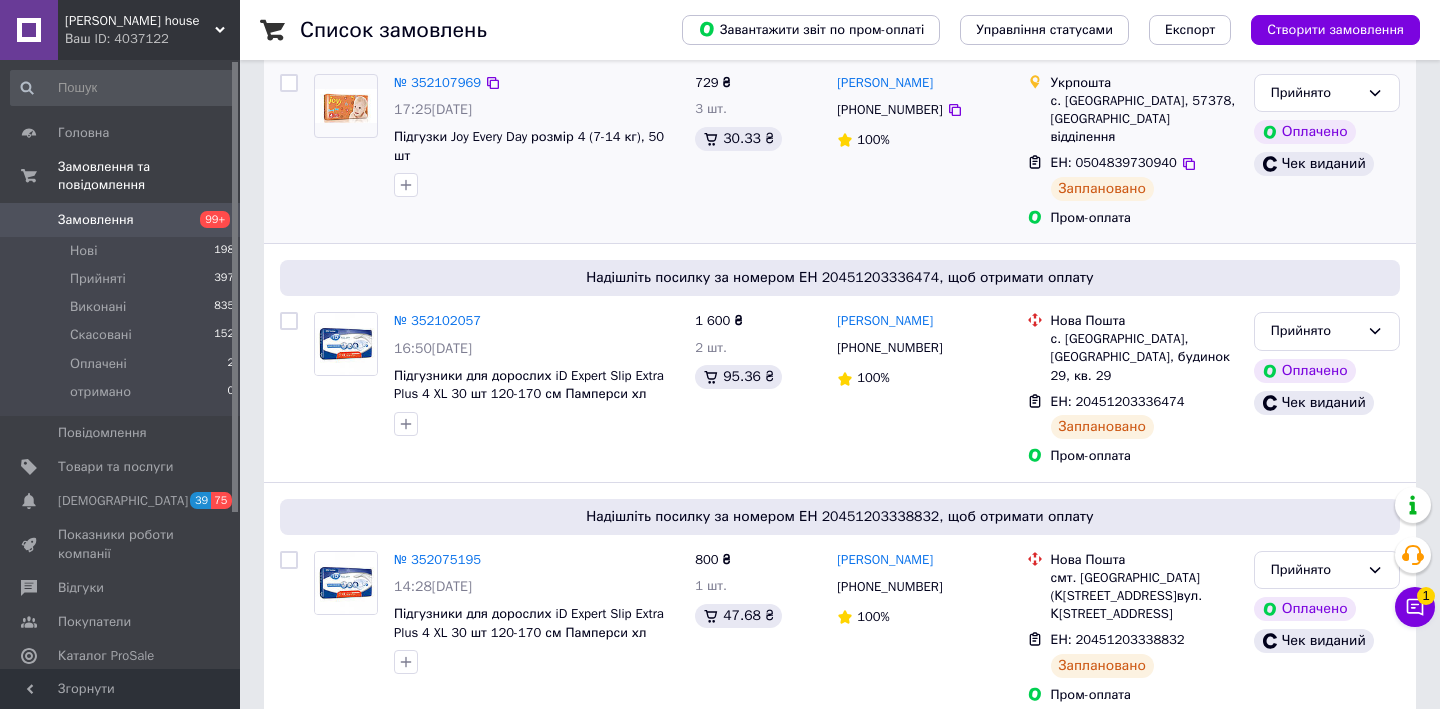 scroll, scrollTop: 0, scrollLeft: 0, axis: both 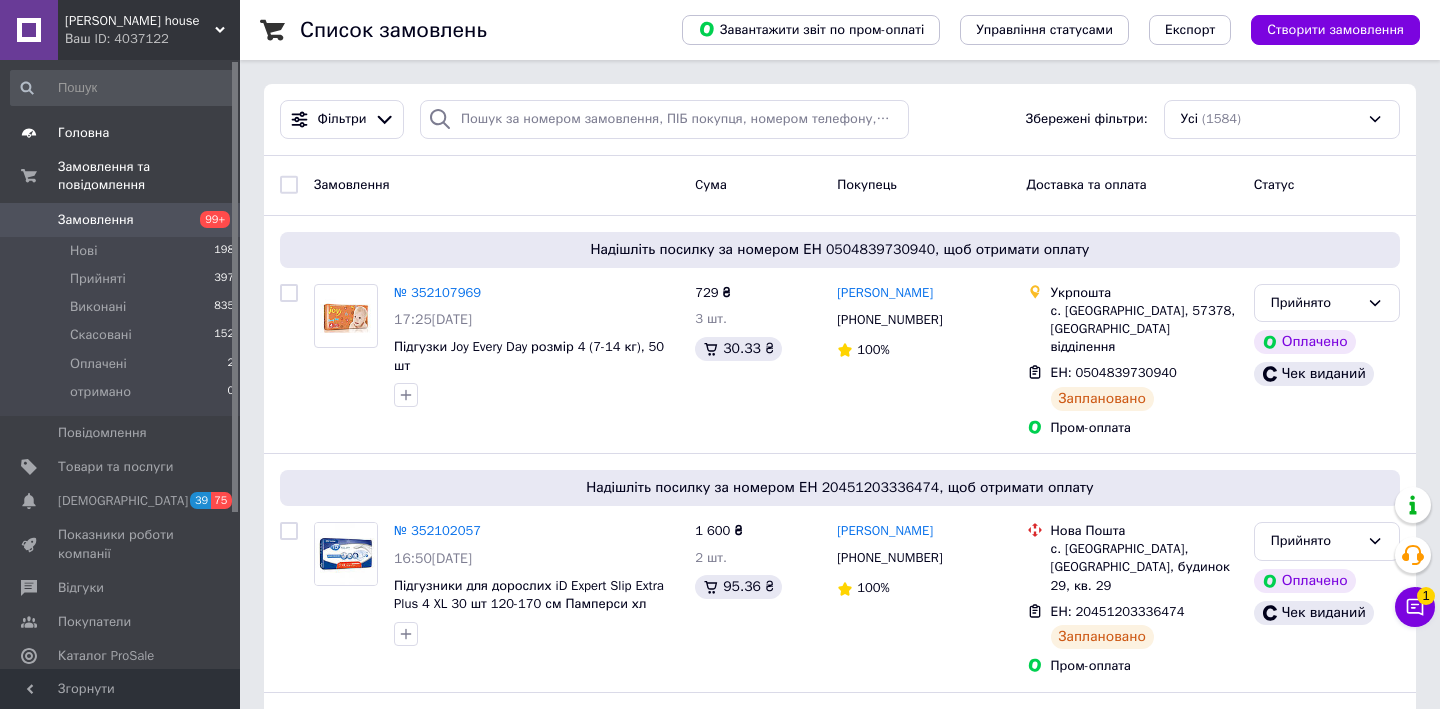 click on "Головна" at bounding box center [121, 133] 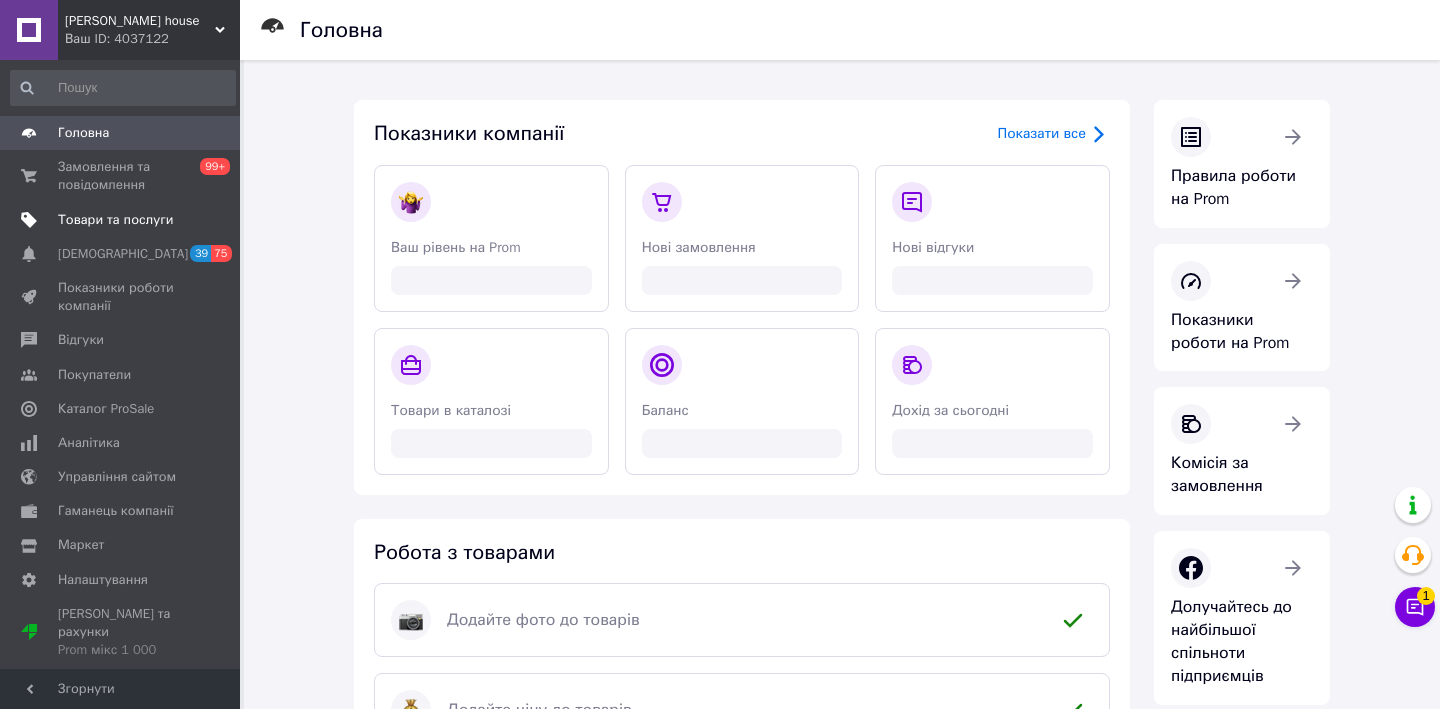 click on "Товари та послуги" at bounding box center [115, 220] 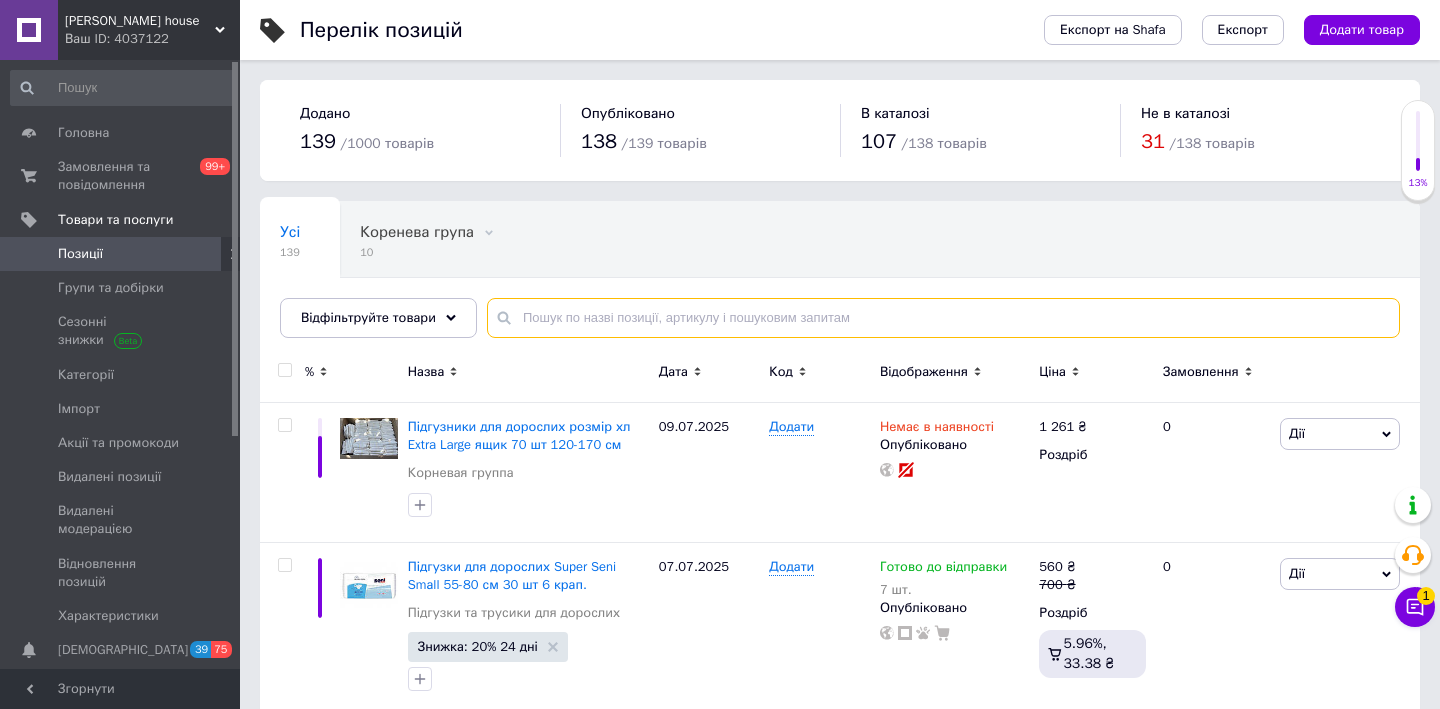 click at bounding box center (943, 318) 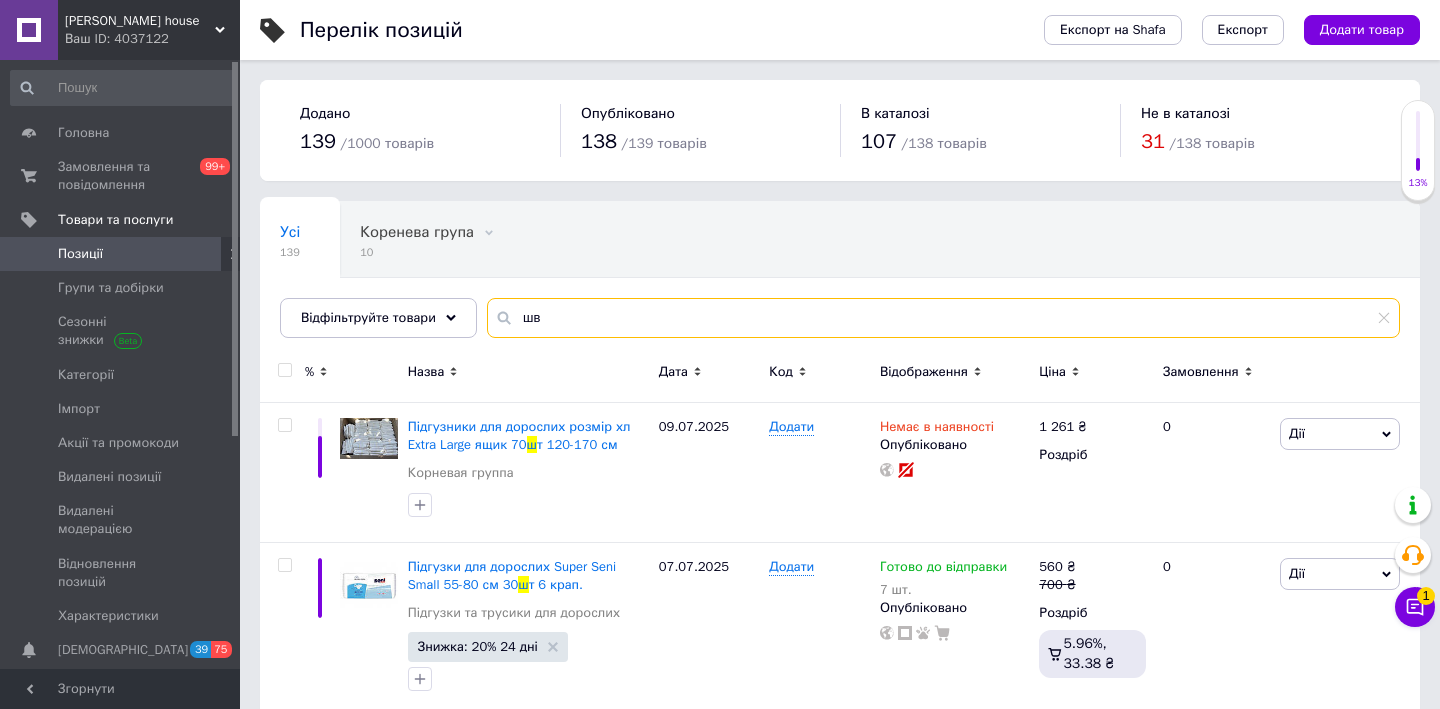 type on "ш" 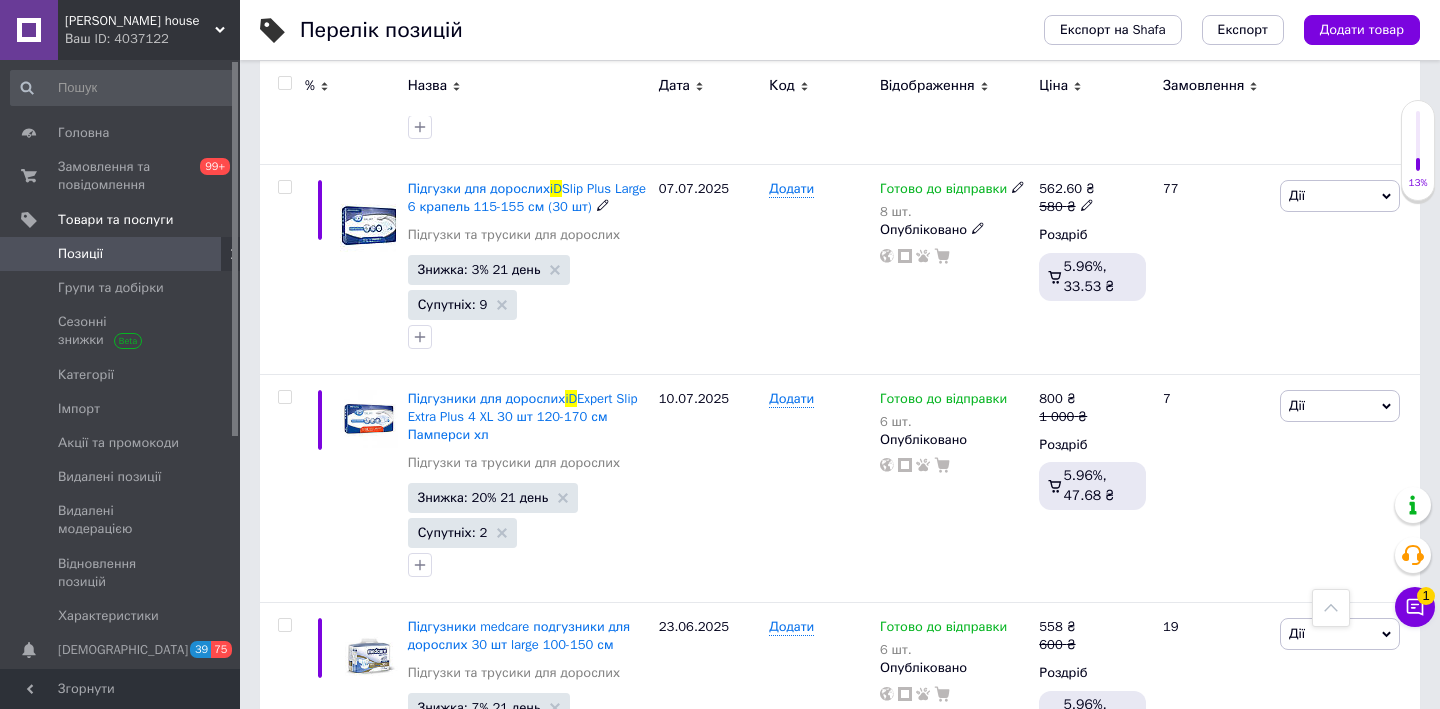 scroll, scrollTop: 678, scrollLeft: 0, axis: vertical 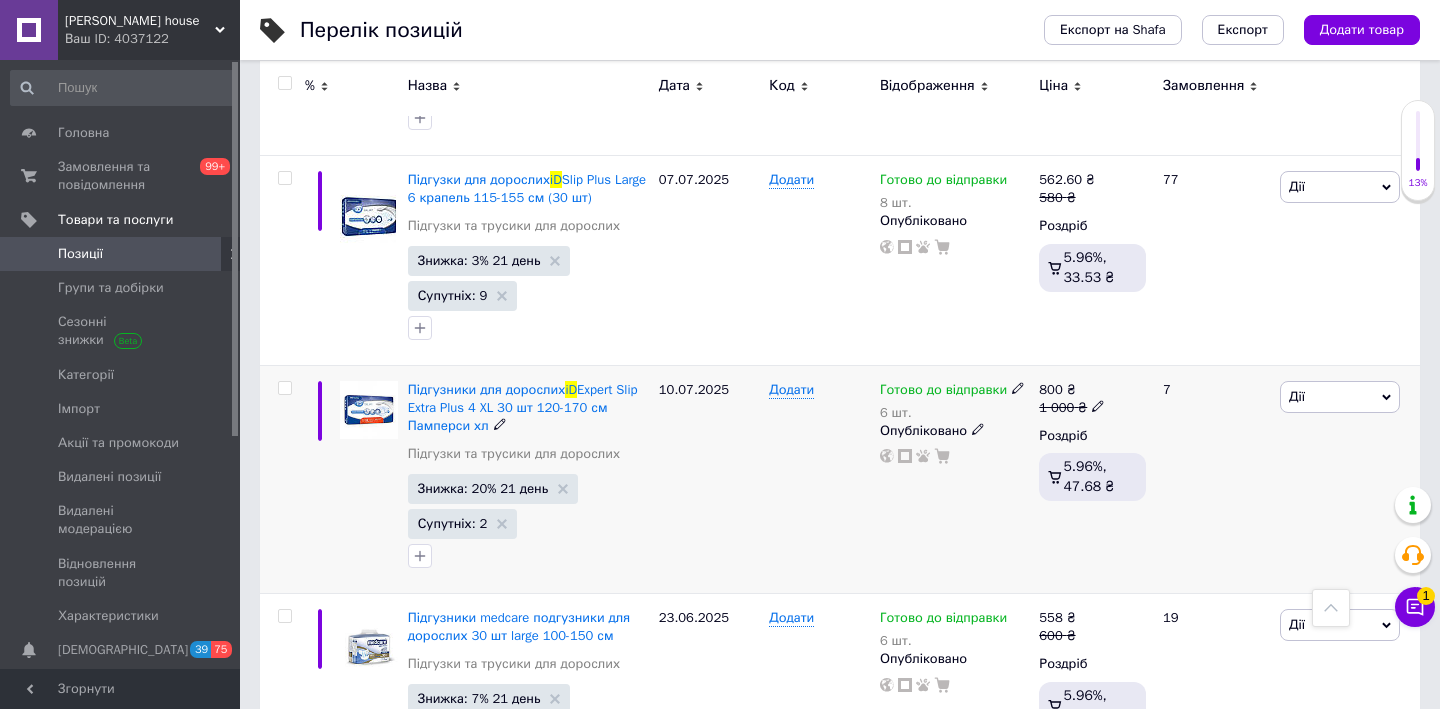 type on "id" 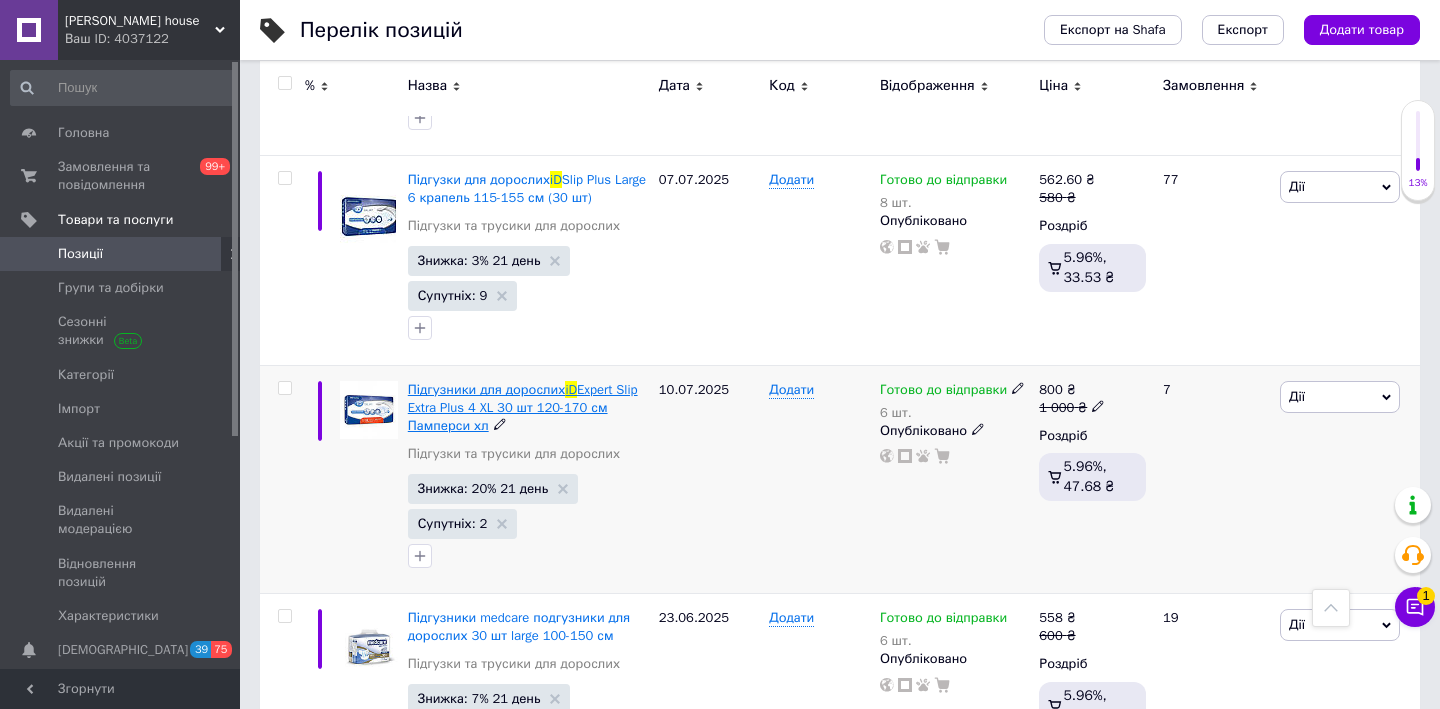 click on "Підгузники для дорослих" at bounding box center (487, 389) 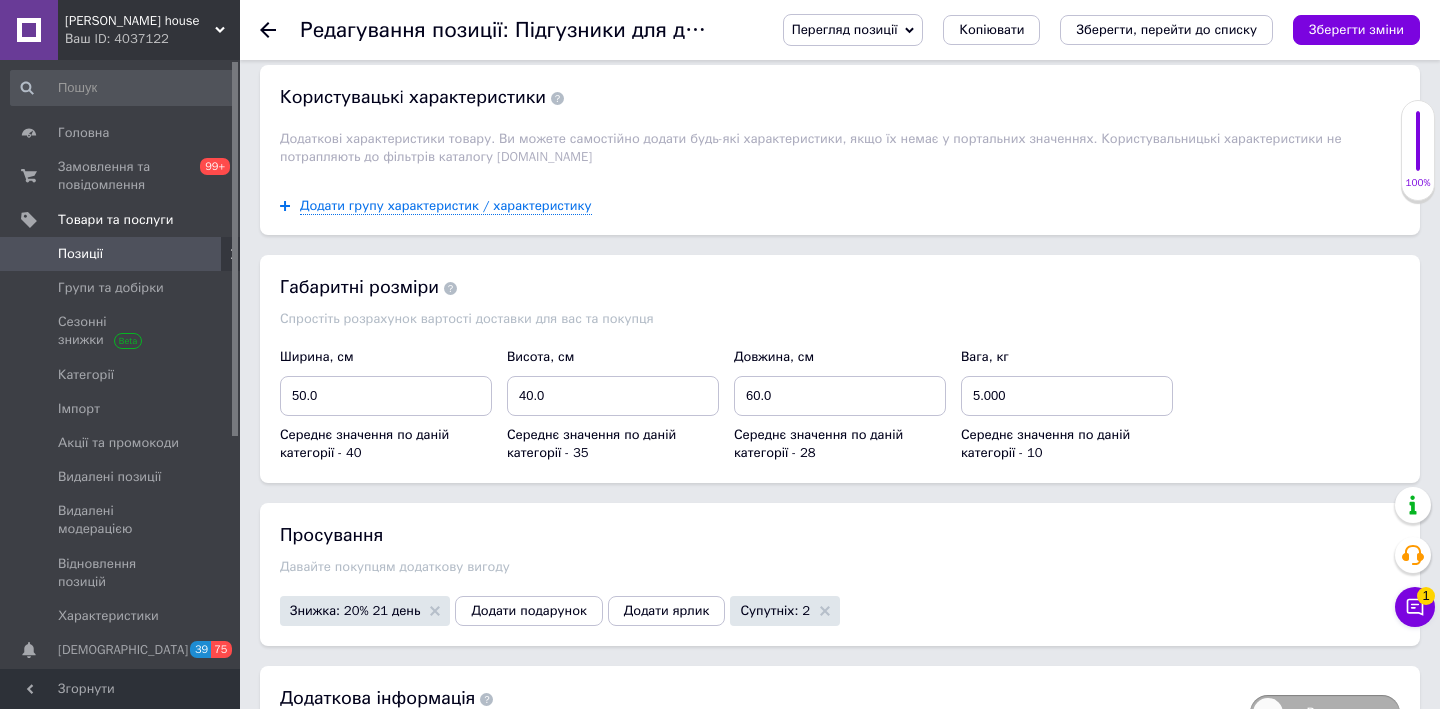scroll, scrollTop: 1801, scrollLeft: 0, axis: vertical 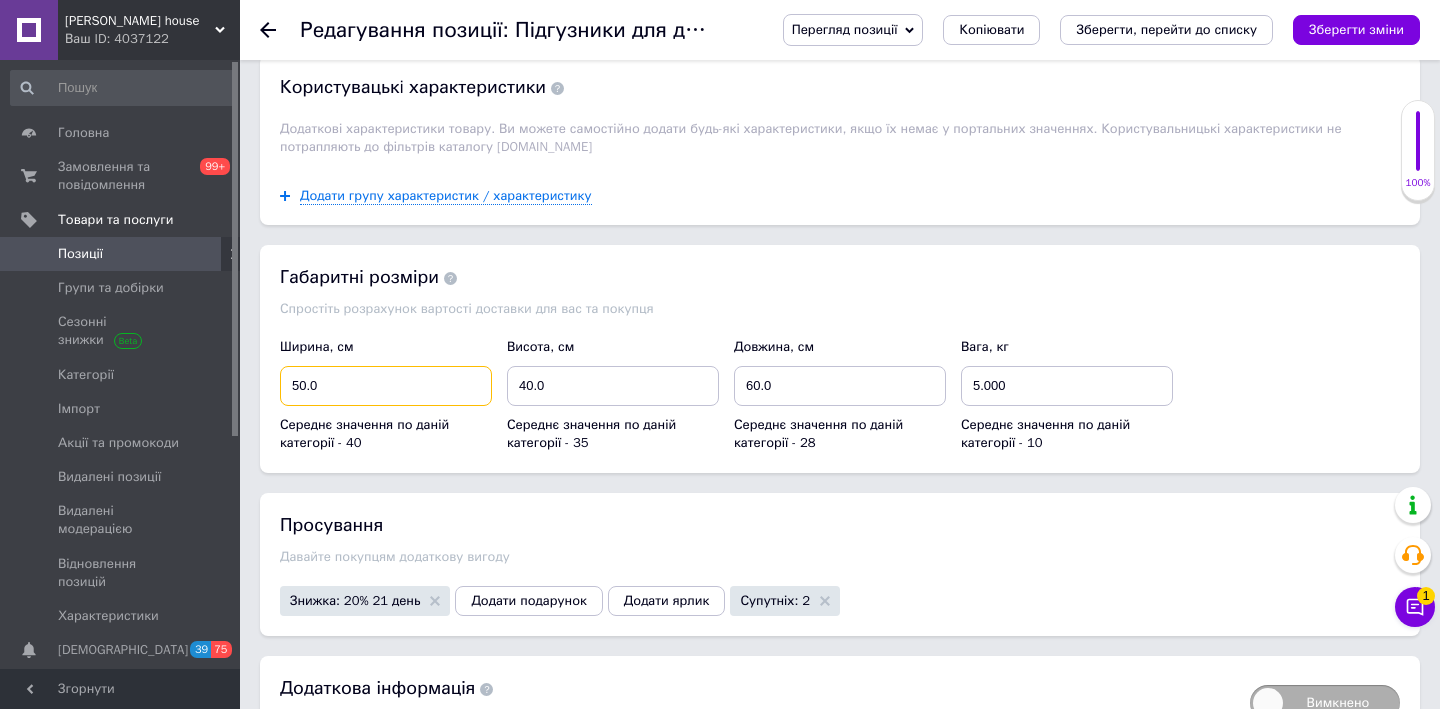 click on "50.0" at bounding box center [386, 386] 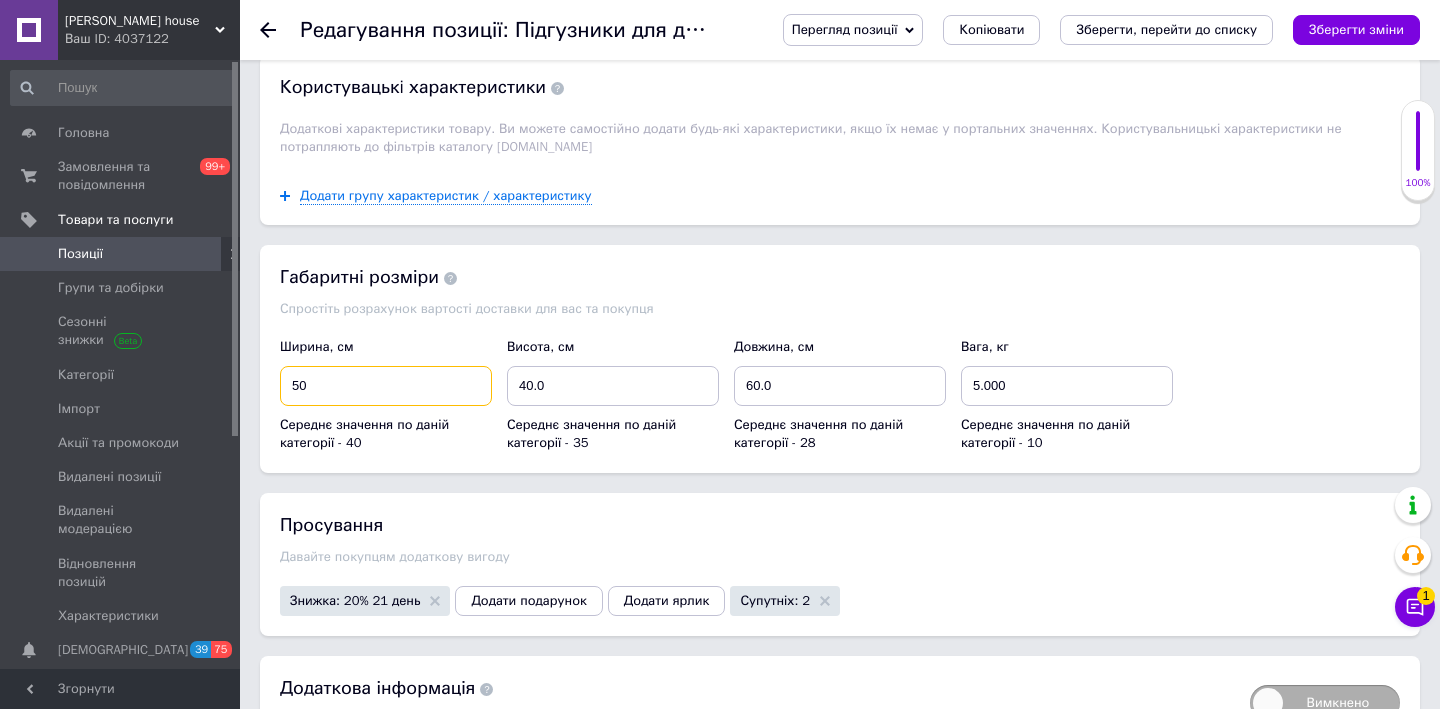 type on "5" 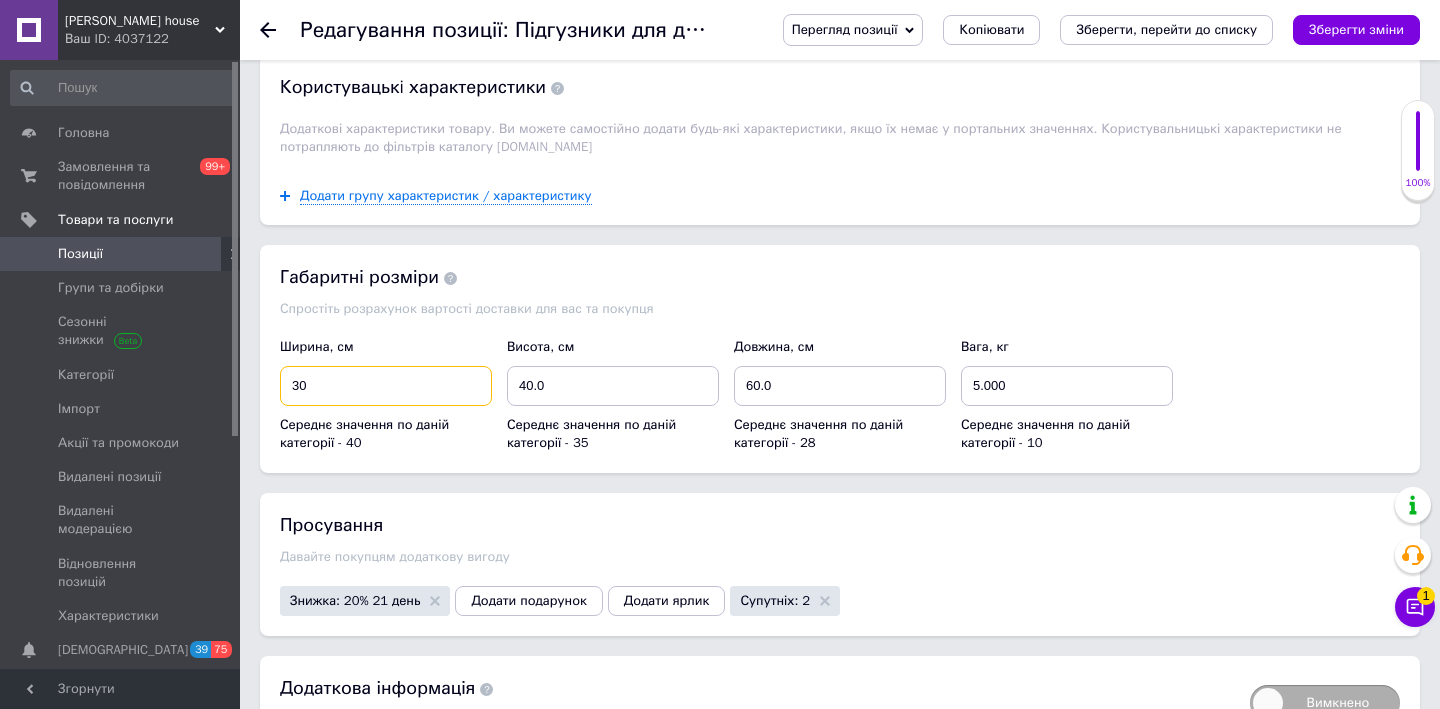 type on "30" 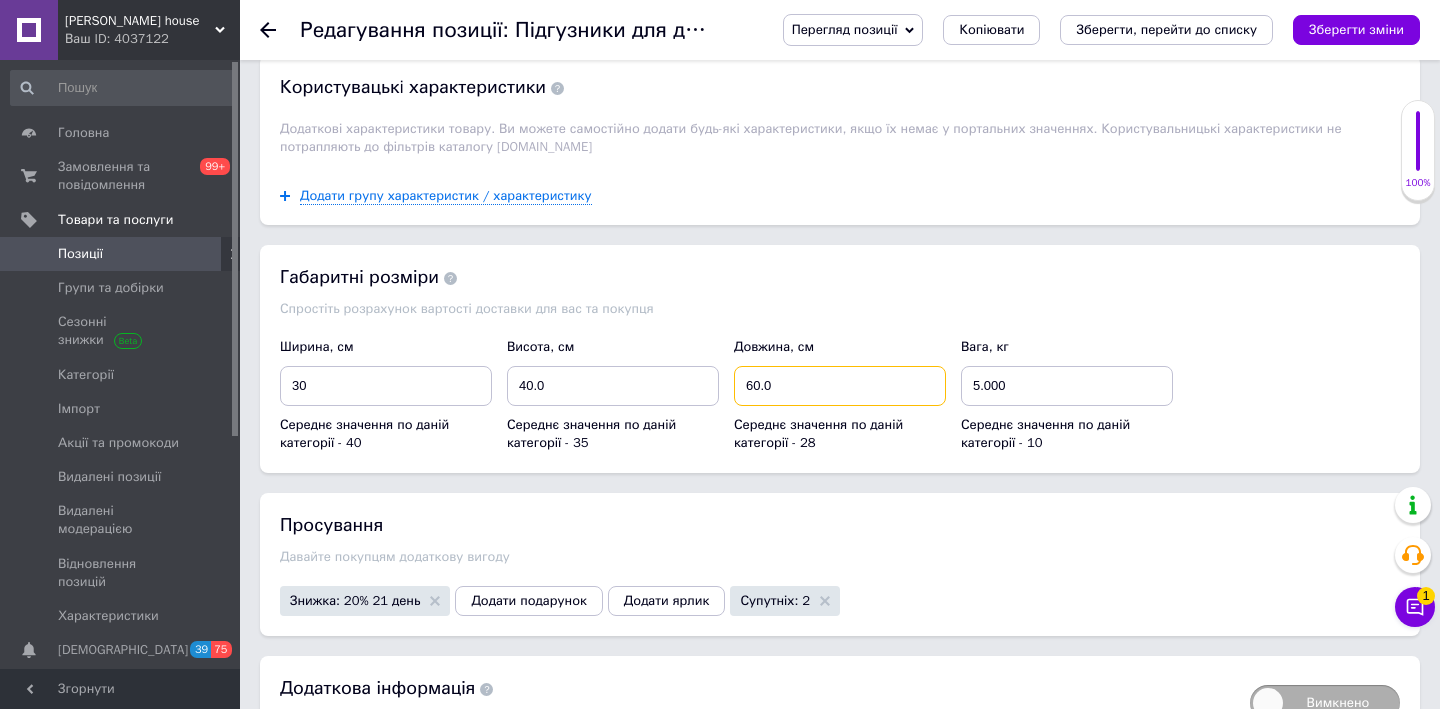 click on "60.0" at bounding box center [840, 386] 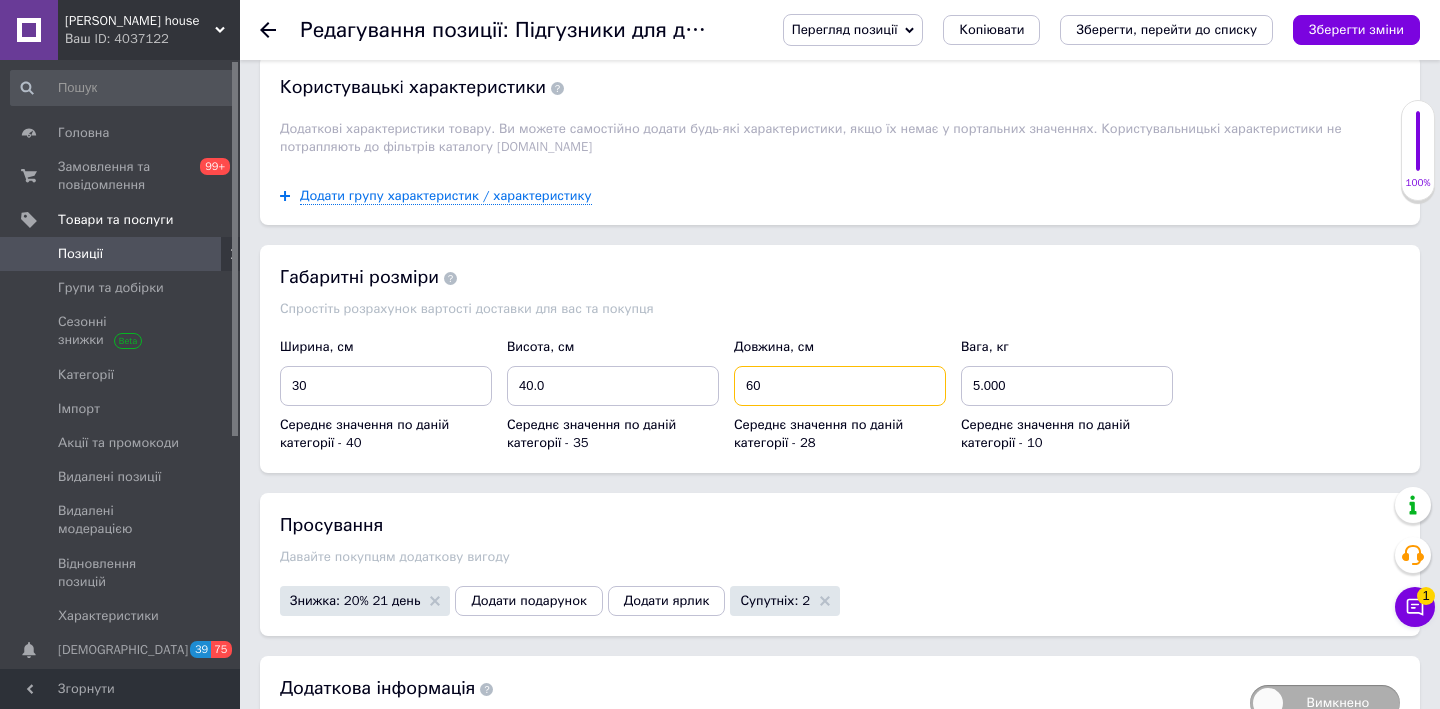 type on "6" 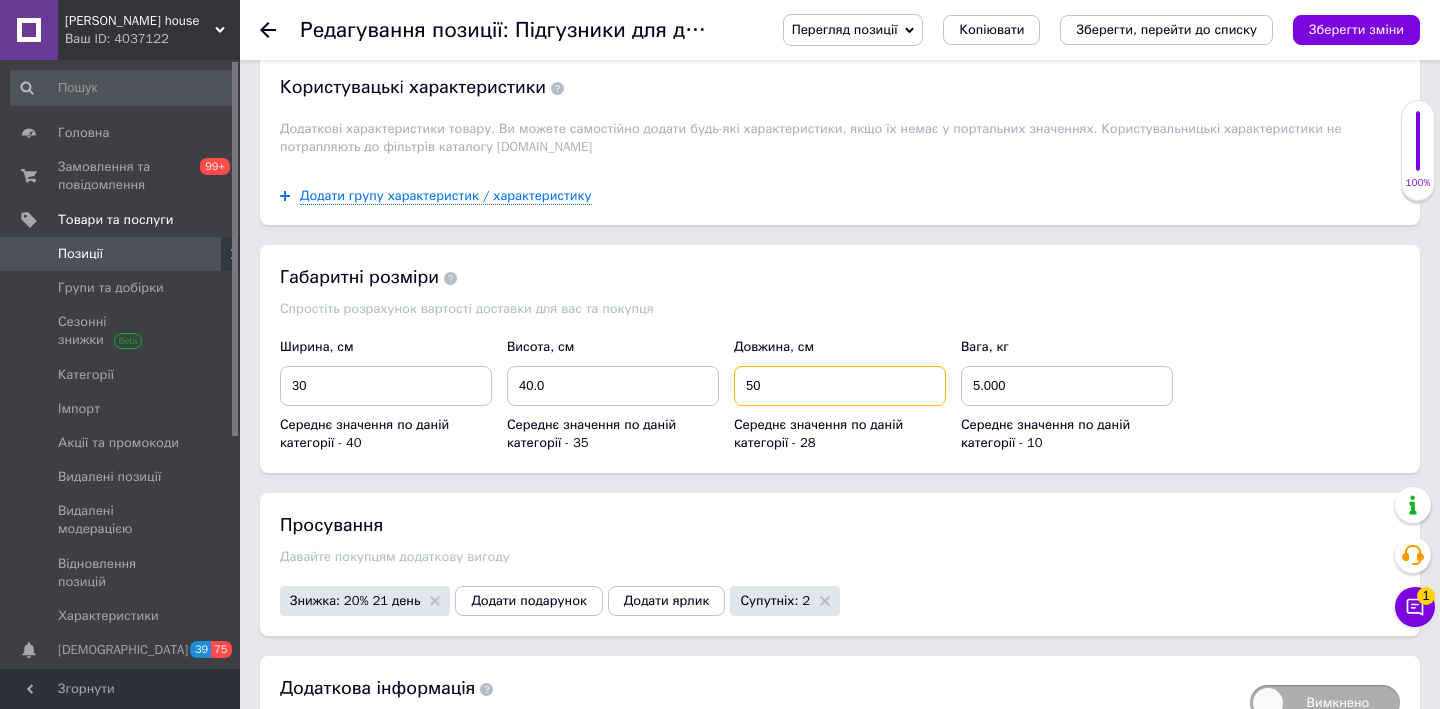 type on "50" 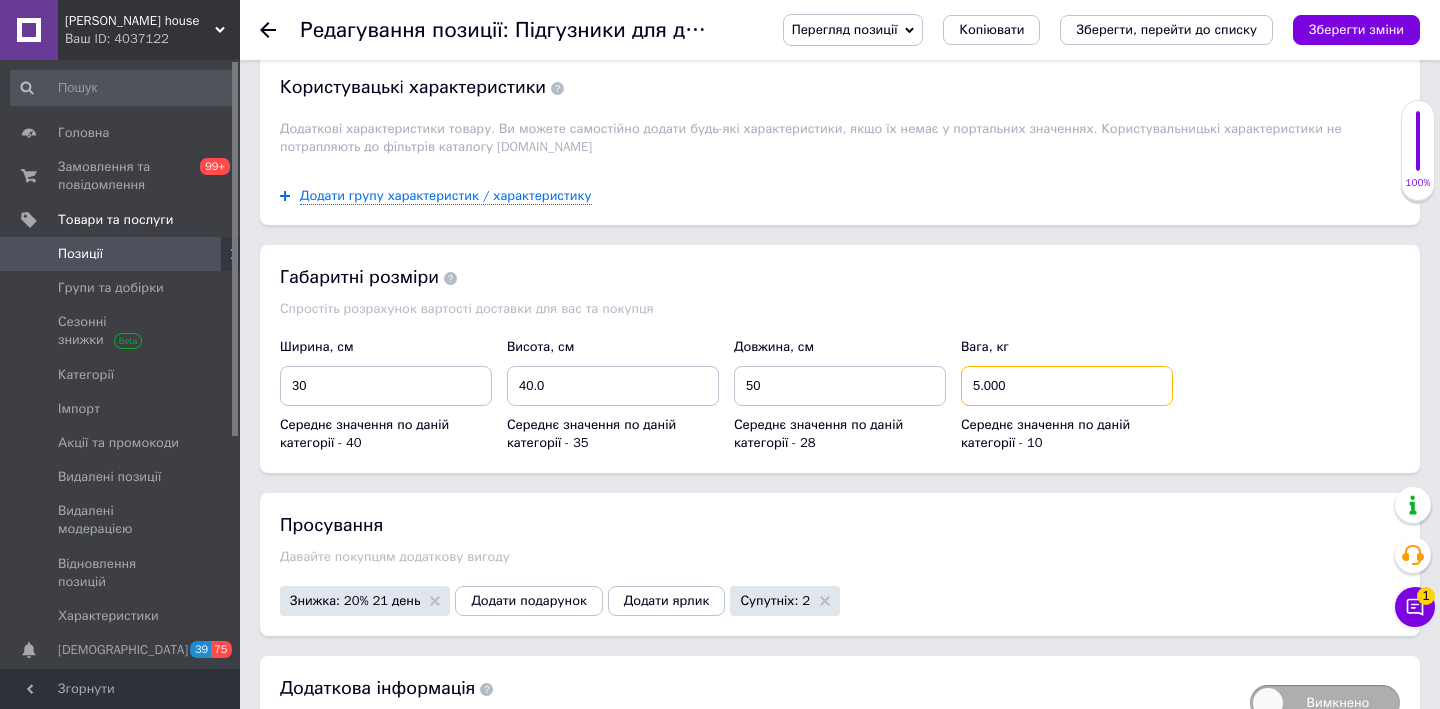 click on "5.000" at bounding box center (1067, 386) 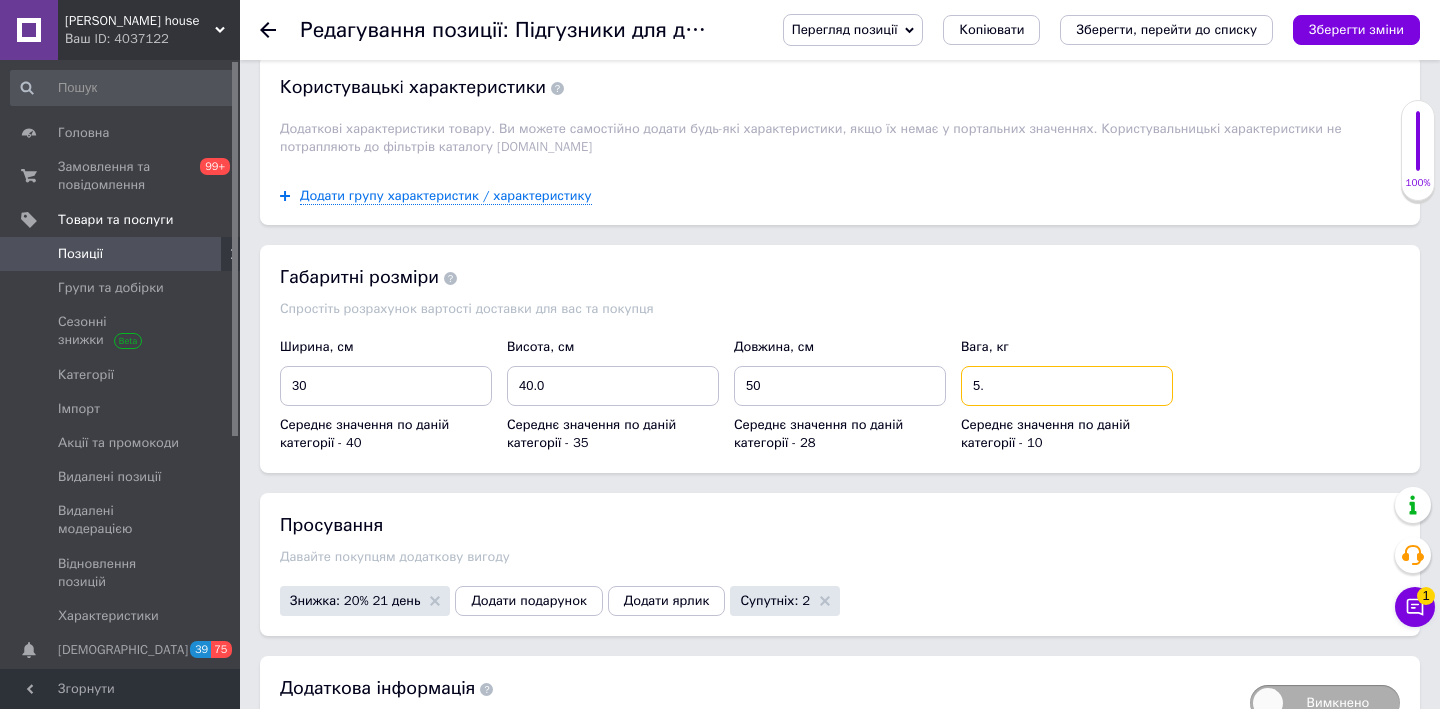 type on "5" 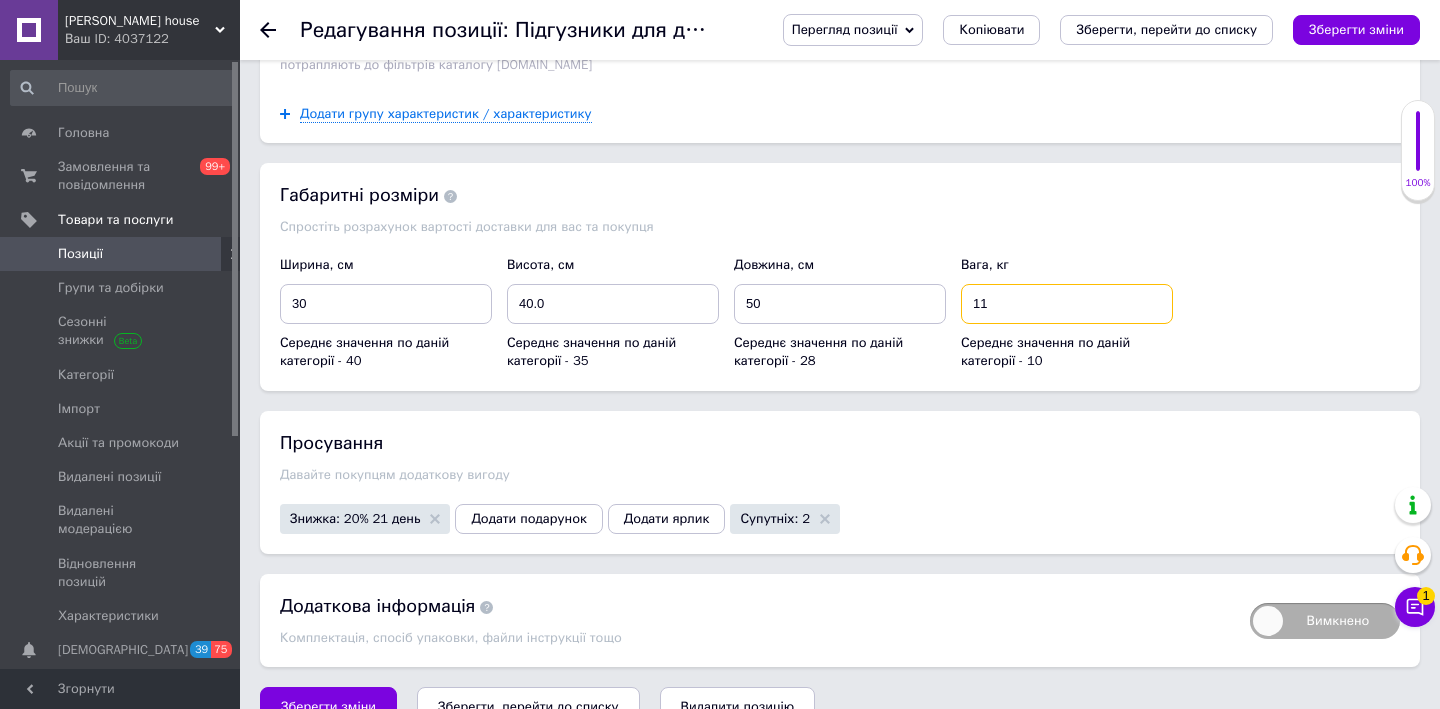 scroll, scrollTop: 1912, scrollLeft: 0, axis: vertical 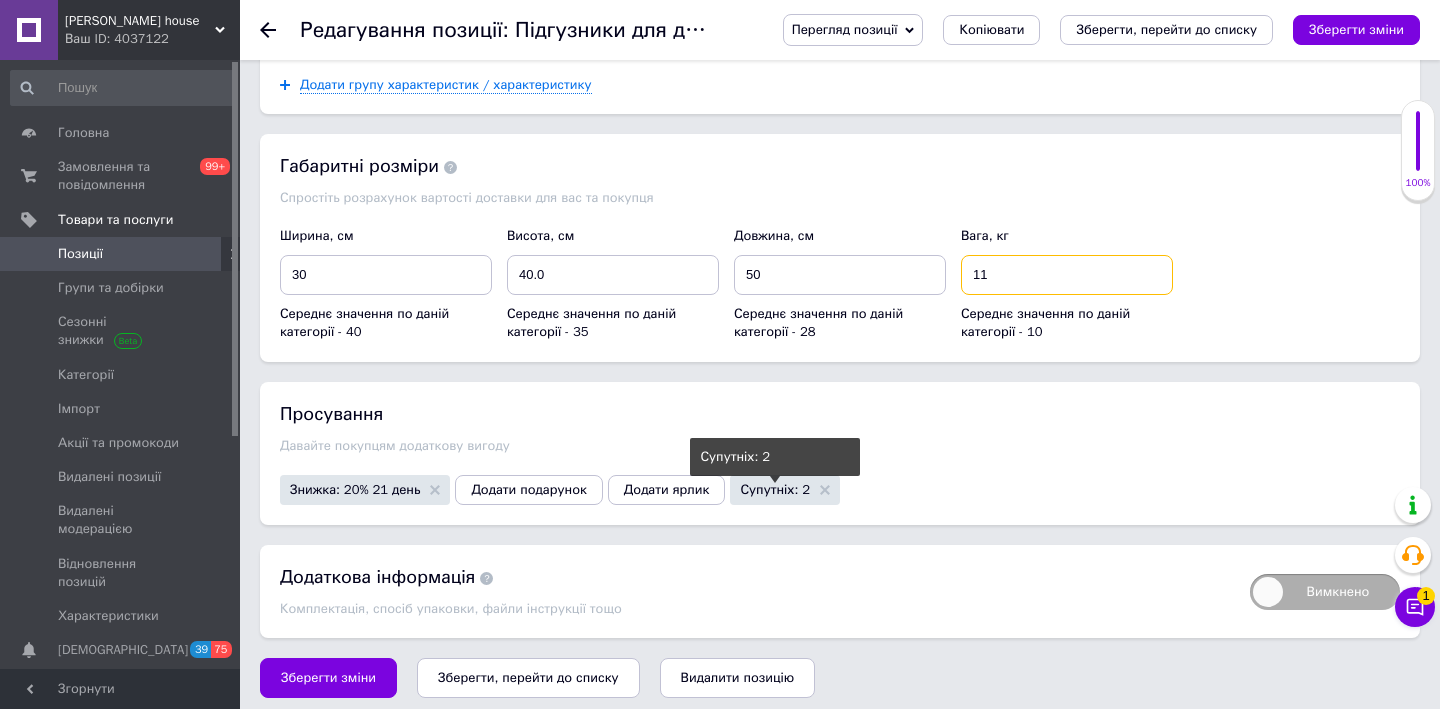 type on "11" 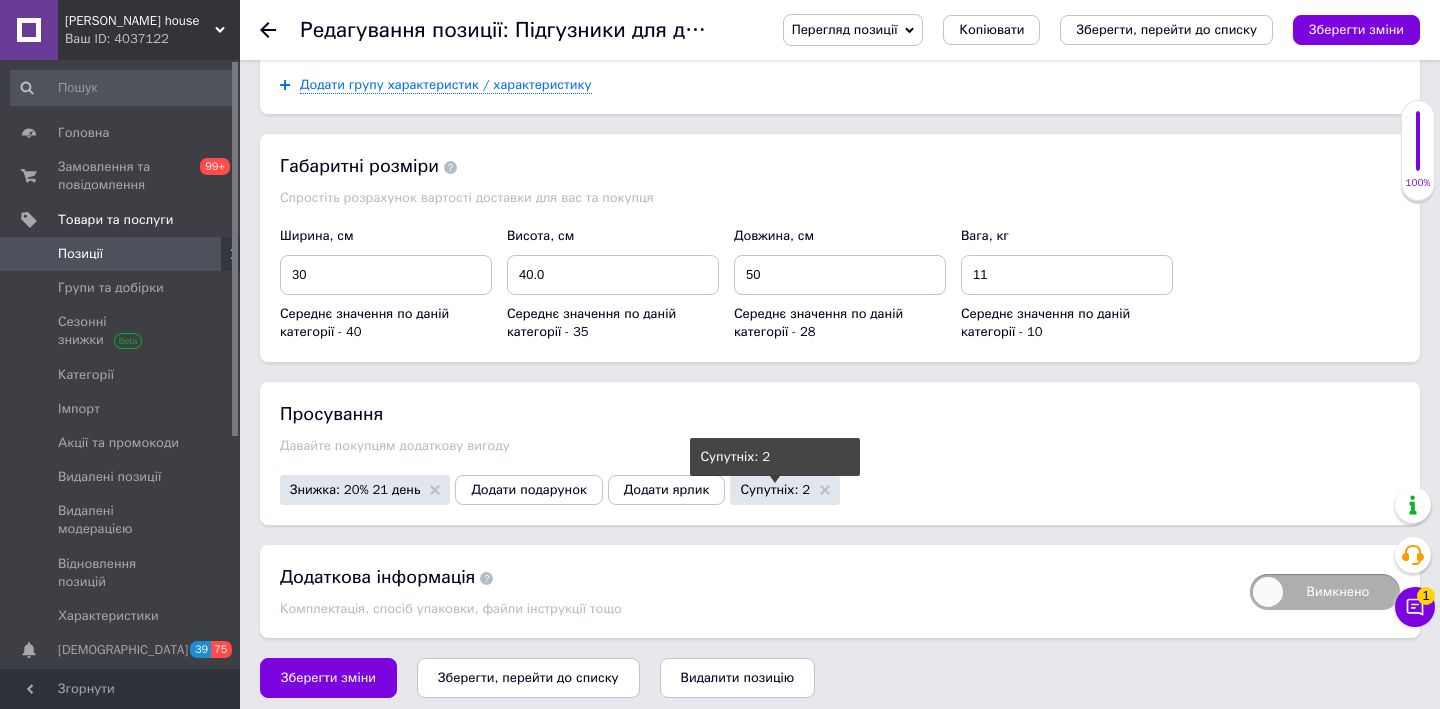 click on "Супутніх: 2" at bounding box center (775, 489) 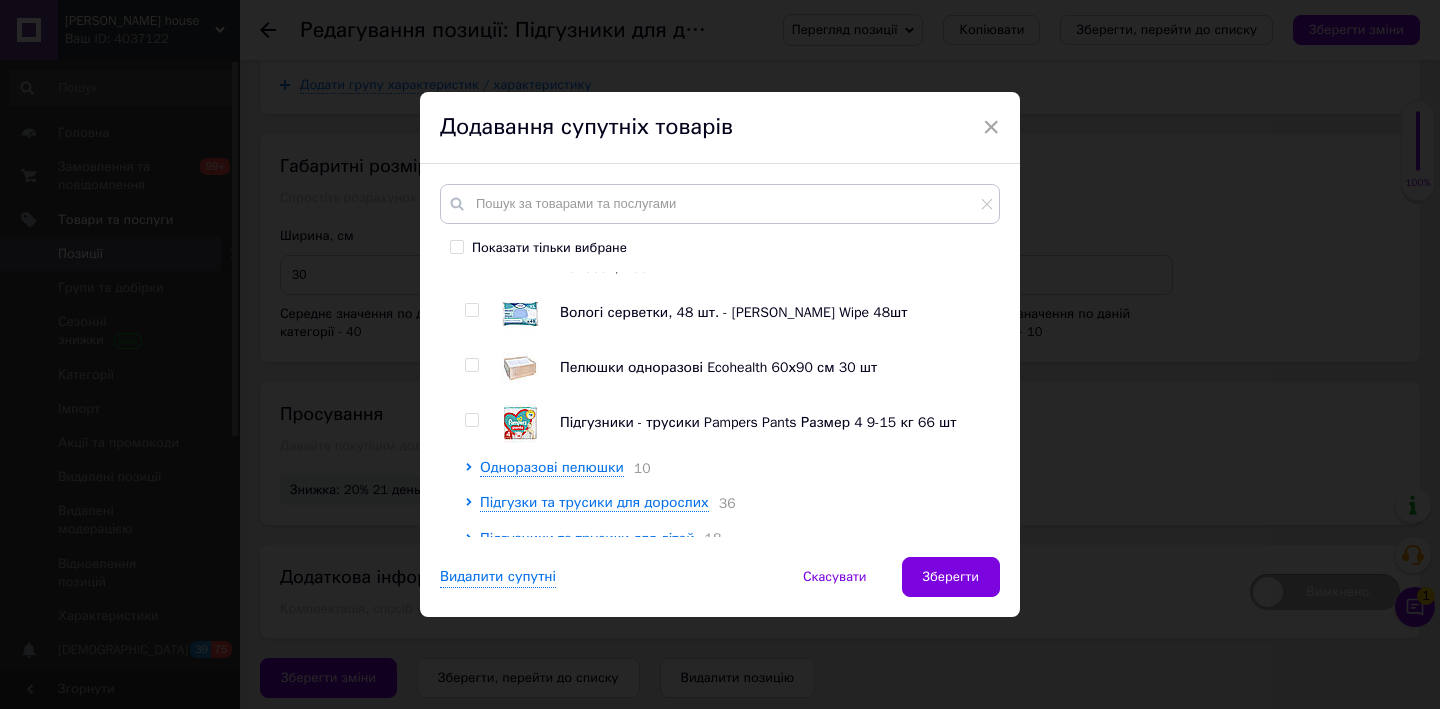 scroll, scrollTop: 341, scrollLeft: 0, axis: vertical 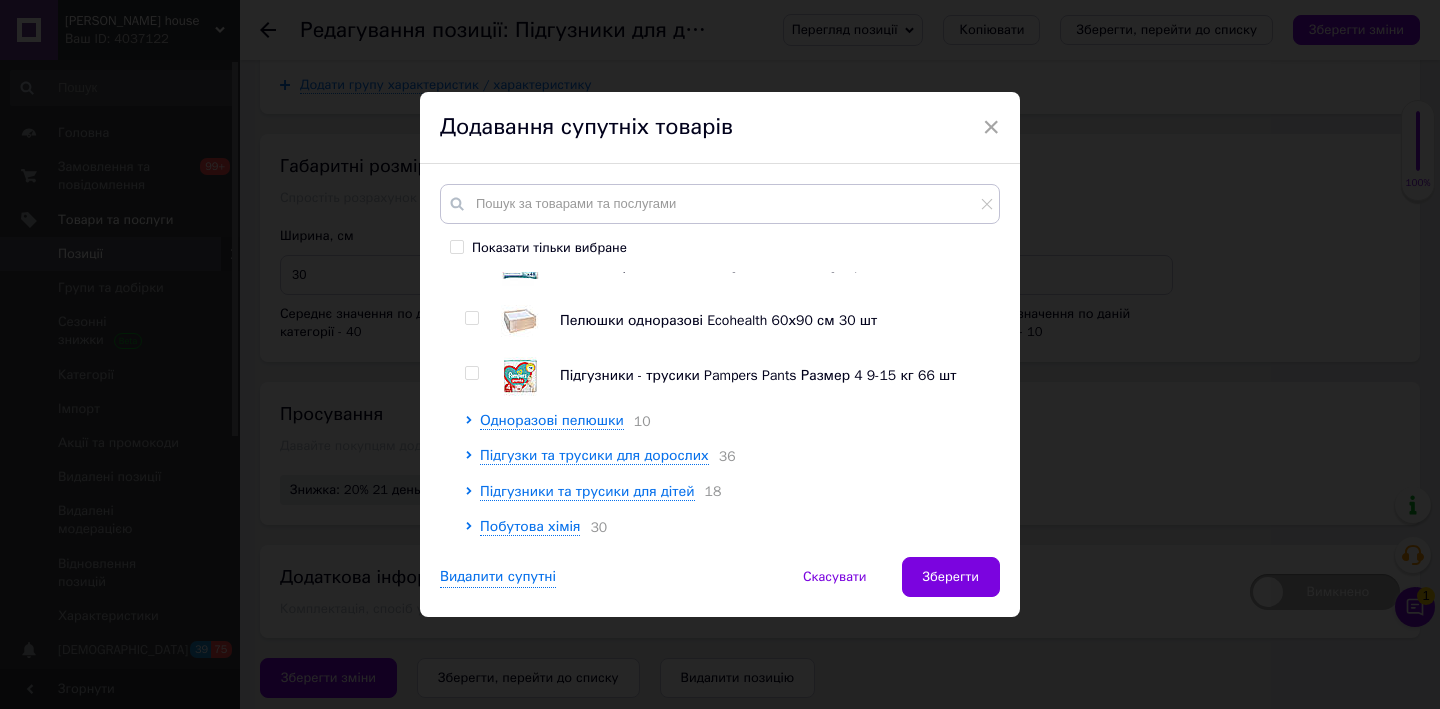 click at bounding box center (471, 318) 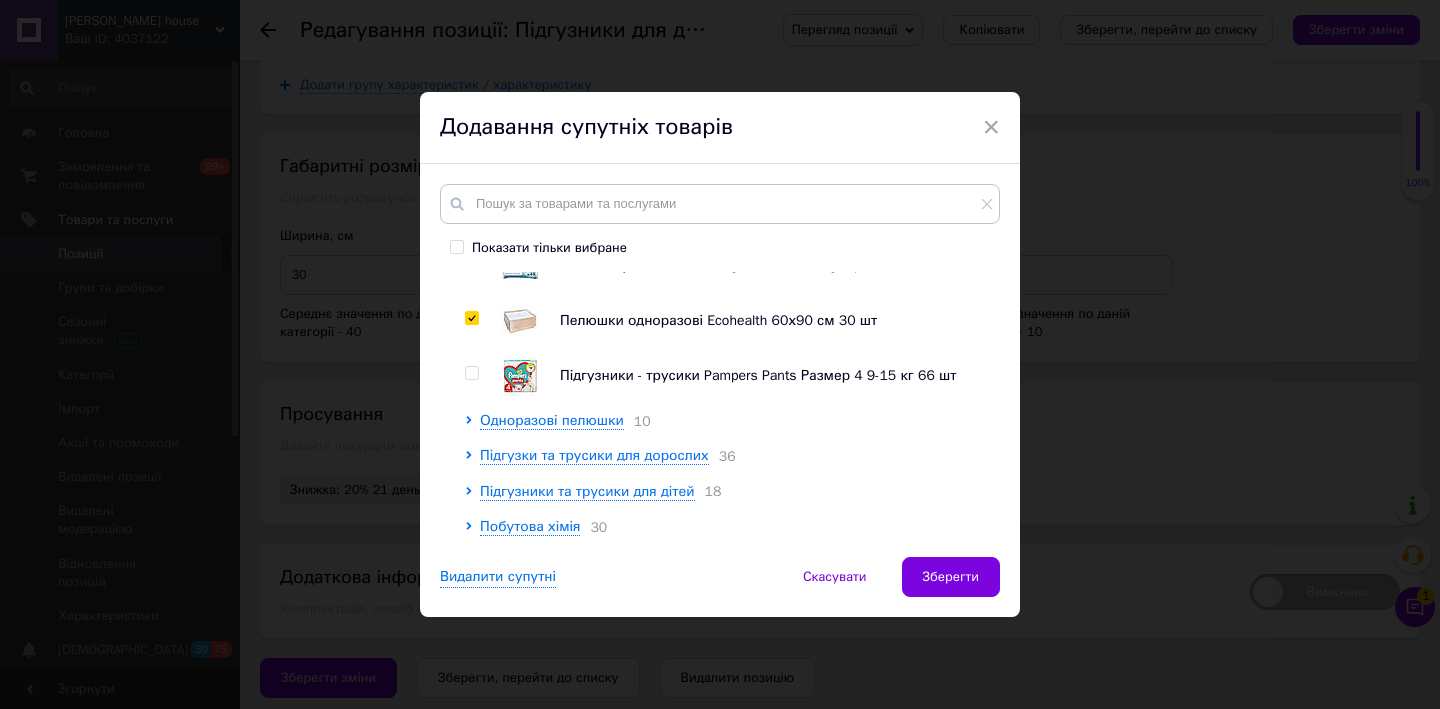 checkbox on "true" 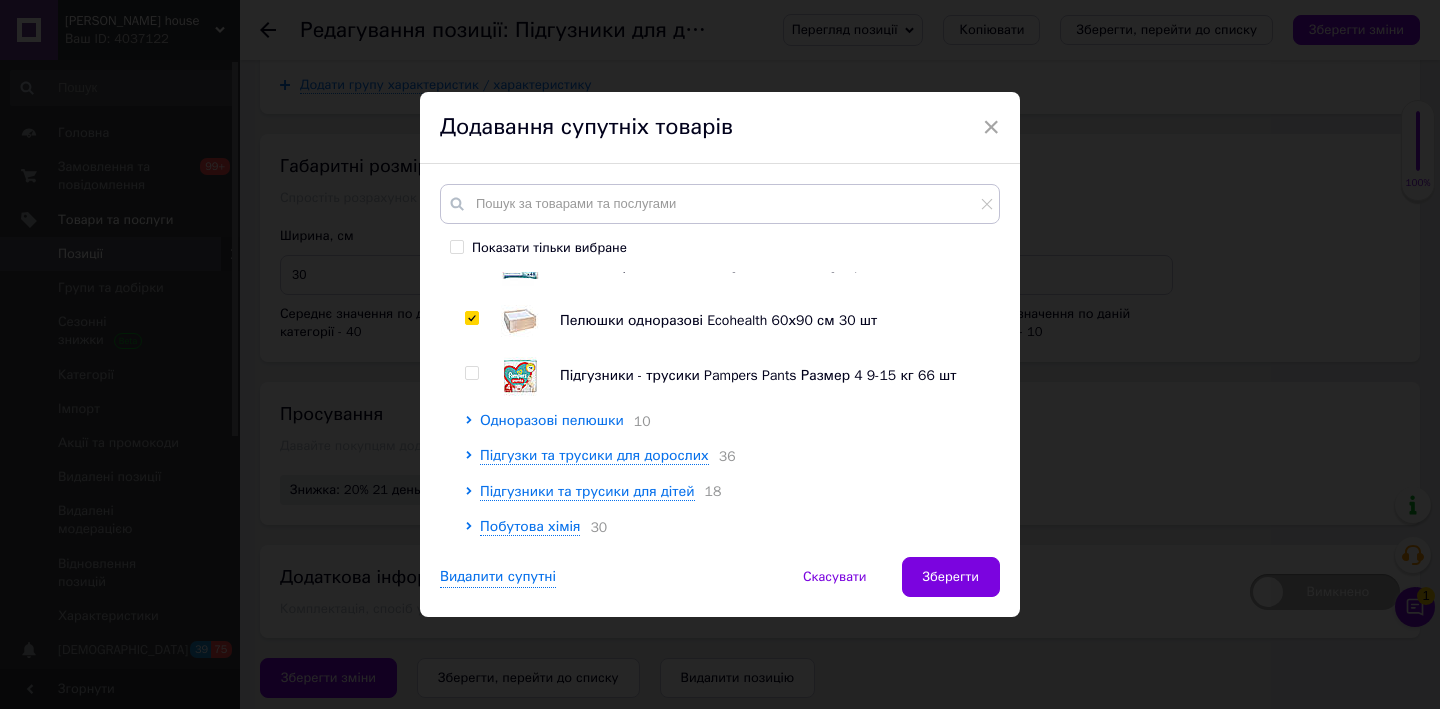 click on "Одноразові пелюшки" at bounding box center [552, 420] 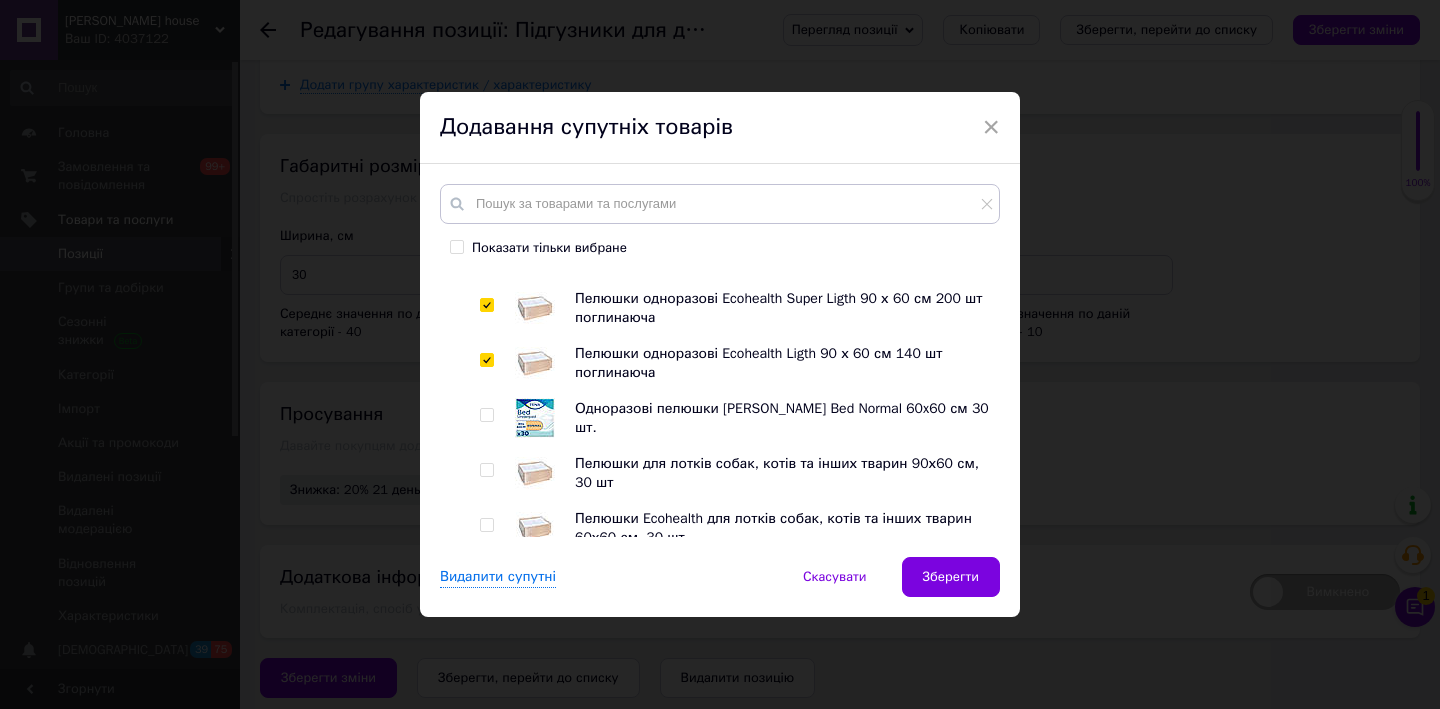 scroll, scrollTop: 670, scrollLeft: 0, axis: vertical 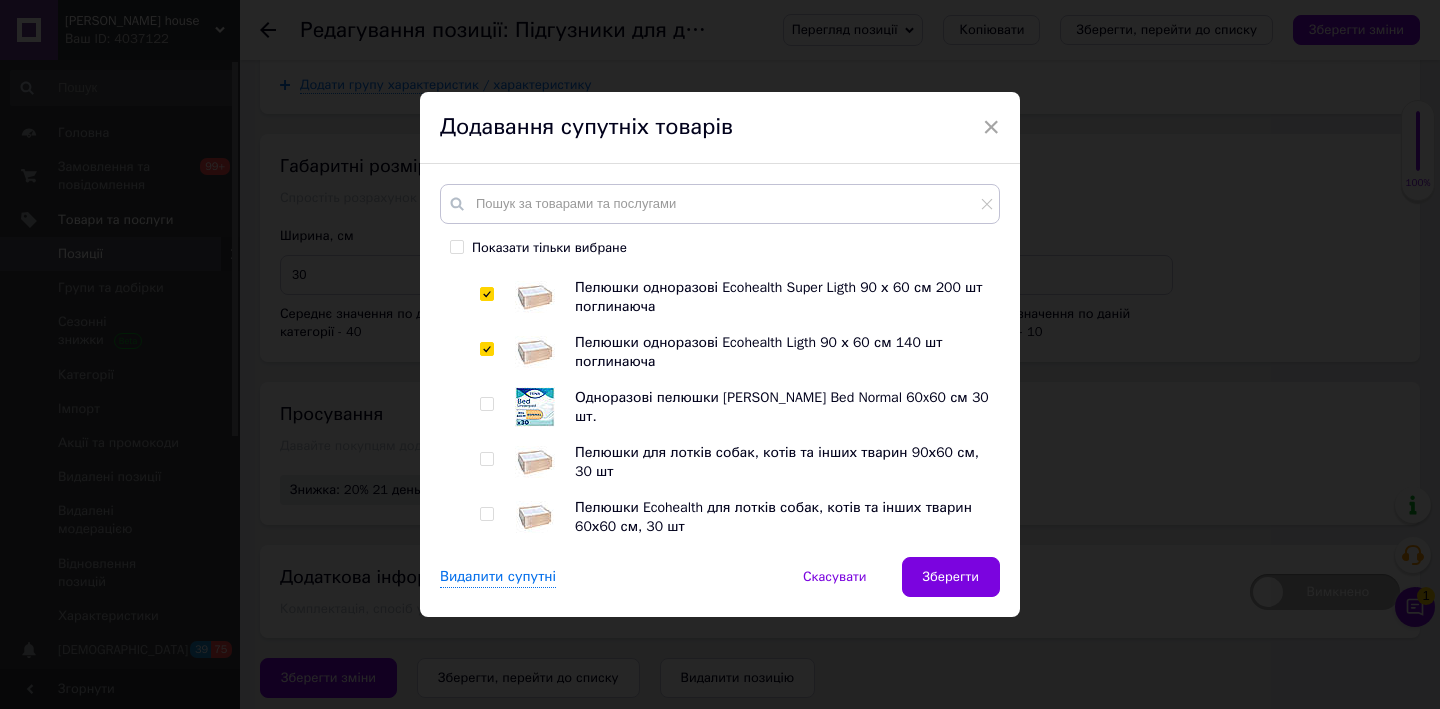 click at bounding box center (486, 404) 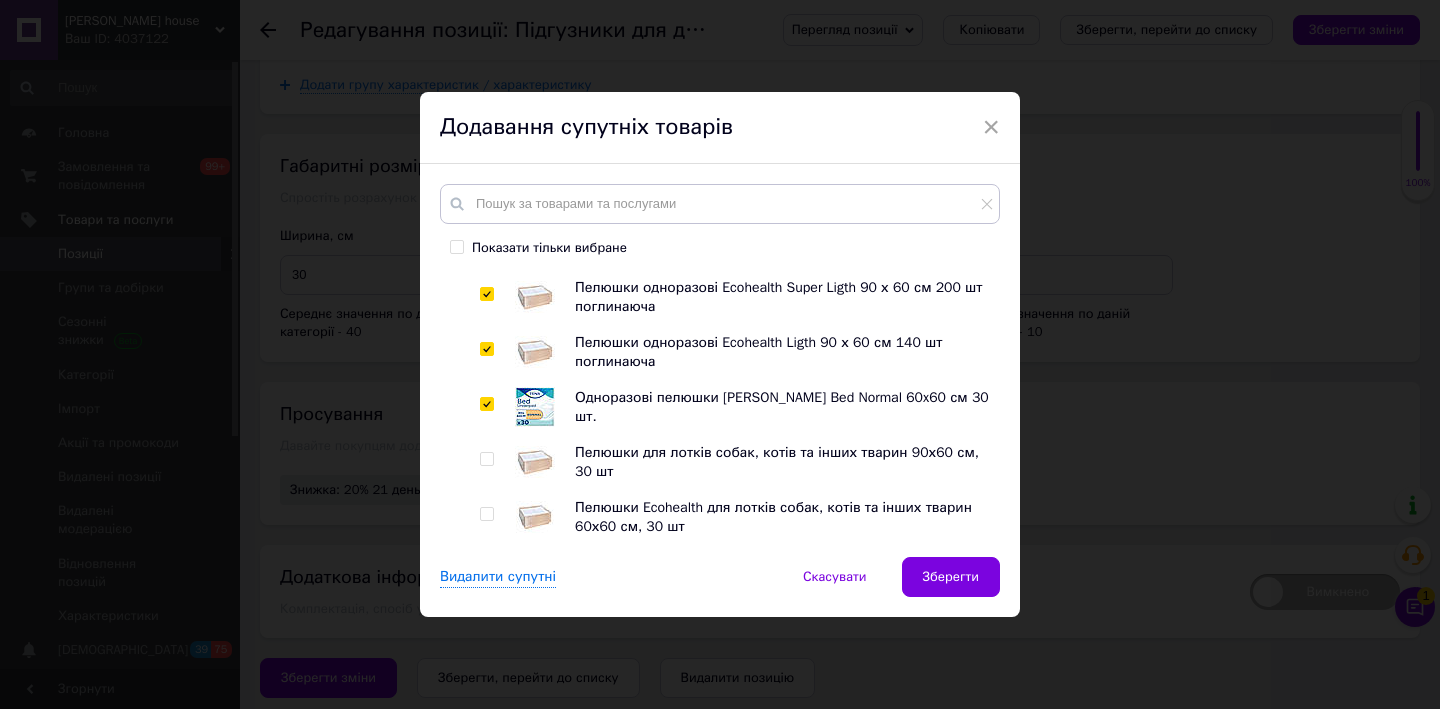 checkbox on "true" 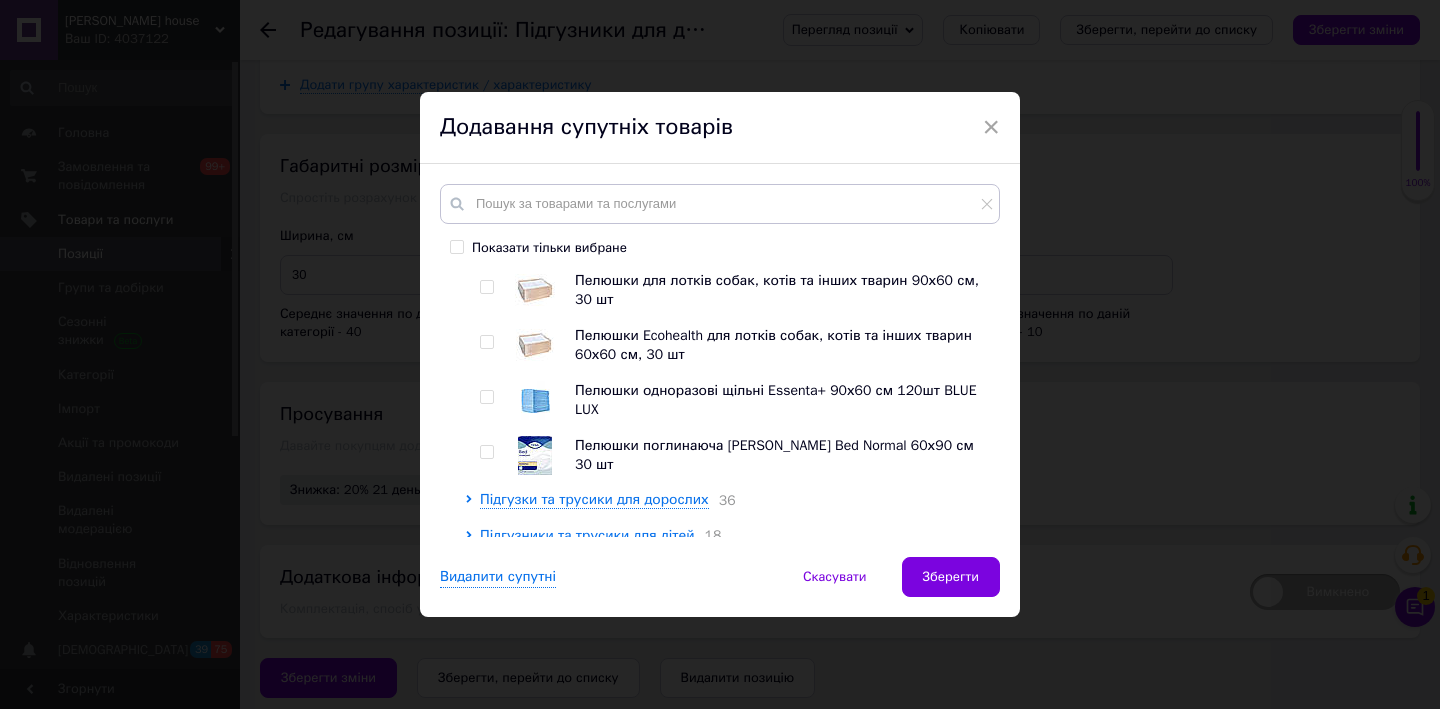 scroll, scrollTop: 891, scrollLeft: 0, axis: vertical 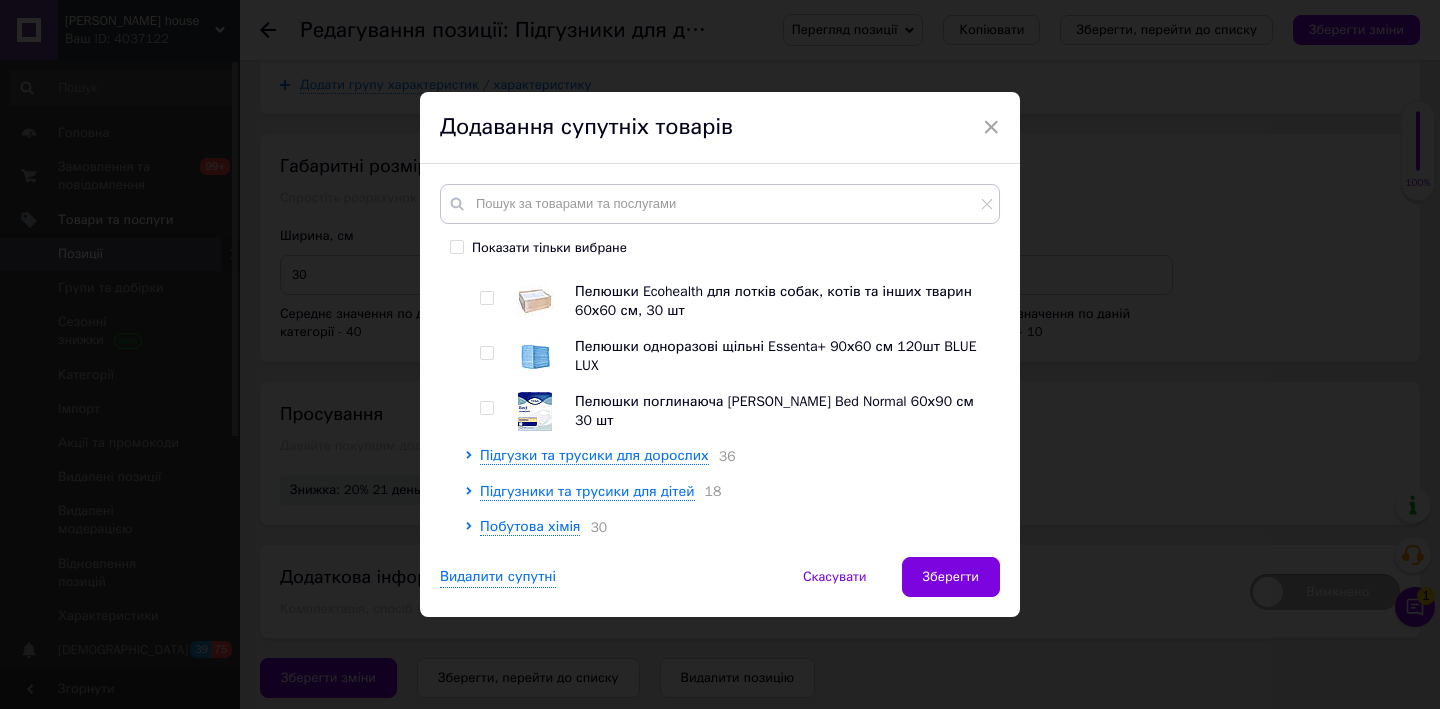 click at bounding box center (486, 408) 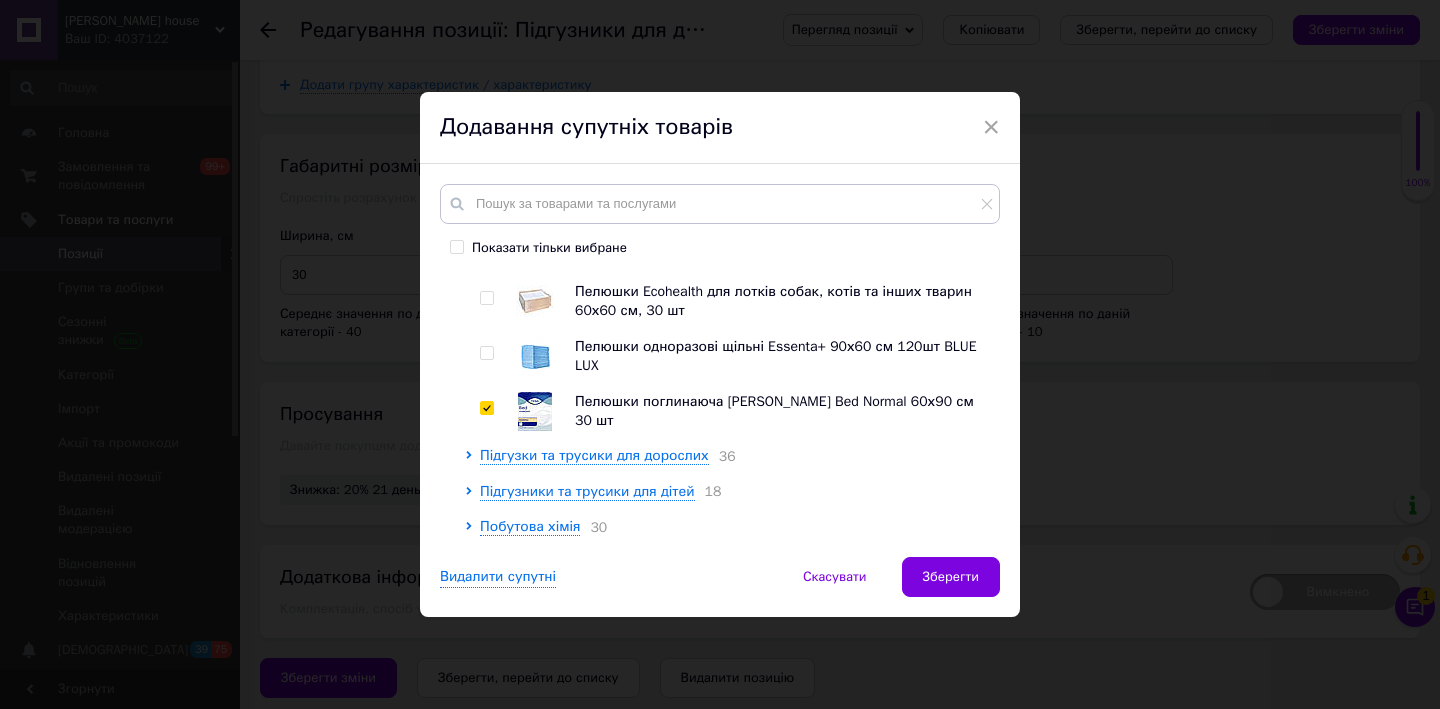 checkbox on "true" 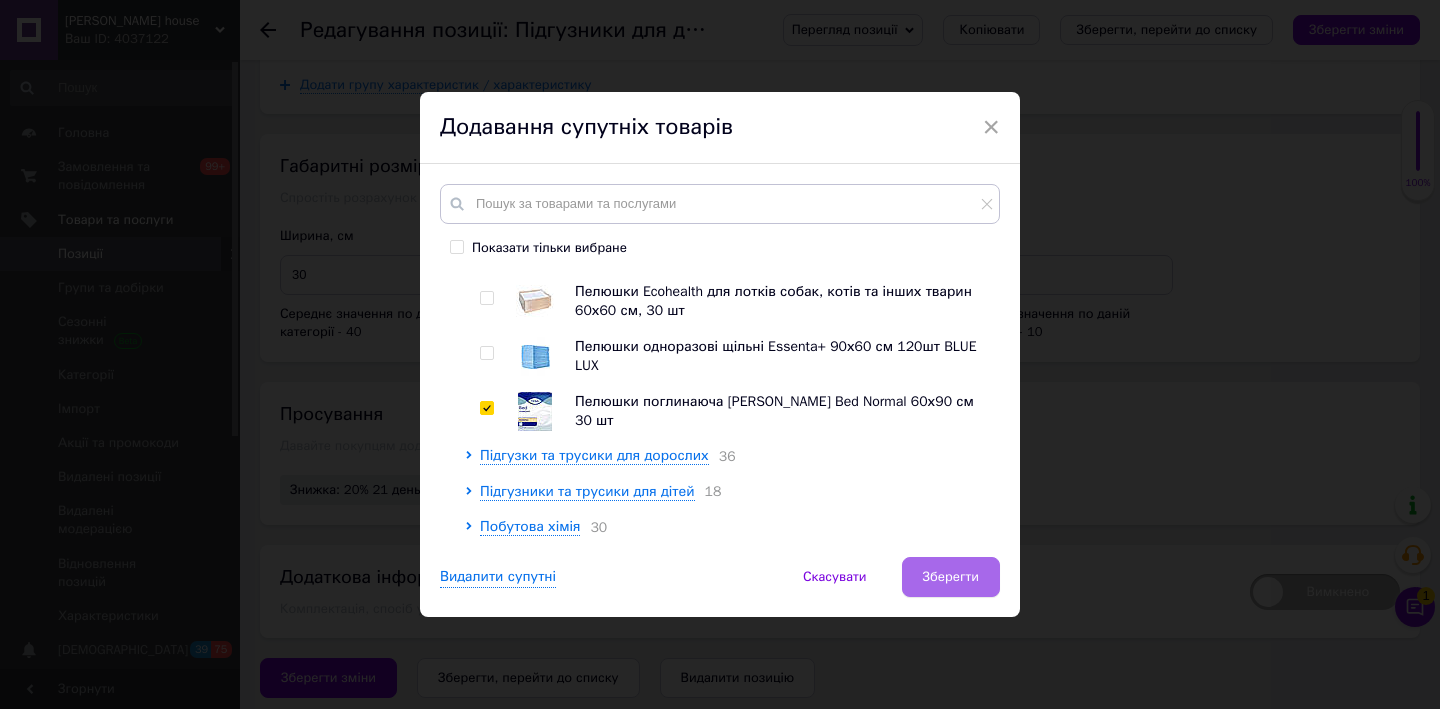 click on "Зберегти" at bounding box center (951, 577) 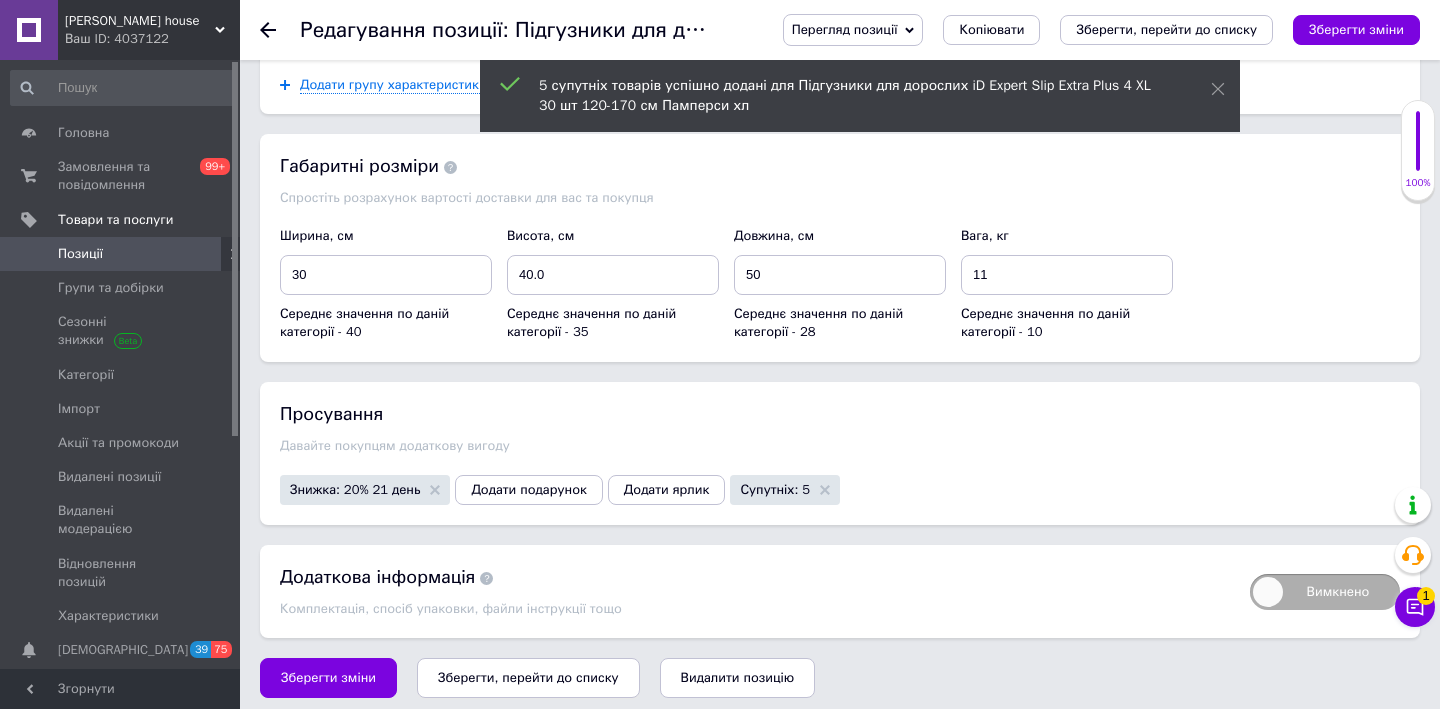 click on "Зберегти, перейти до списку" at bounding box center [528, 677] 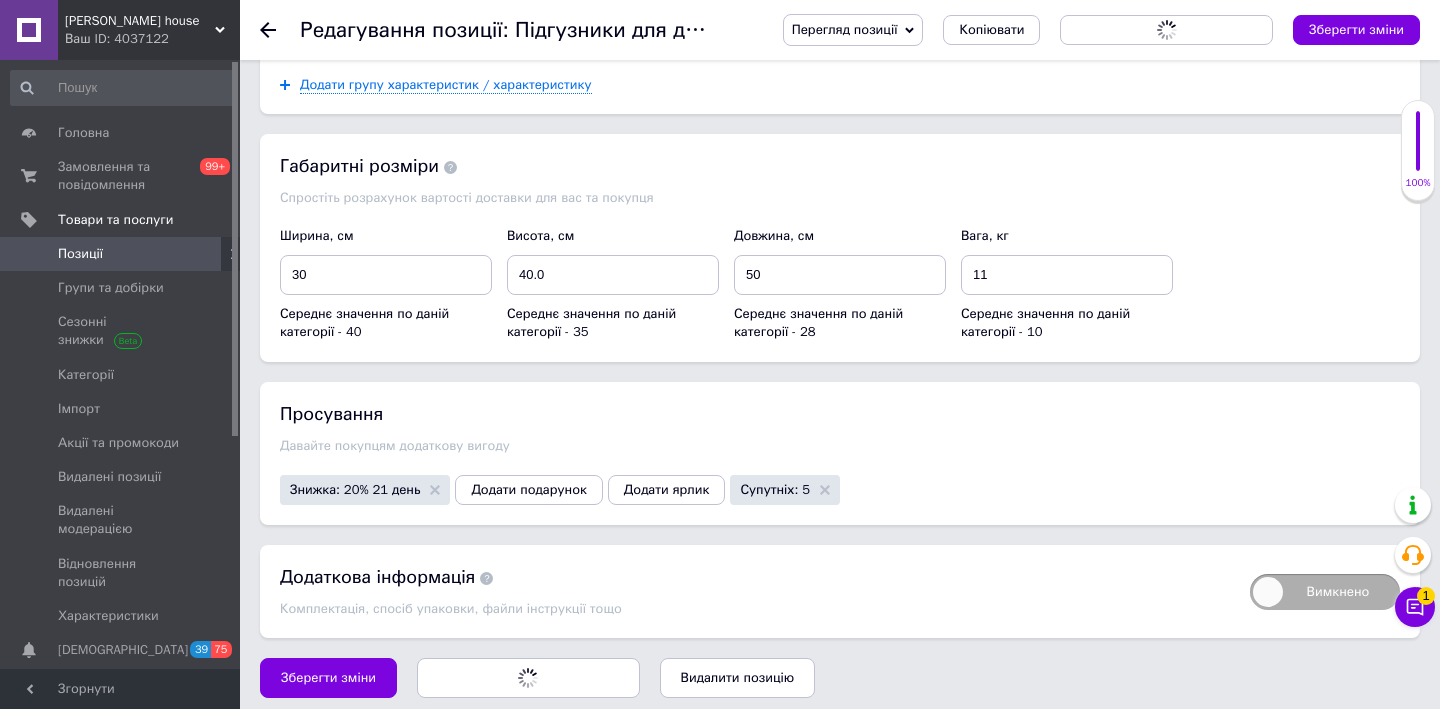 scroll, scrollTop: 0, scrollLeft: 0, axis: both 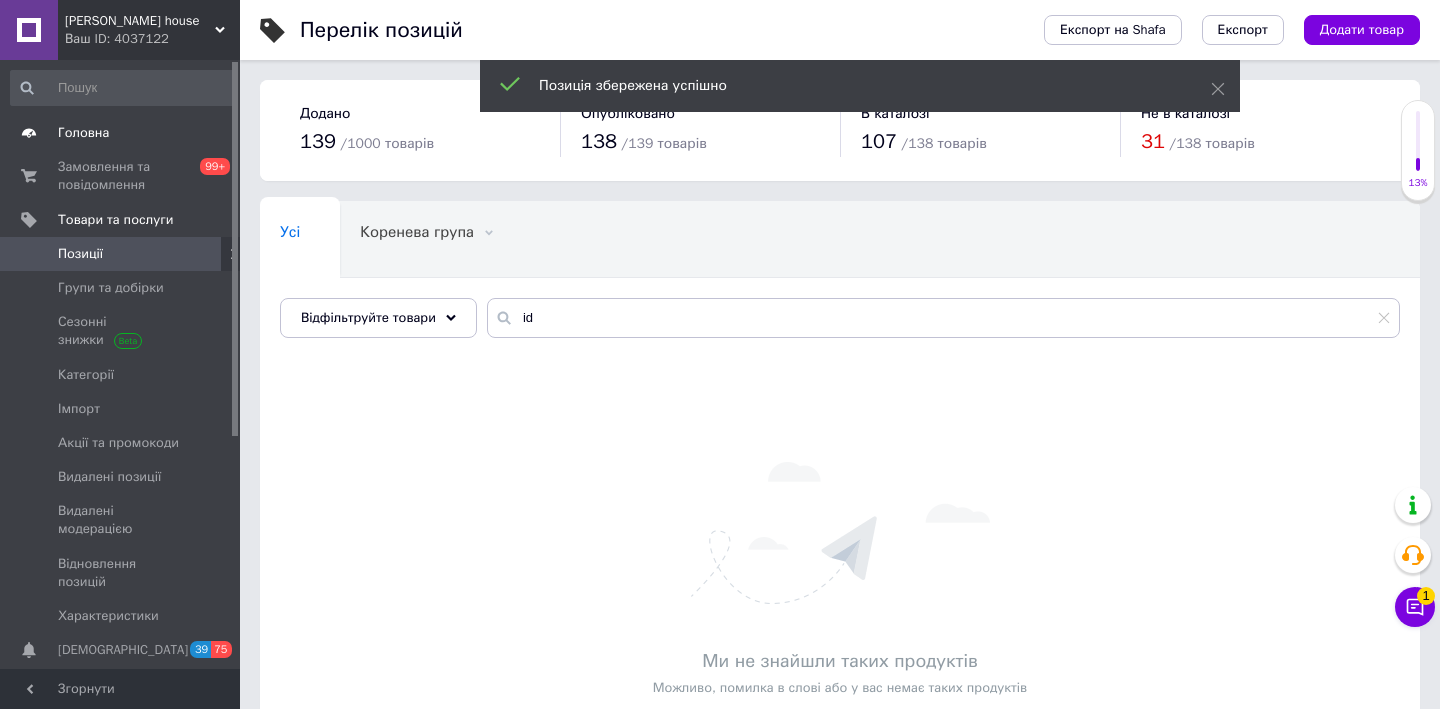 click on "Головна" at bounding box center [83, 133] 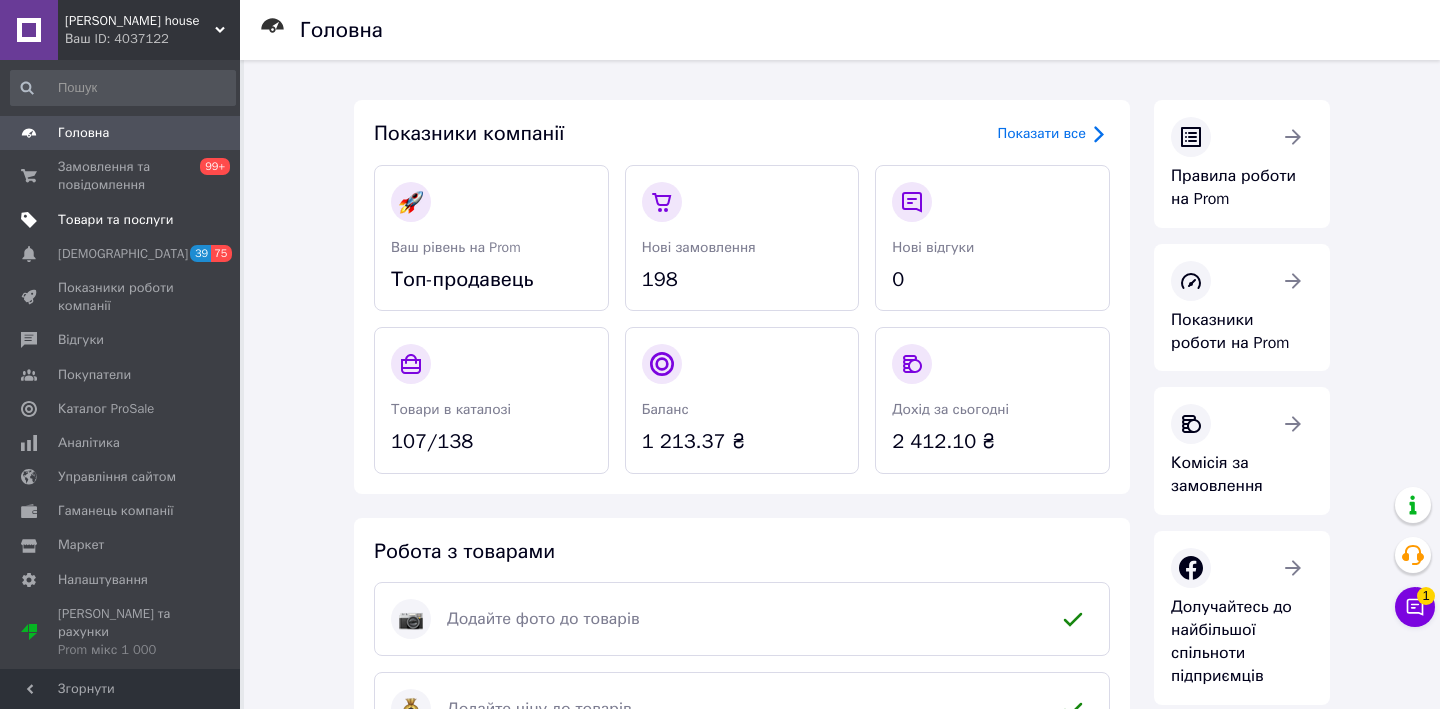 click on "Товари та послуги" at bounding box center [115, 220] 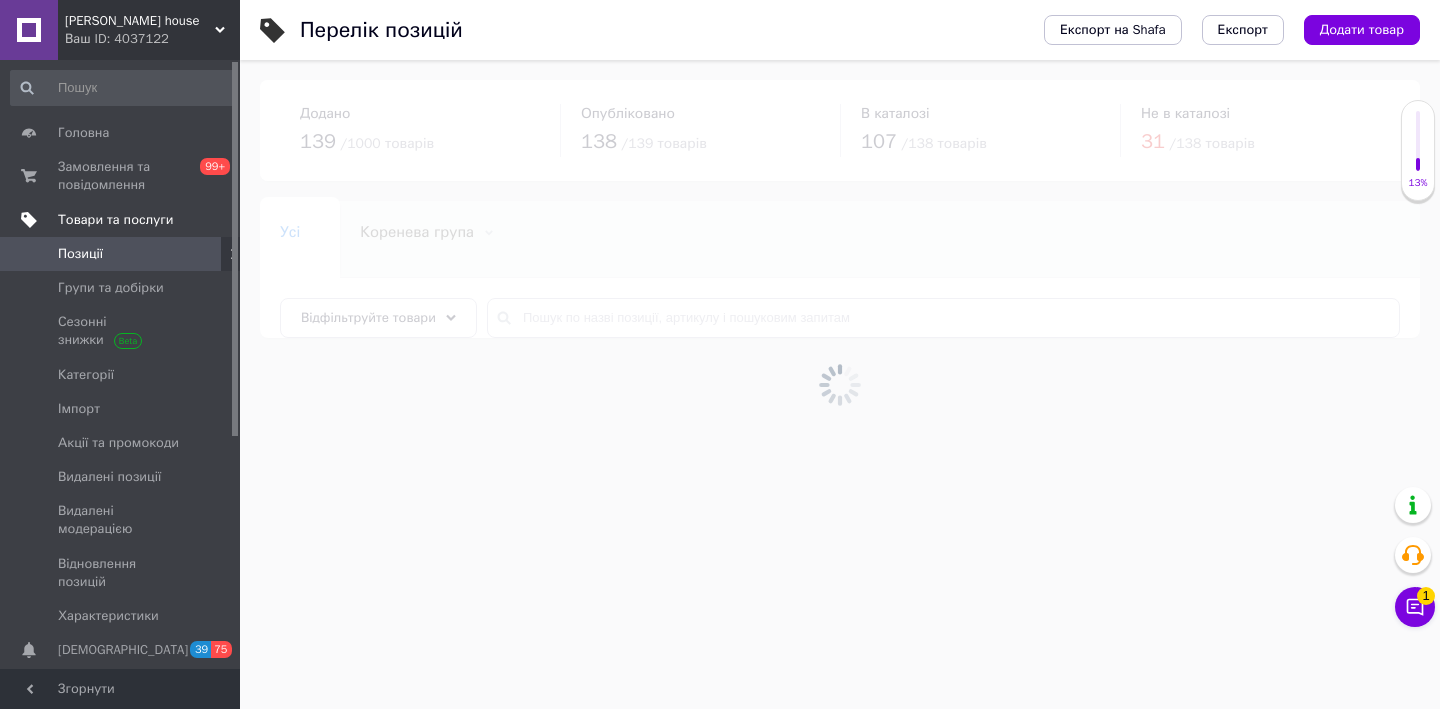 click on "Товари та послуги" at bounding box center (115, 220) 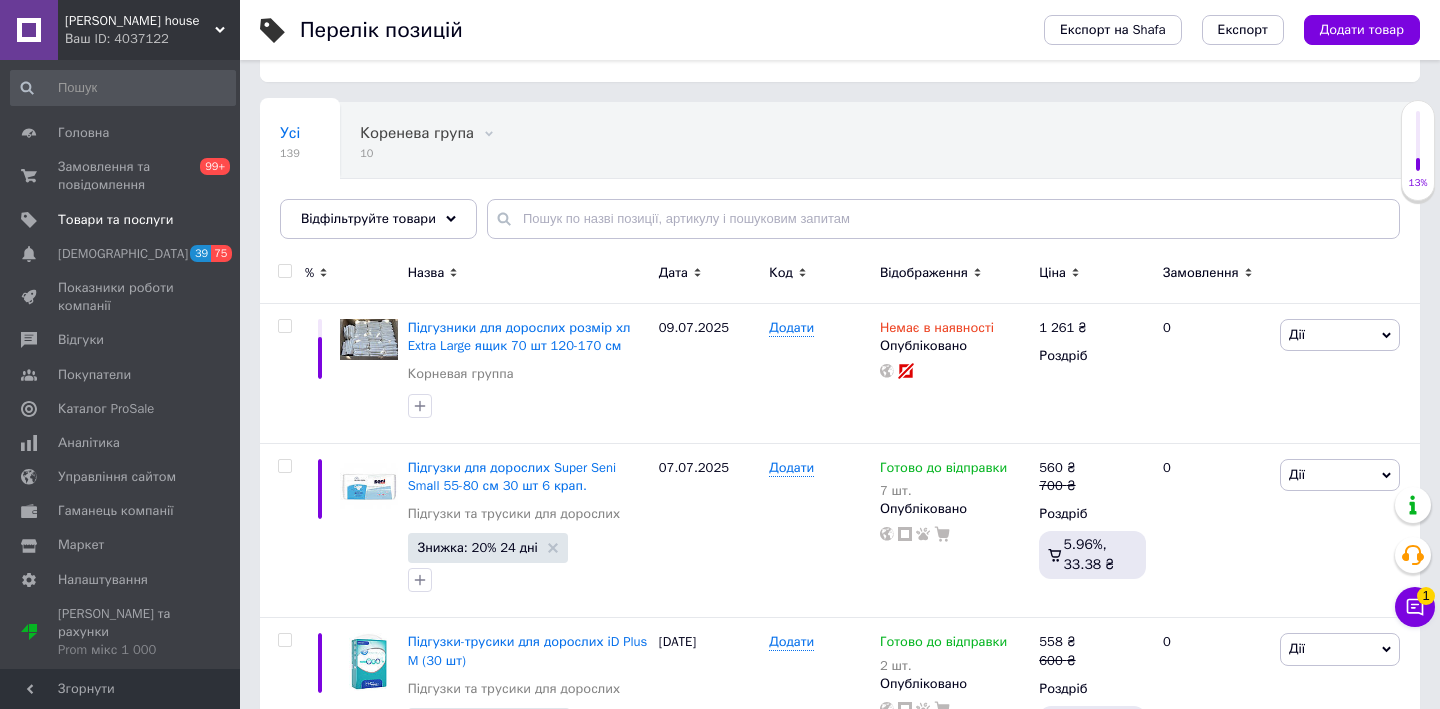 scroll, scrollTop: 102, scrollLeft: 0, axis: vertical 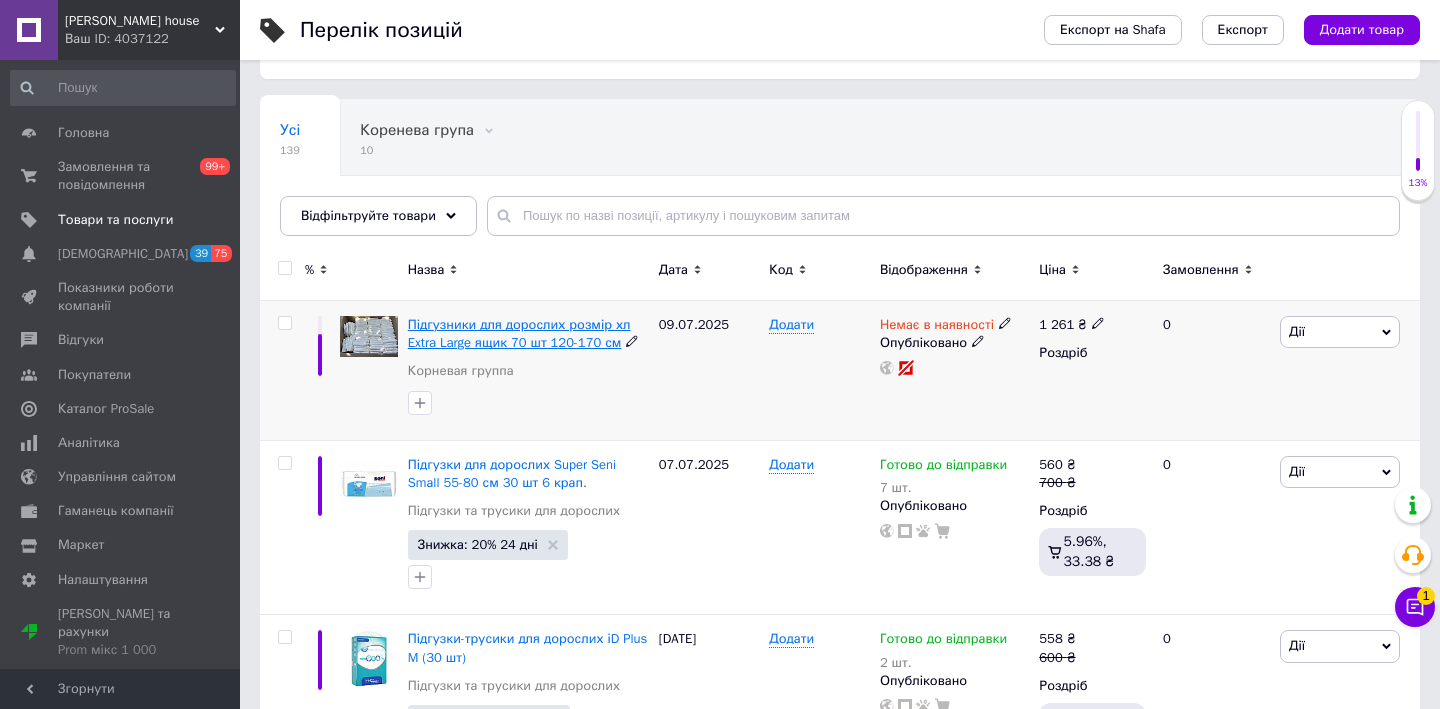 click on "Підгузники для дорослих розмір хл Extra Large ящик 70 шт 120-170 см" at bounding box center [519, 333] 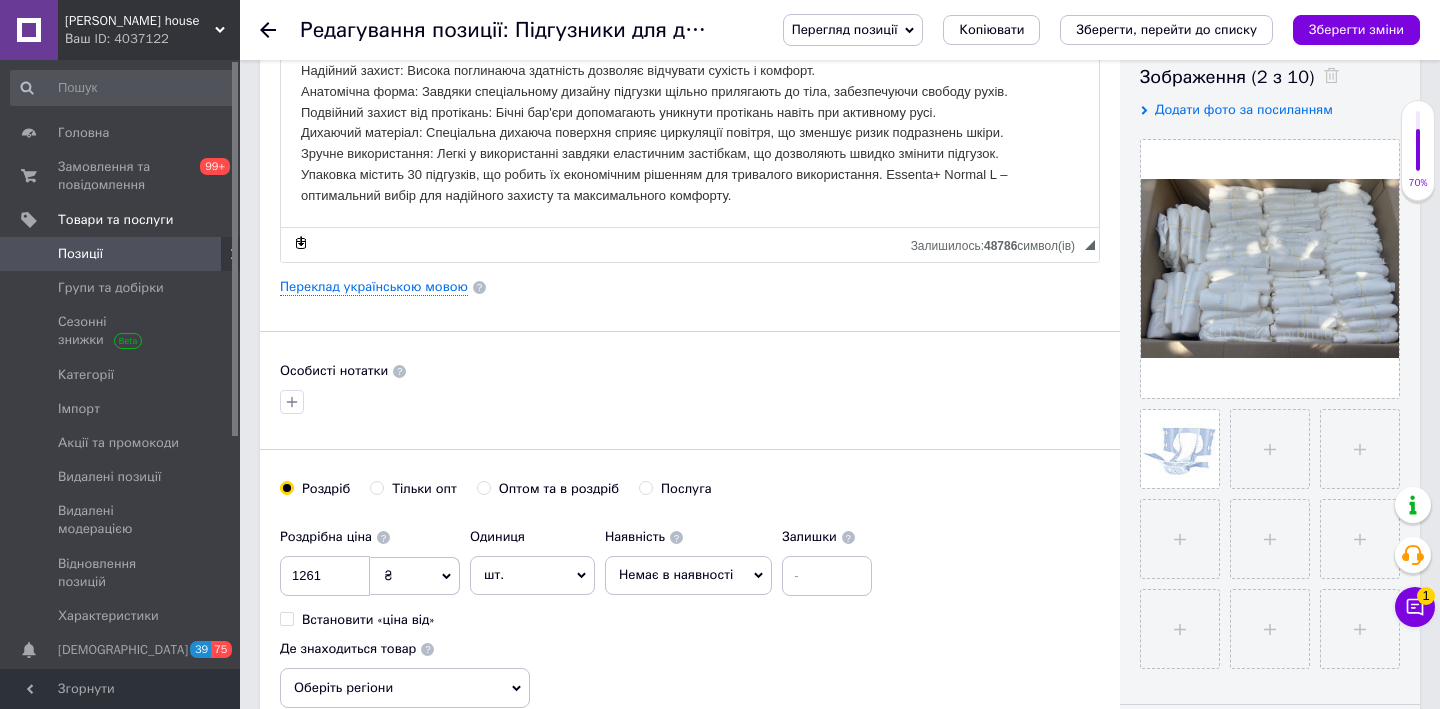 scroll, scrollTop: 359, scrollLeft: 0, axis: vertical 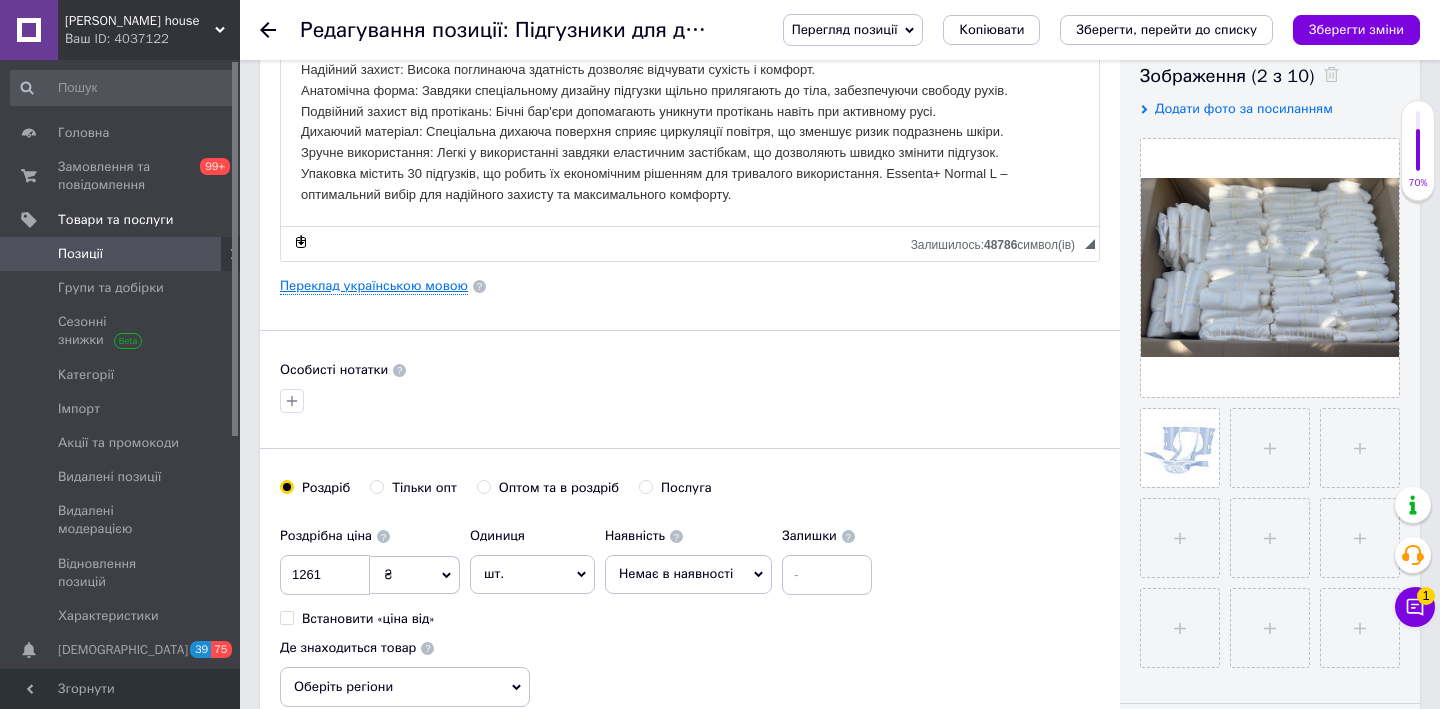 click on "Переклад українською мовою" at bounding box center (374, 286) 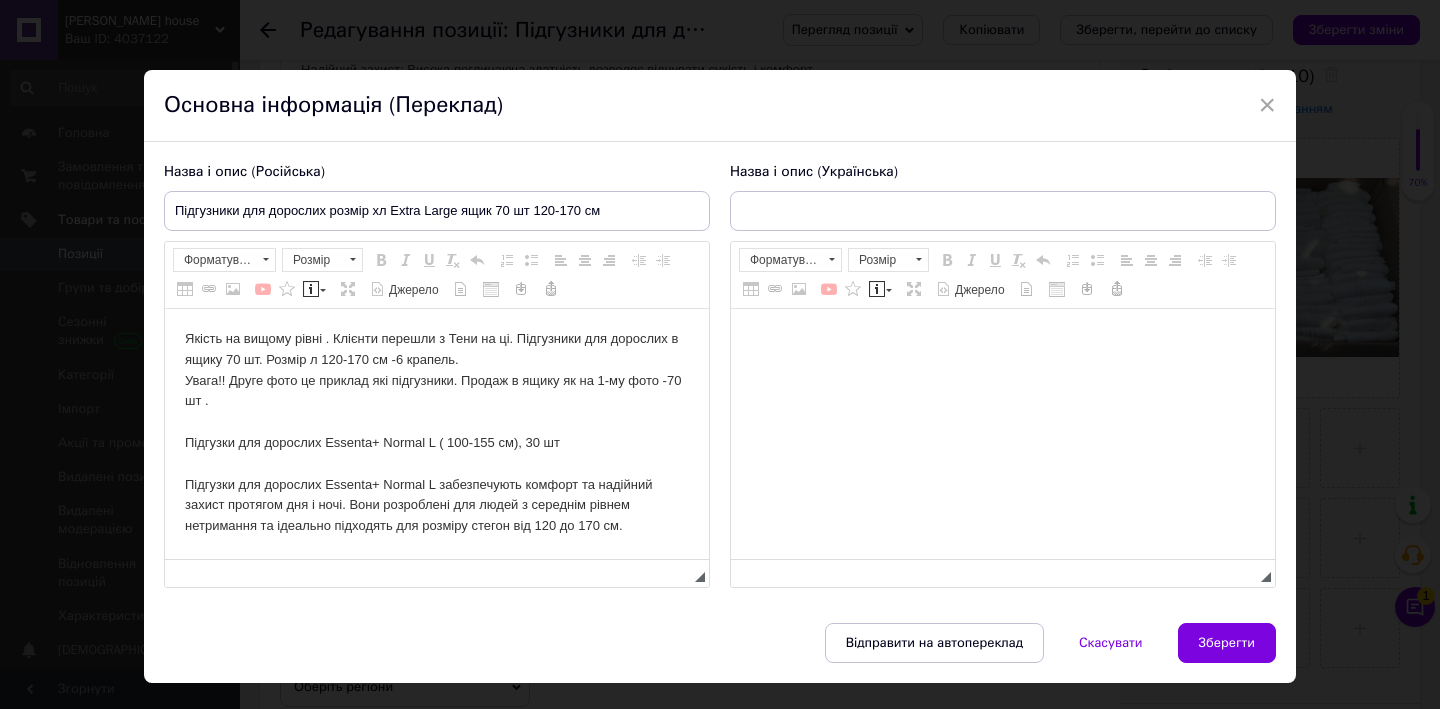 scroll, scrollTop: 0, scrollLeft: 0, axis: both 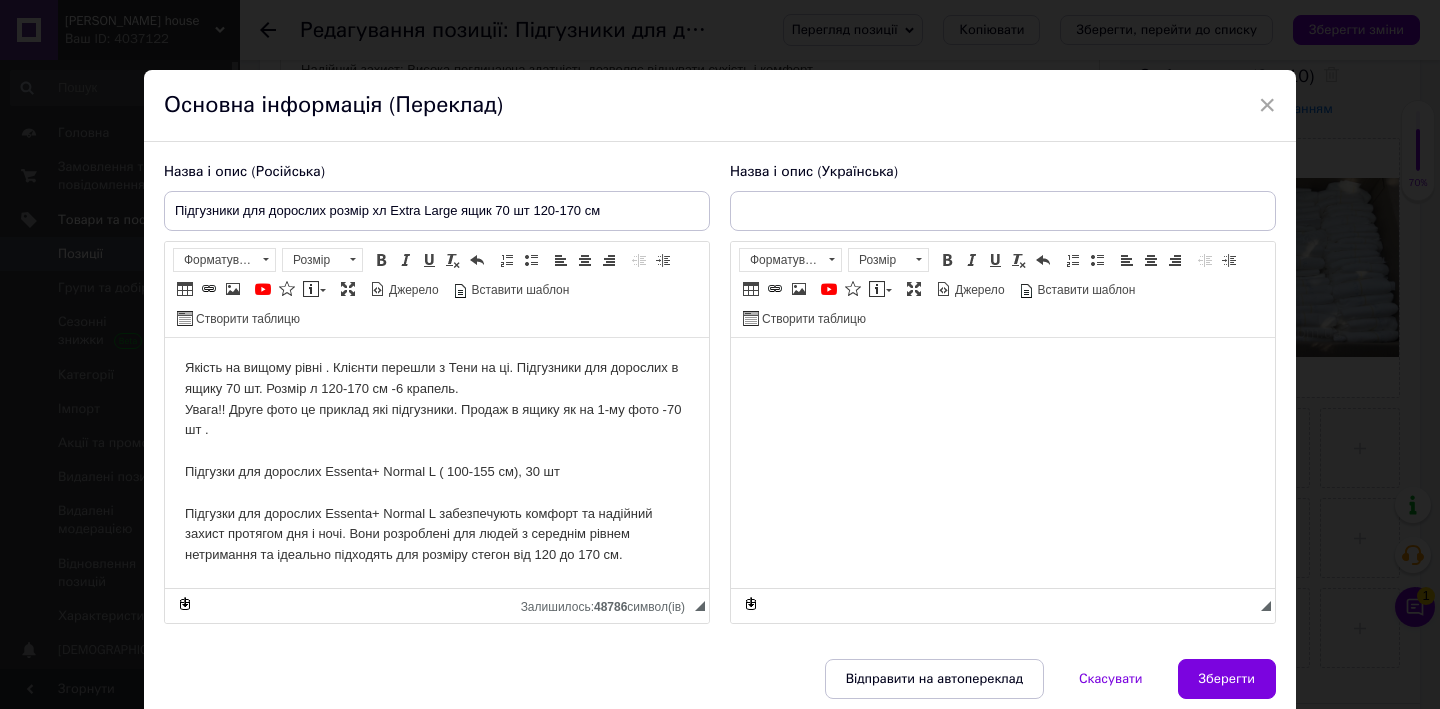 type on "Підгузники для дорослих розмір хл Extra Large ящик 70 шт 120-170 см" 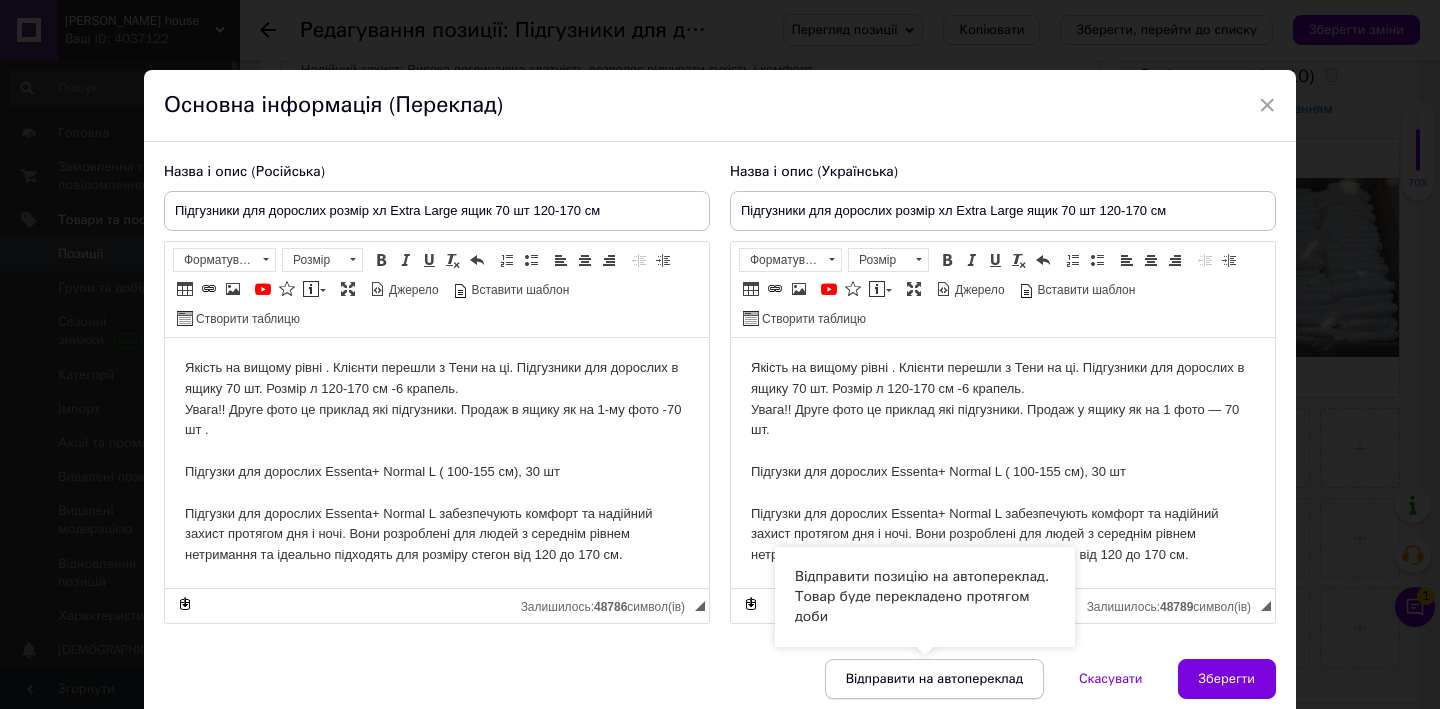 click on "Відправити на автопереклад" at bounding box center (934, 679) 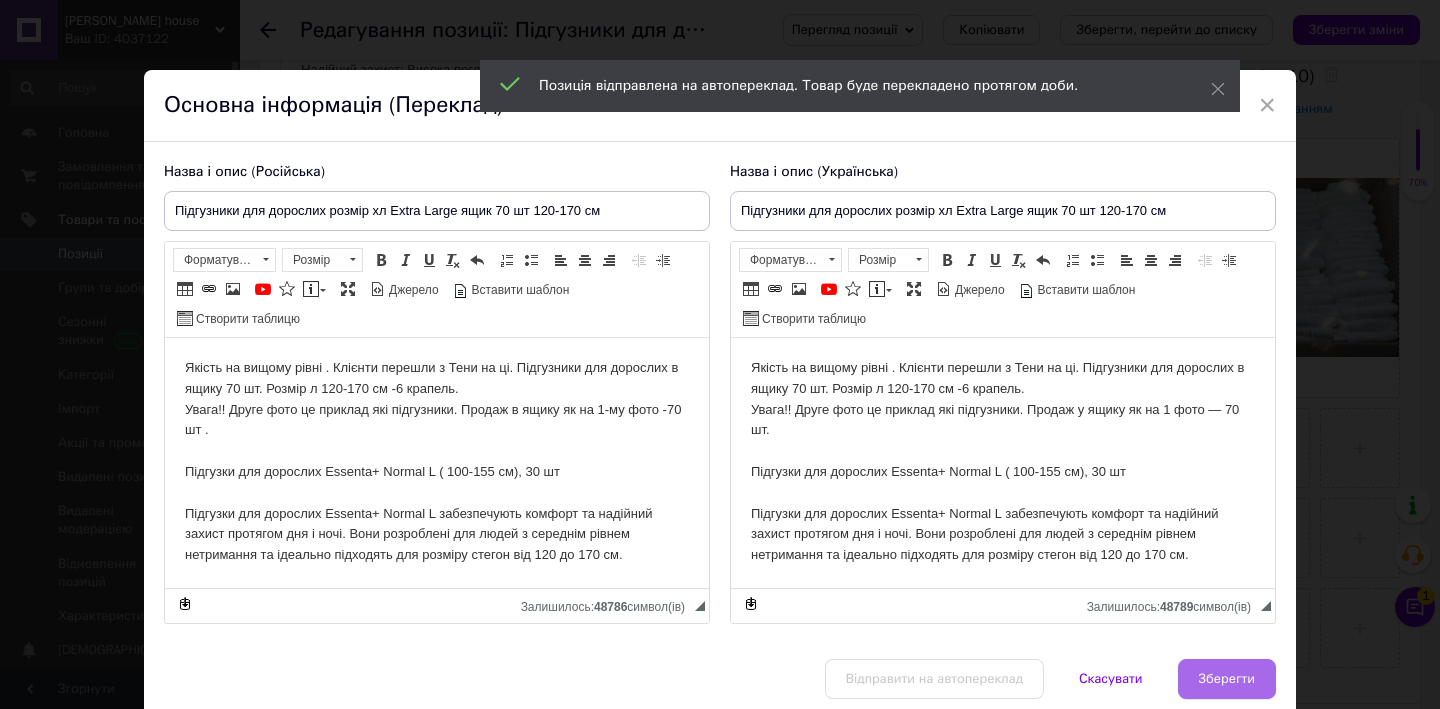 click on "Зберегти" at bounding box center (1227, 679) 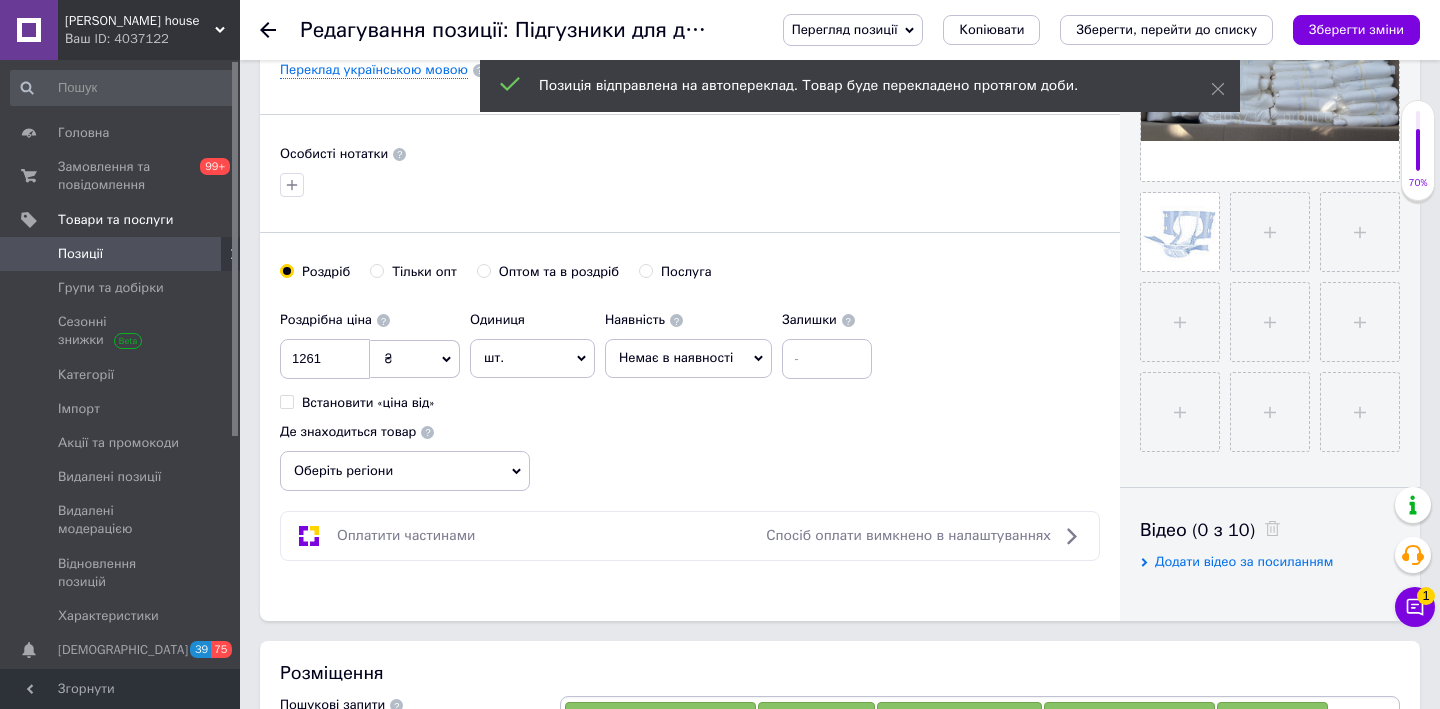 scroll, scrollTop: 579, scrollLeft: 0, axis: vertical 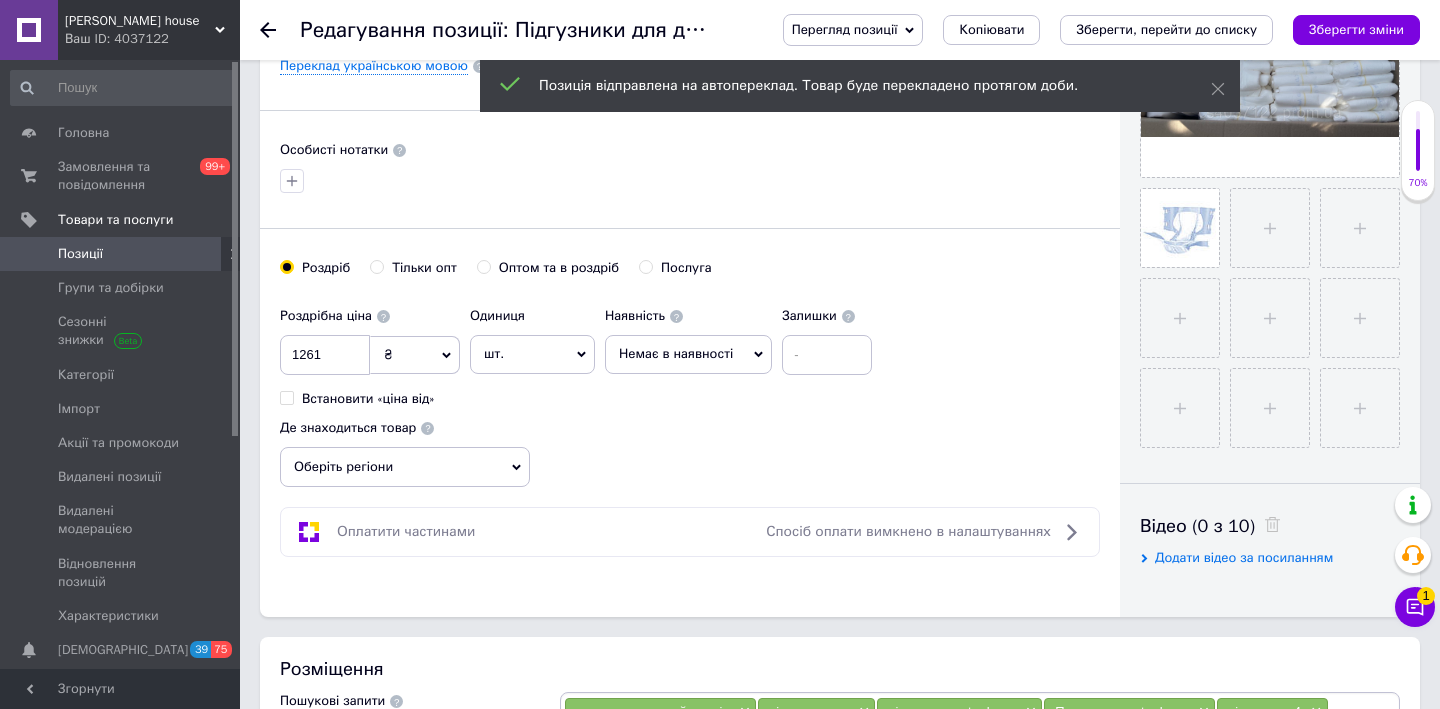 click 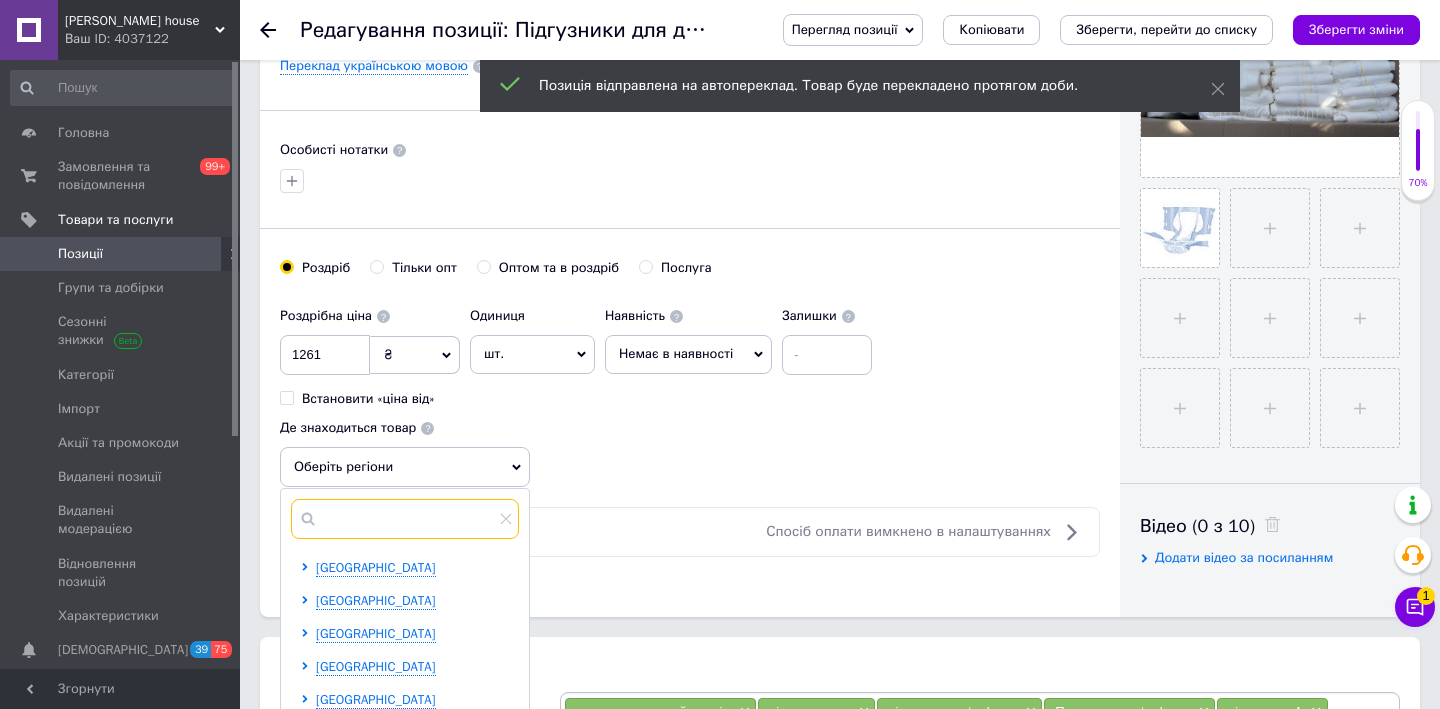 click at bounding box center (405, 519) 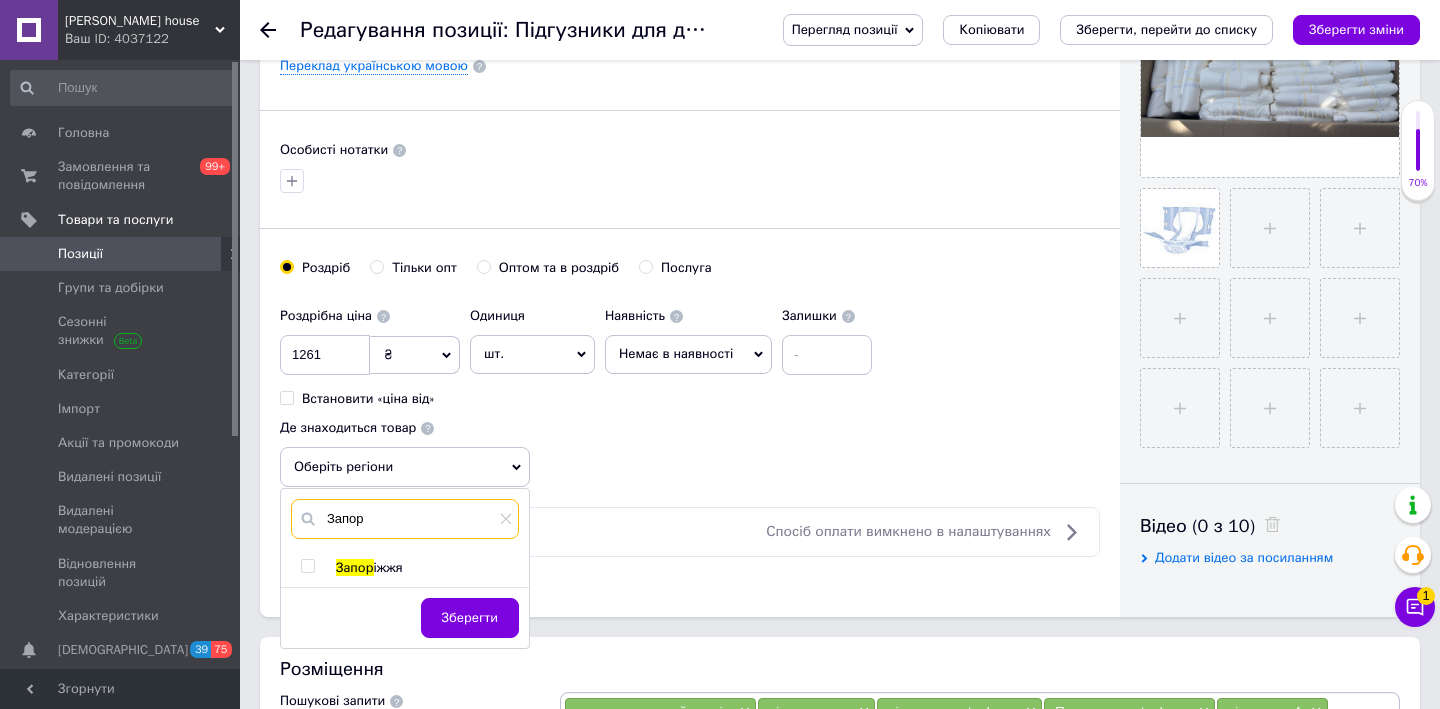 type on "Запор" 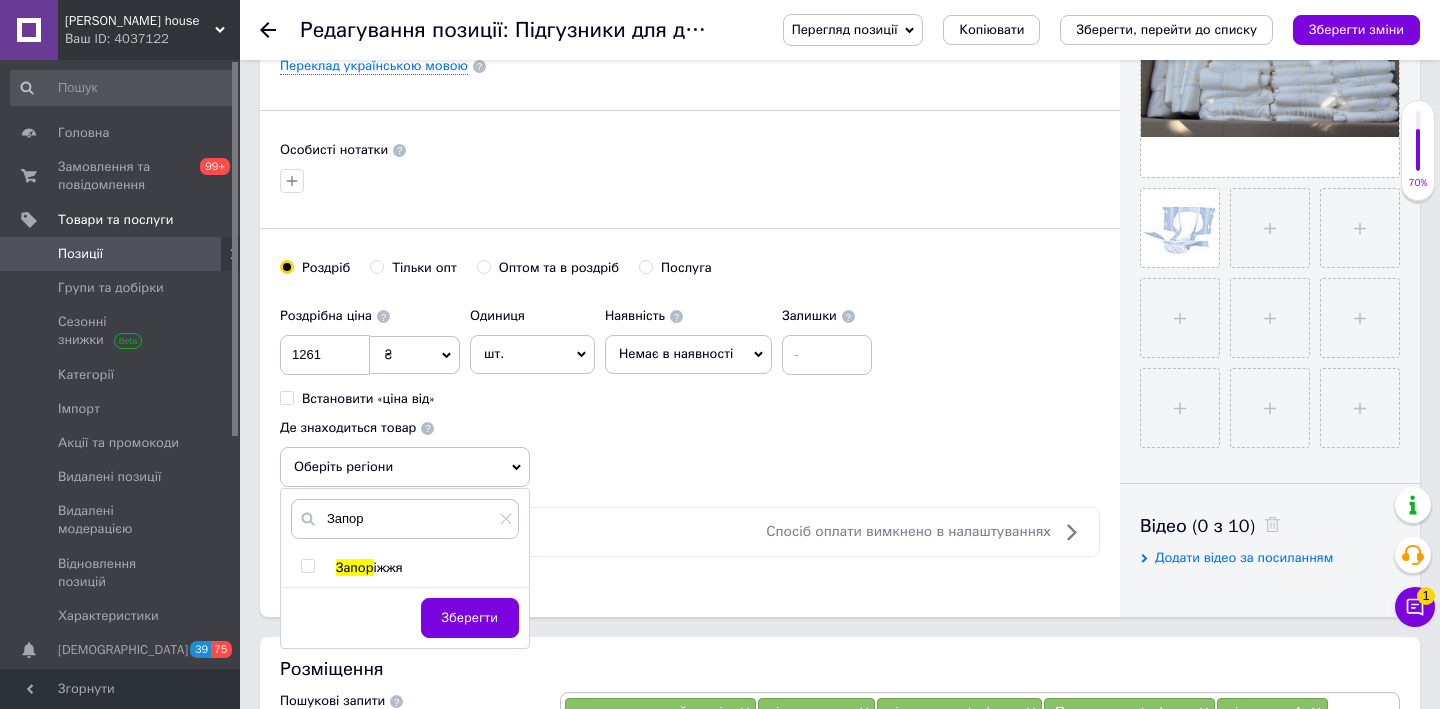 click at bounding box center (307, 566) 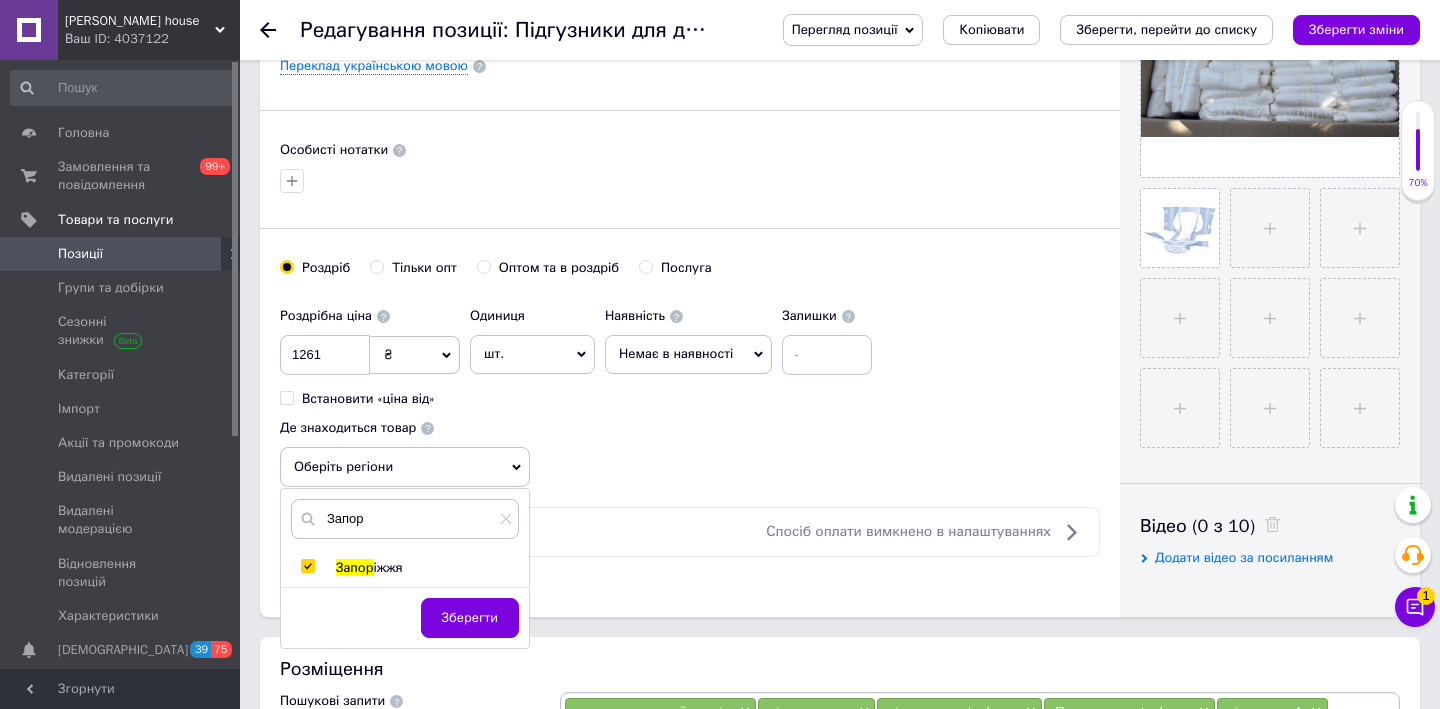 checkbox on "true" 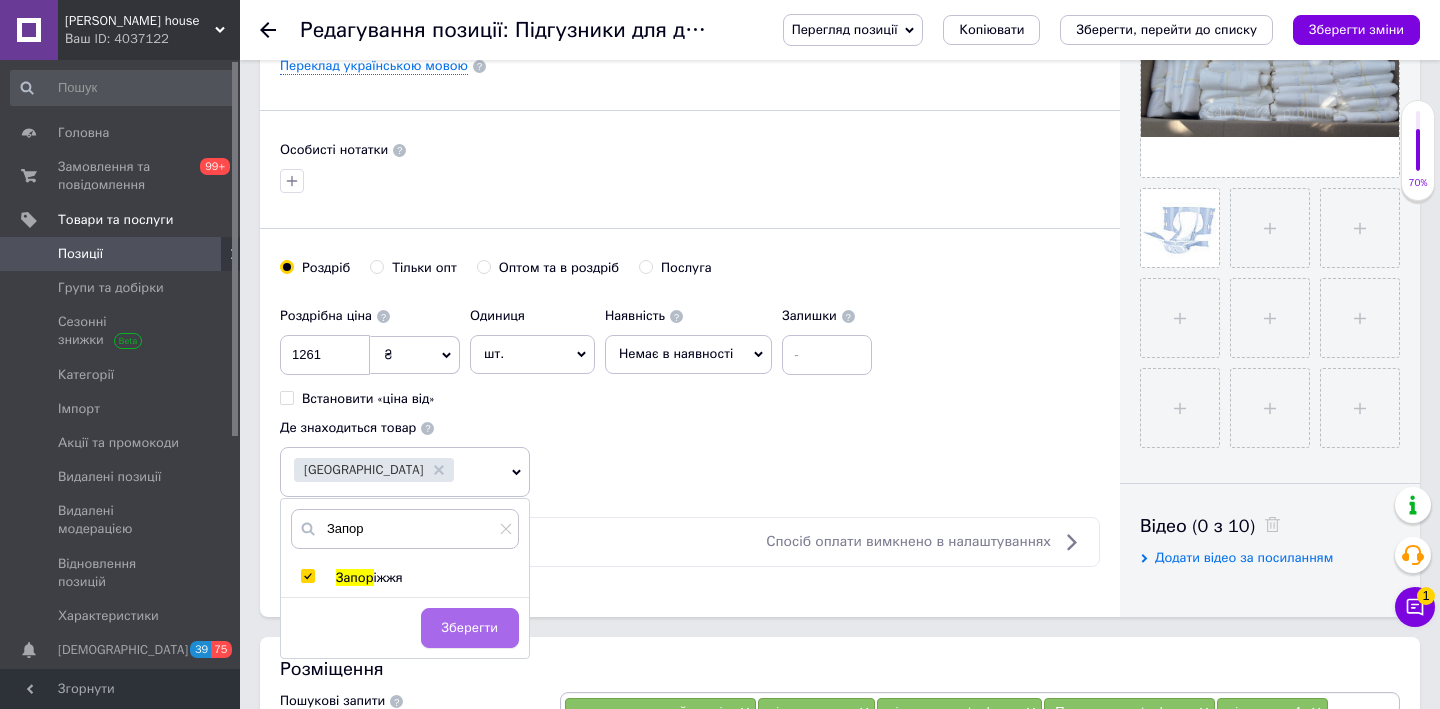 click on "Зберегти" at bounding box center (470, 628) 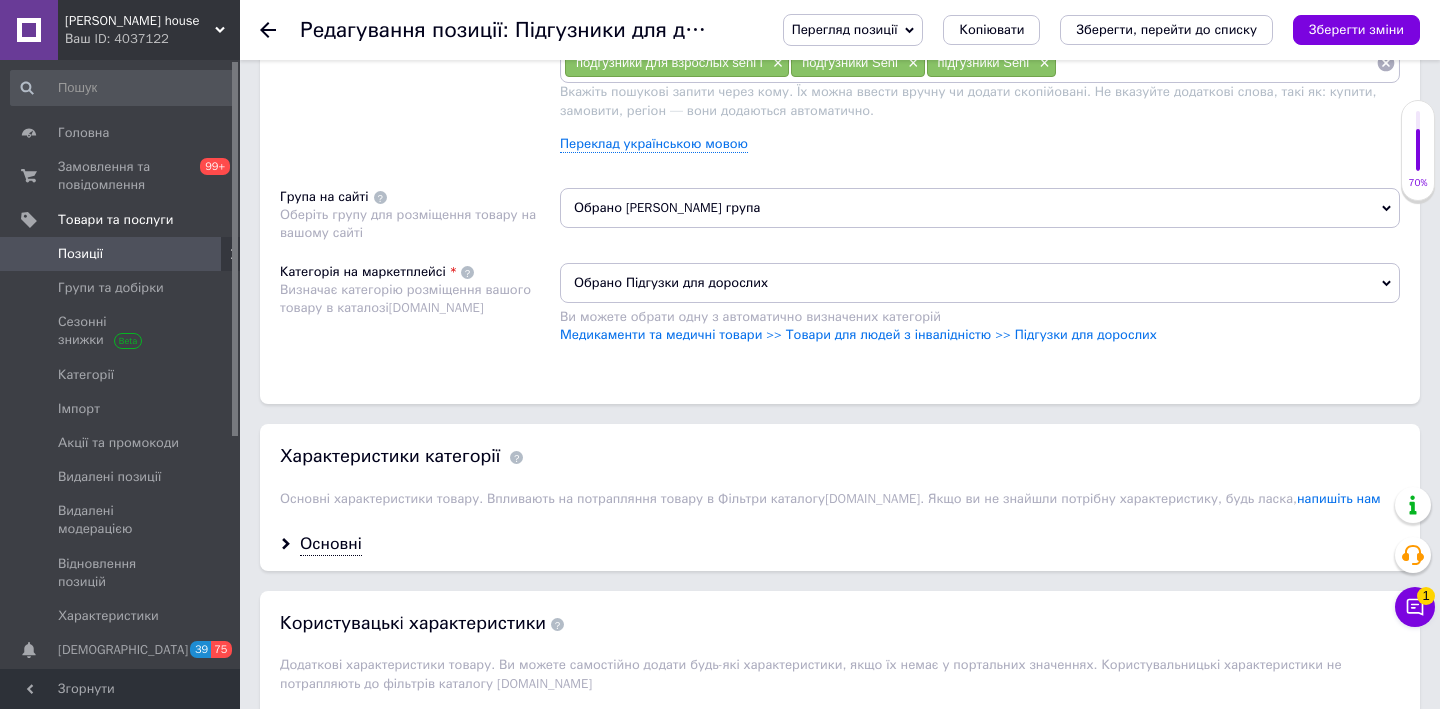 scroll, scrollTop: 1289, scrollLeft: 0, axis: vertical 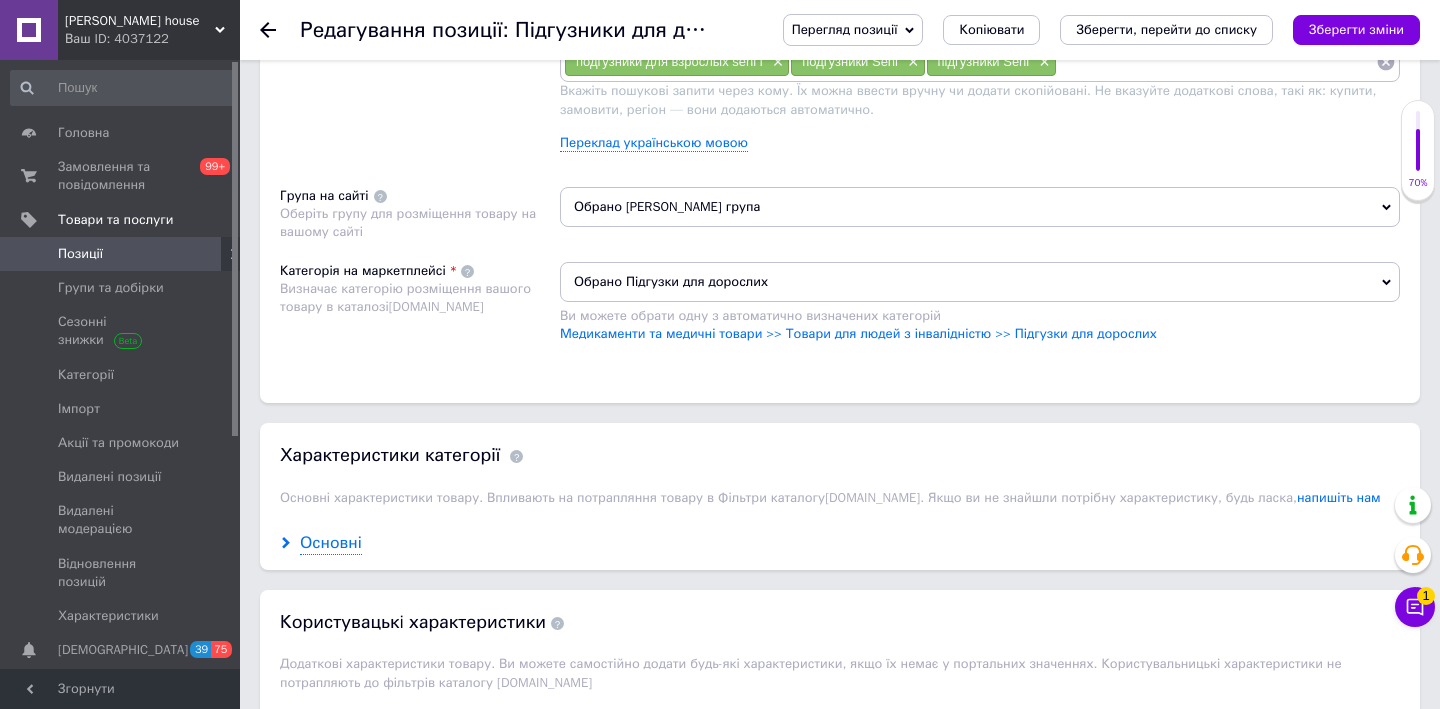 click on "Основні" at bounding box center [331, 543] 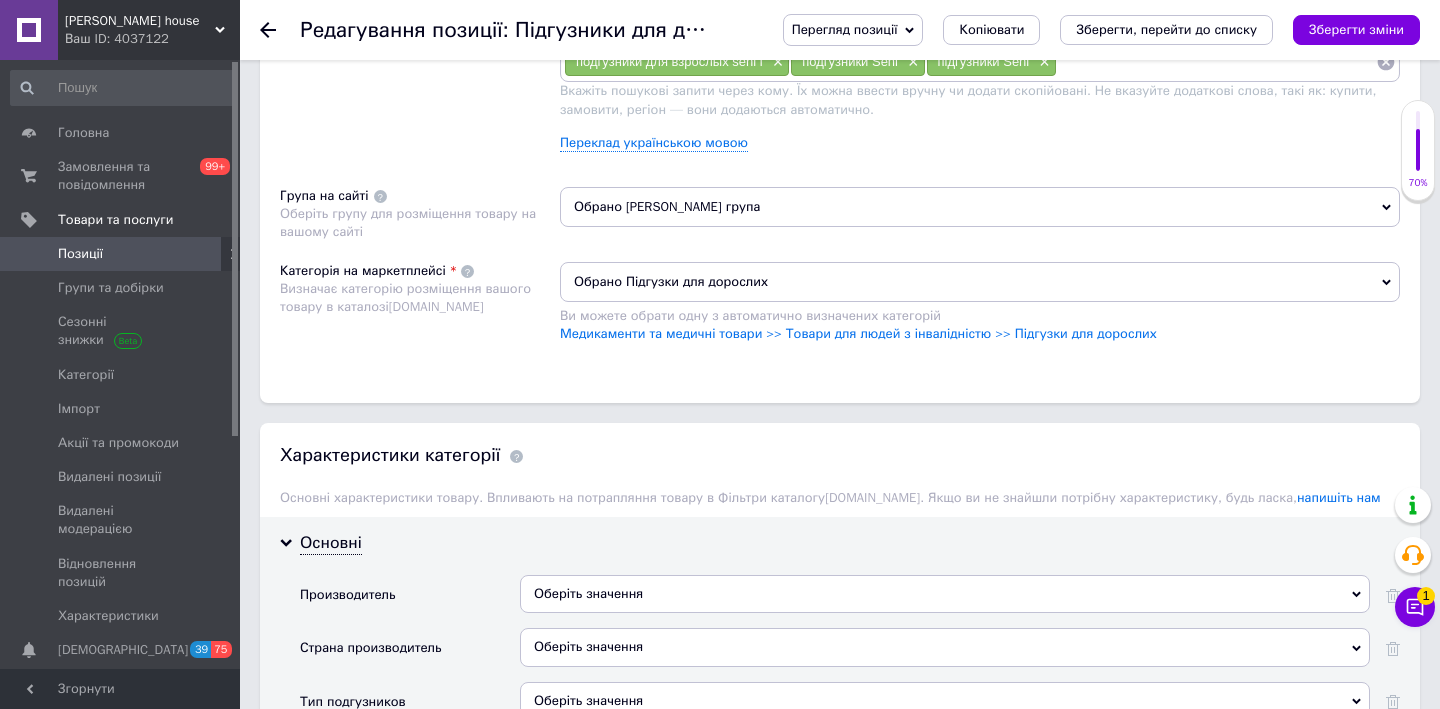 click on "Оберіть значення" at bounding box center [945, 594] 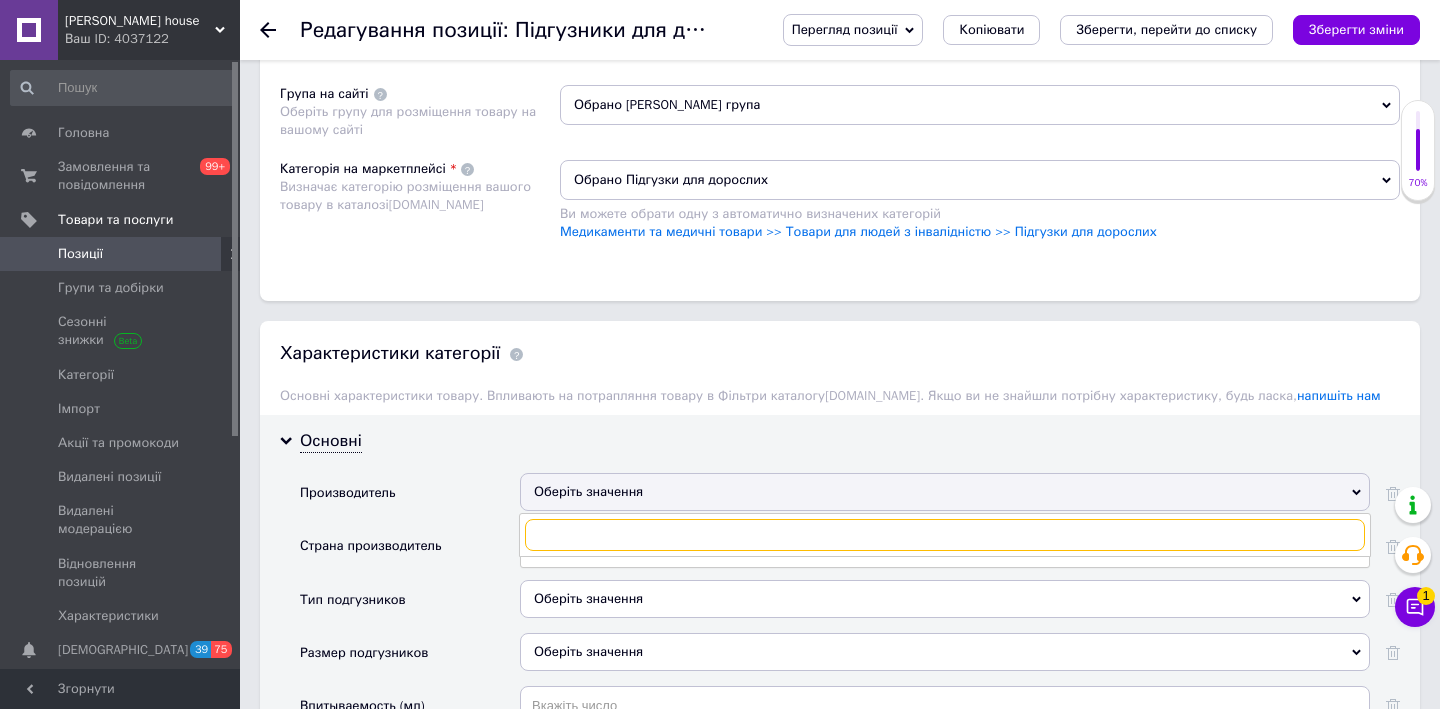 scroll, scrollTop: 1404, scrollLeft: 0, axis: vertical 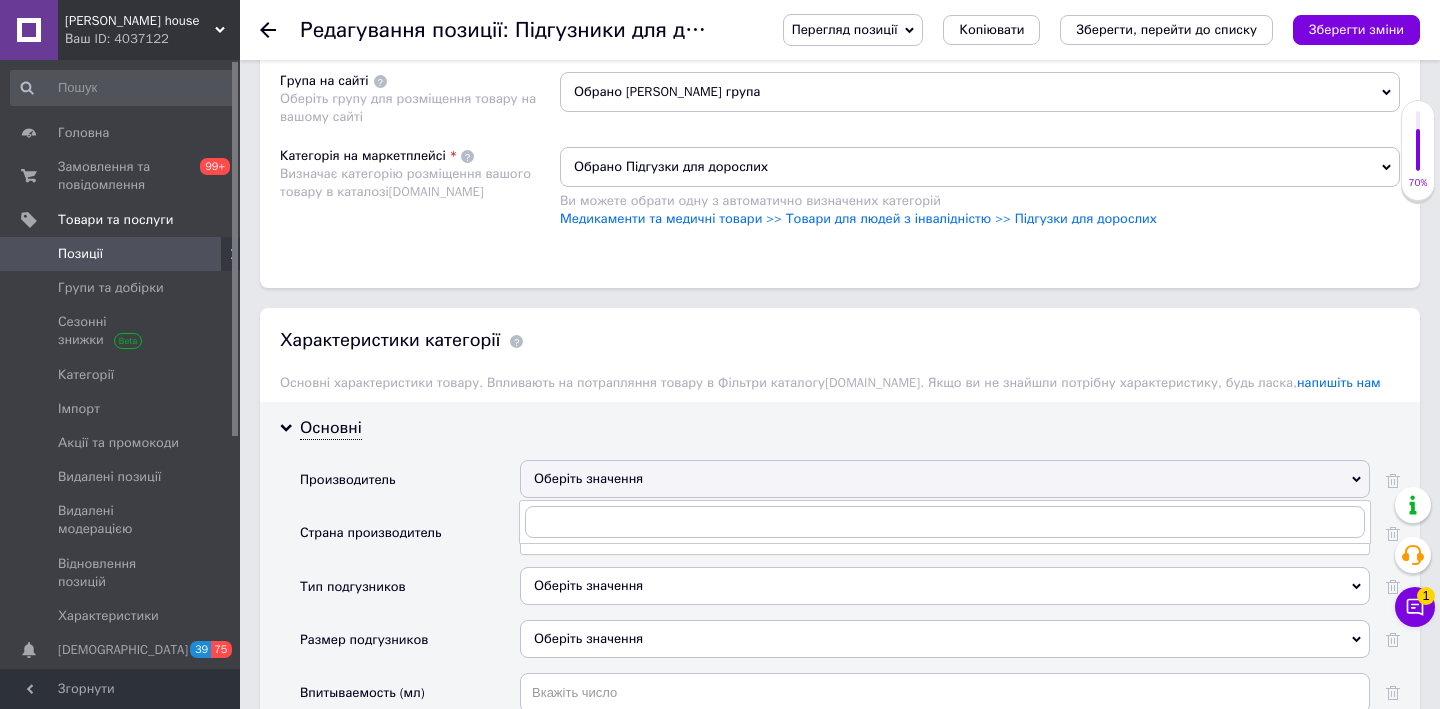 click on "Страна производитель" at bounding box center [410, 539] 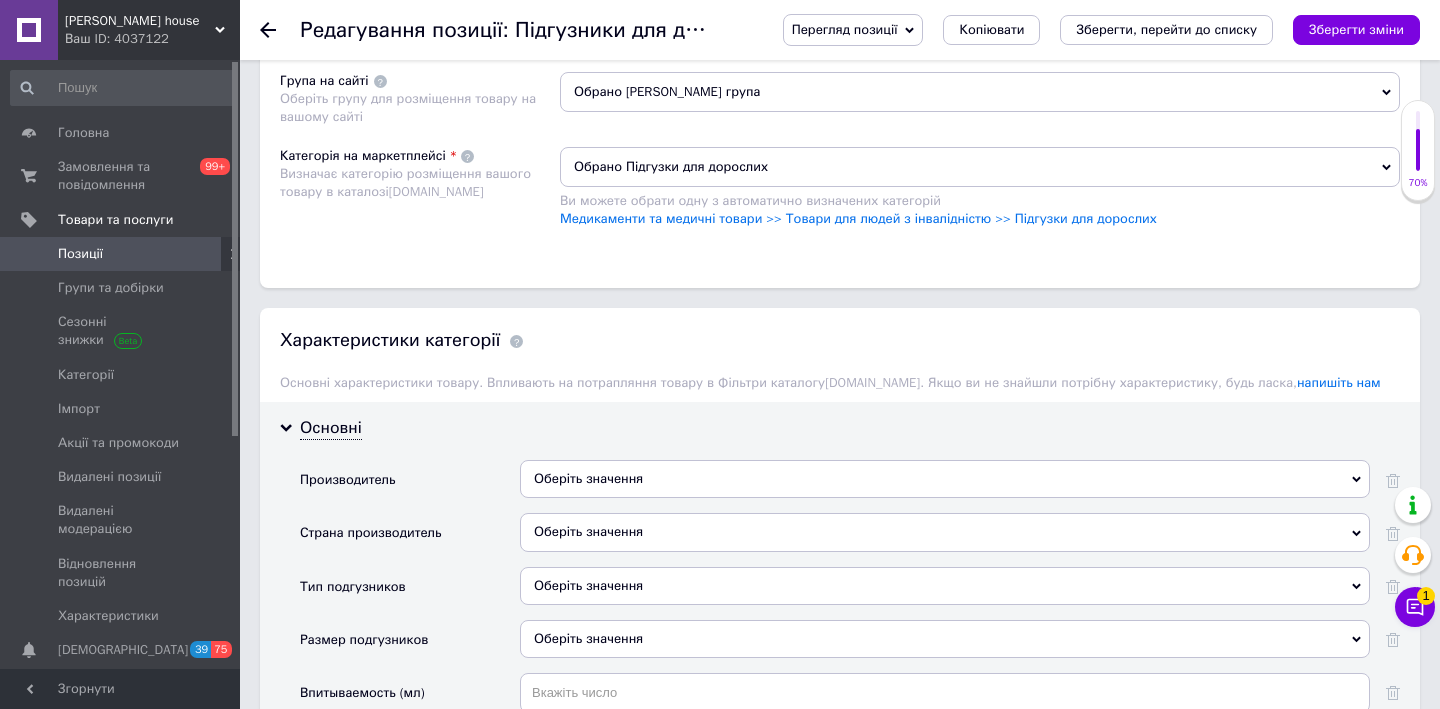 click on "Оберіть значення" at bounding box center (945, 532) 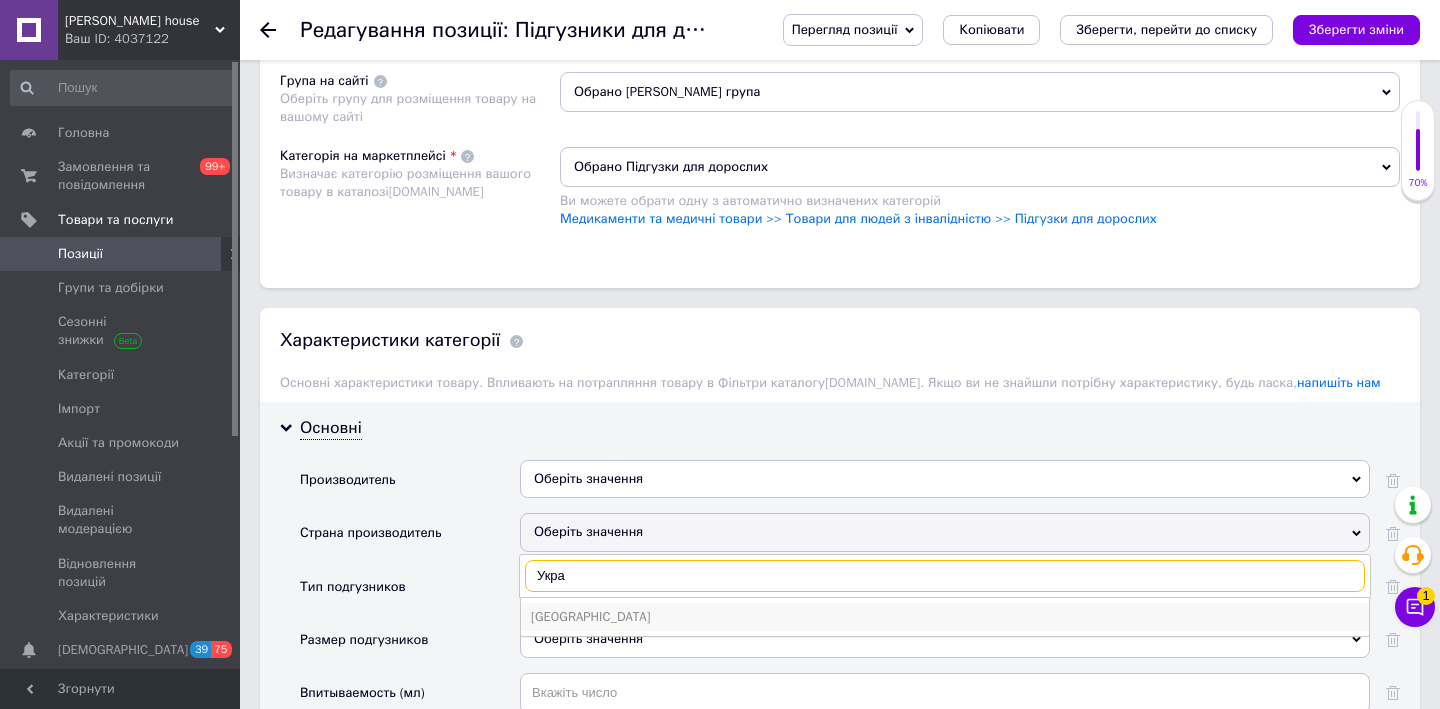 type on "Укра" 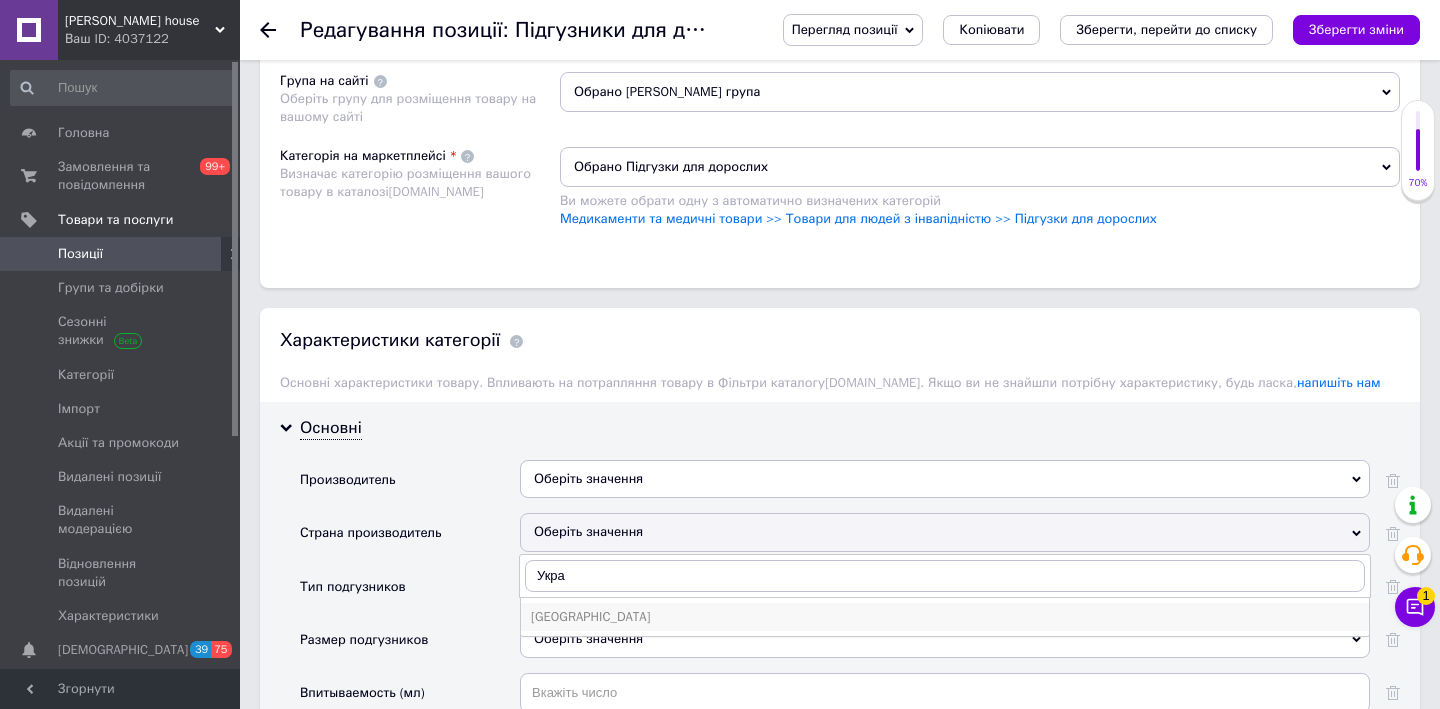 click on "Украина" at bounding box center (945, 617) 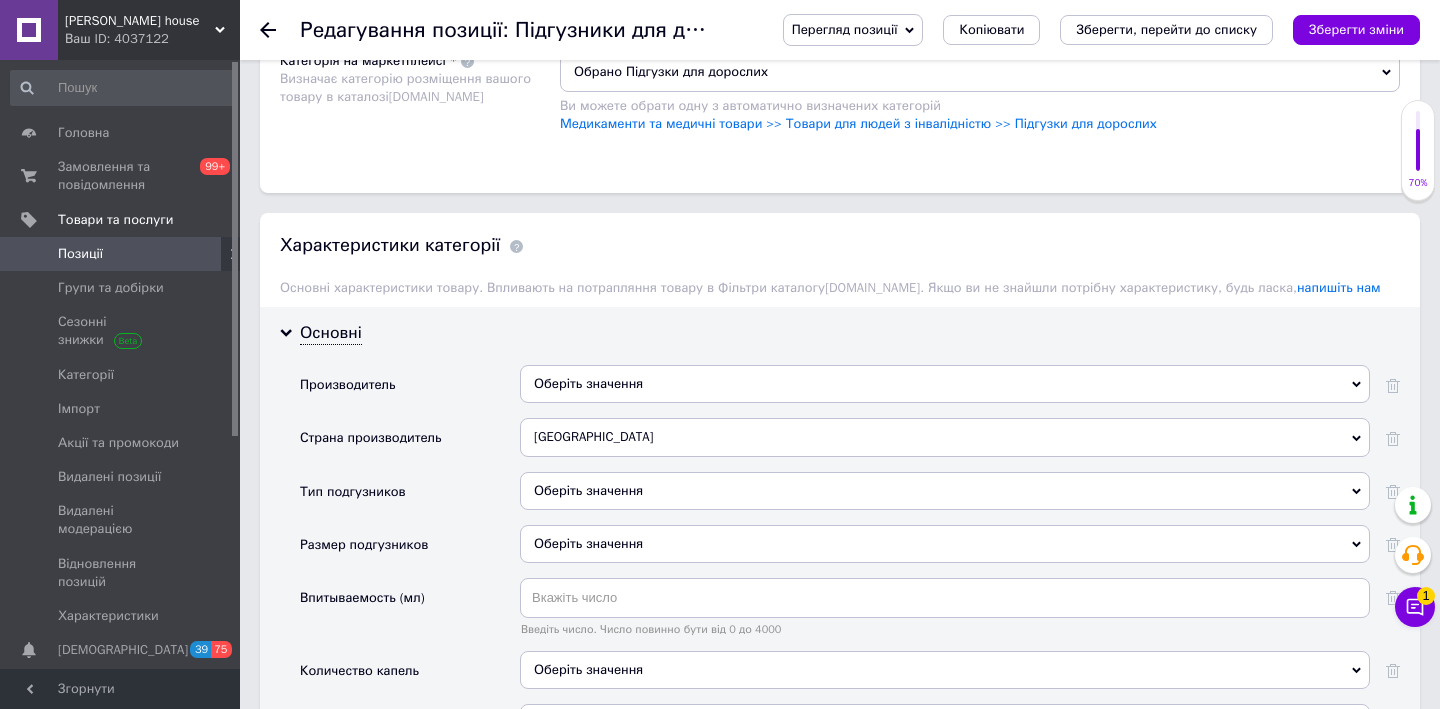 scroll, scrollTop: 1522, scrollLeft: 0, axis: vertical 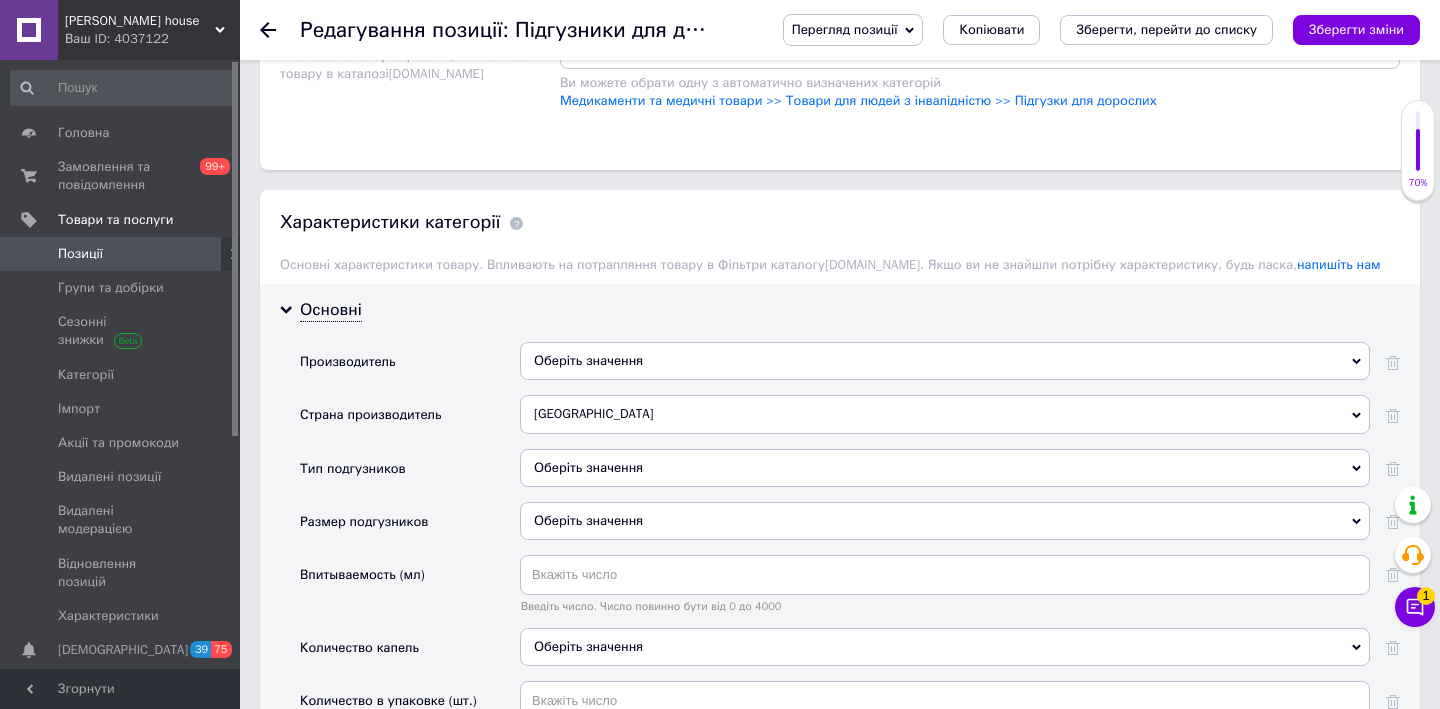 click on "Оберіть значення" at bounding box center [945, 468] 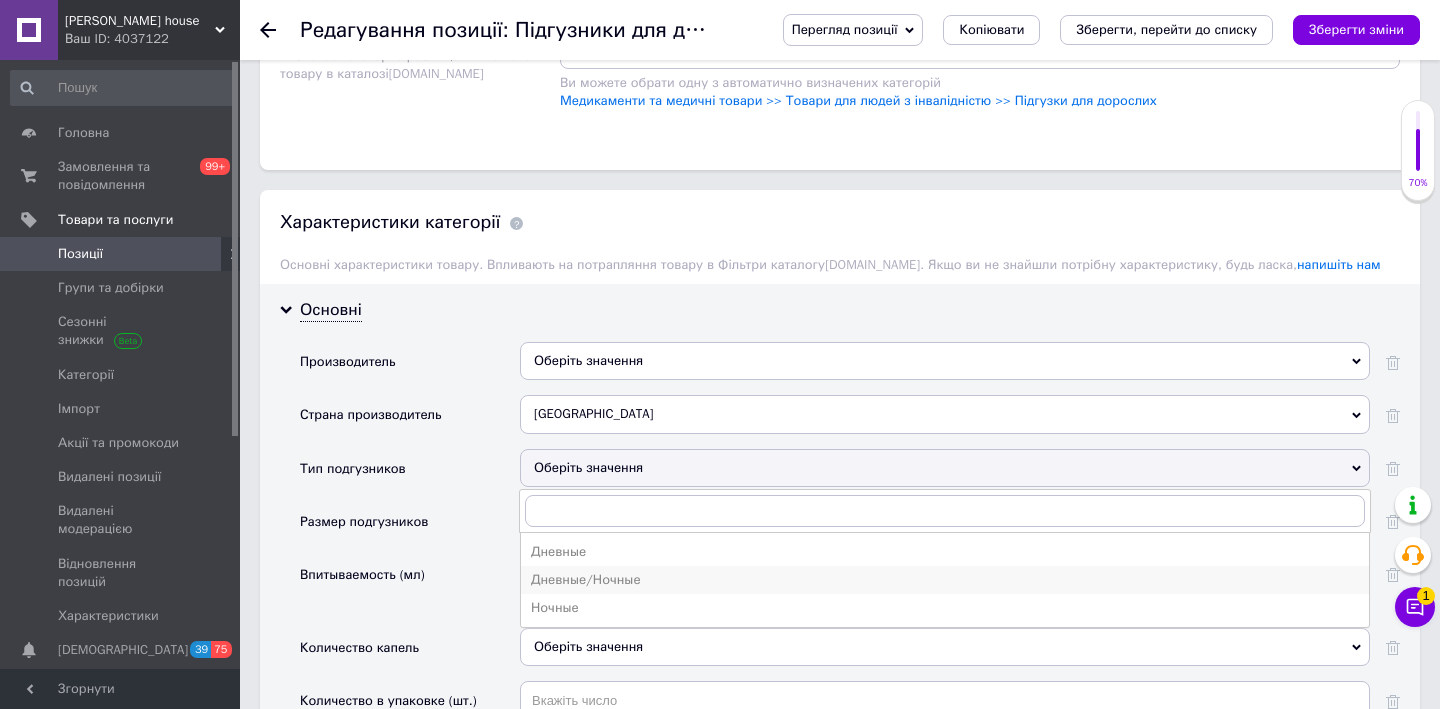 click on "Дневные/Ночные" at bounding box center (945, 580) 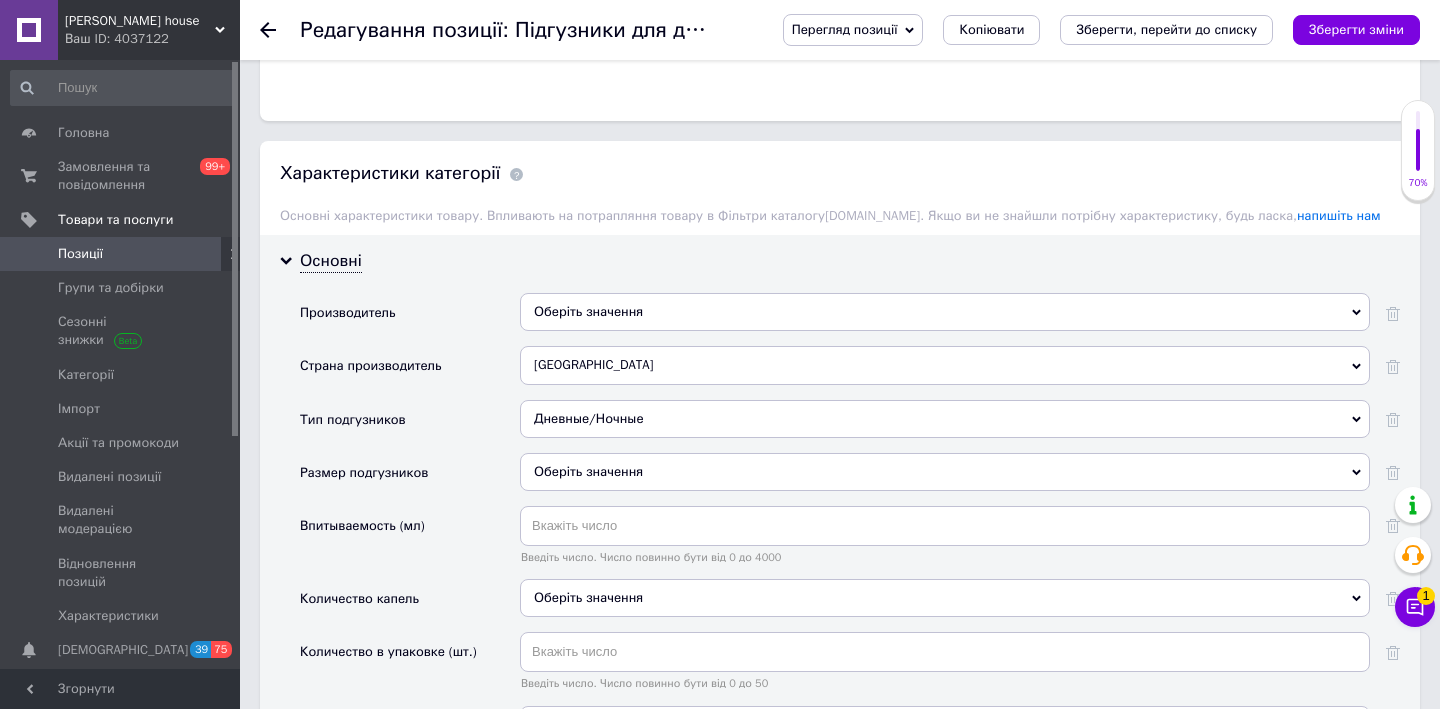 scroll, scrollTop: 1575, scrollLeft: 0, axis: vertical 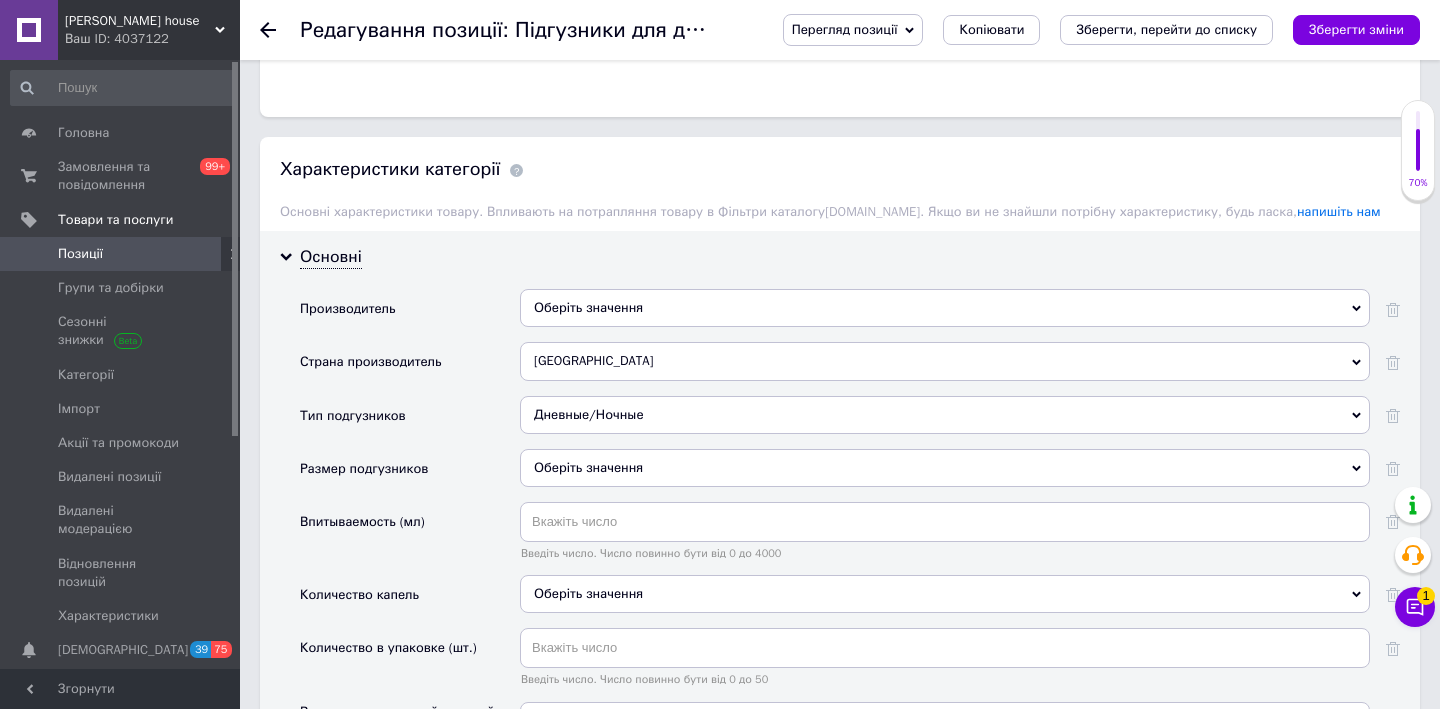 click on "Оберіть значення" at bounding box center [945, 468] 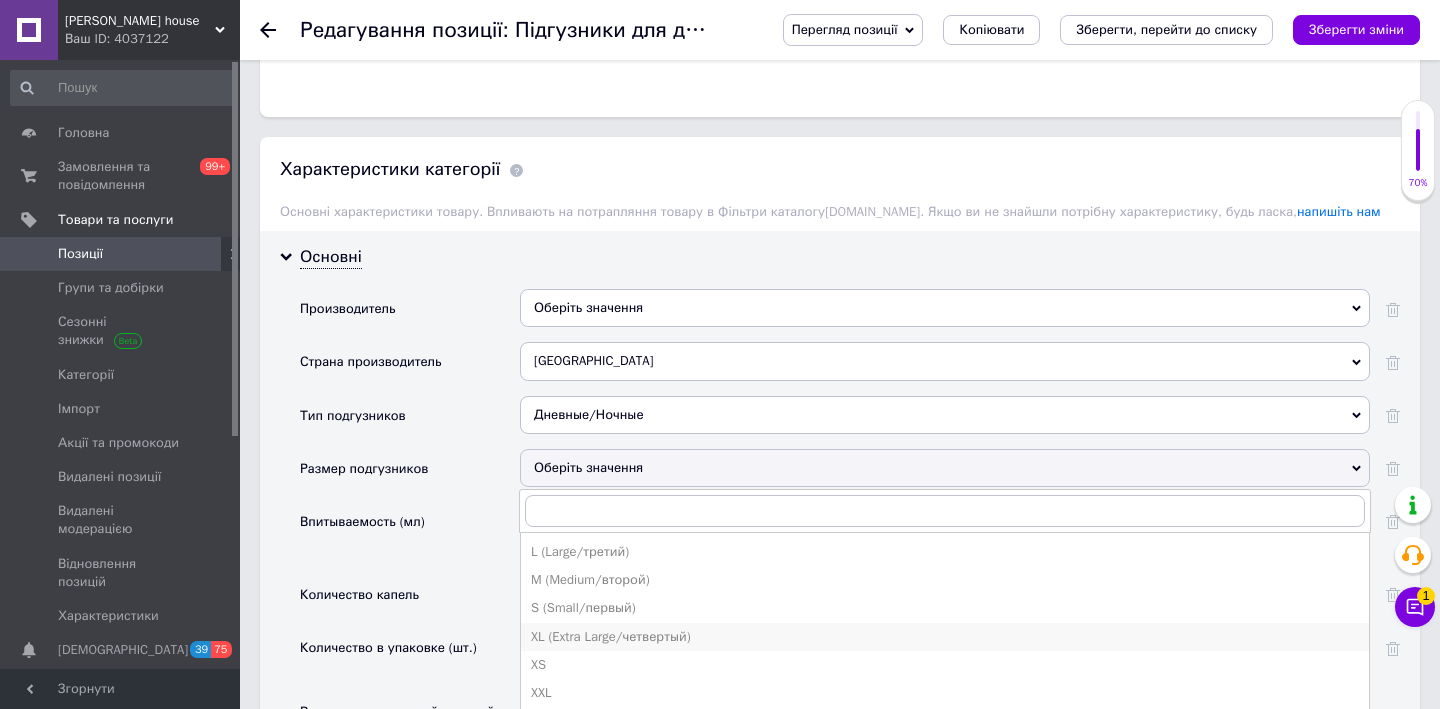 click on "XL (Extra Large/четвертый)" at bounding box center [945, 637] 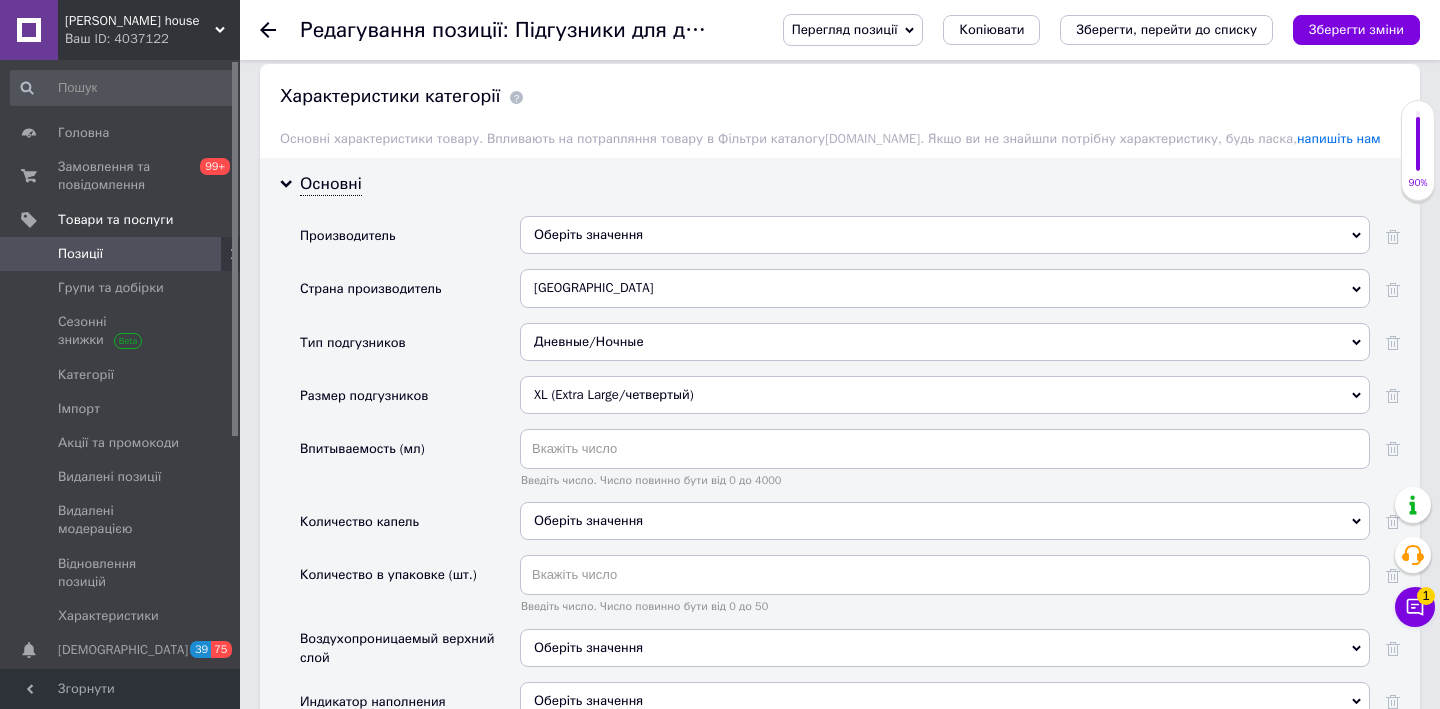 scroll, scrollTop: 1649, scrollLeft: 0, axis: vertical 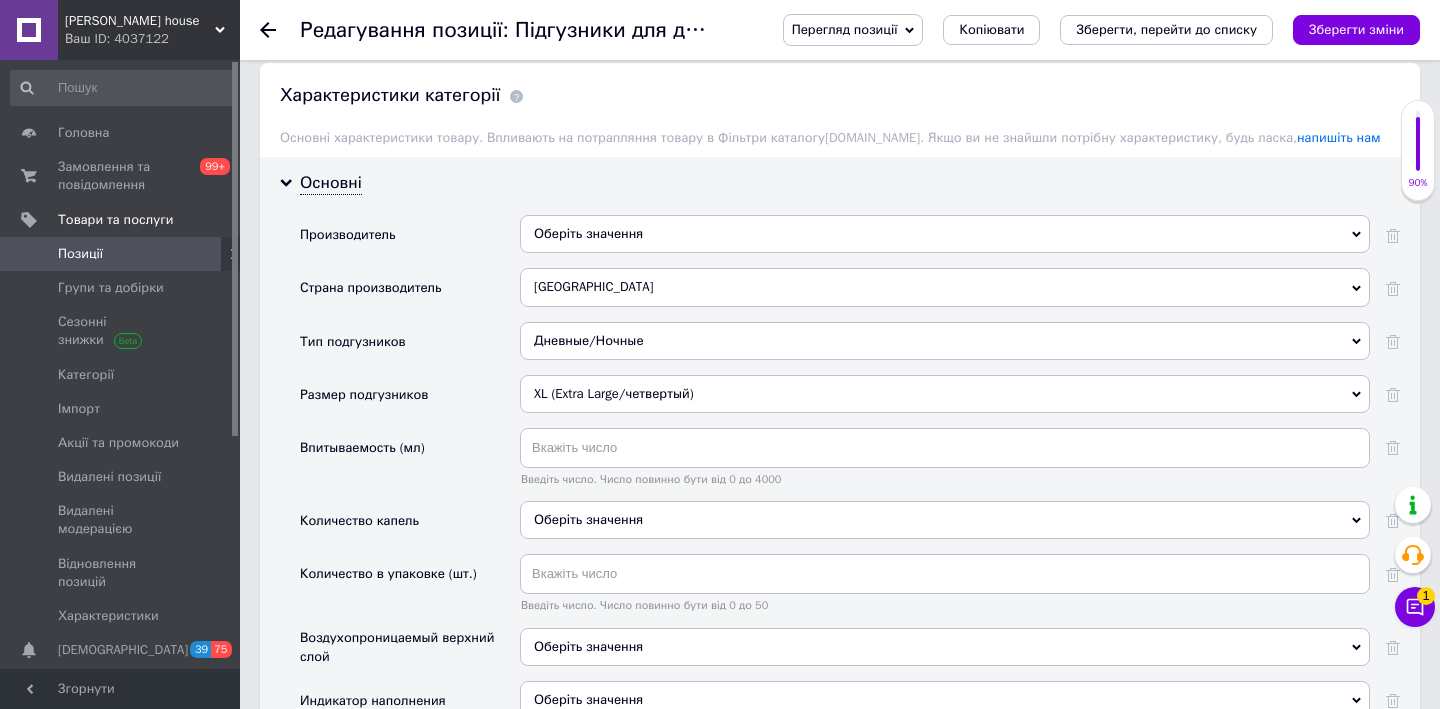 click on "Оберіть значення" at bounding box center [945, 520] 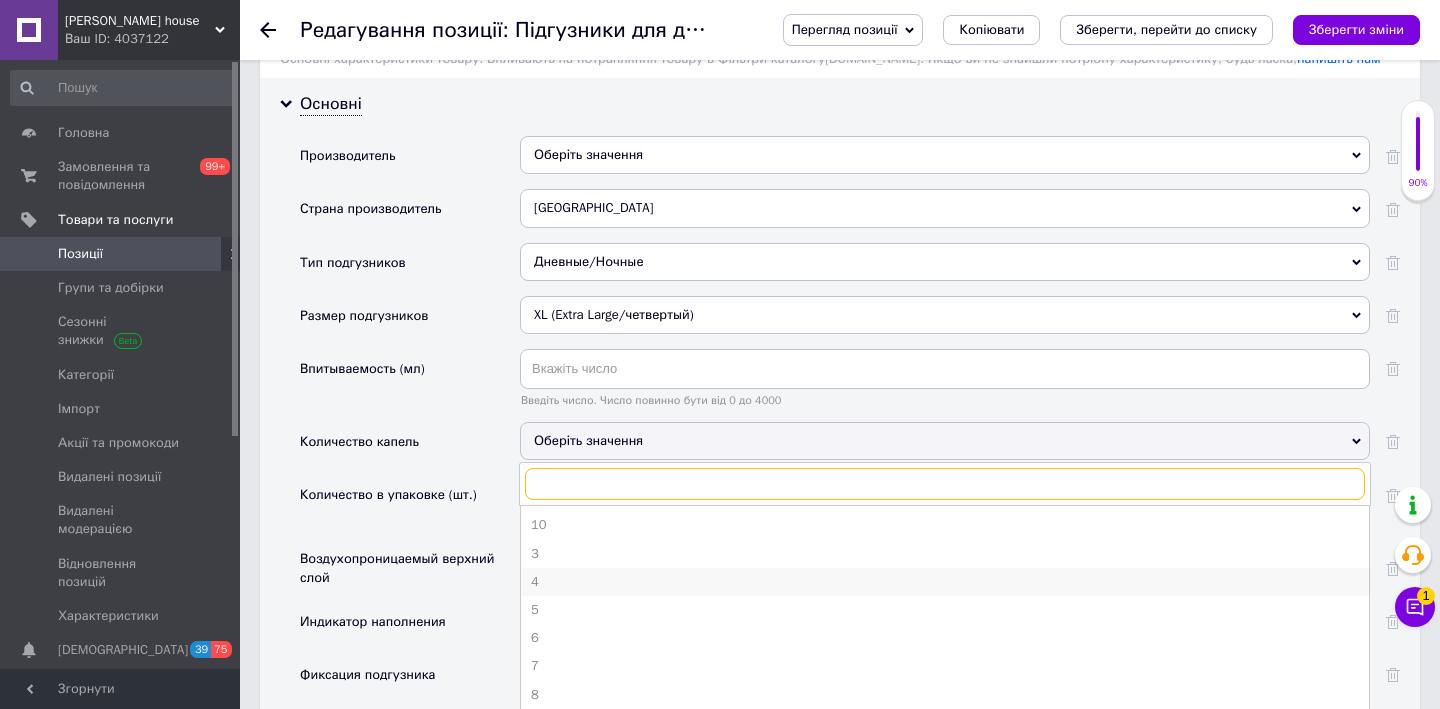 scroll, scrollTop: 1731, scrollLeft: 0, axis: vertical 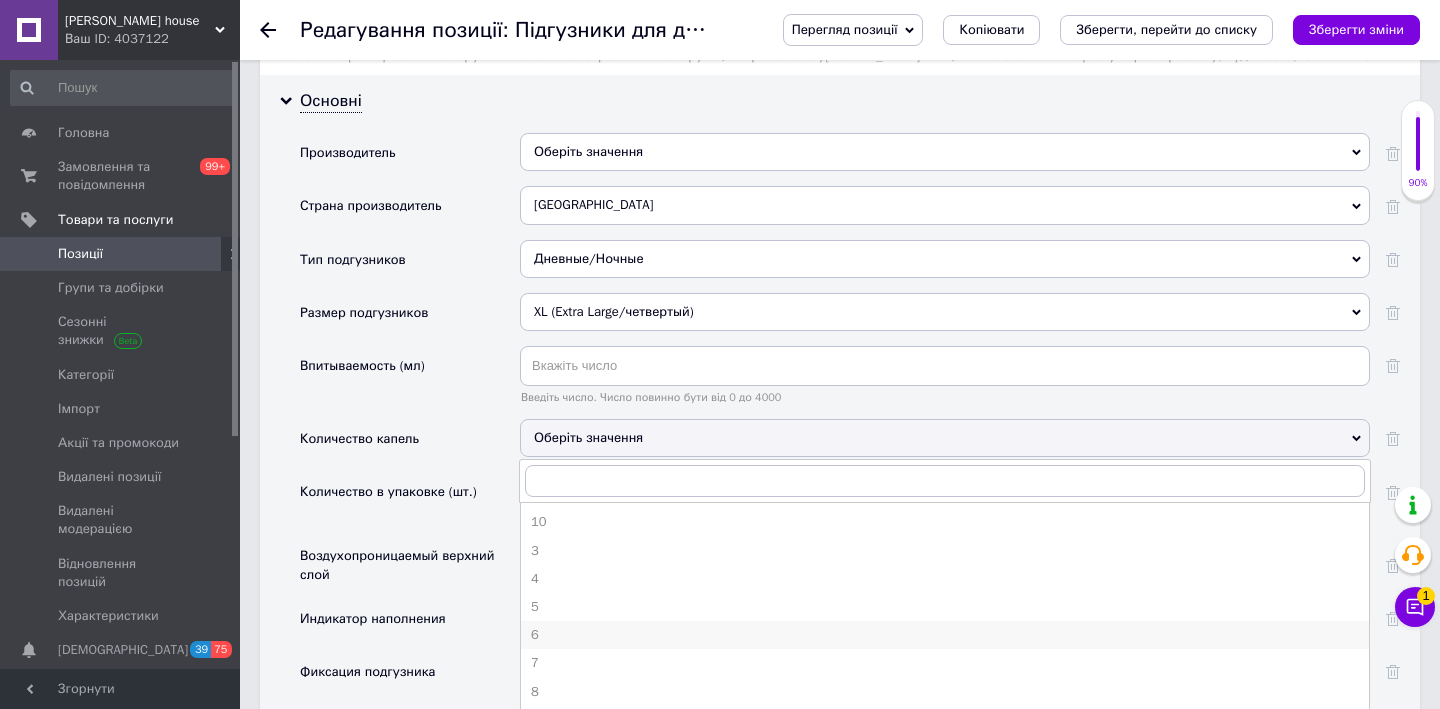 click on "6" at bounding box center [945, 635] 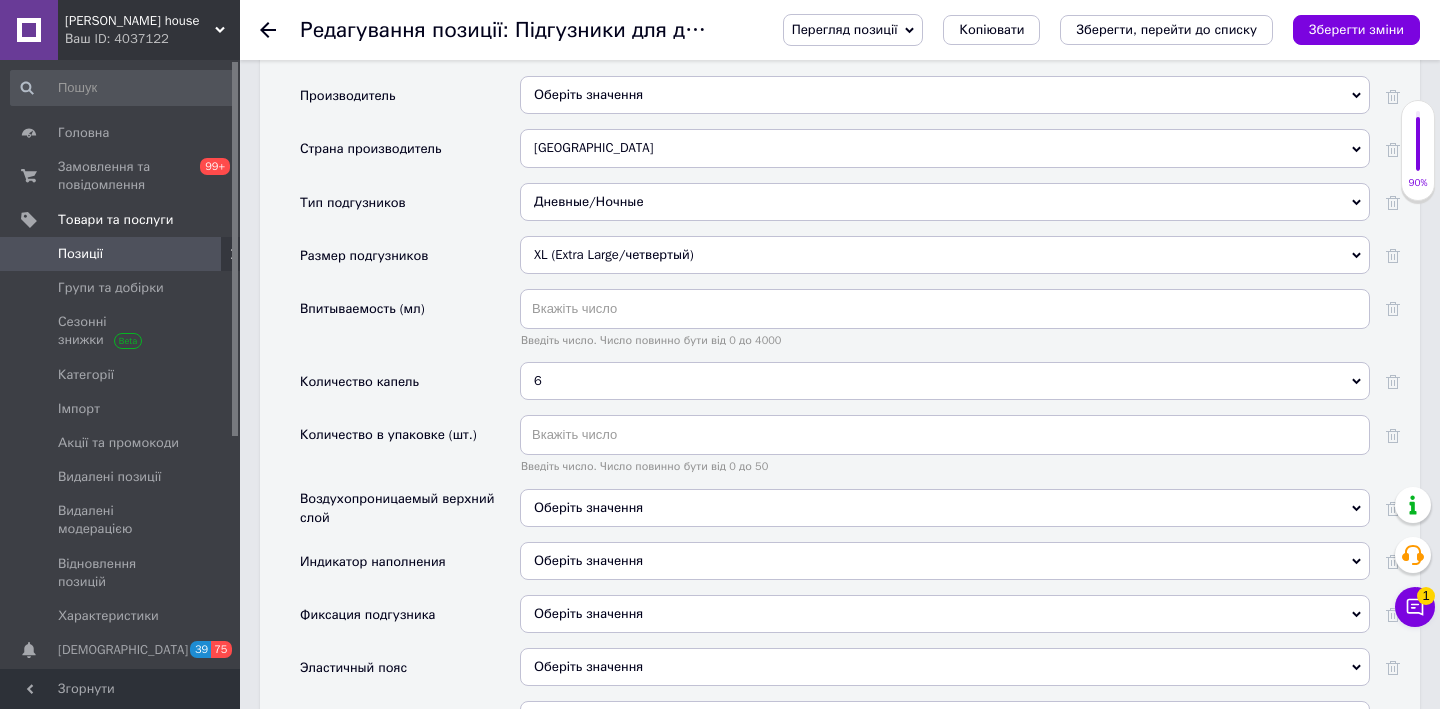 scroll, scrollTop: 1801, scrollLeft: 0, axis: vertical 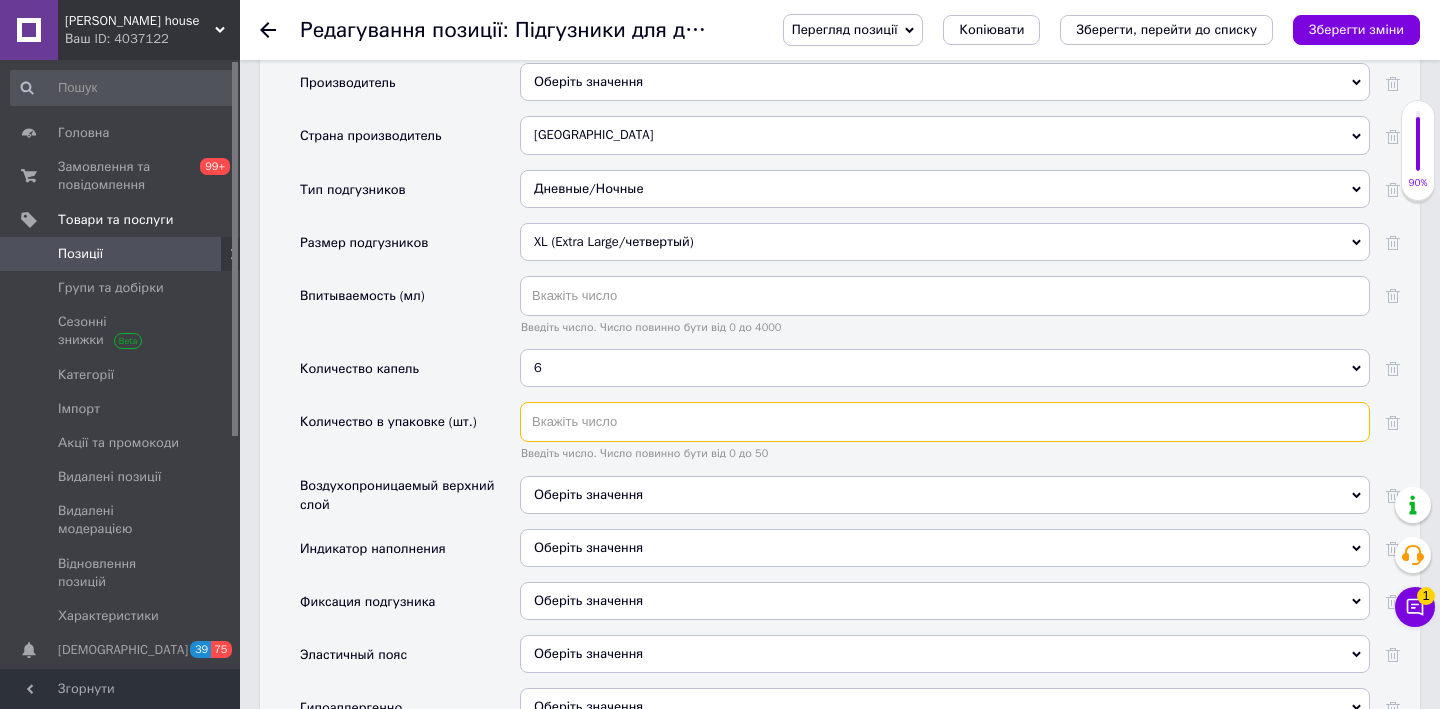 click at bounding box center [945, 422] 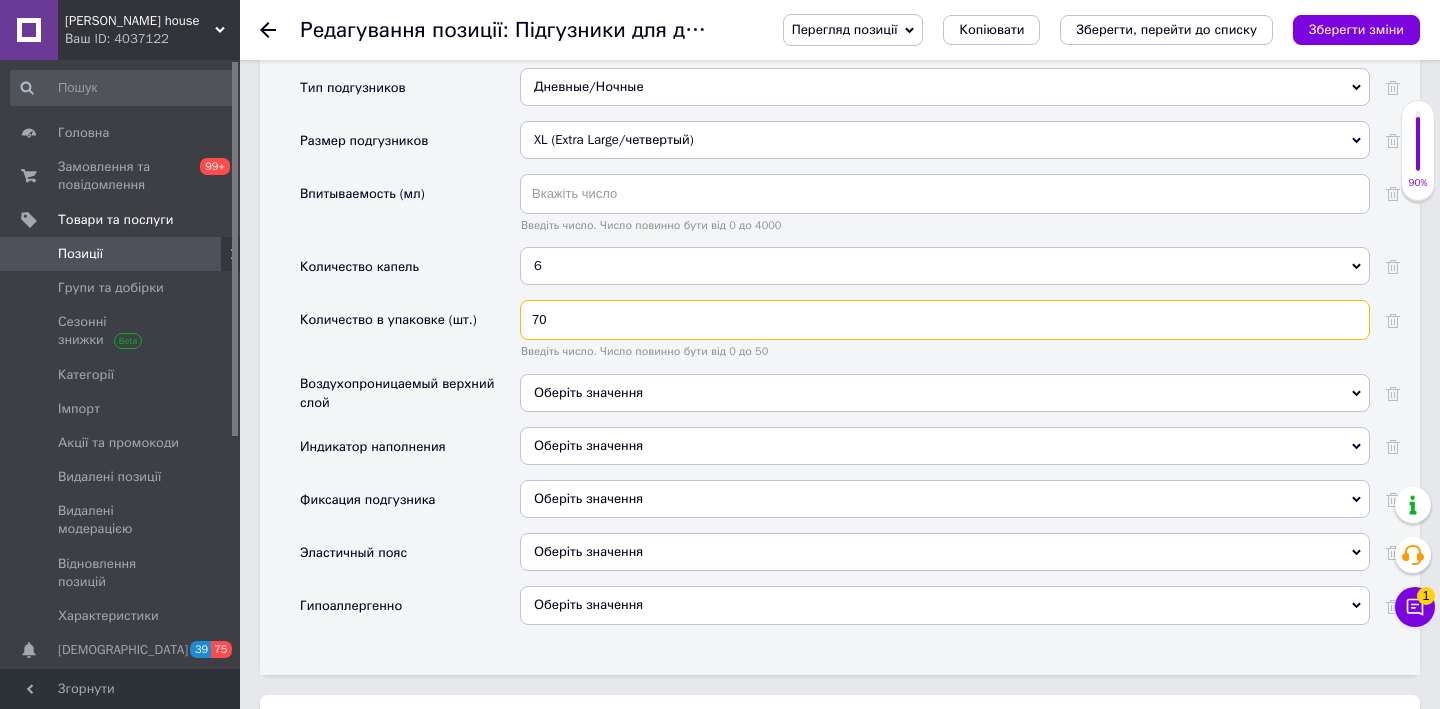 scroll, scrollTop: 1909, scrollLeft: 0, axis: vertical 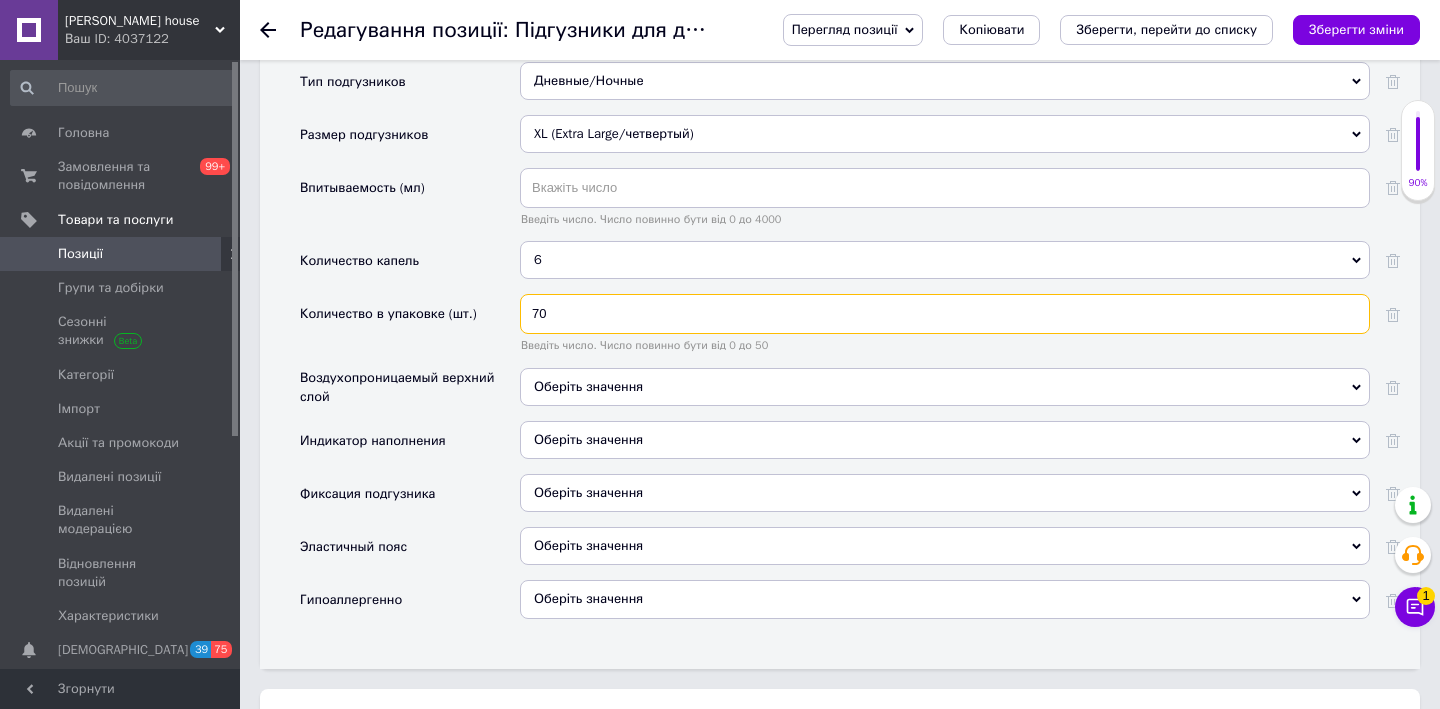 type on "70" 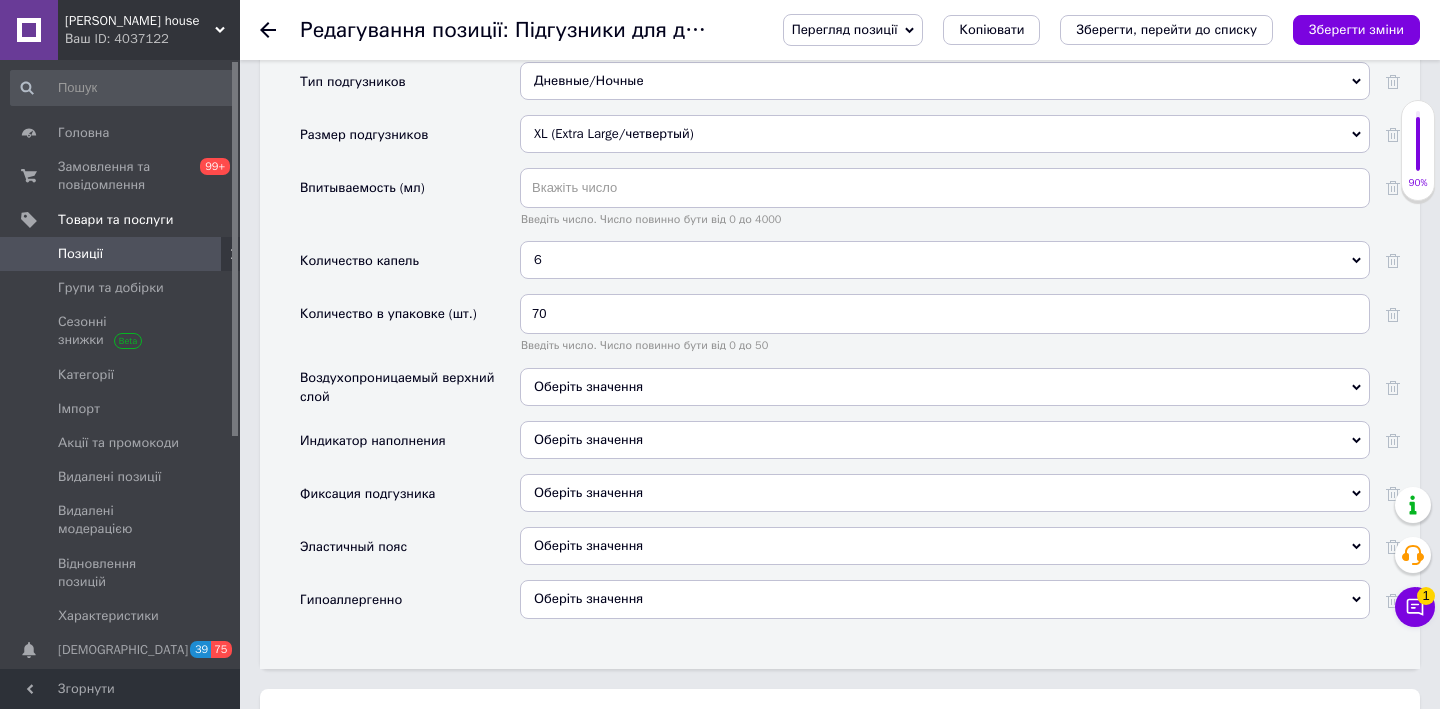 click on "Оберіть значення" at bounding box center (945, 387) 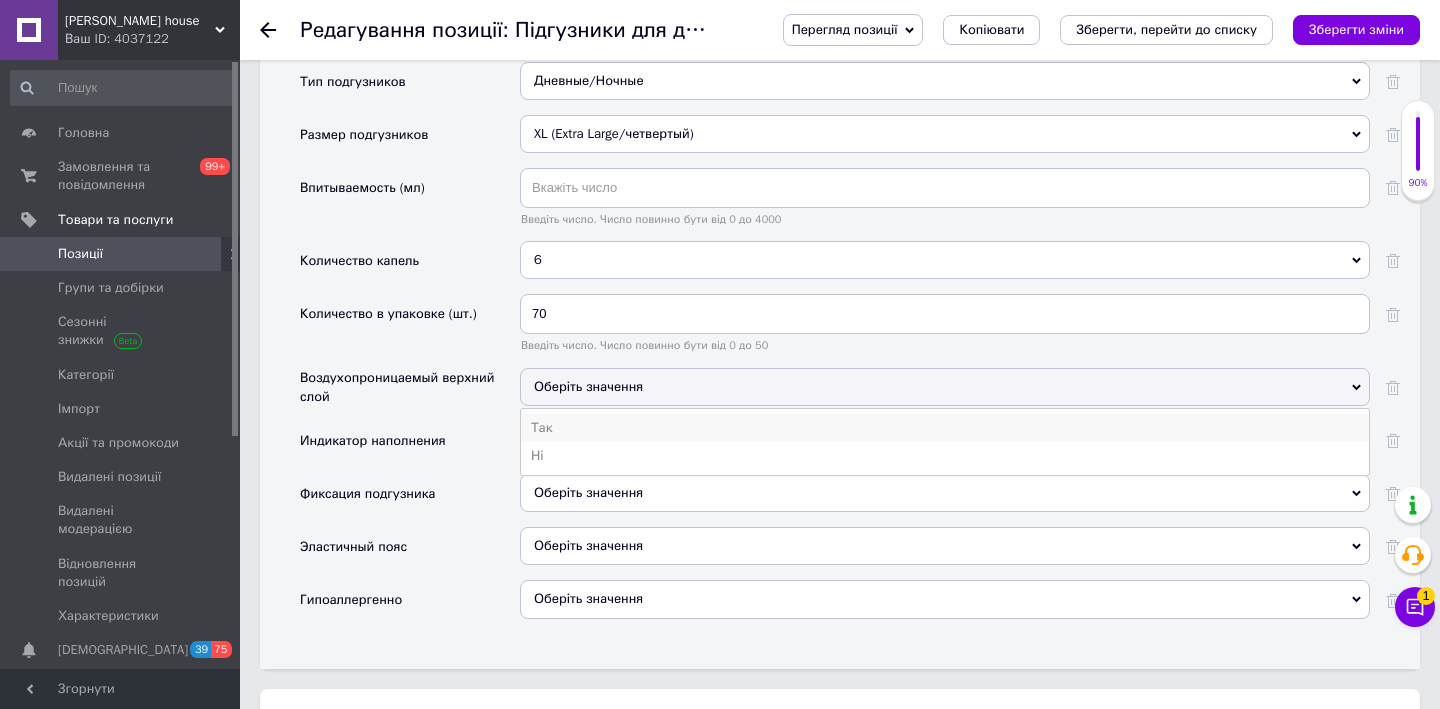 click on "Так" at bounding box center (945, 428) 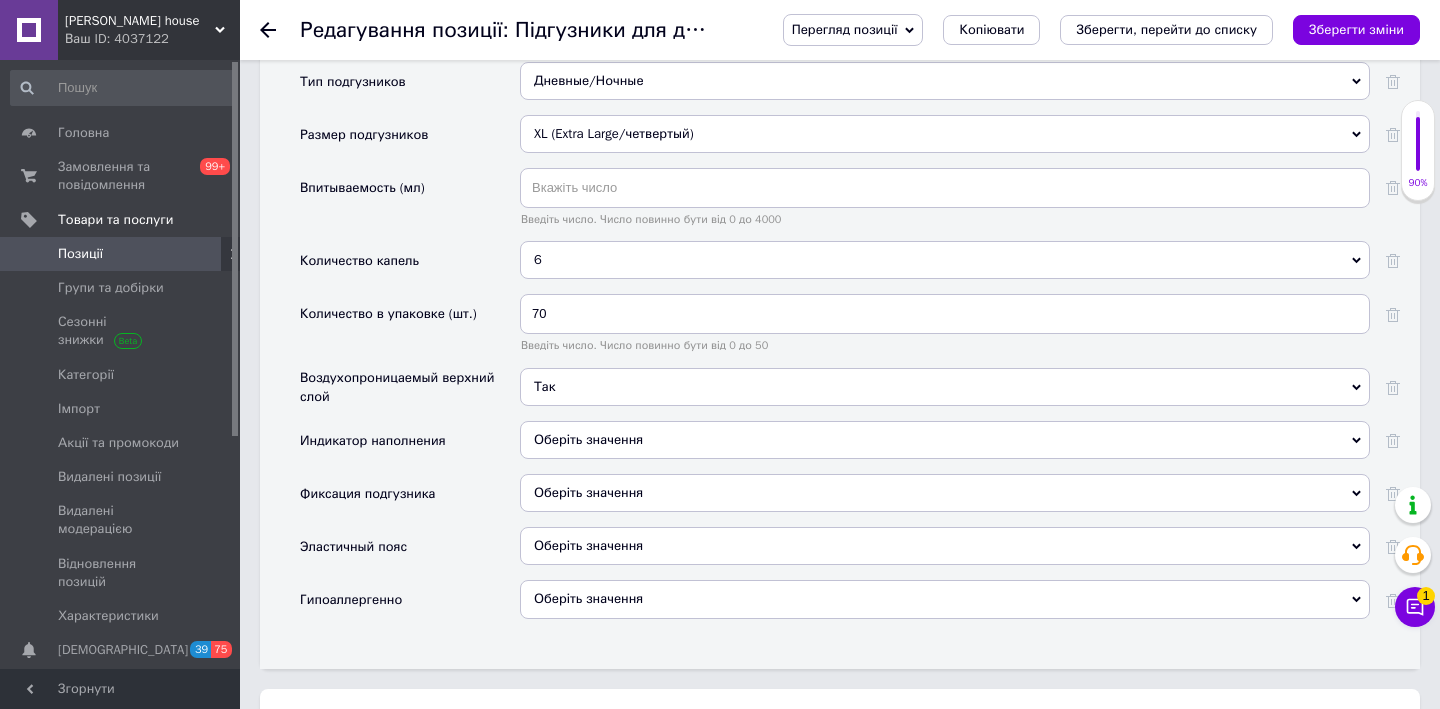 click on "Оберіть значення" at bounding box center (588, 439) 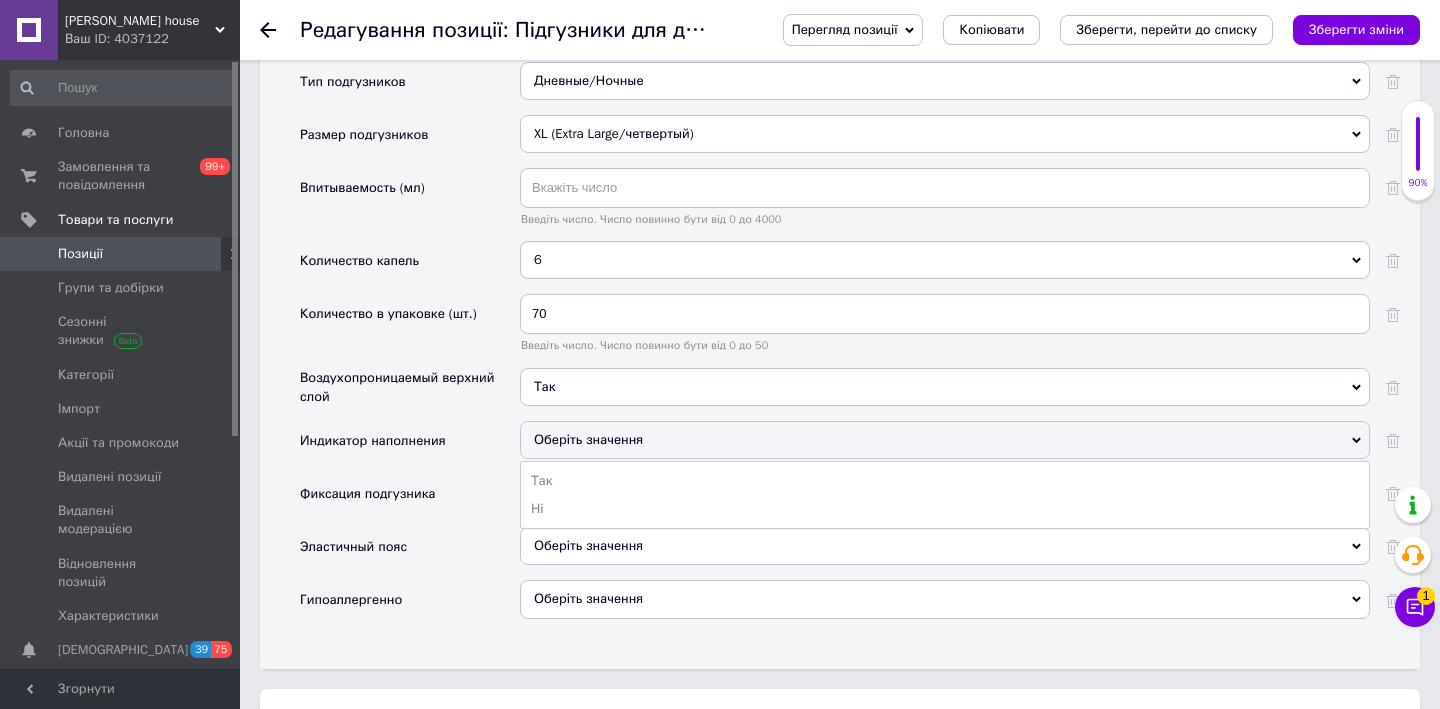 click on "Индикатор наполнения" at bounding box center (410, 447) 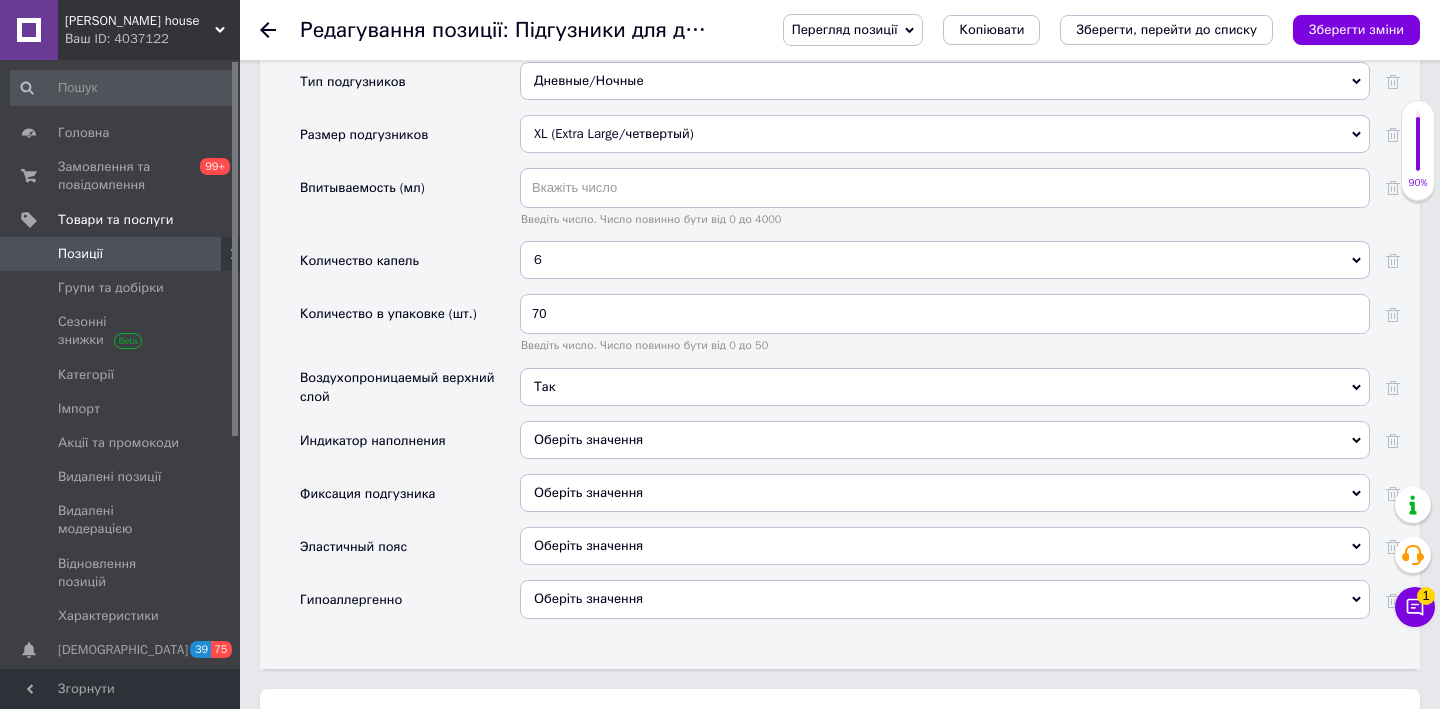 click on "Оберіть значення" at bounding box center [945, 493] 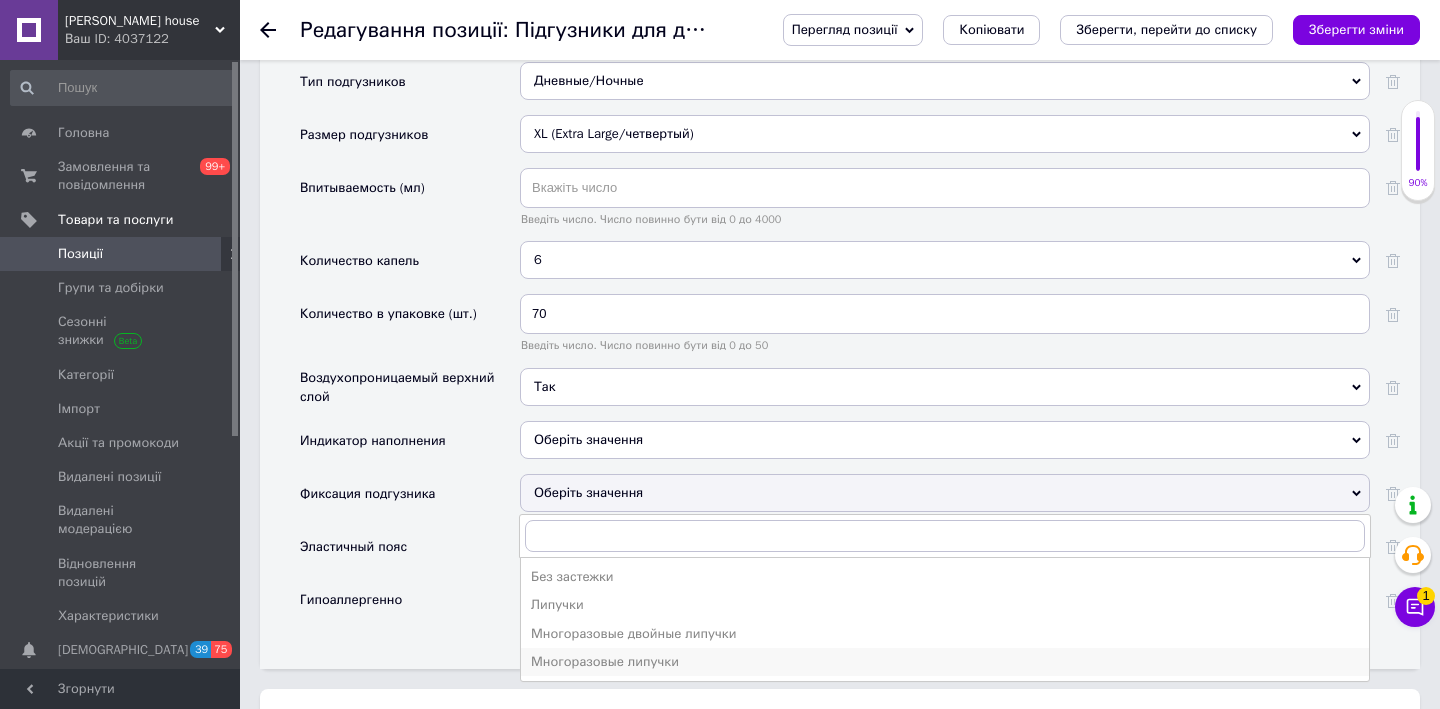 click on "Многоразовые липучки" at bounding box center (945, 662) 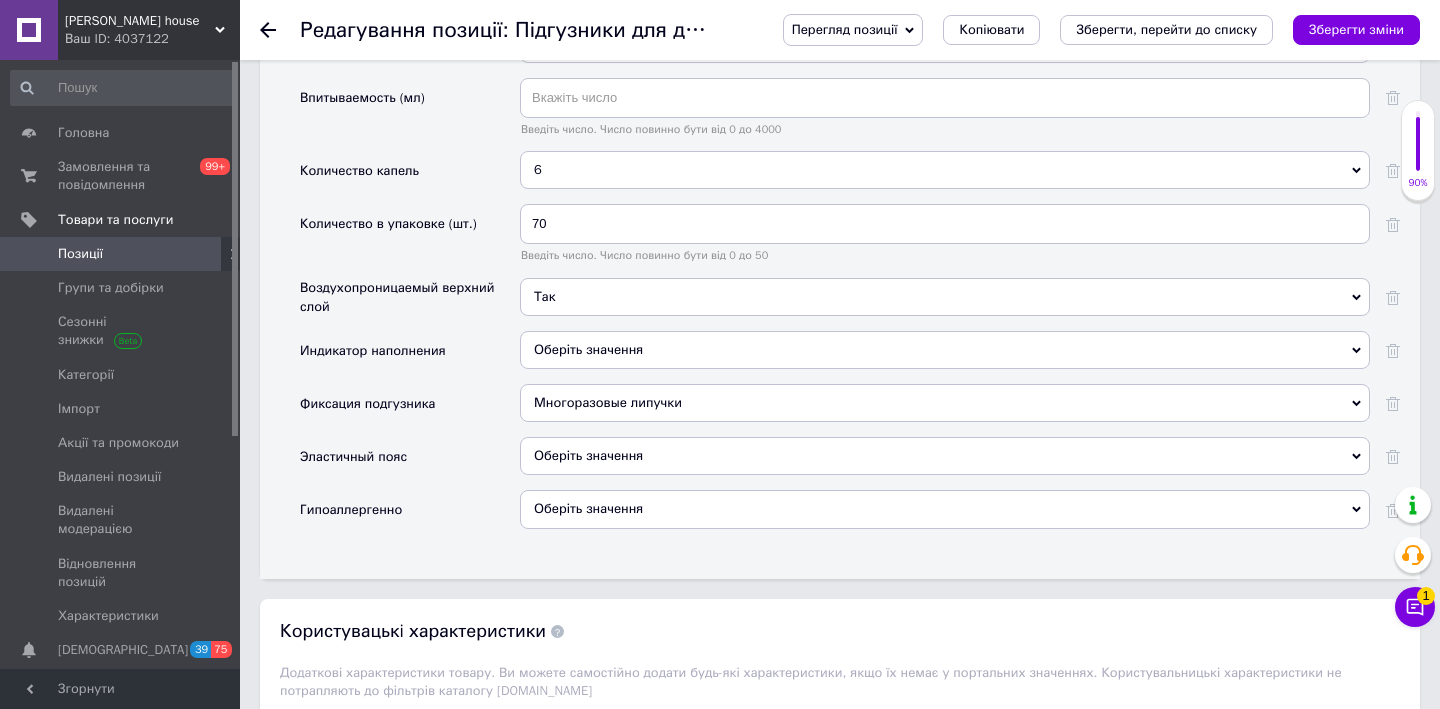 scroll, scrollTop: 2011, scrollLeft: 0, axis: vertical 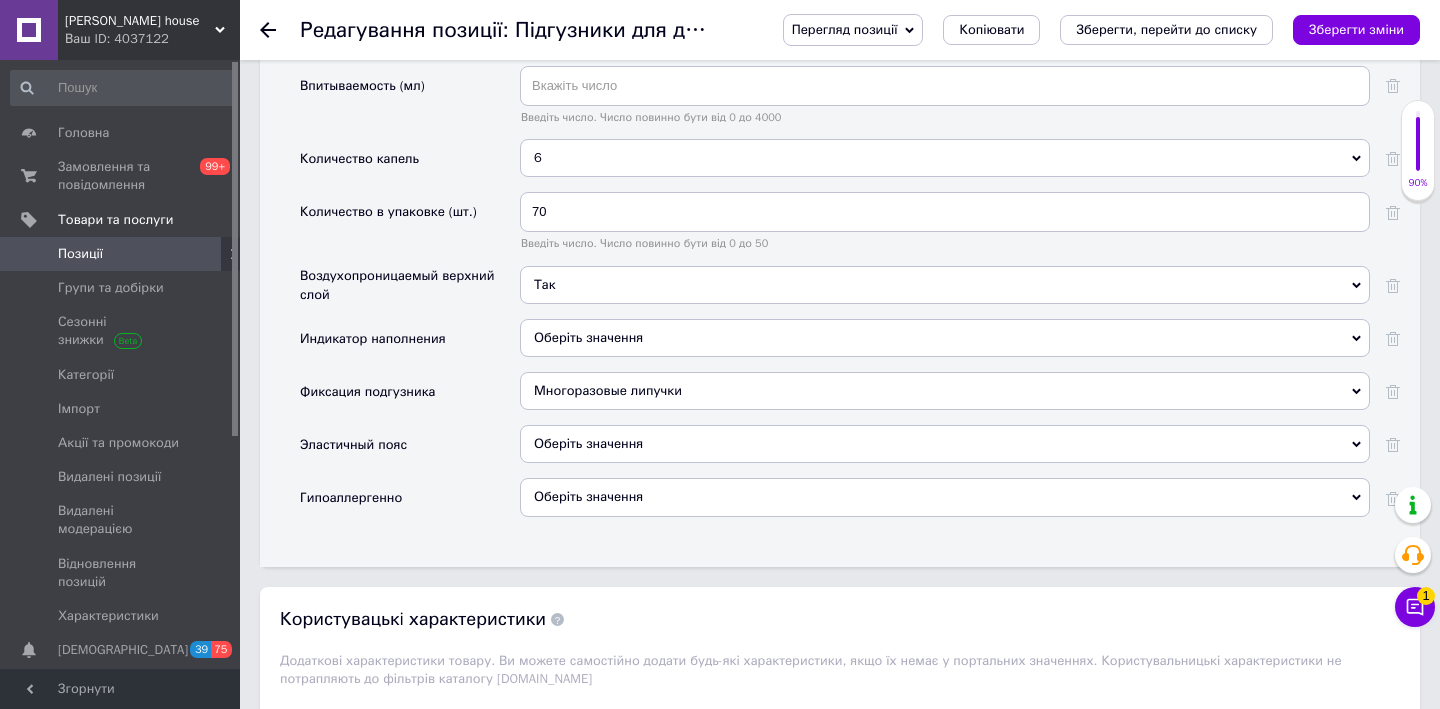 click on "Оберіть значення" at bounding box center [588, 443] 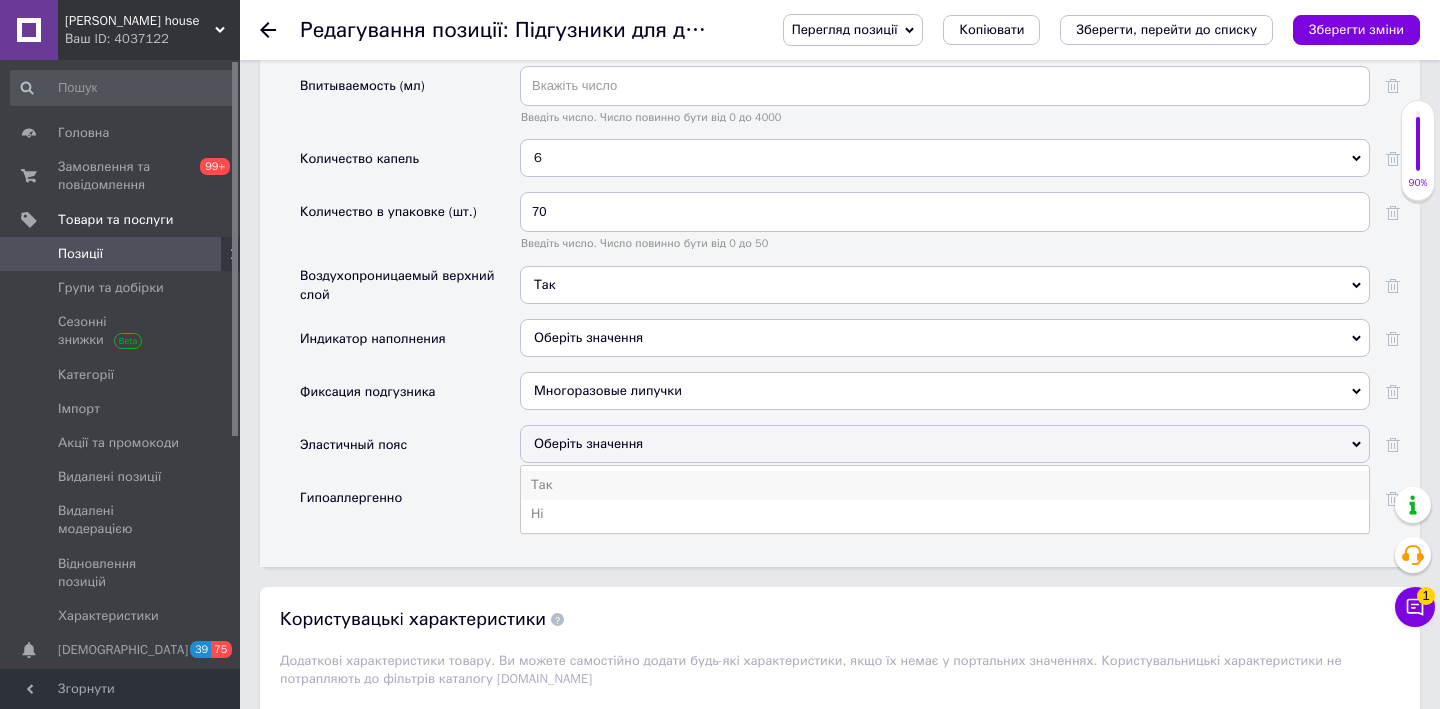 click on "Так" at bounding box center (945, 485) 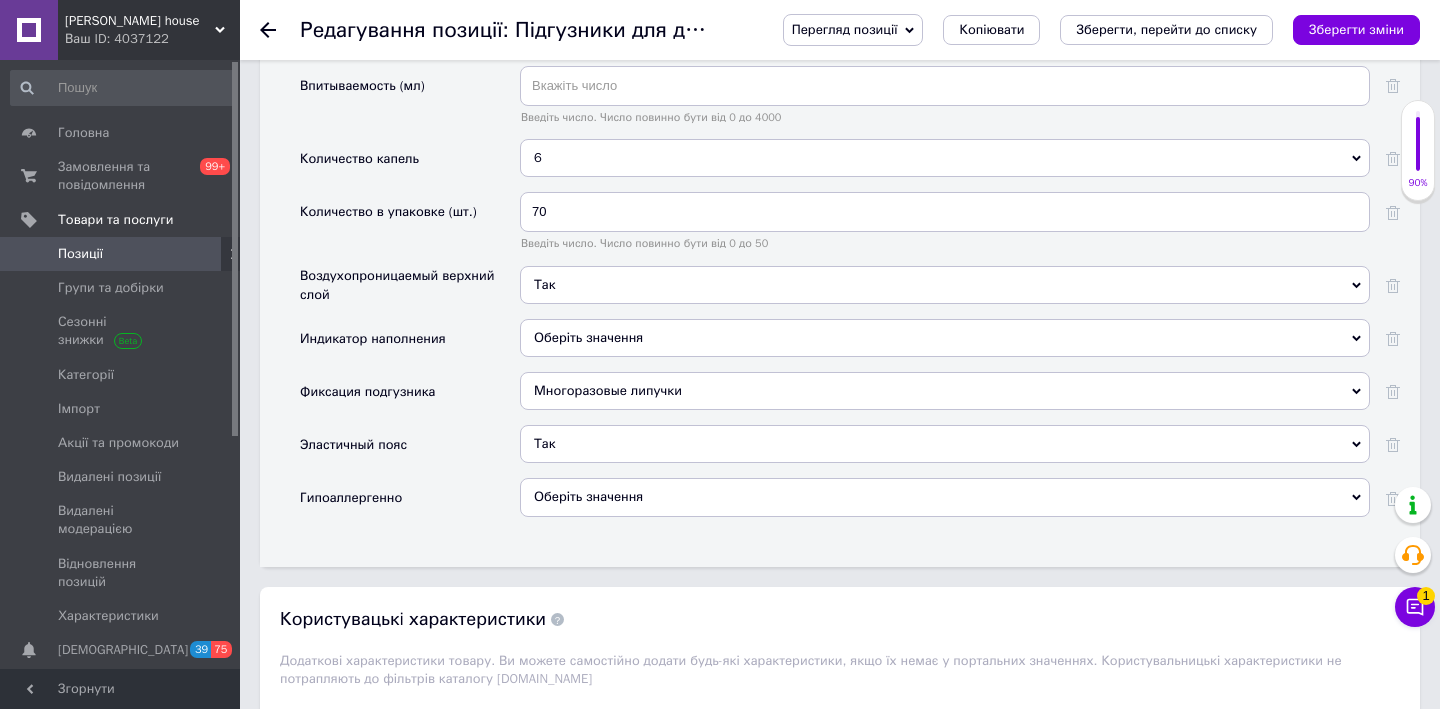 click on "Оберіть значення" at bounding box center [945, 497] 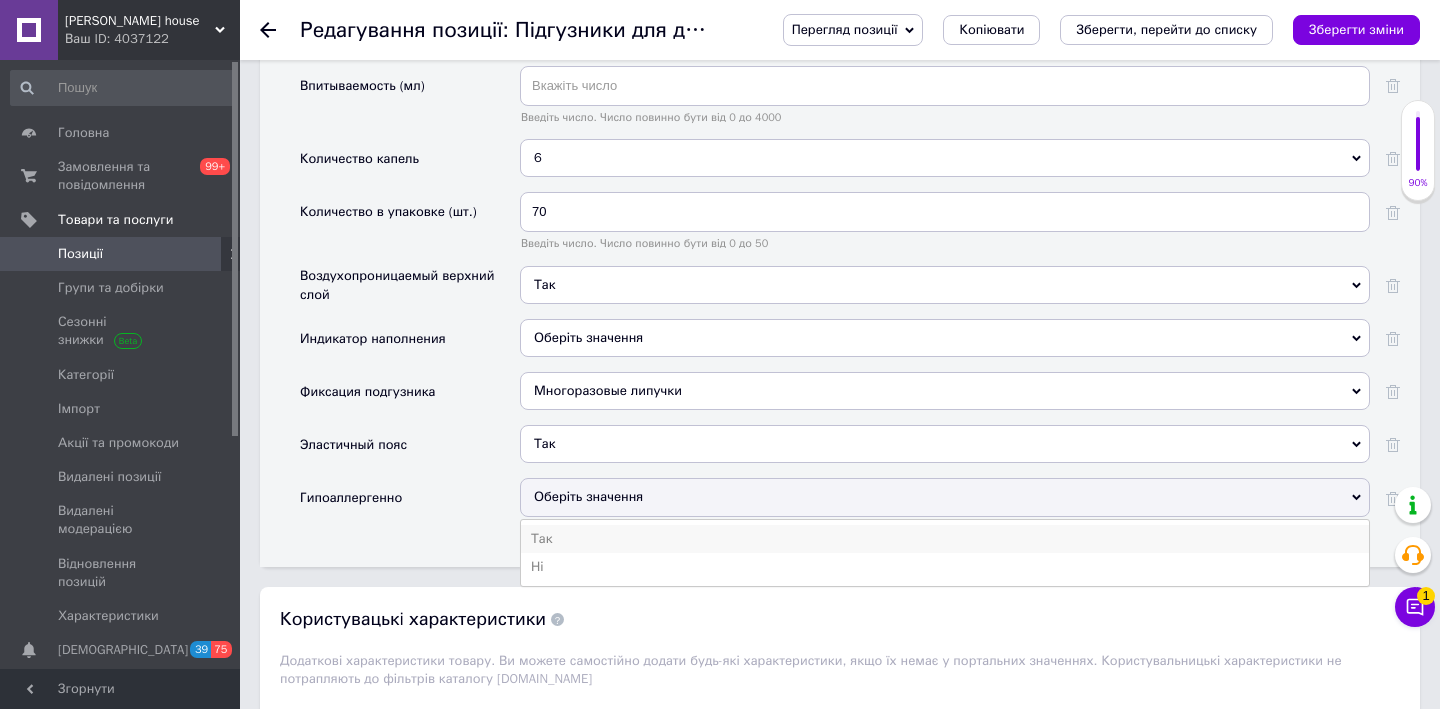 click on "Так" at bounding box center (945, 539) 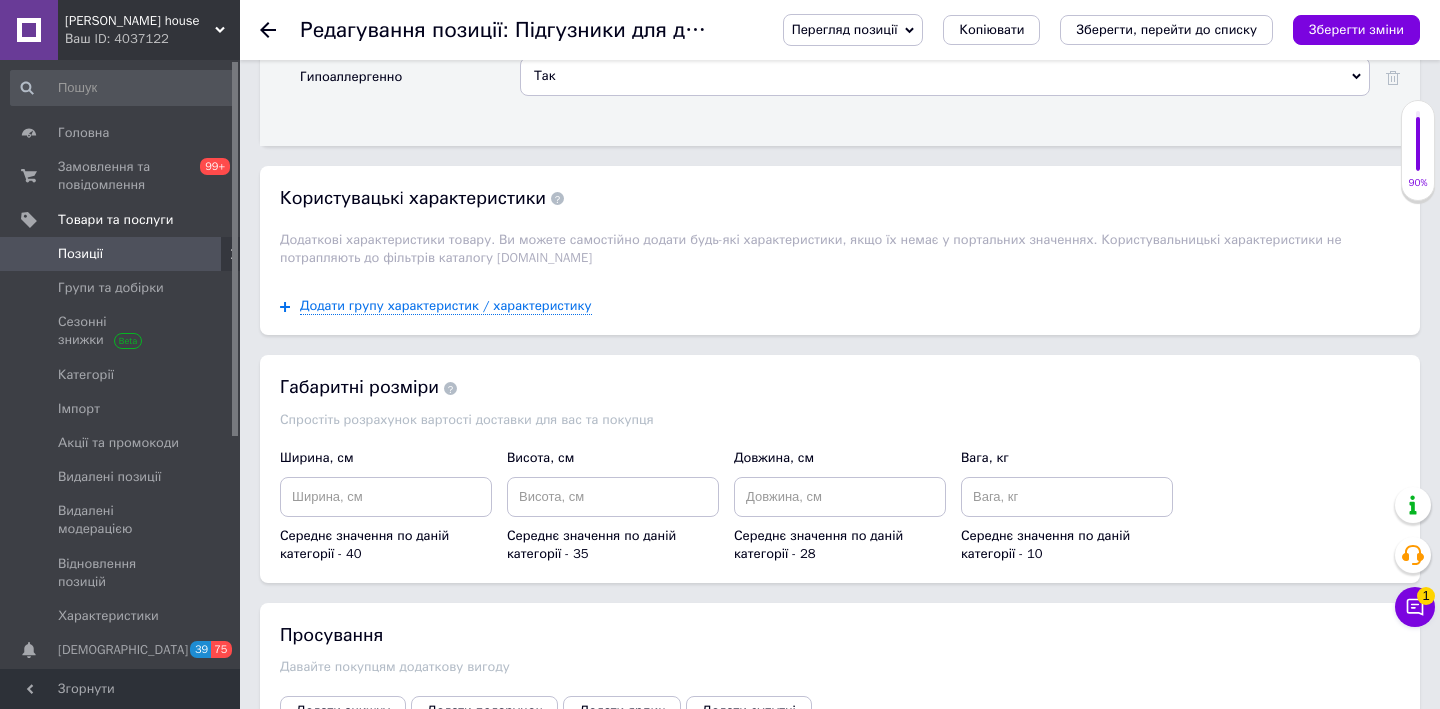 scroll, scrollTop: 2460, scrollLeft: 0, axis: vertical 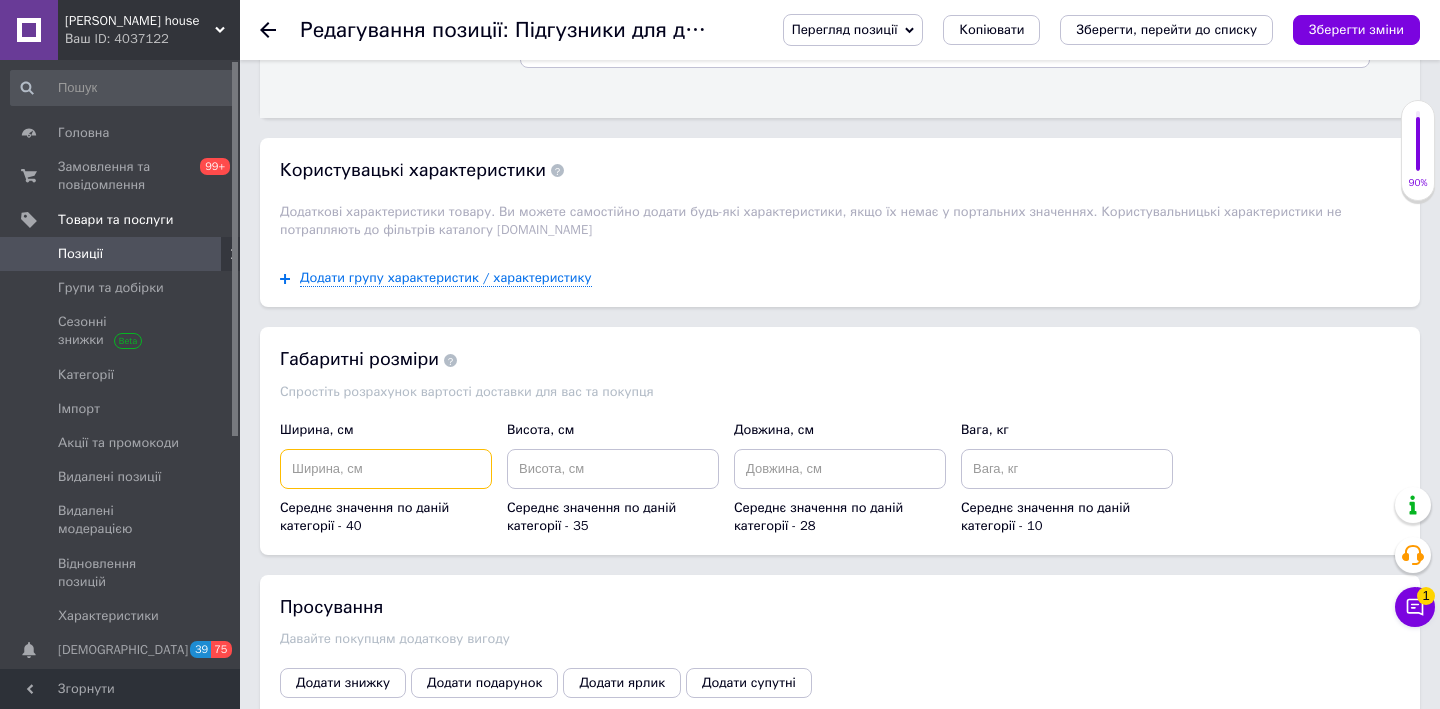 click at bounding box center (386, 469) 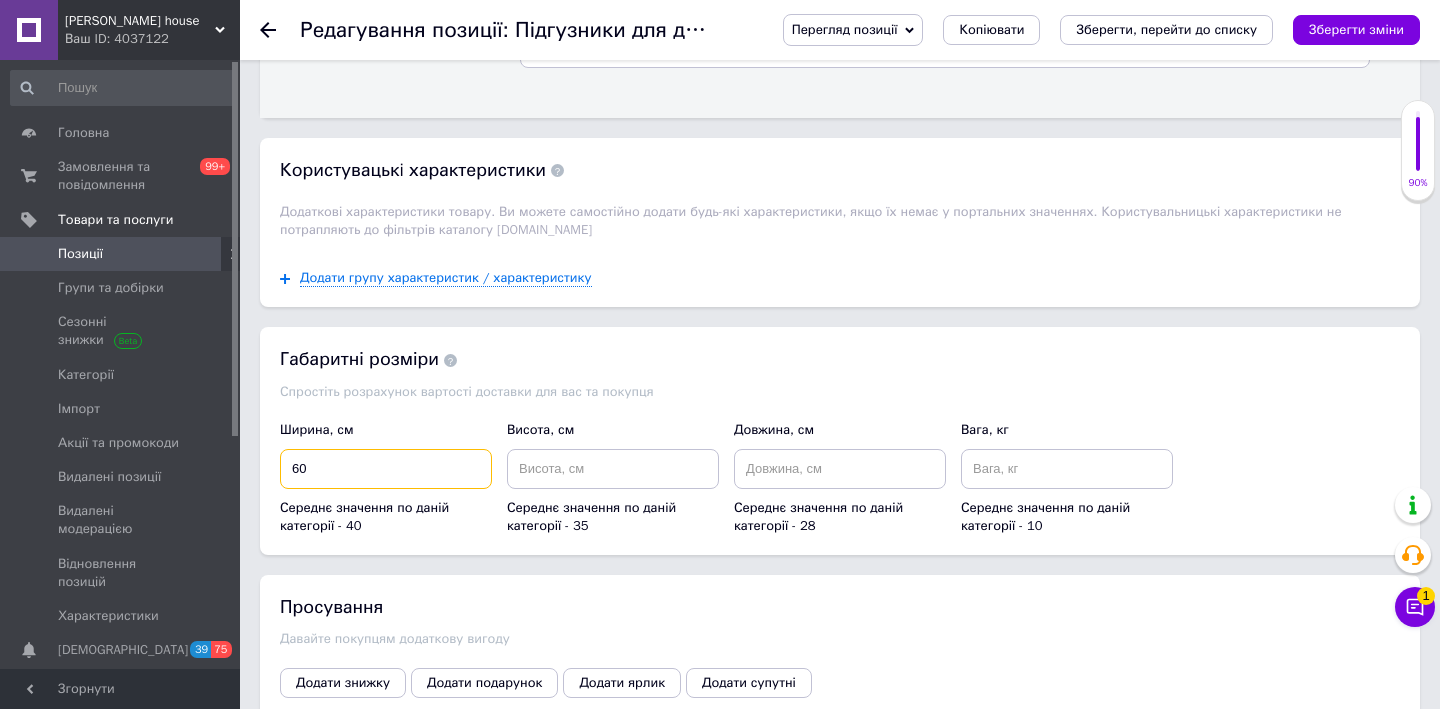 type on "60" 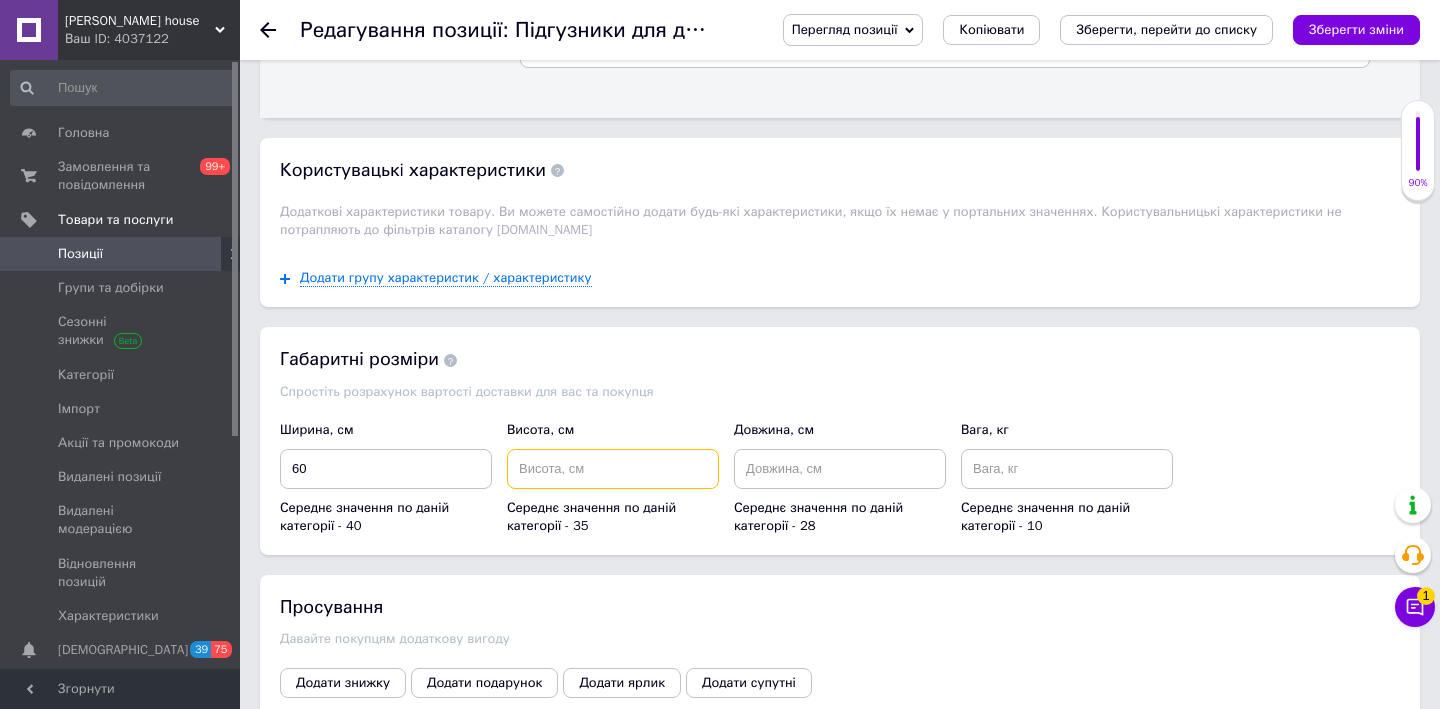 click at bounding box center [613, 469] 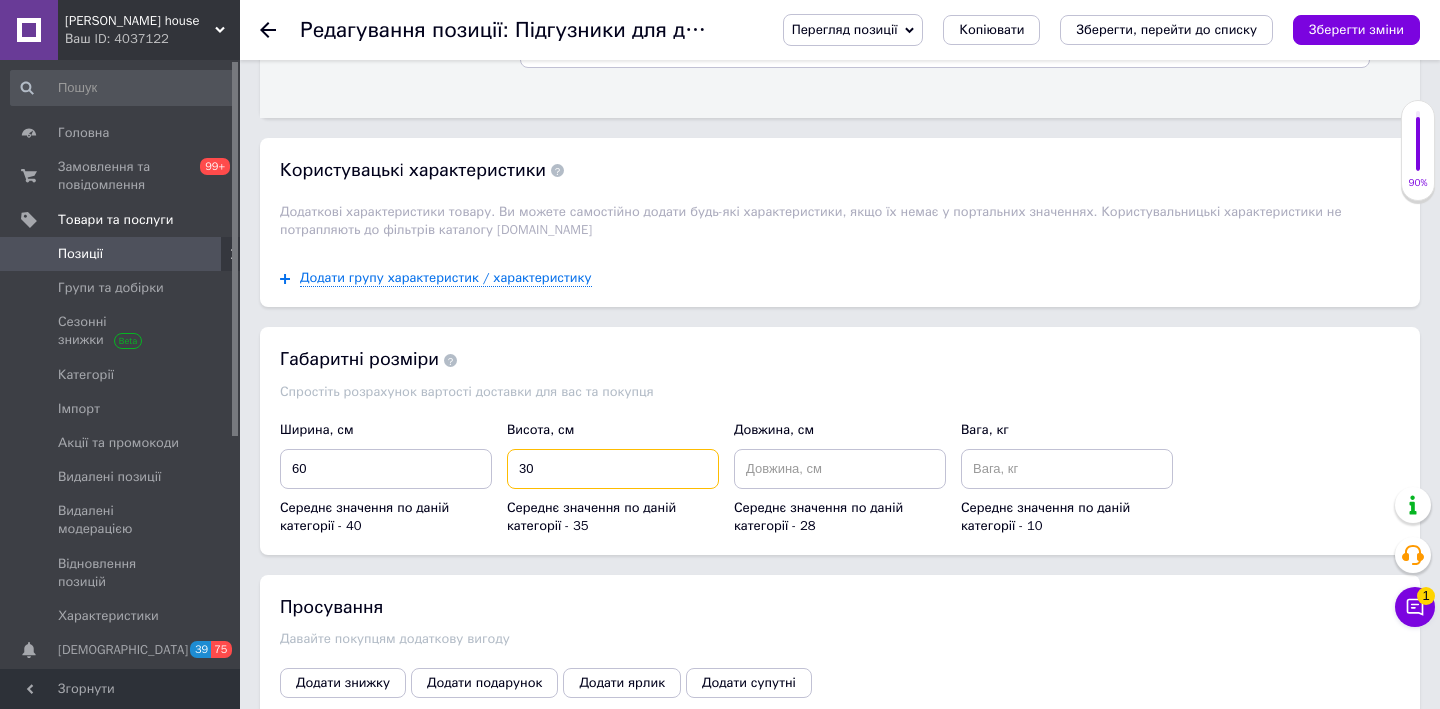 type on "30" 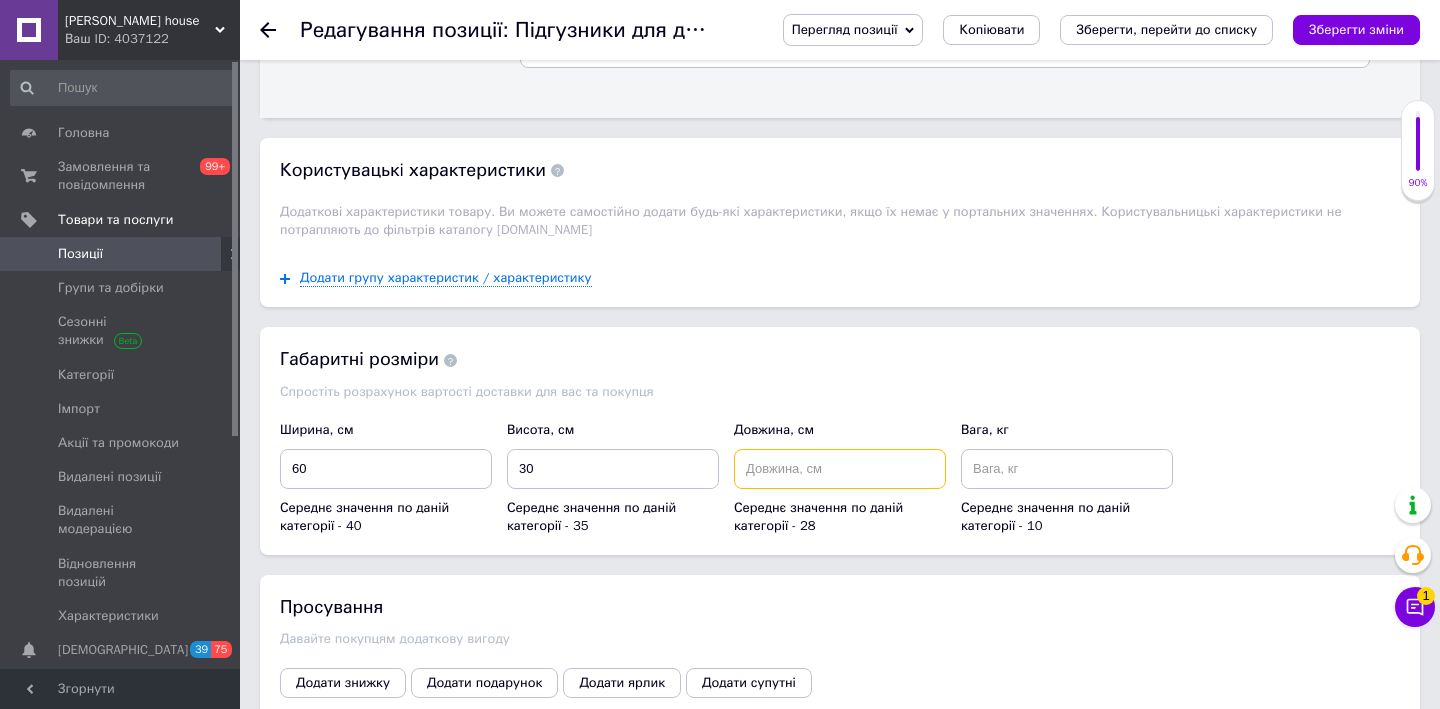 click at bounding box center (840, 469) 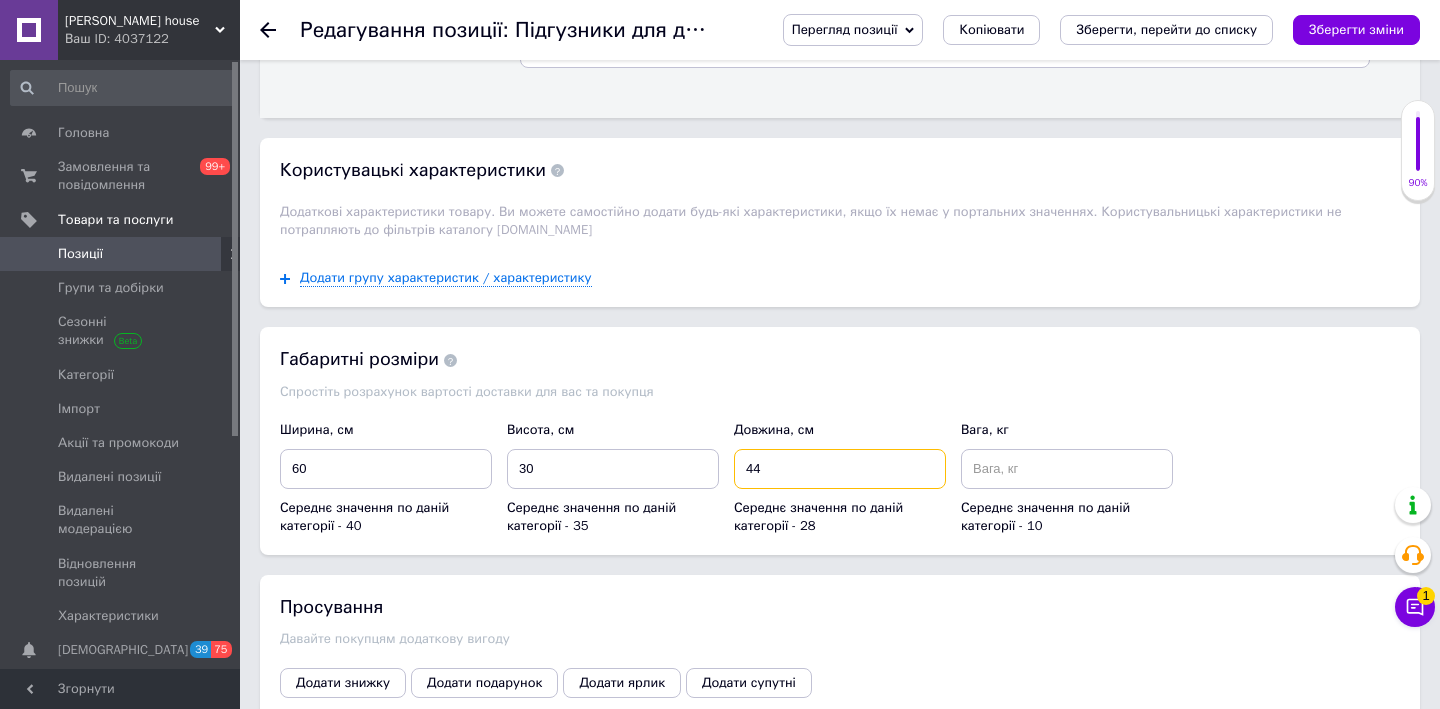 type on "44" 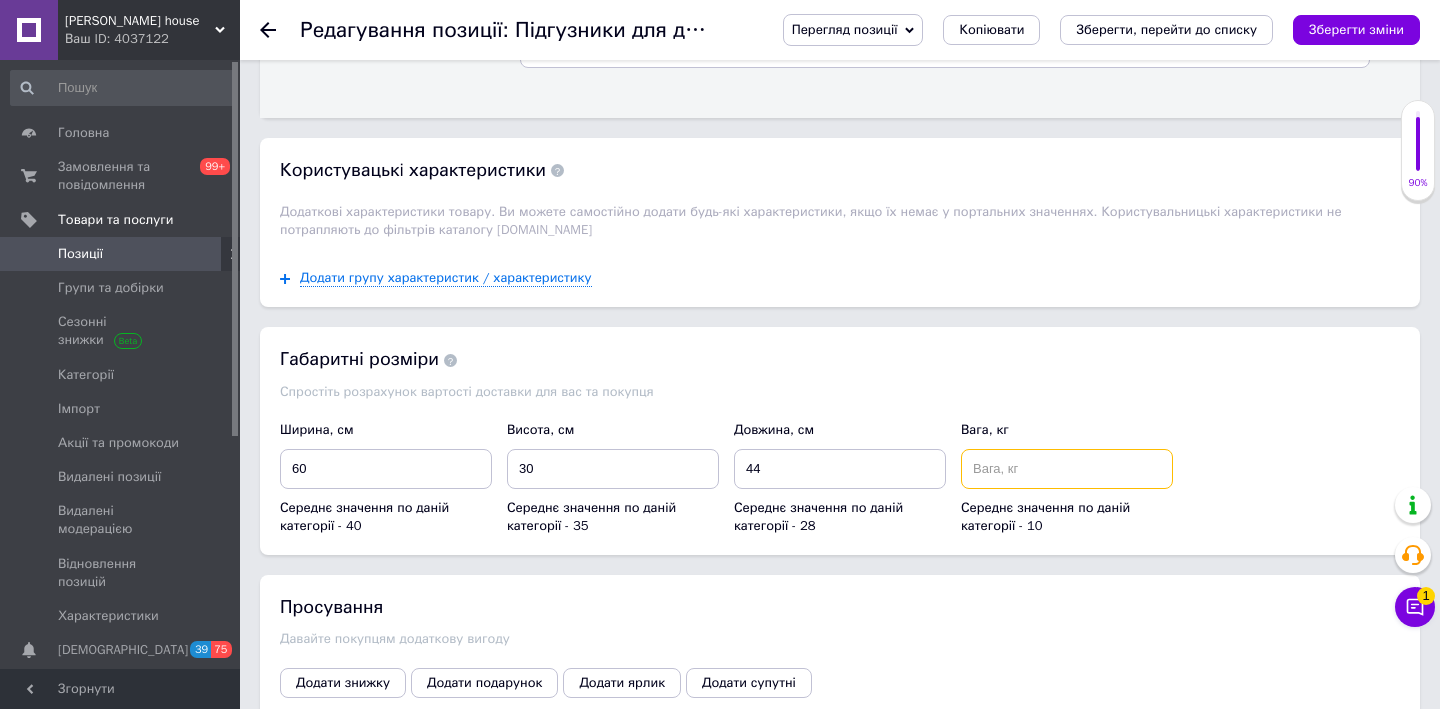 click at bounding box center [1067, 469] 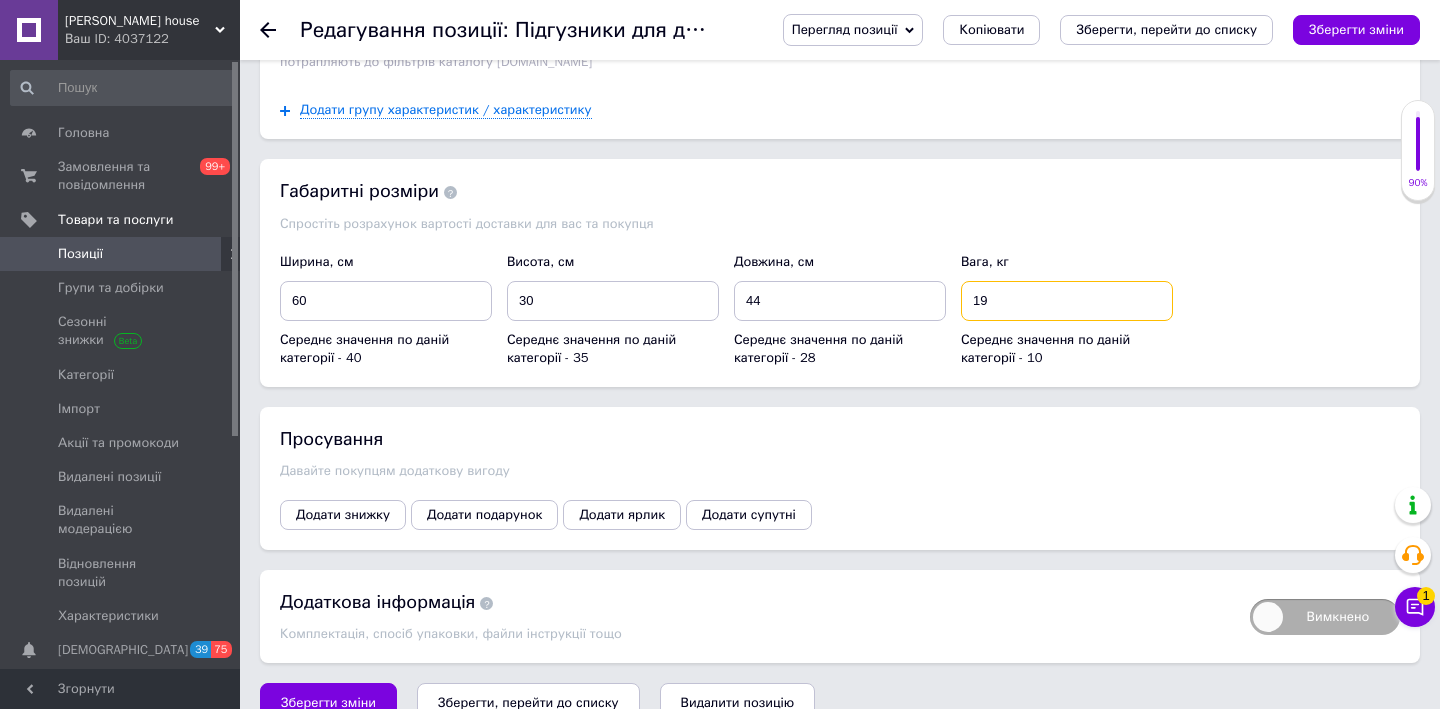 scroll, scrollTop: 2654, scrollLeft: 0, axis: vertical 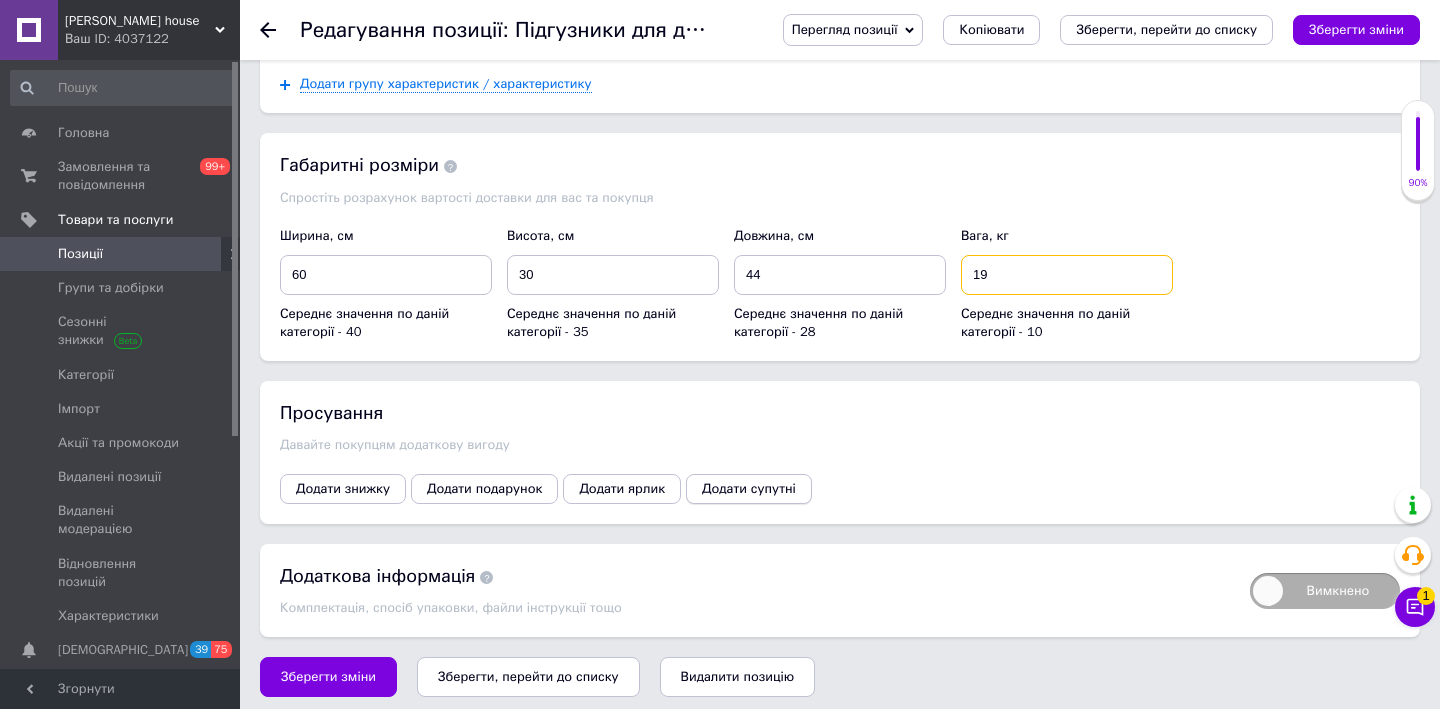 type on "19" 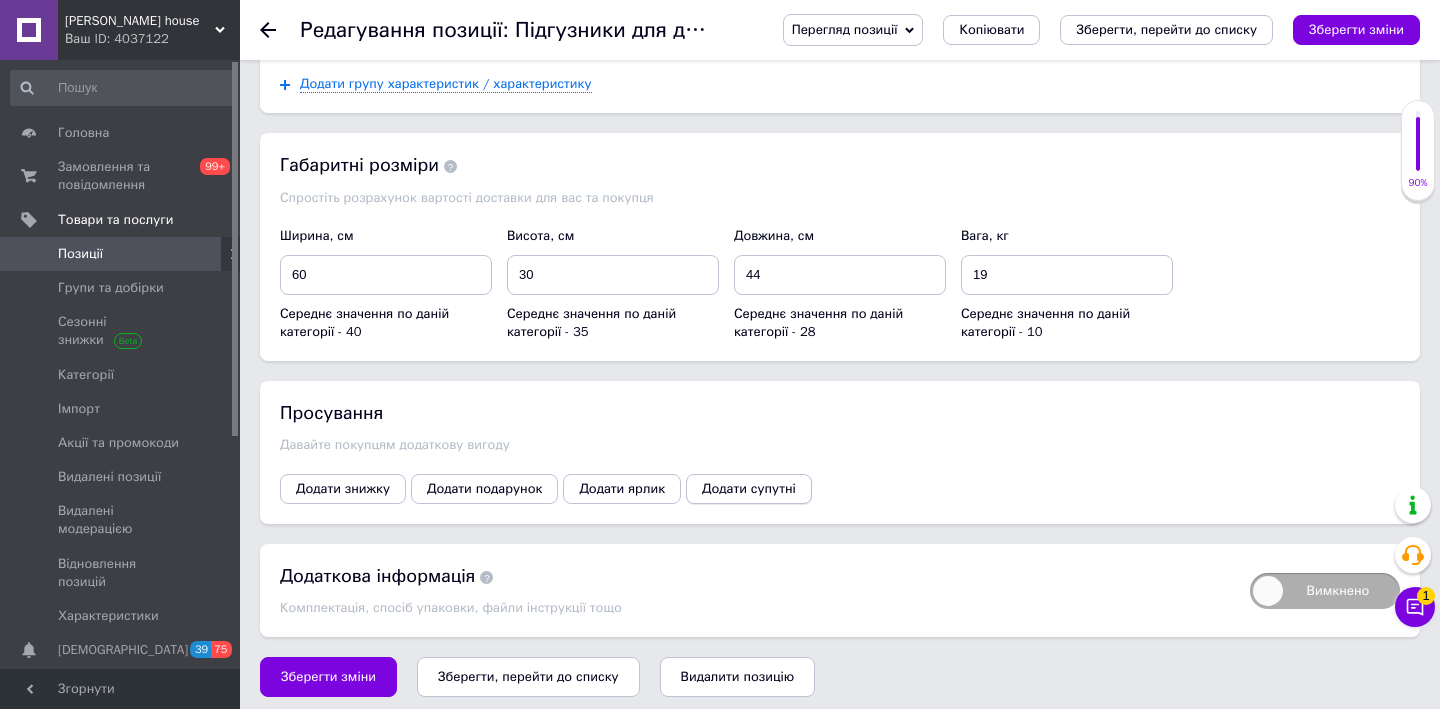 click on "Додати супутні" at bounding box center [749, 489] 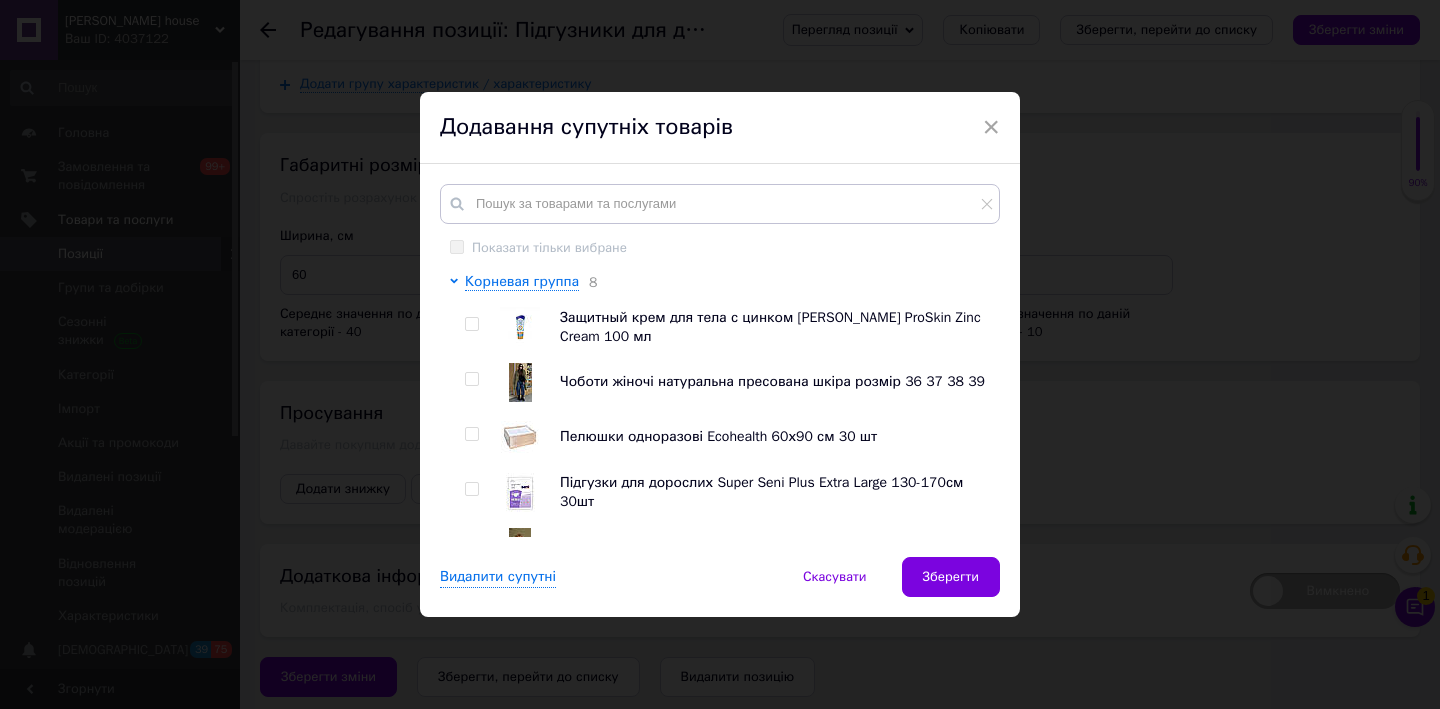 click at bounding box center (471, 434) 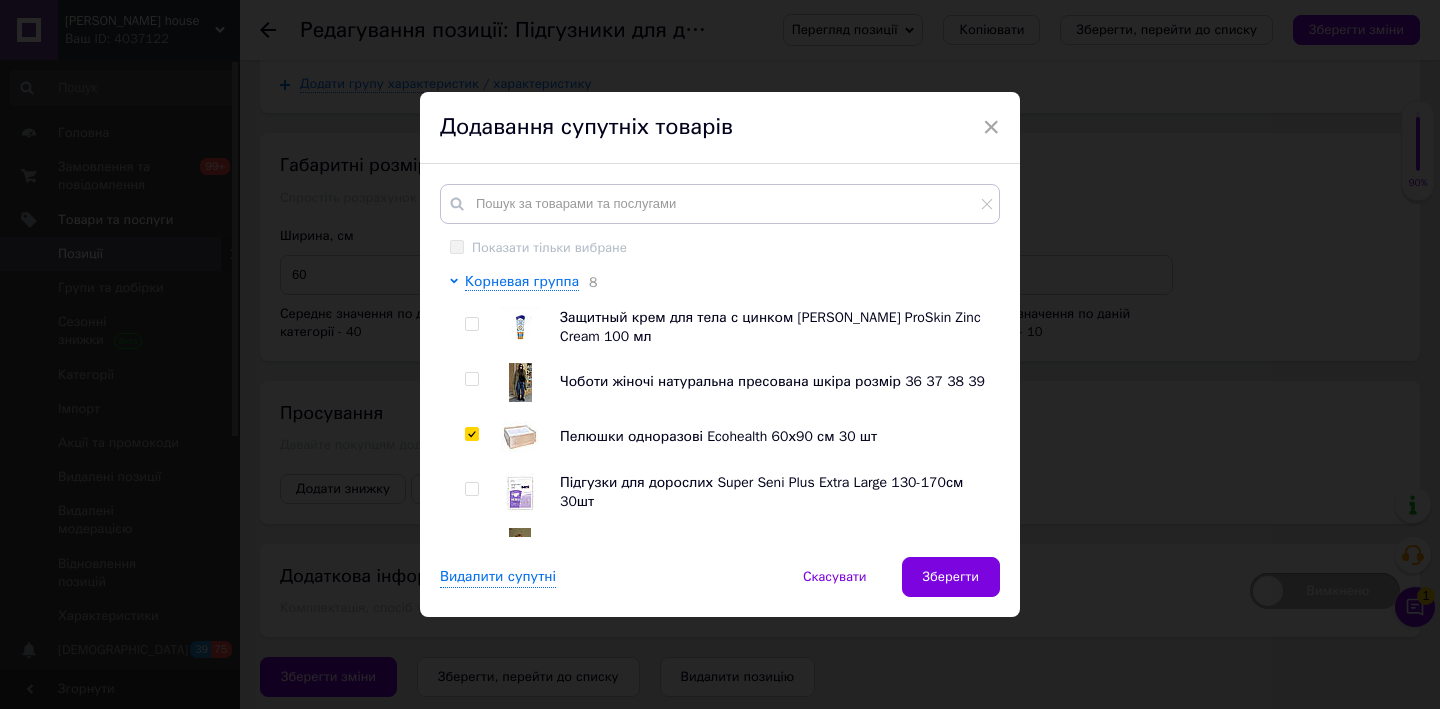 checkbox on "true" 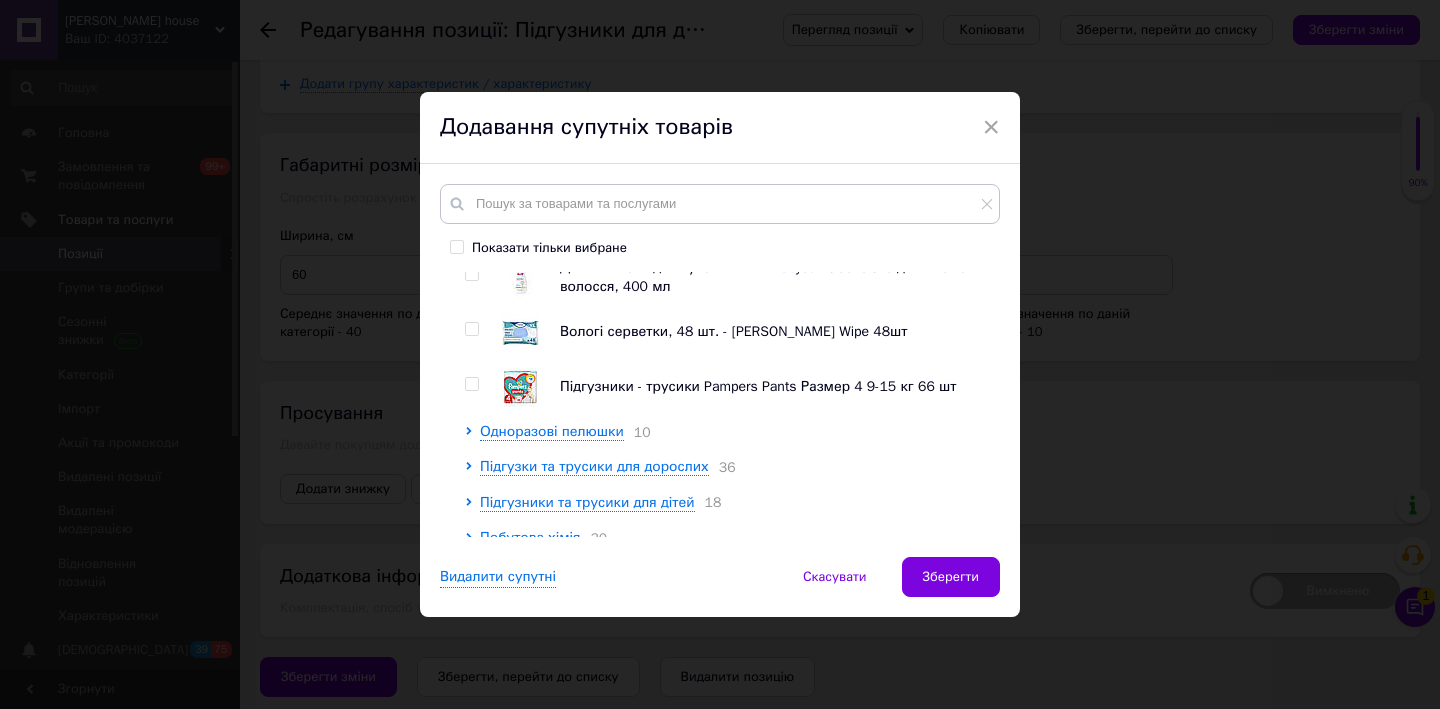 scroll, scrollTop: 341, scrollLeft: 0, axis: vertical 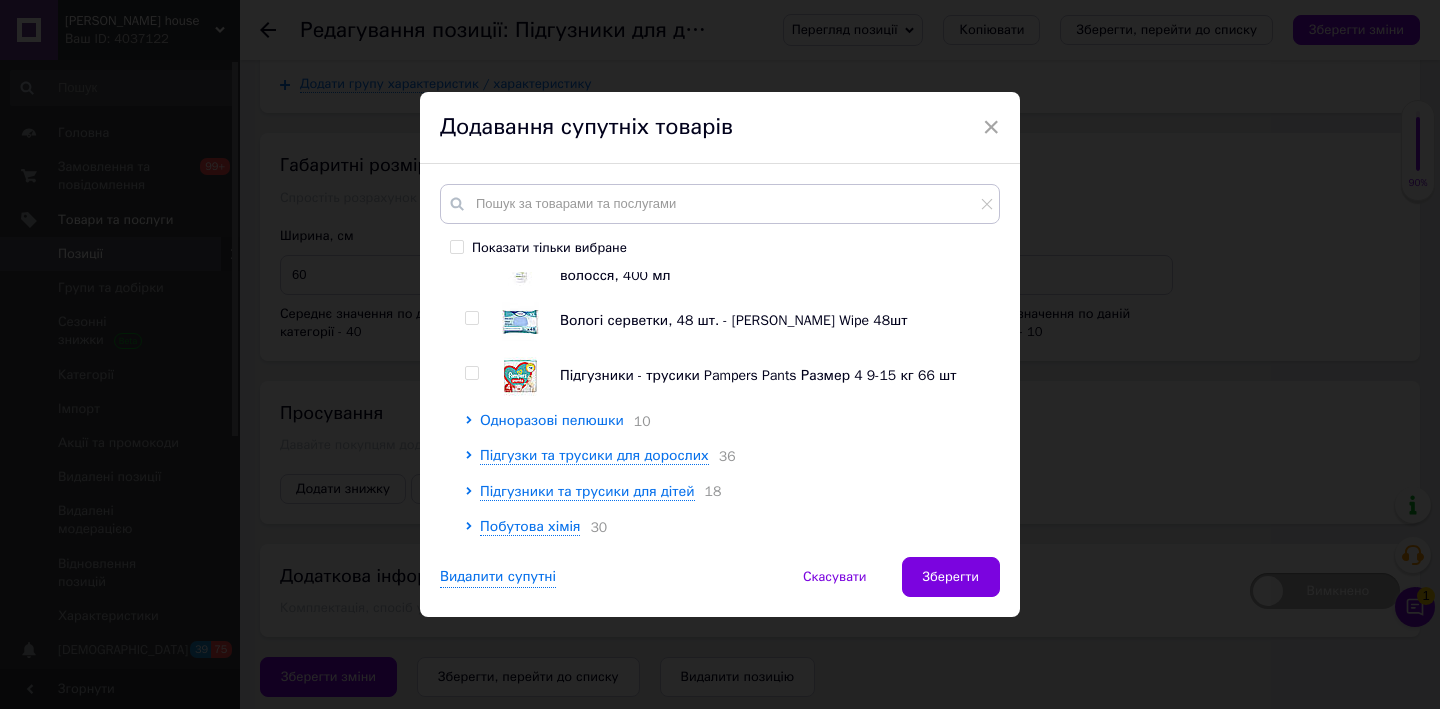 click on "Одноразові пелюшки" at bounding box center (552, 420) 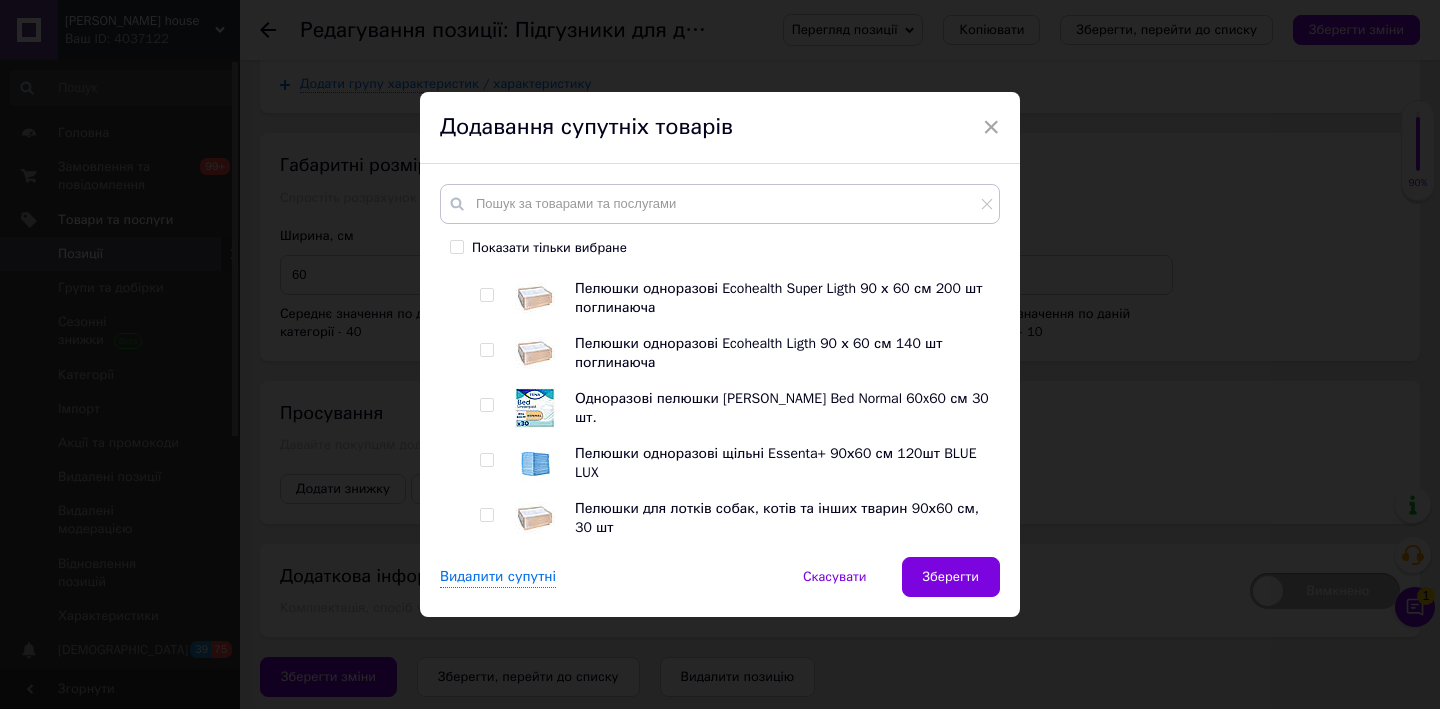 scroll, scrollTop: 507, scrollLeft: 0, axis: vertical 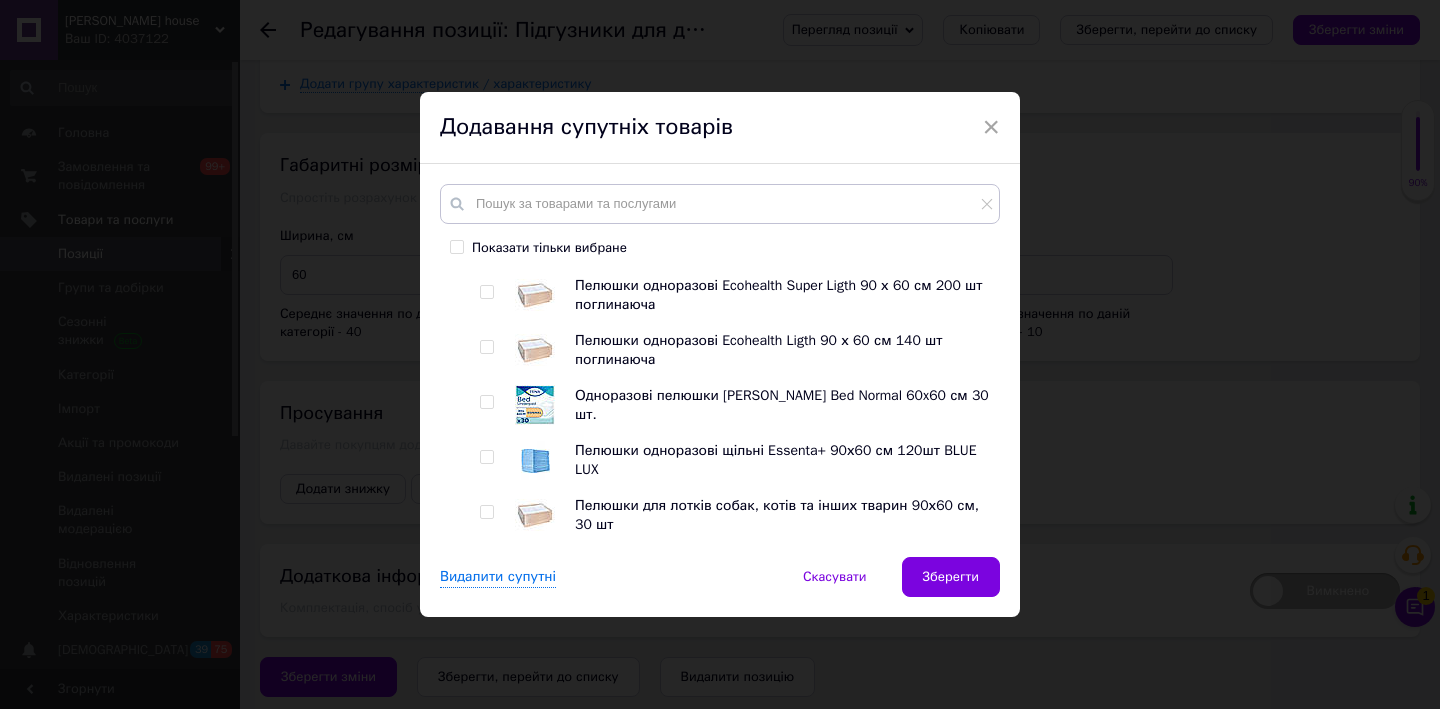 click at bounding box center [486, 402] 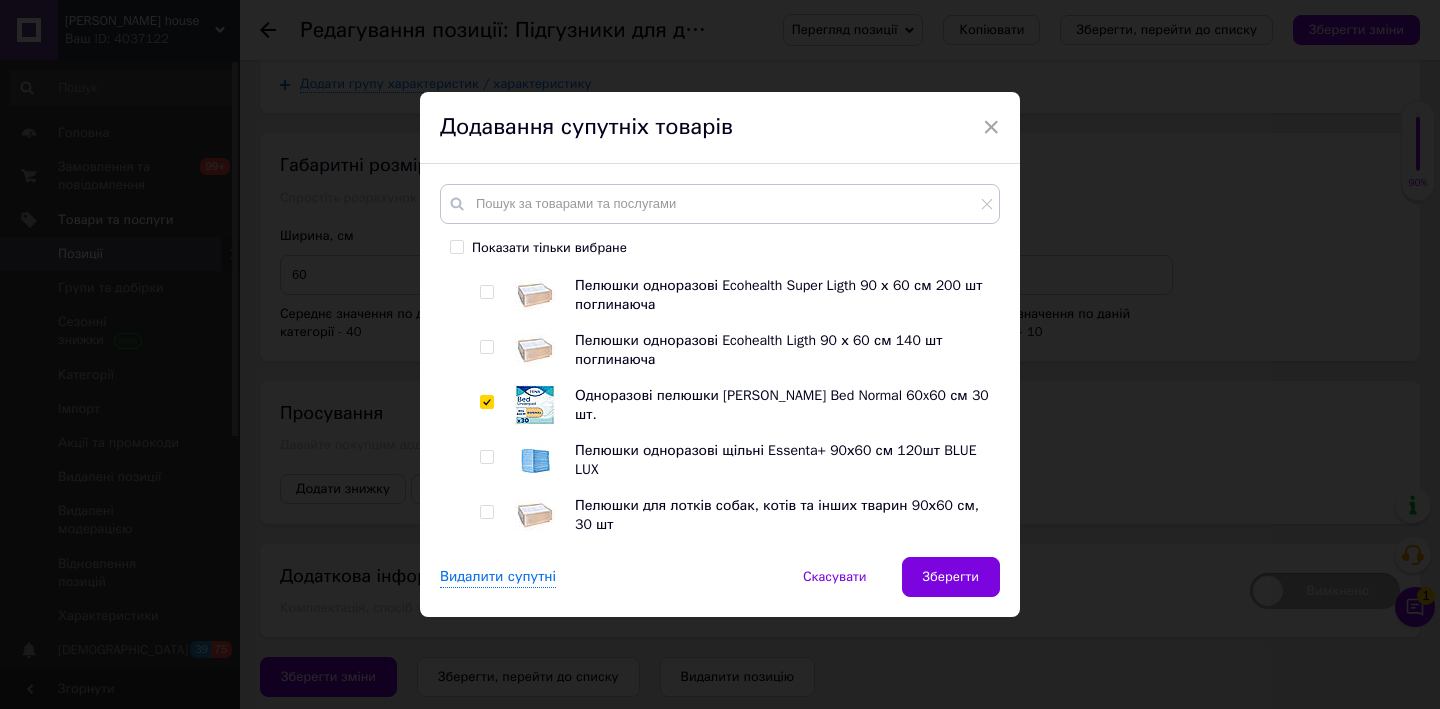 checkbox on "true" 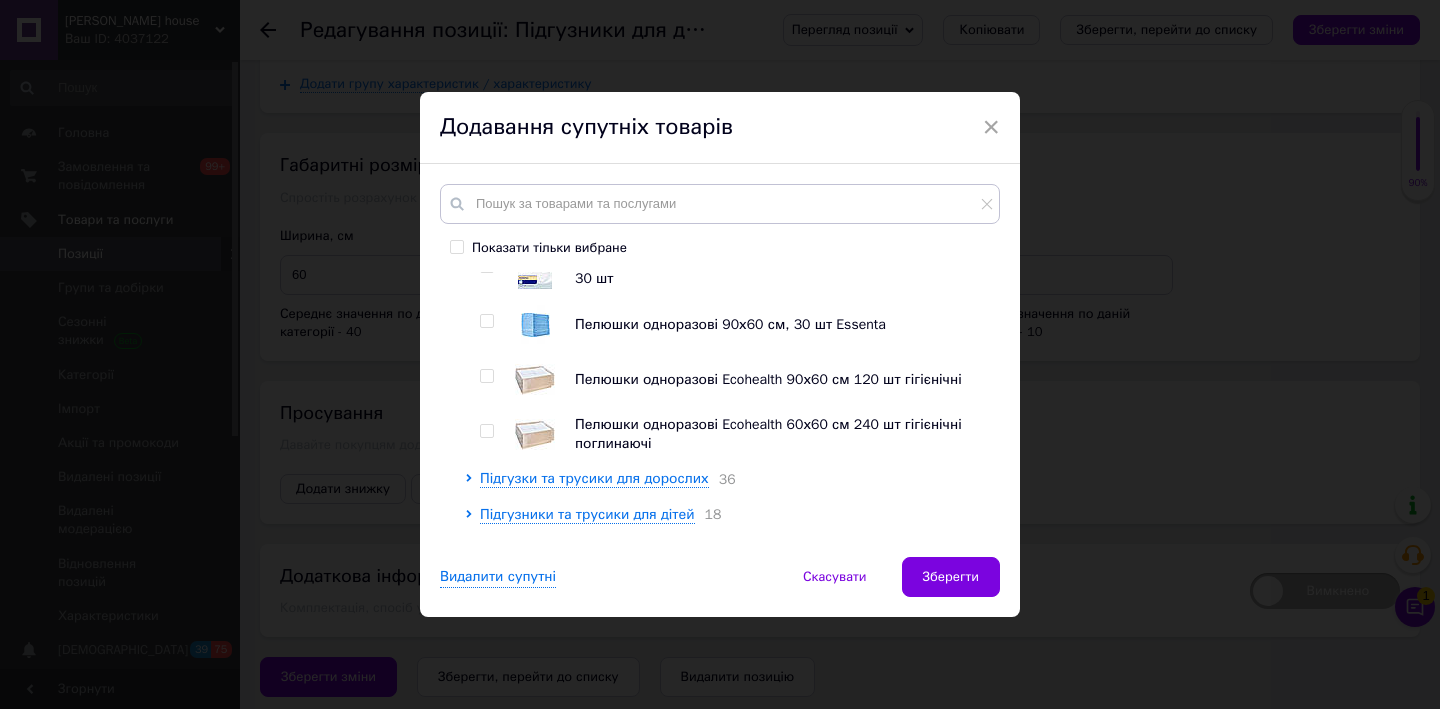 scroll, scrollTop: 891, scrollLeft: 0, axis: vertical 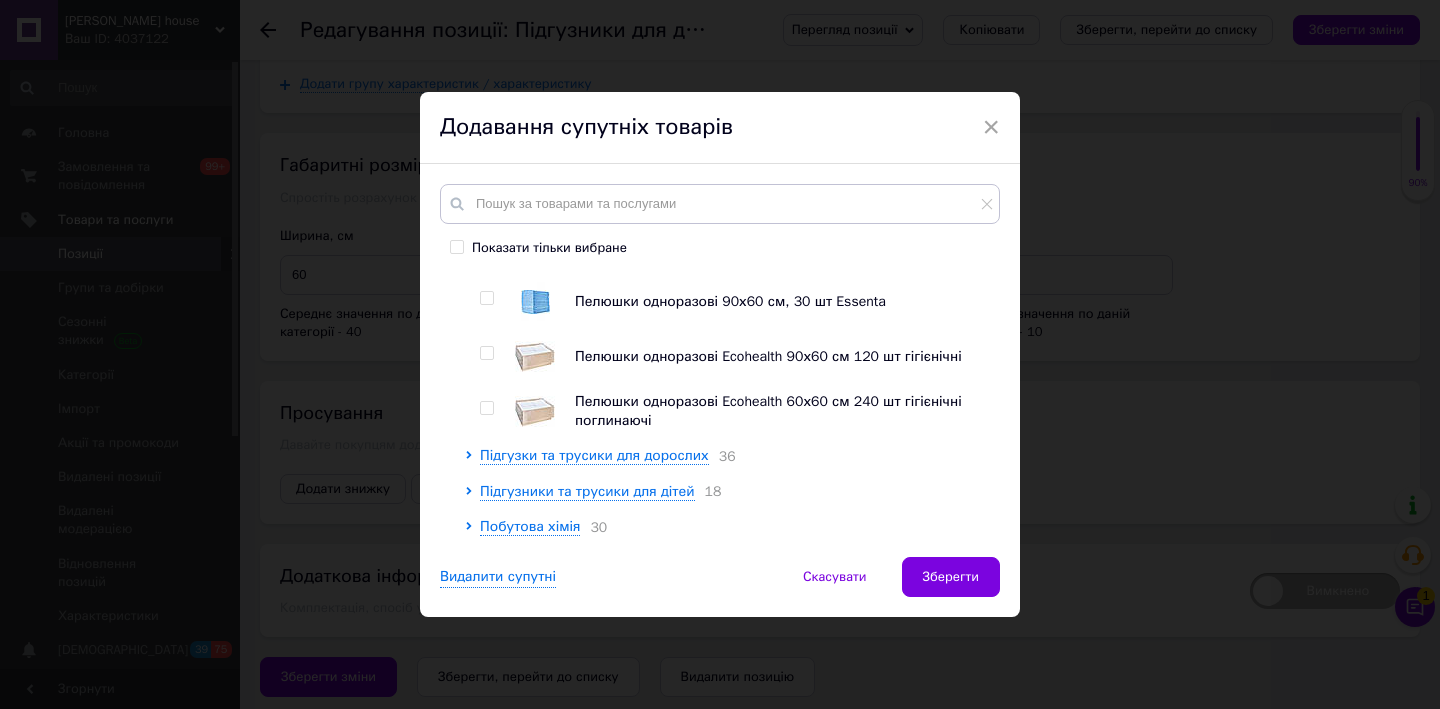 click at bounding box center (486, 353) 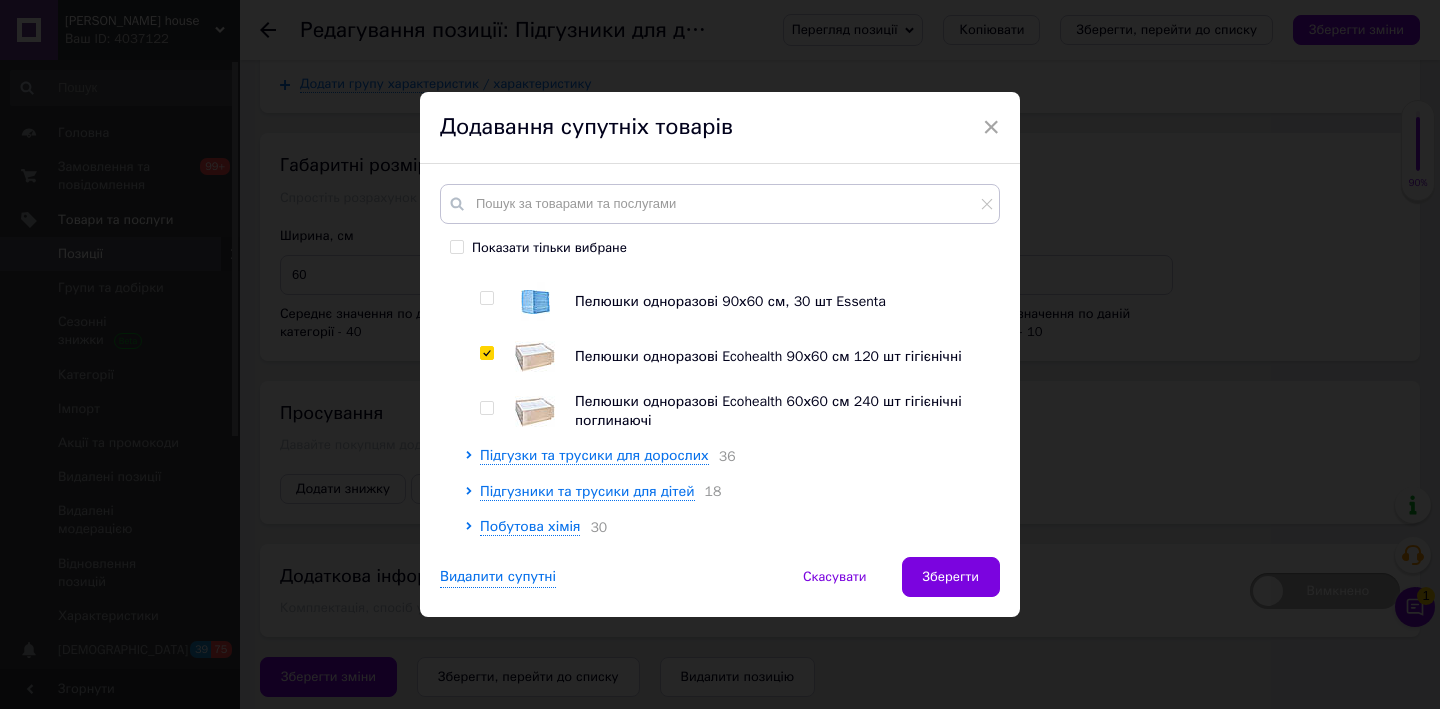checkbox on "true" 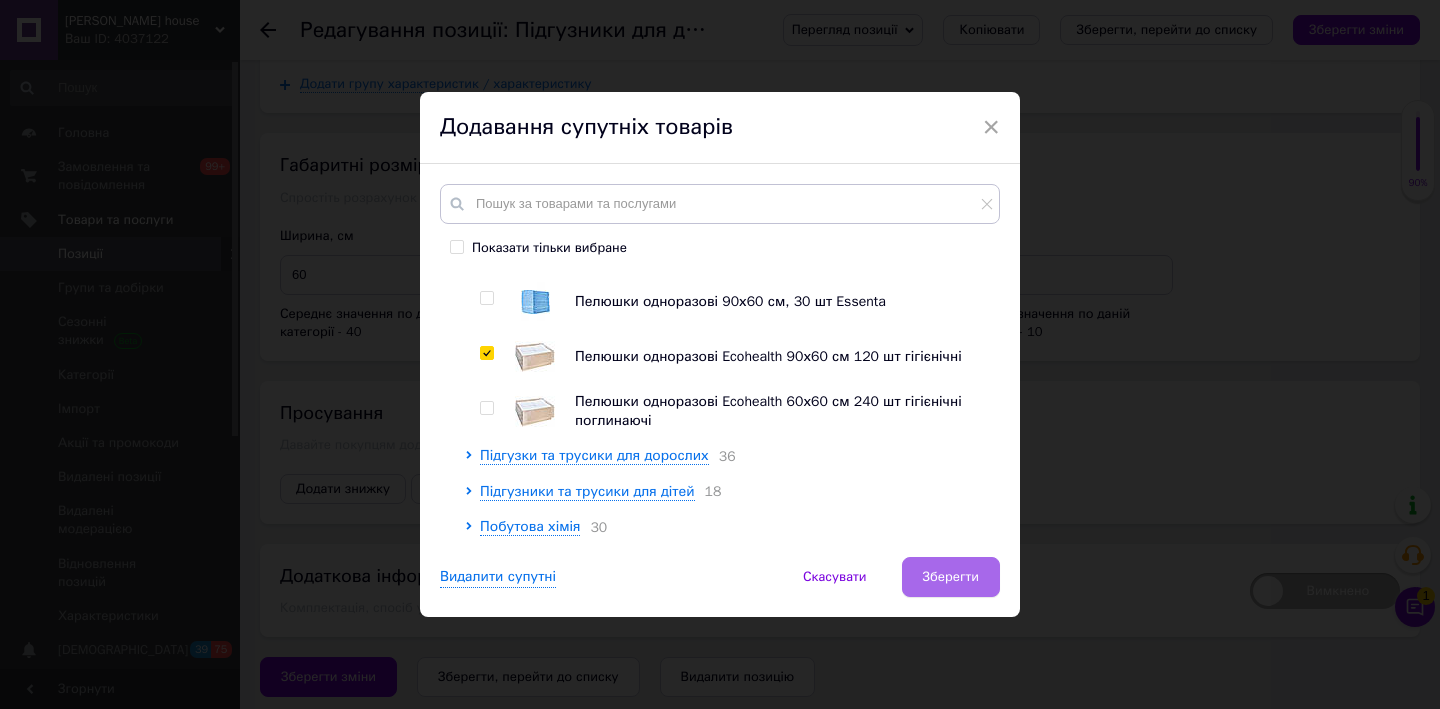click on "Зберегти" at bounding box center [951, 577] 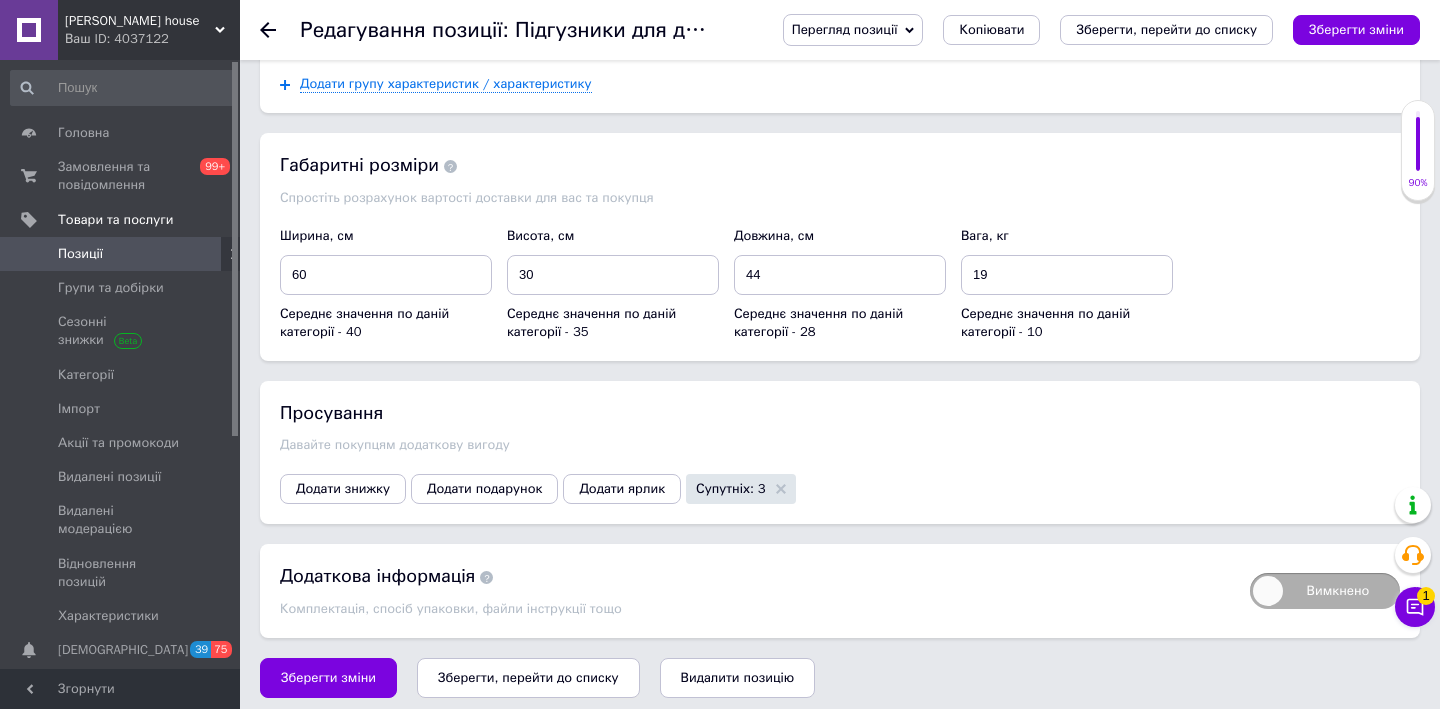 click on "Зберегти, перейти до списку" at bounding box center (528, 677) 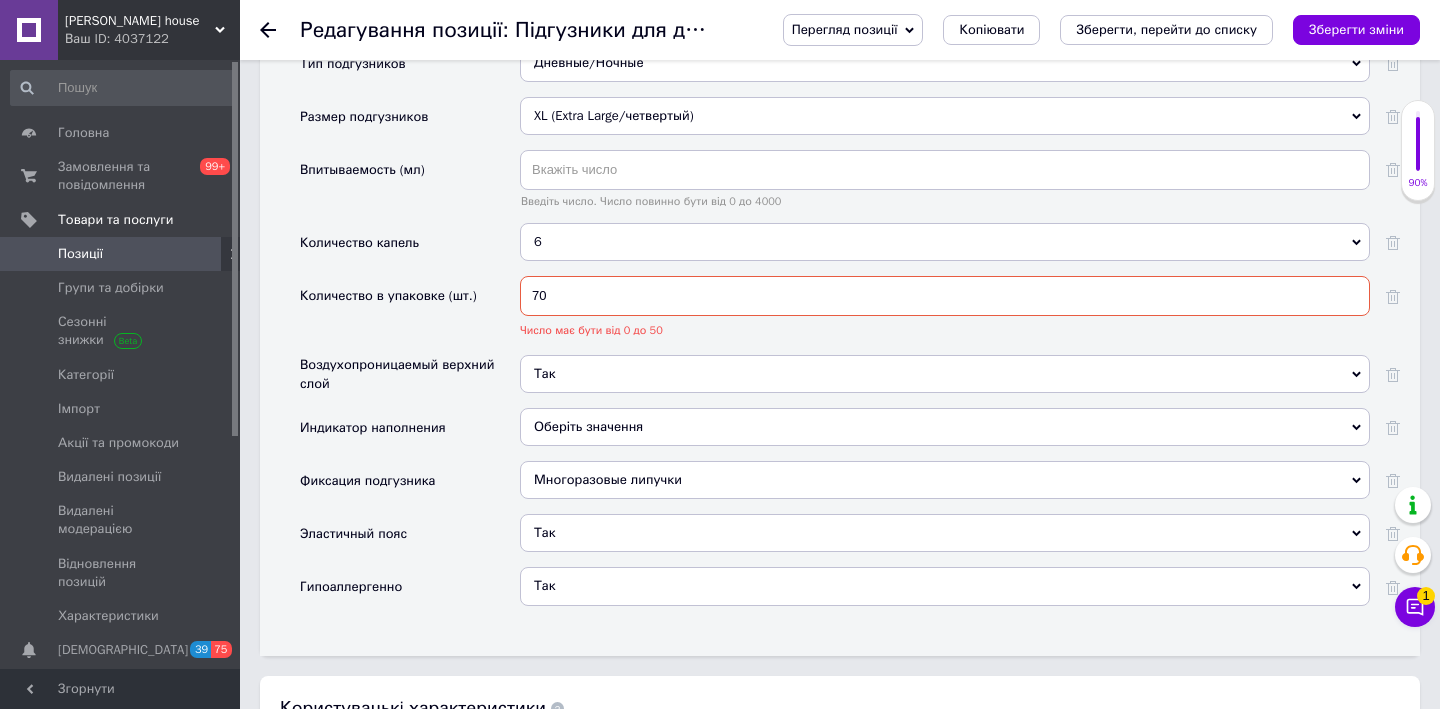 scroll, scrollTop: 1904, scrollLeft: 0, axis: vertical 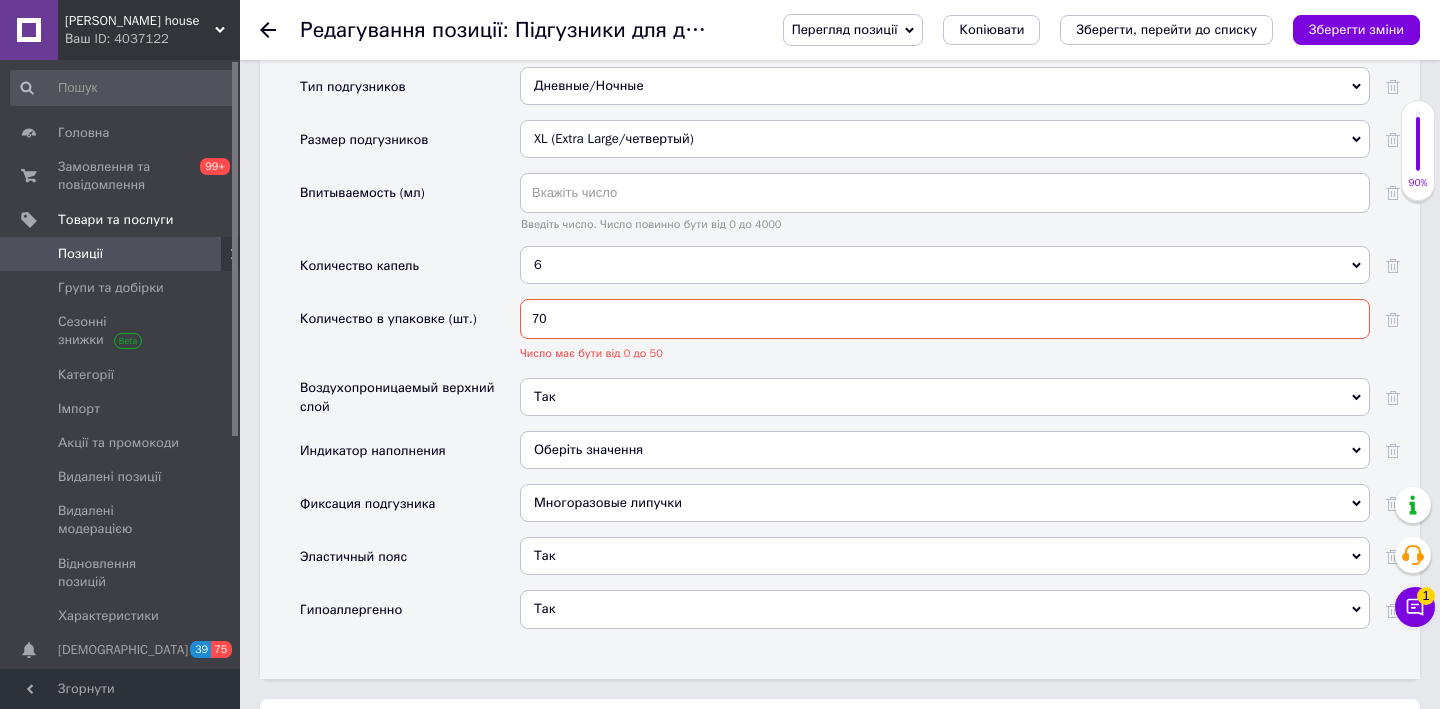click on "70" at bounding box center [945, 319] 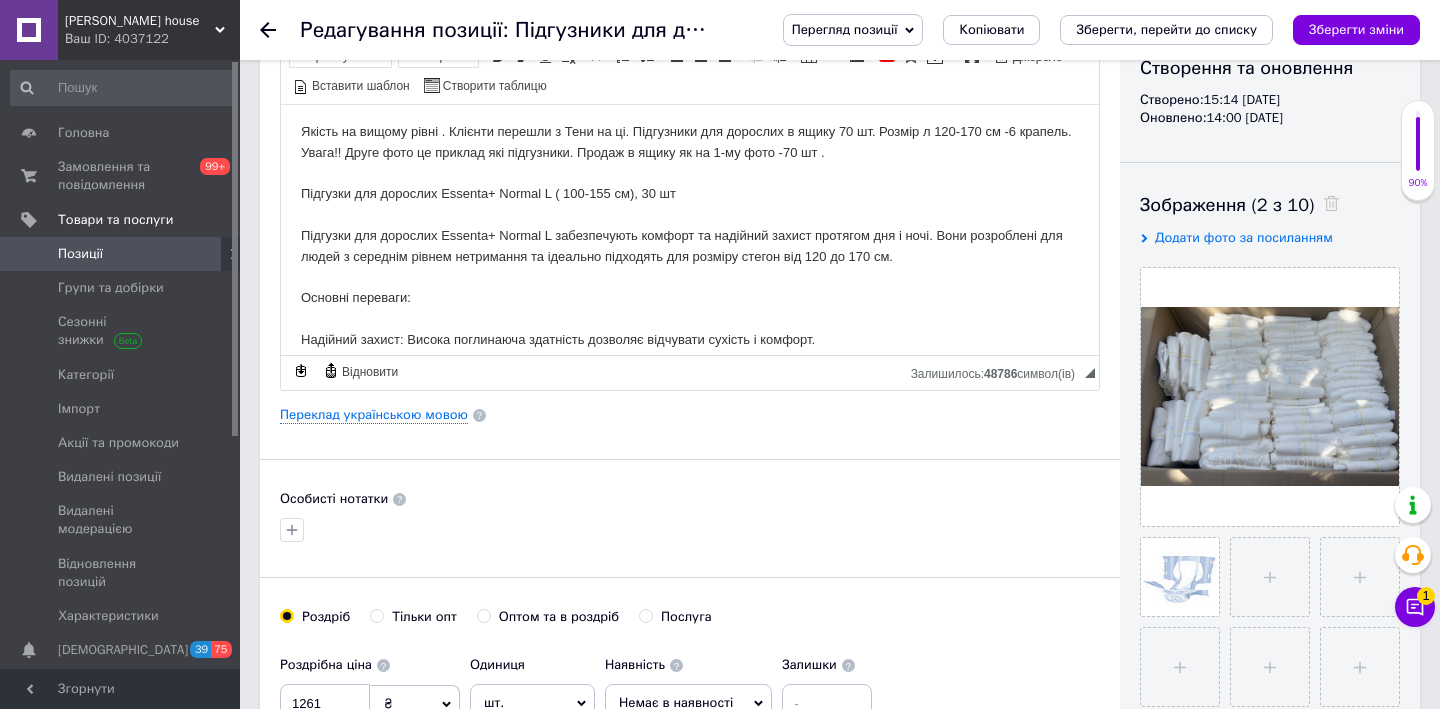 scroll, scrollTop: 2, scrollLeft: 0, axis: vertical 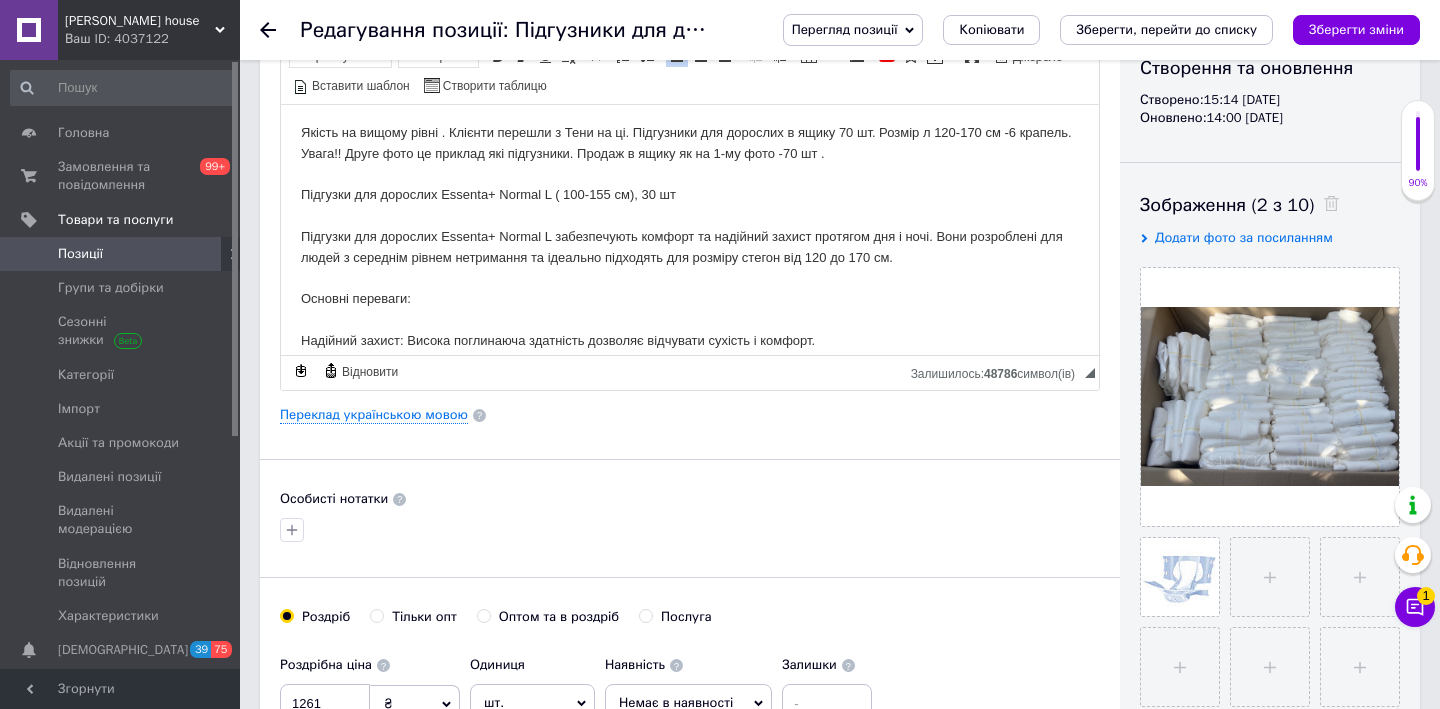 click on "Підгузки для дорослих Essenta+ Normal L ( 100-155 см), 30 шт" at bounding box center [690, 194] 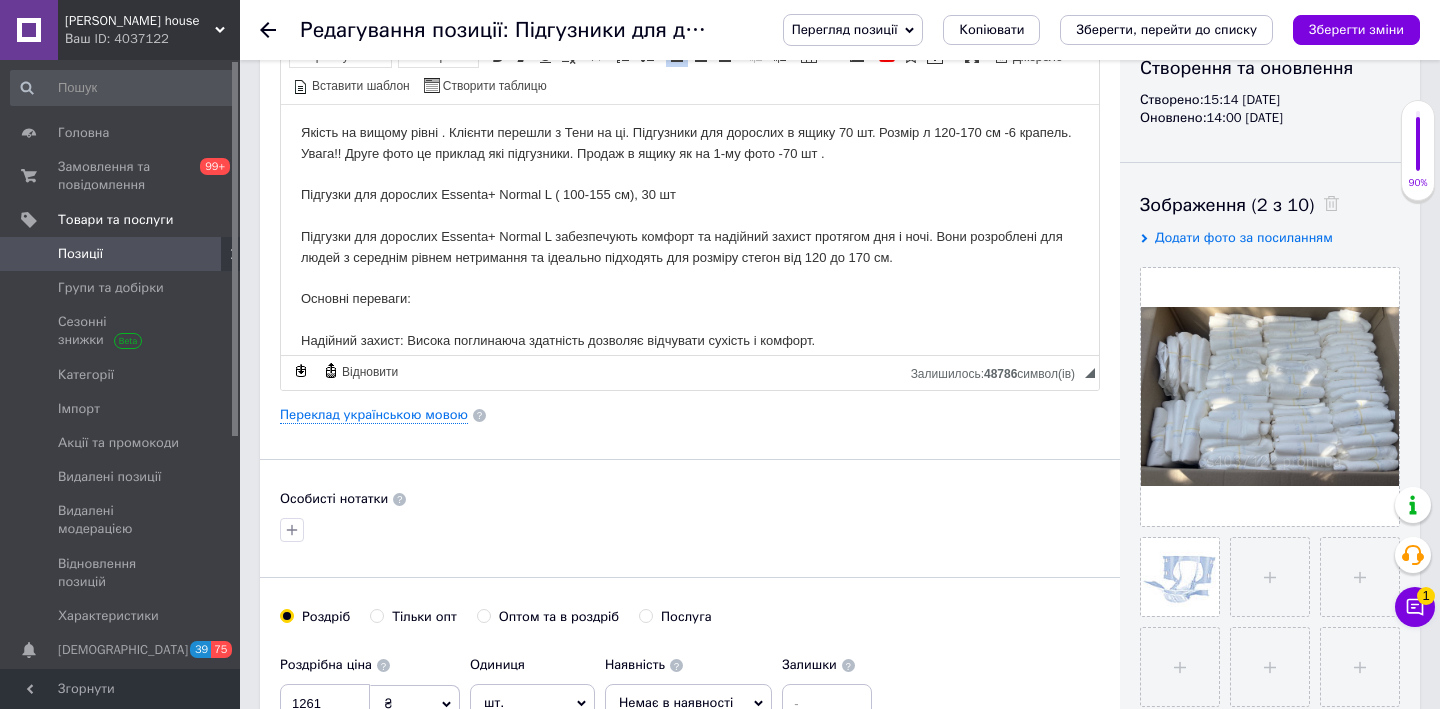 type 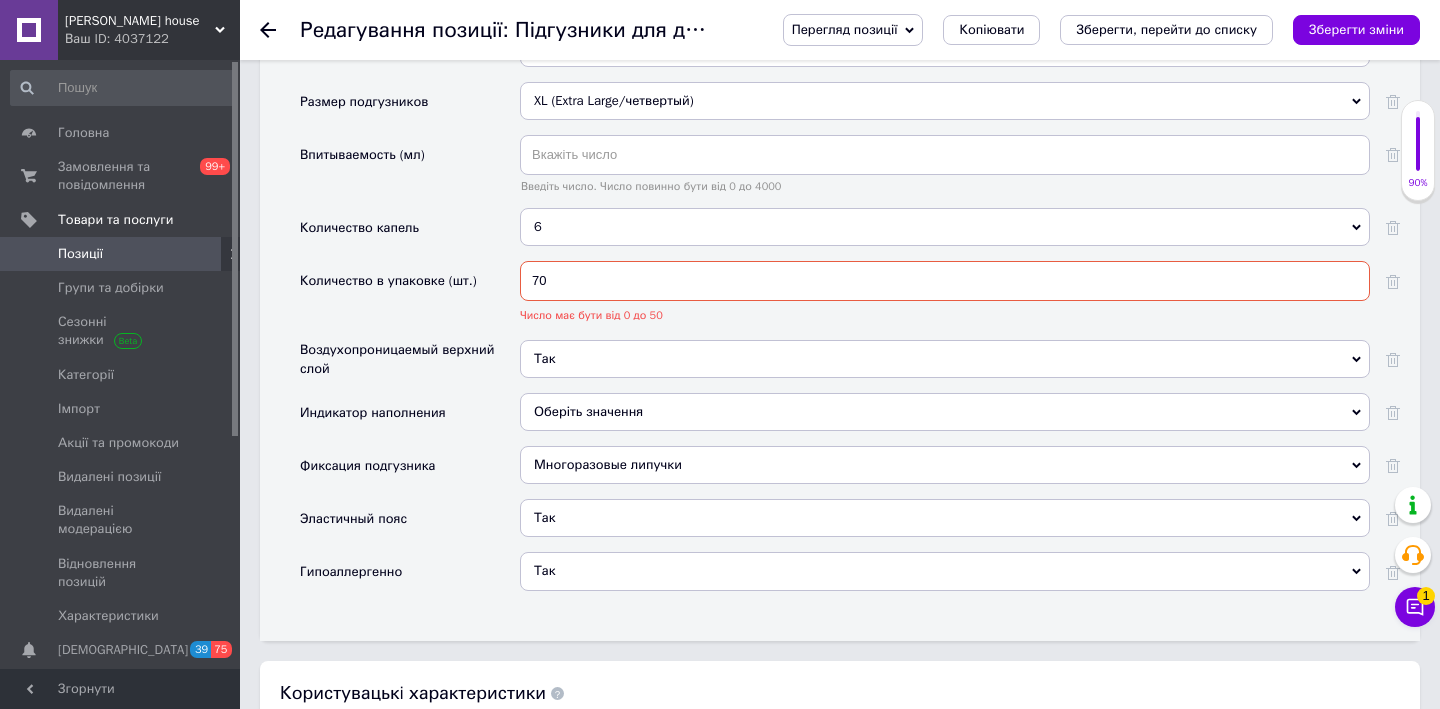 scroll, scrollTop: 1970, scrollLeft: 0, axis: vertical 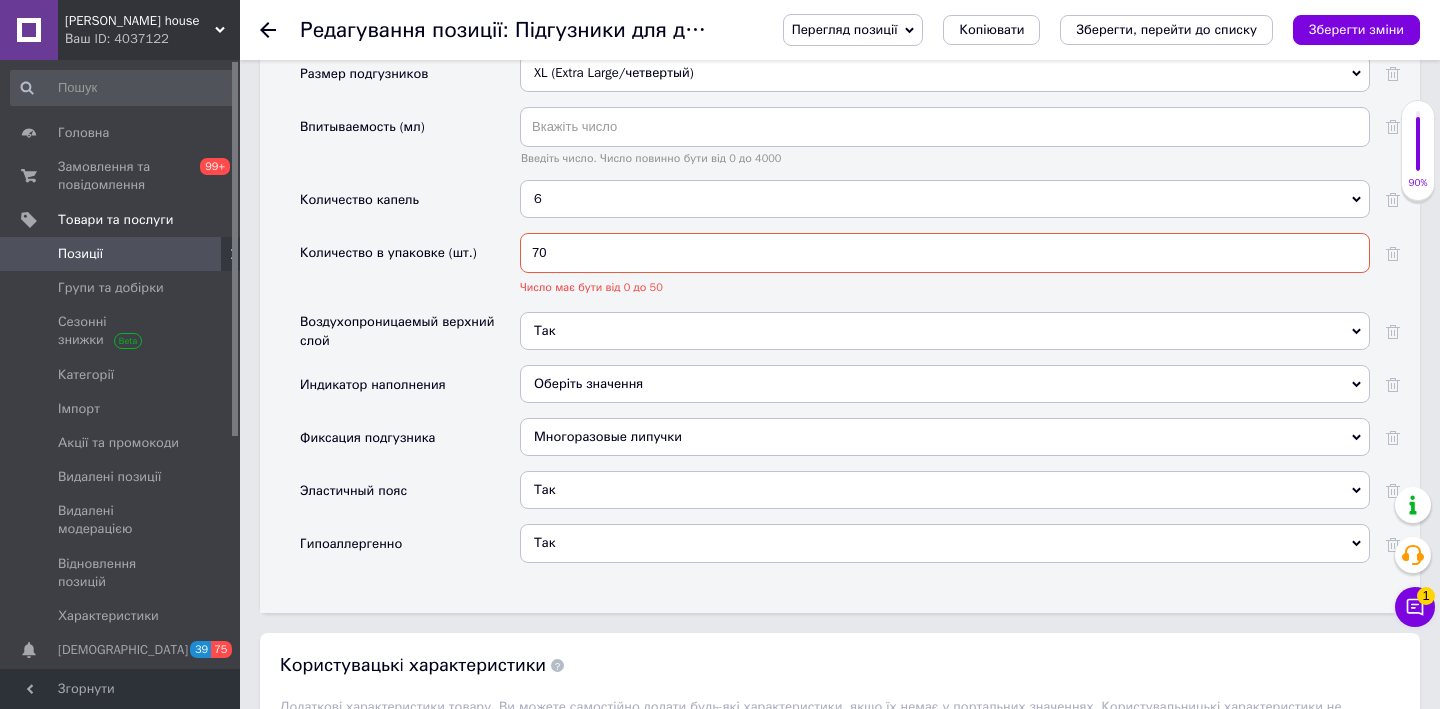 click on "70" at bounding box center (945, 253) 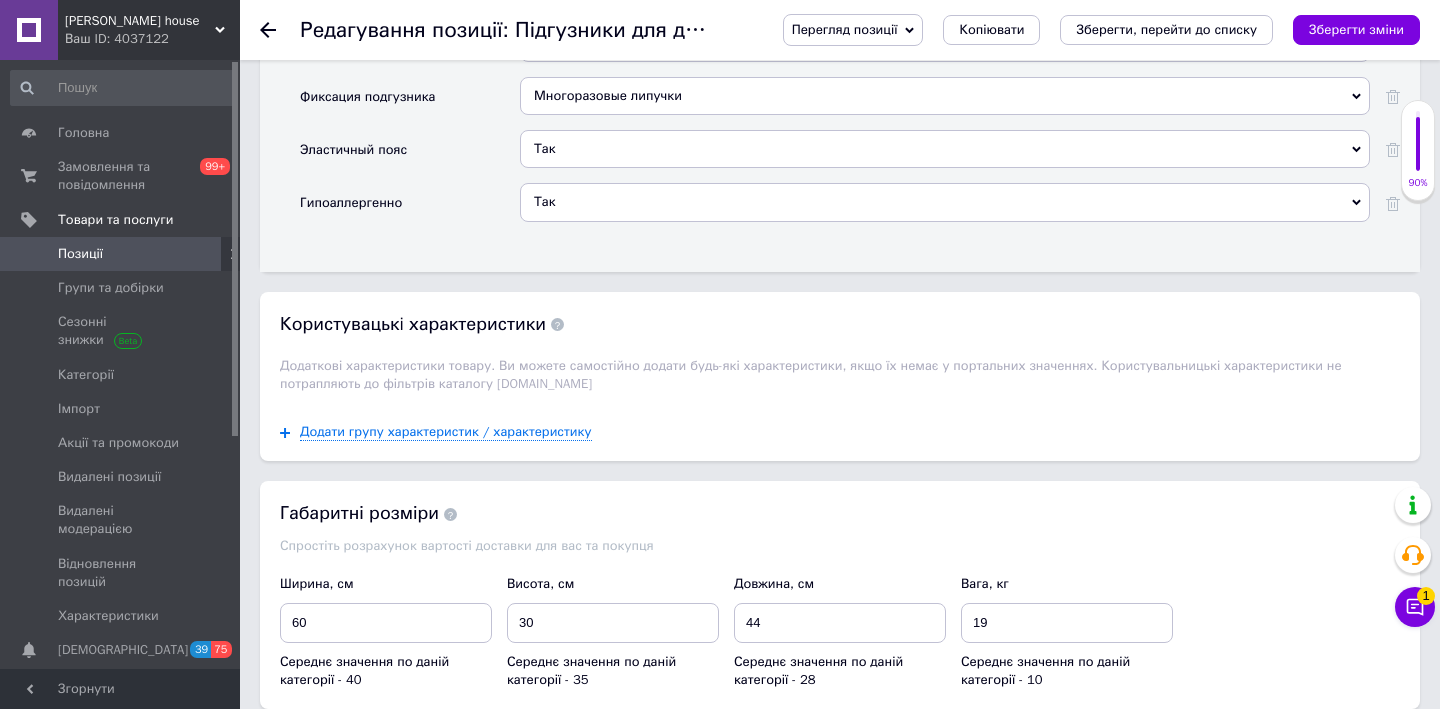 scroll, scrollTop: 2654, scrollLeft: 0, axis: vertical 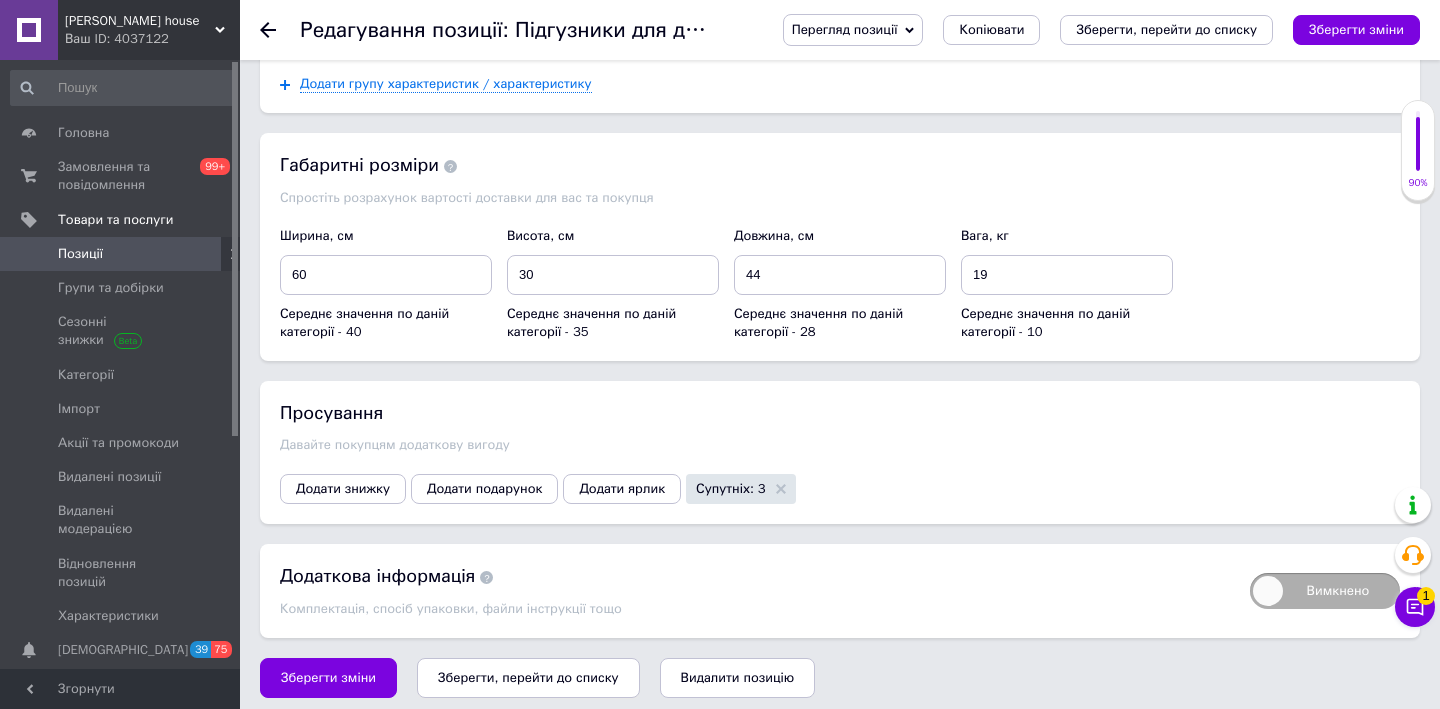 type 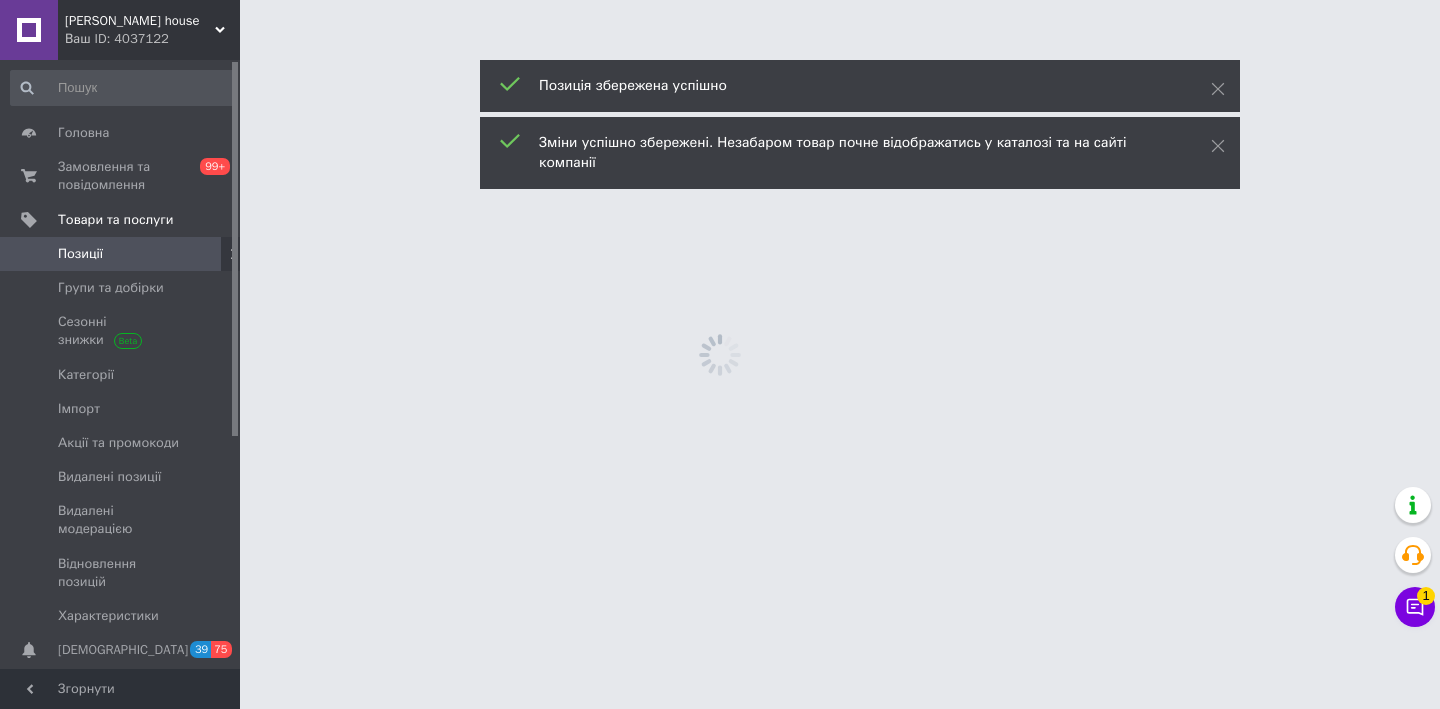 scroll, scrollTop: 0, scrollLeft: 0, axis: both 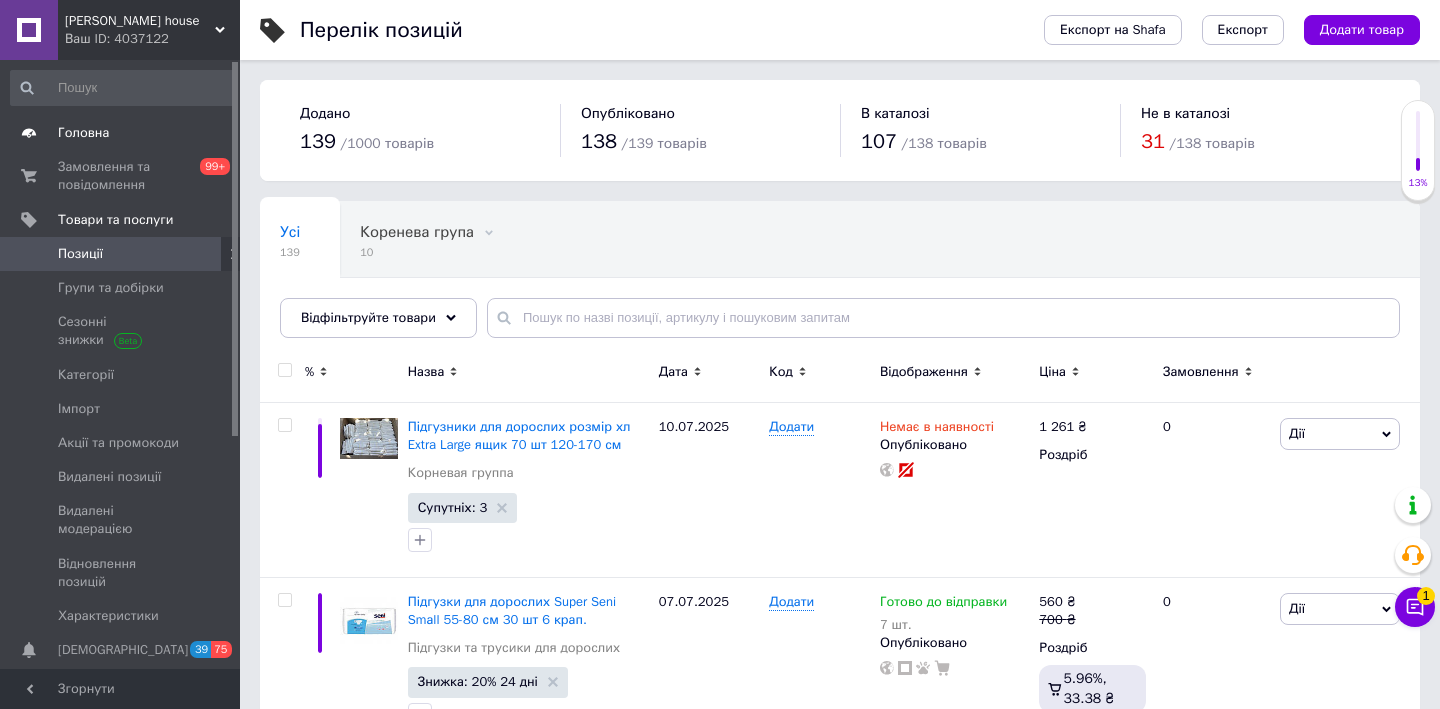 click on "Головна" at bounding box center (121, 133) 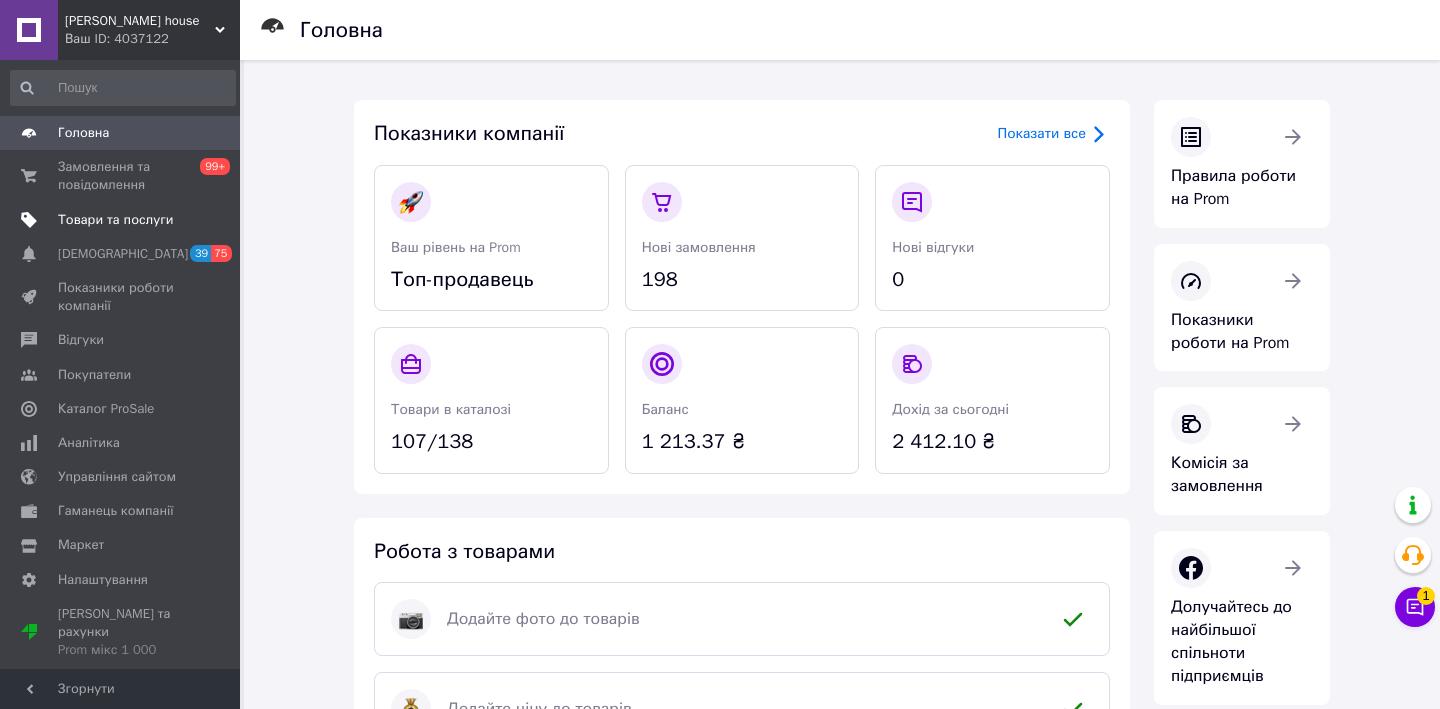 click on "Товари та послуги" at bounding box center [115, 220] 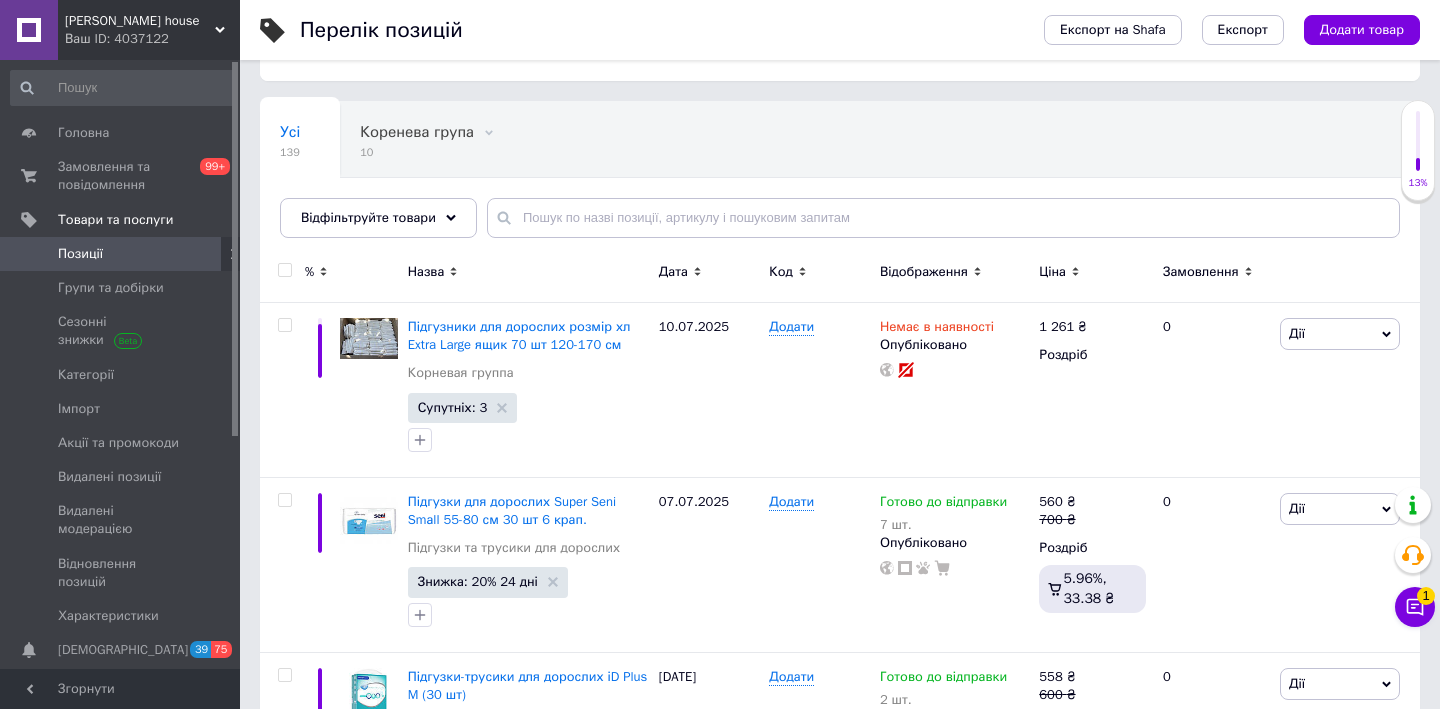scroll, scrollTop: 103, scrollLeft: 0, axis: vertical 